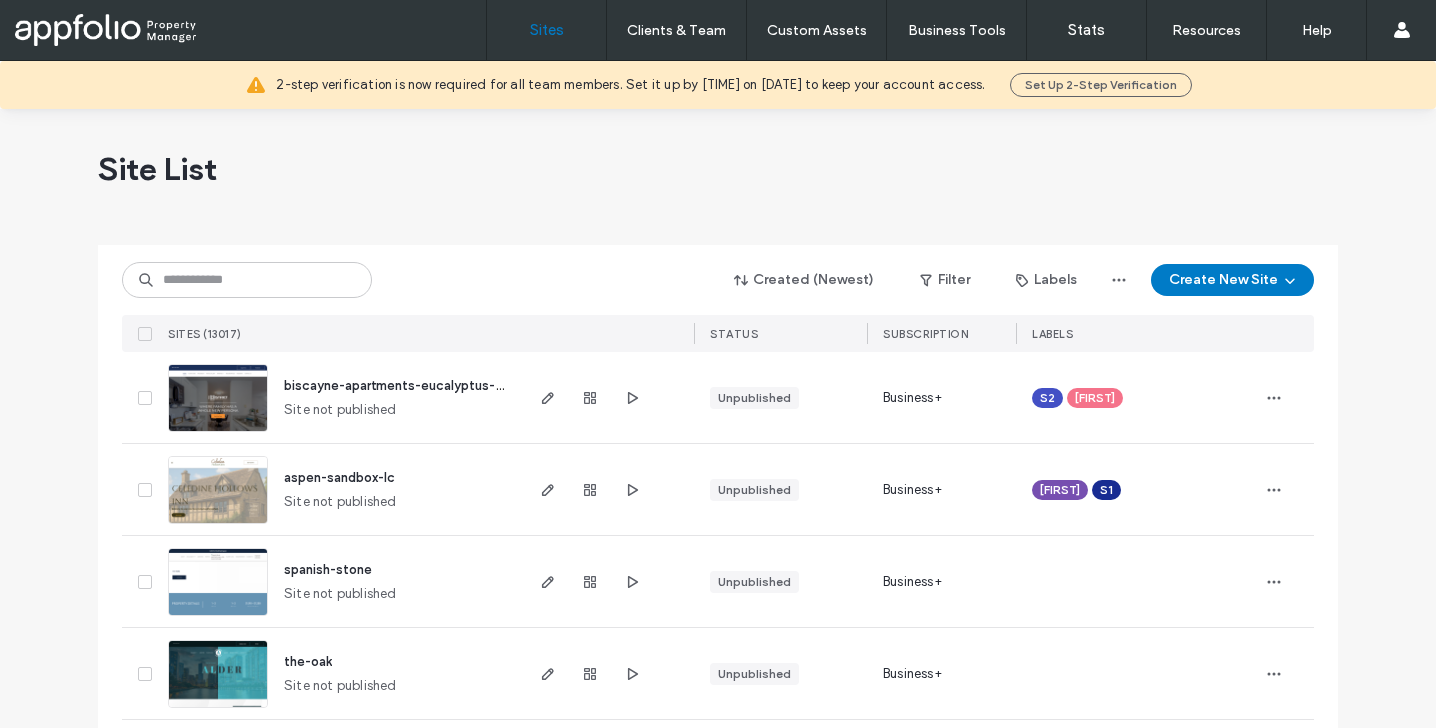 scroll, scrollTop: 0, scrollLeft: 0, axis: both 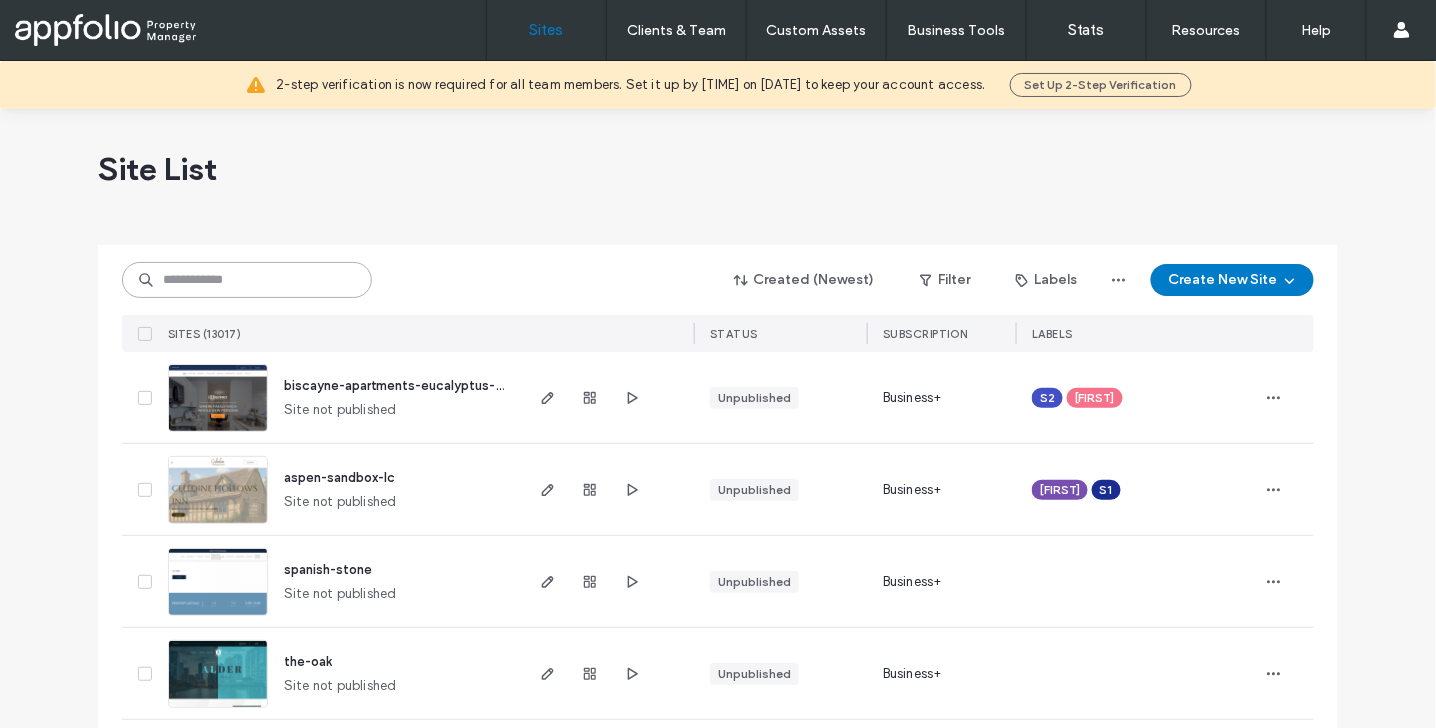 click at bounding box center (247, 280) 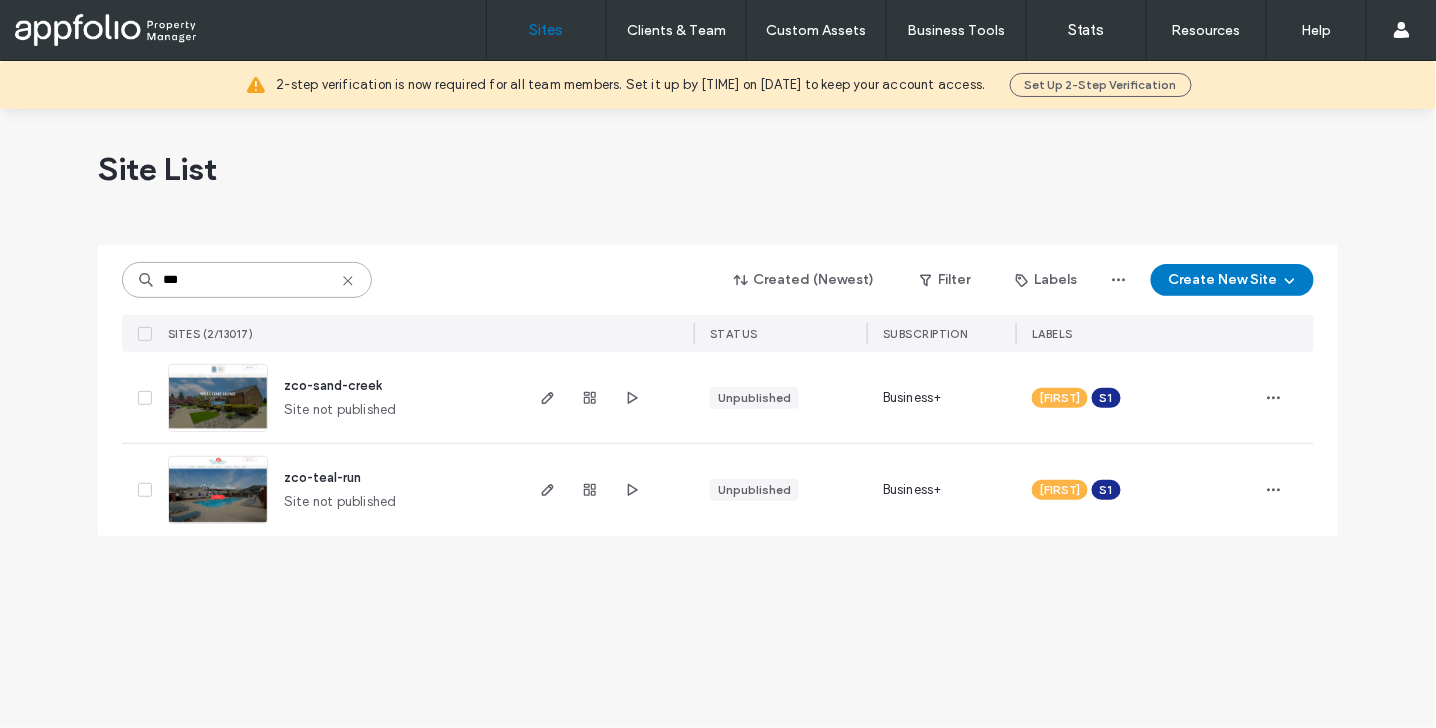 type on "***" 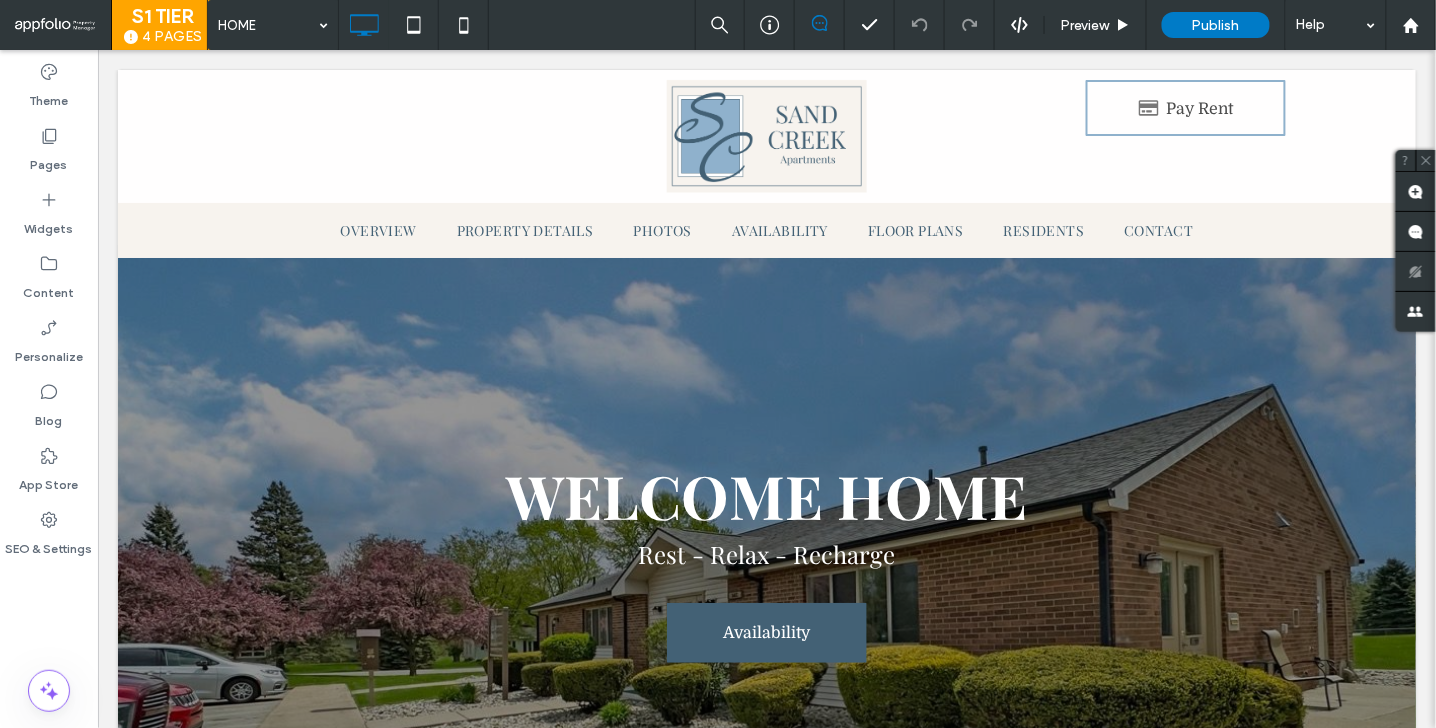scroll, scrollTop: 0, scrollLeft: 0, axis: both 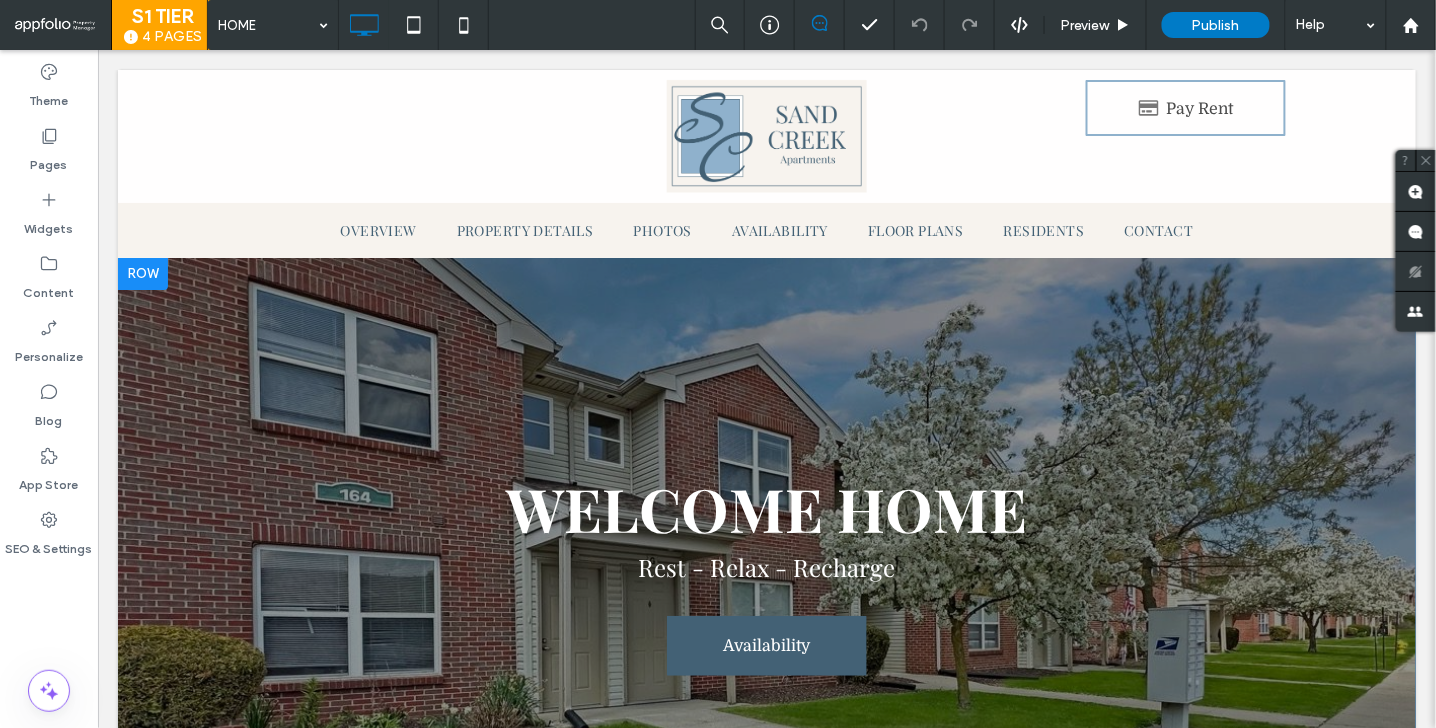 click at bounding box center (142, 273) 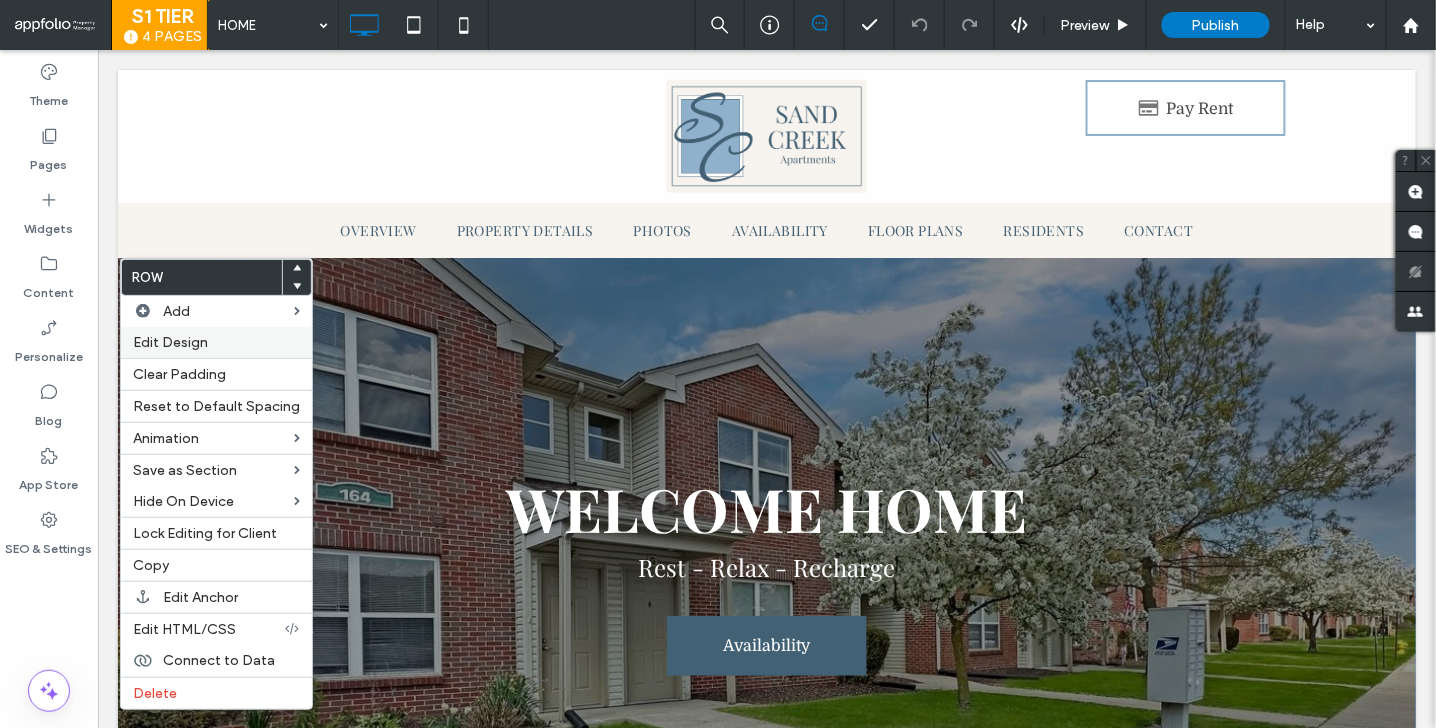 click on "Edit Design" at bounding box center [170, 342] 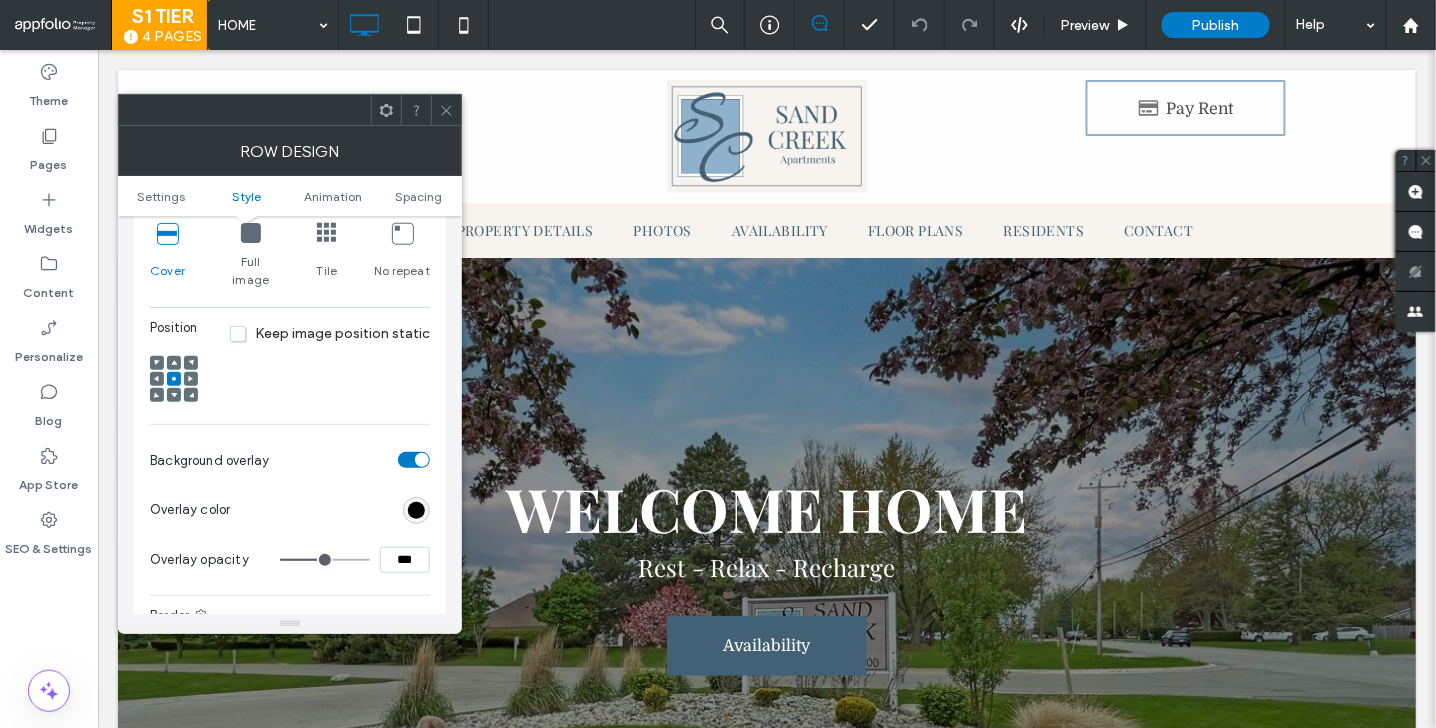 scroll, scrollTop: 620, scrollLeft: 0, axis: vertical 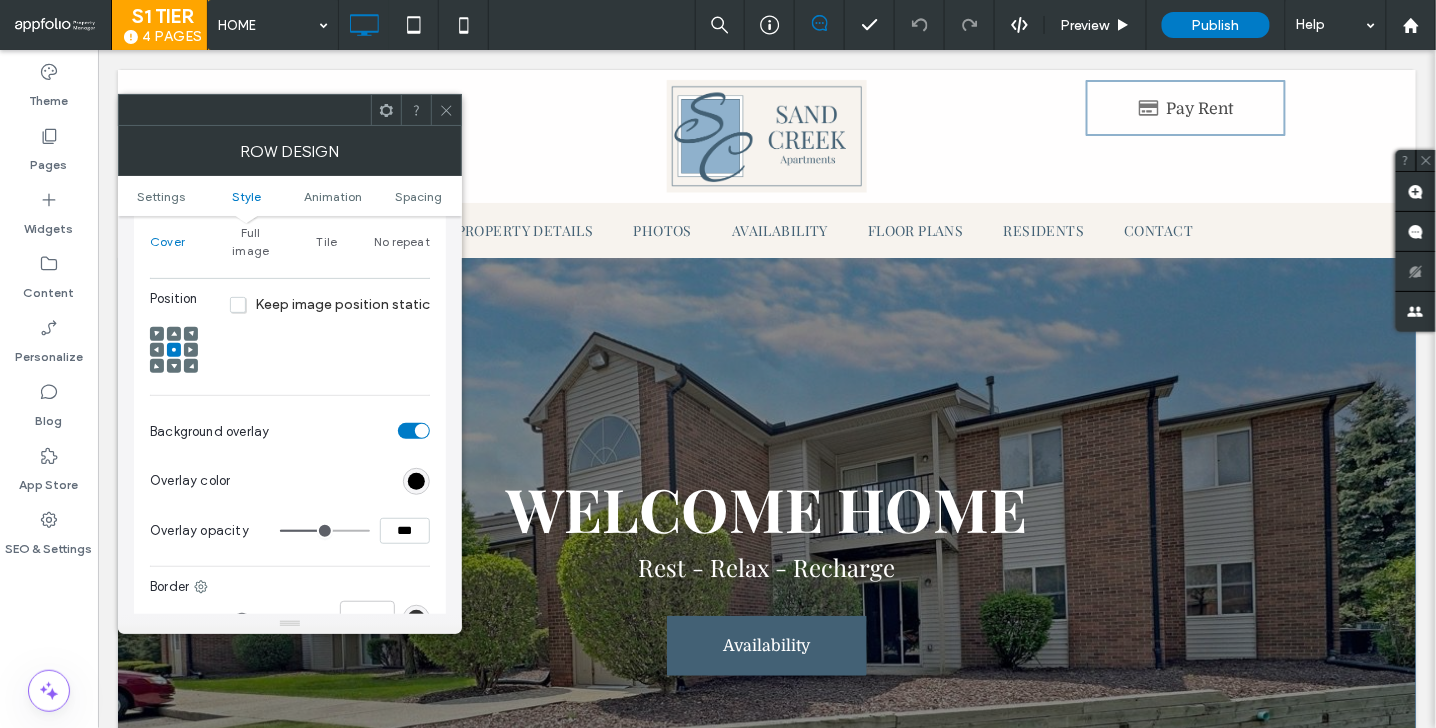 type on "**" 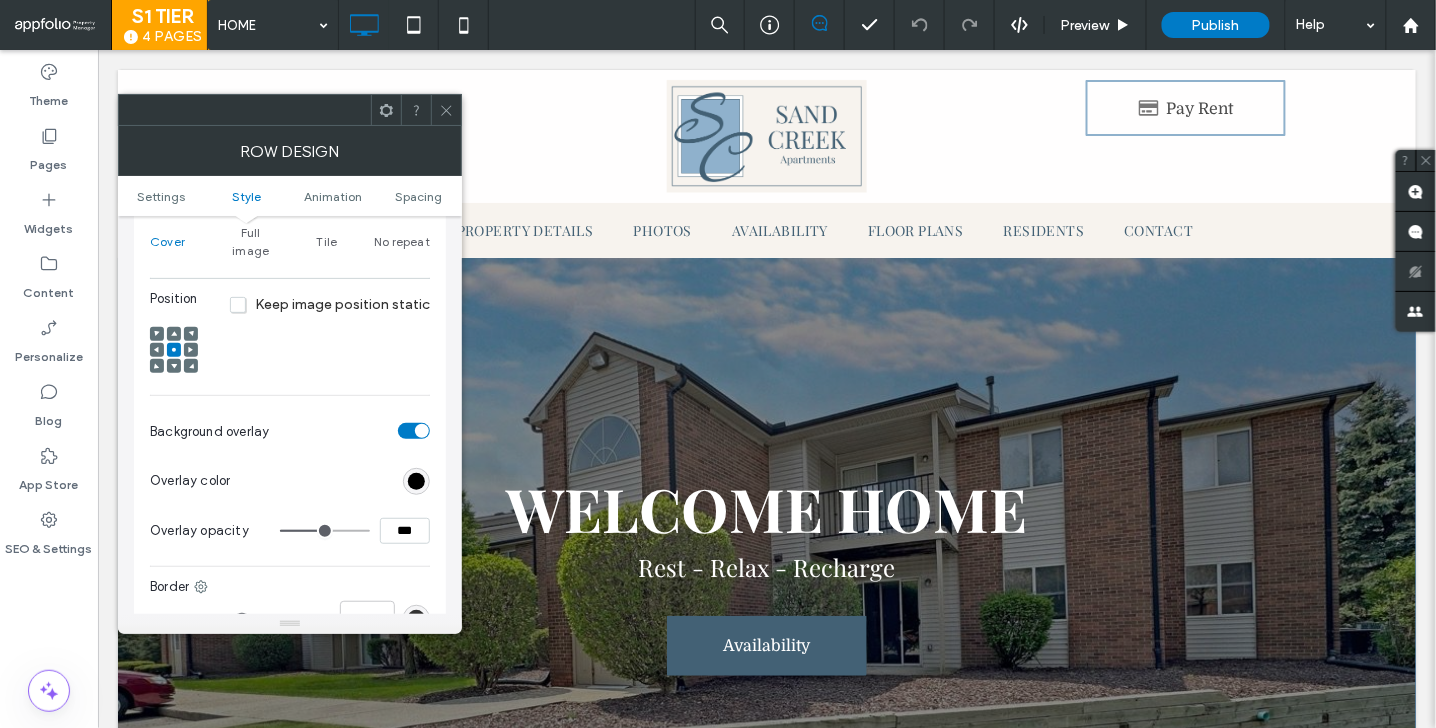 type on "**" 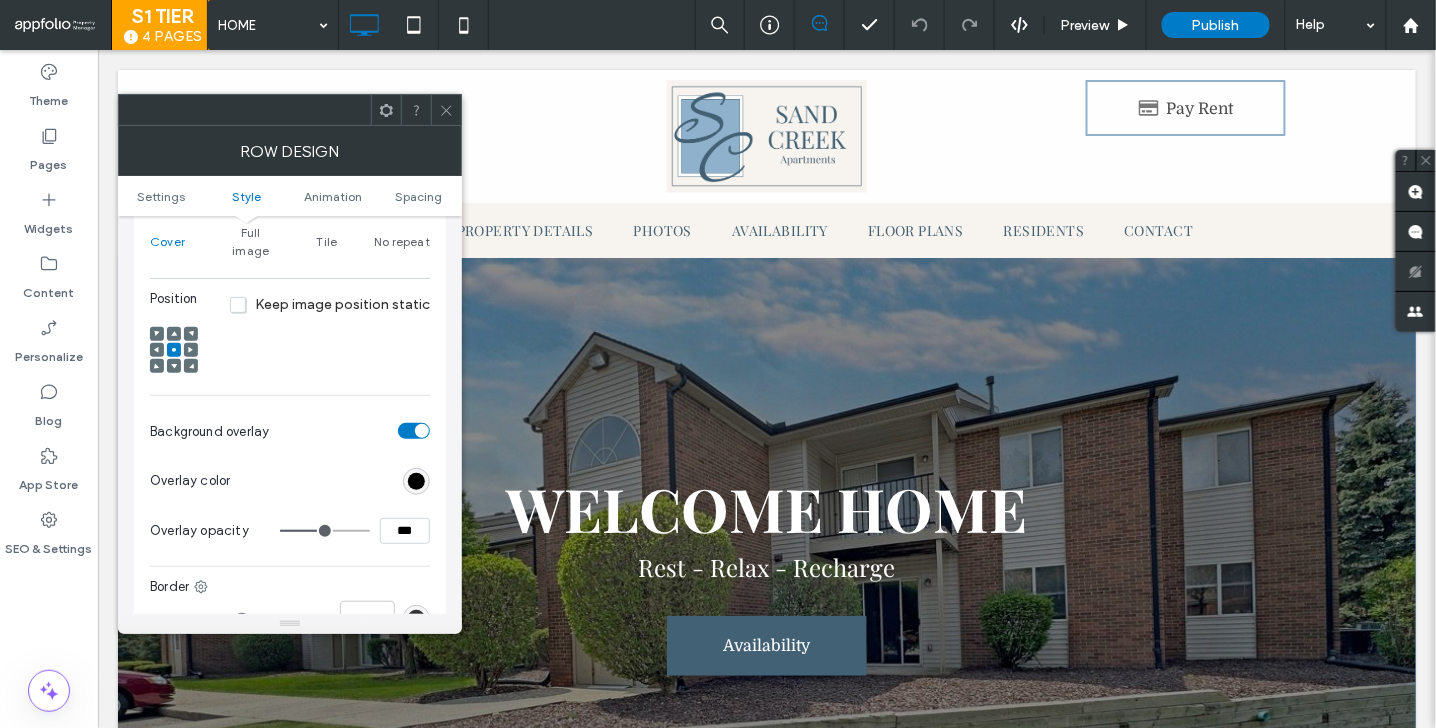 type on "***" 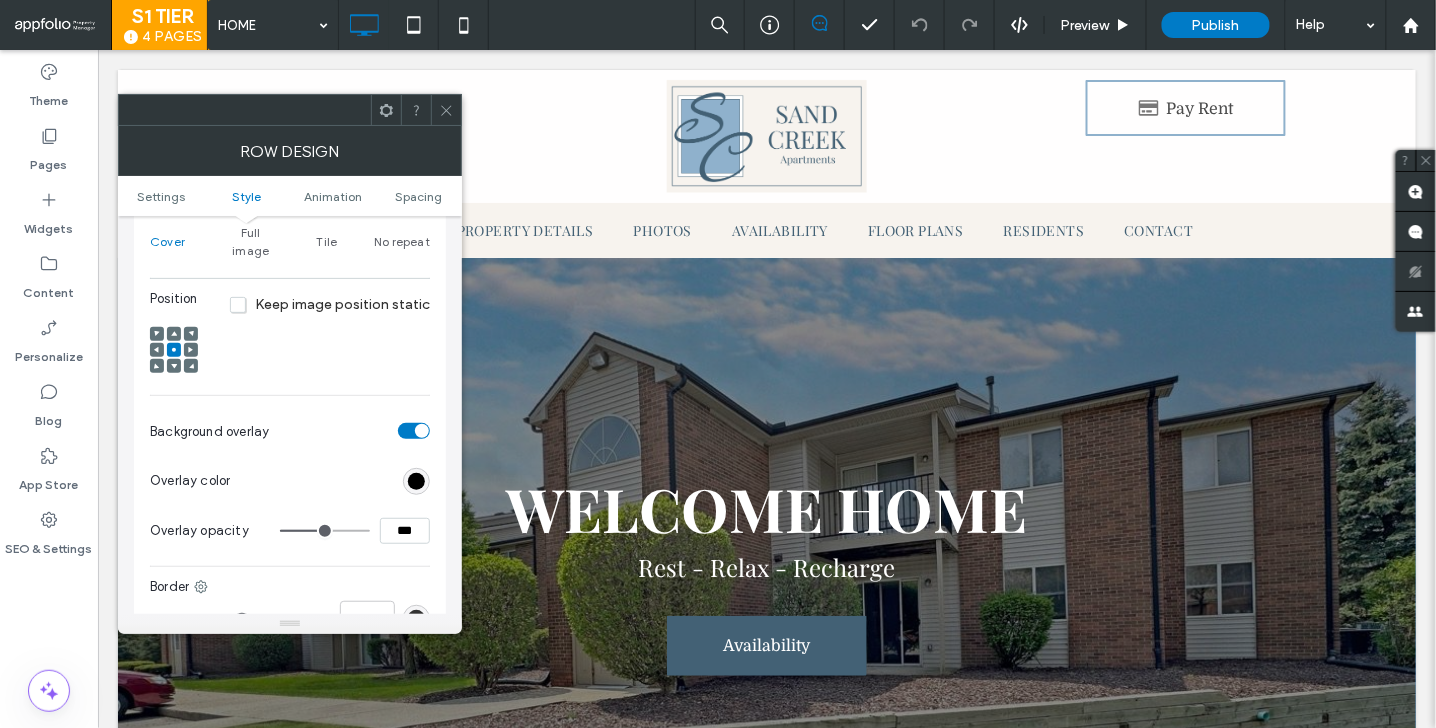 type on "**" 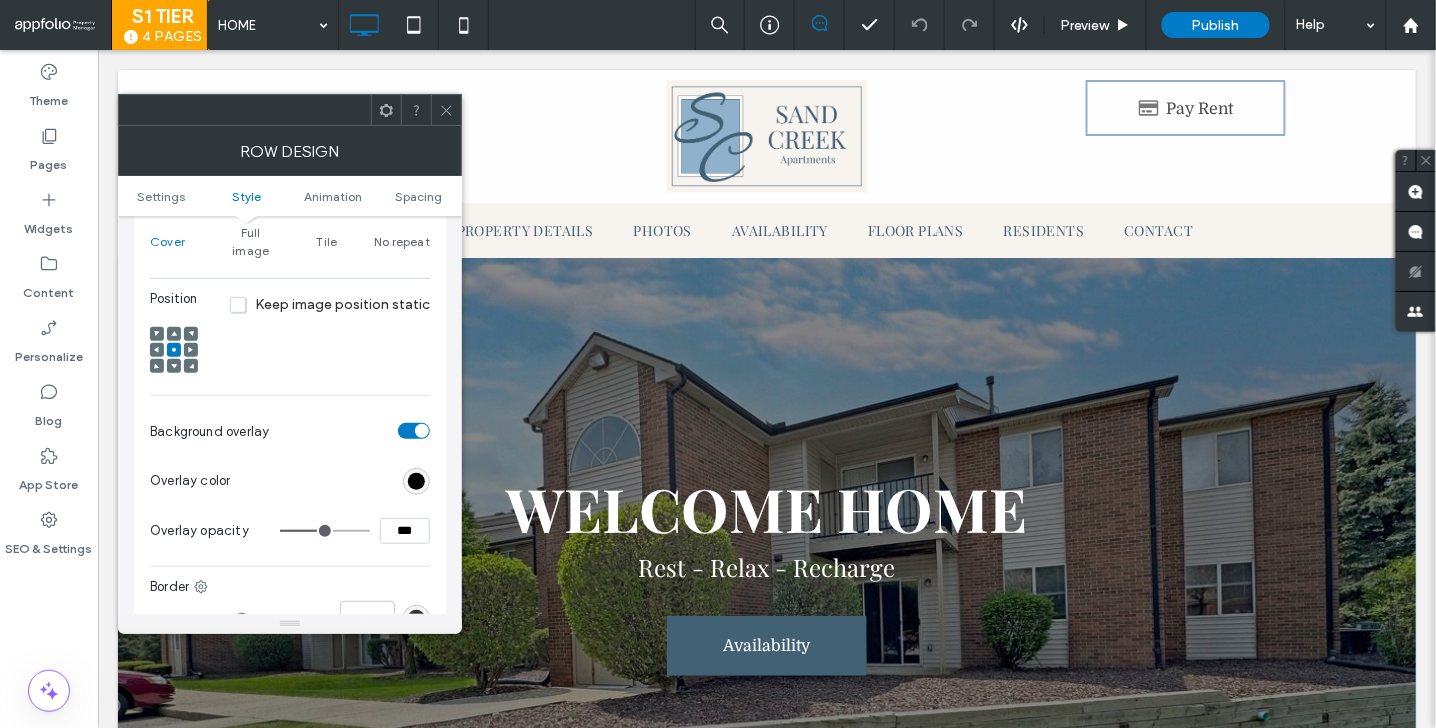 type on "***" 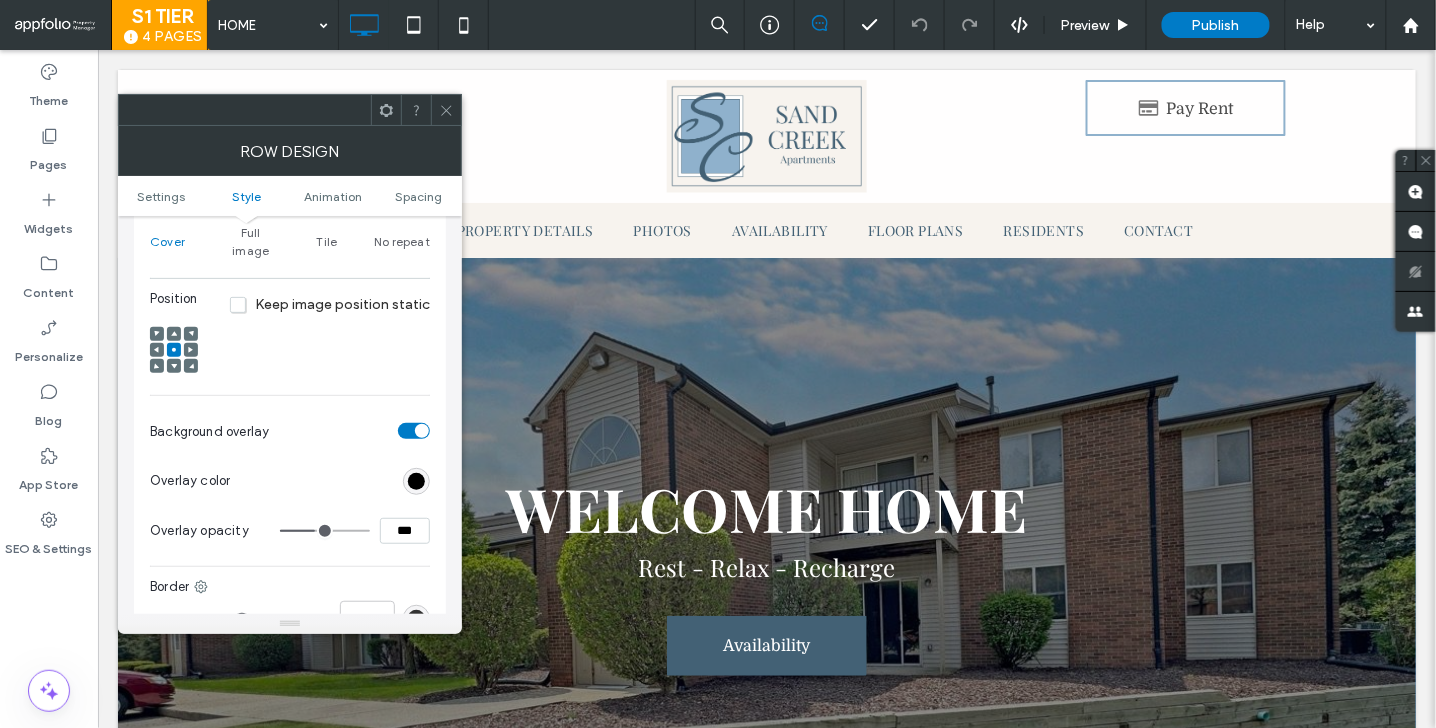 type on "**" 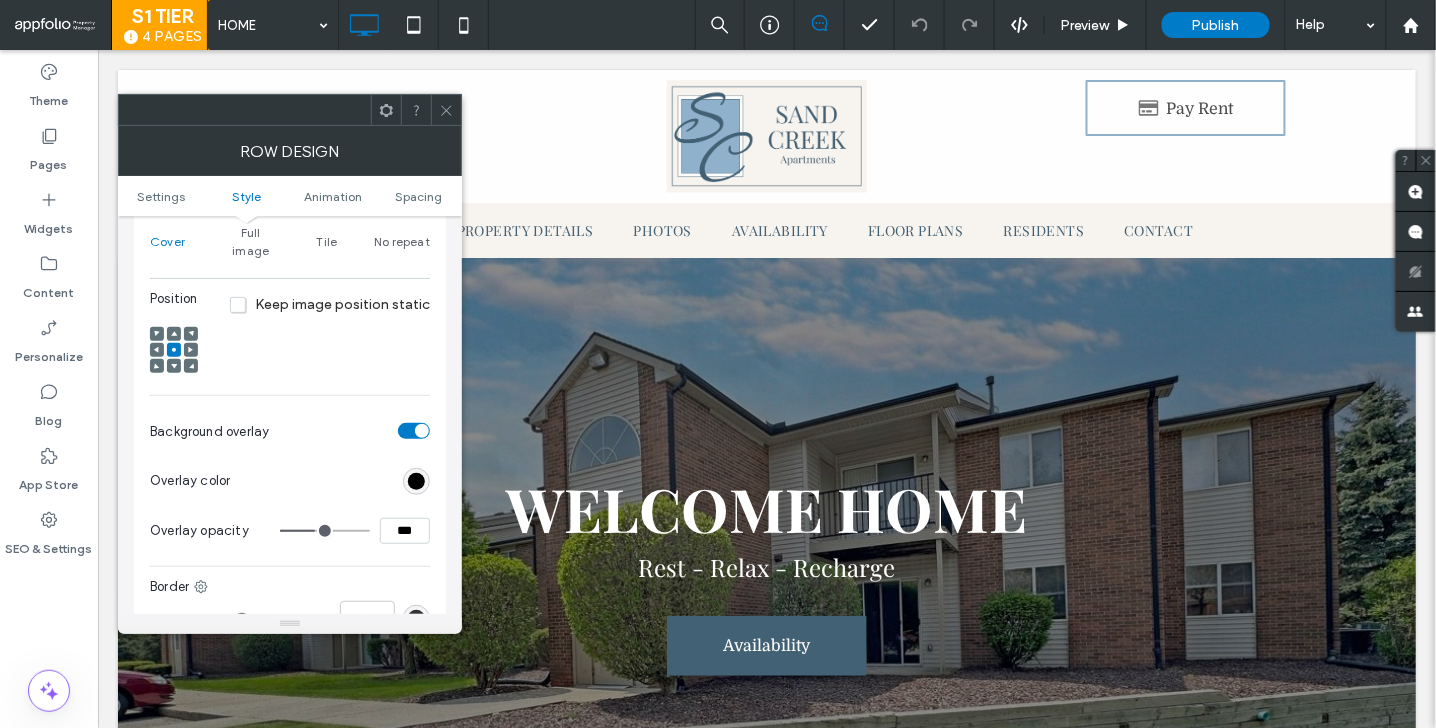 type on "***" 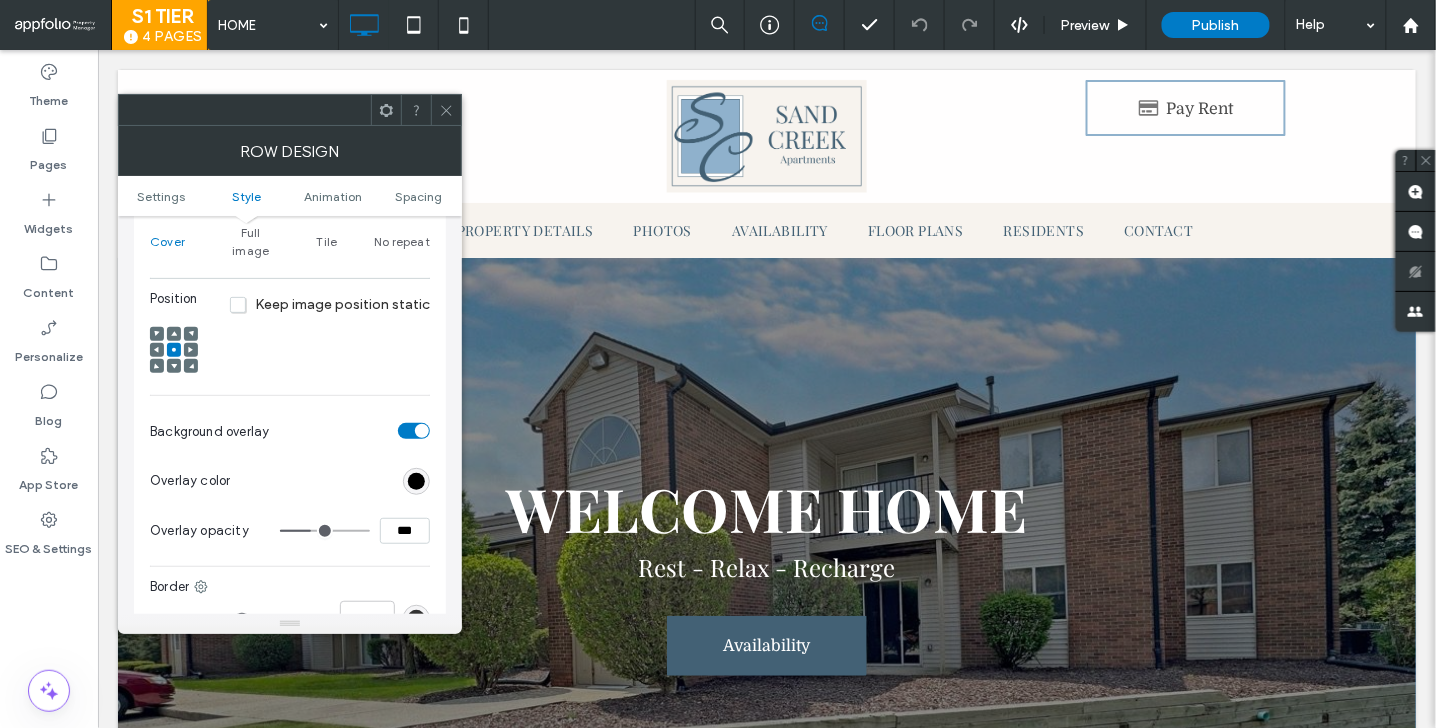 type on "**" 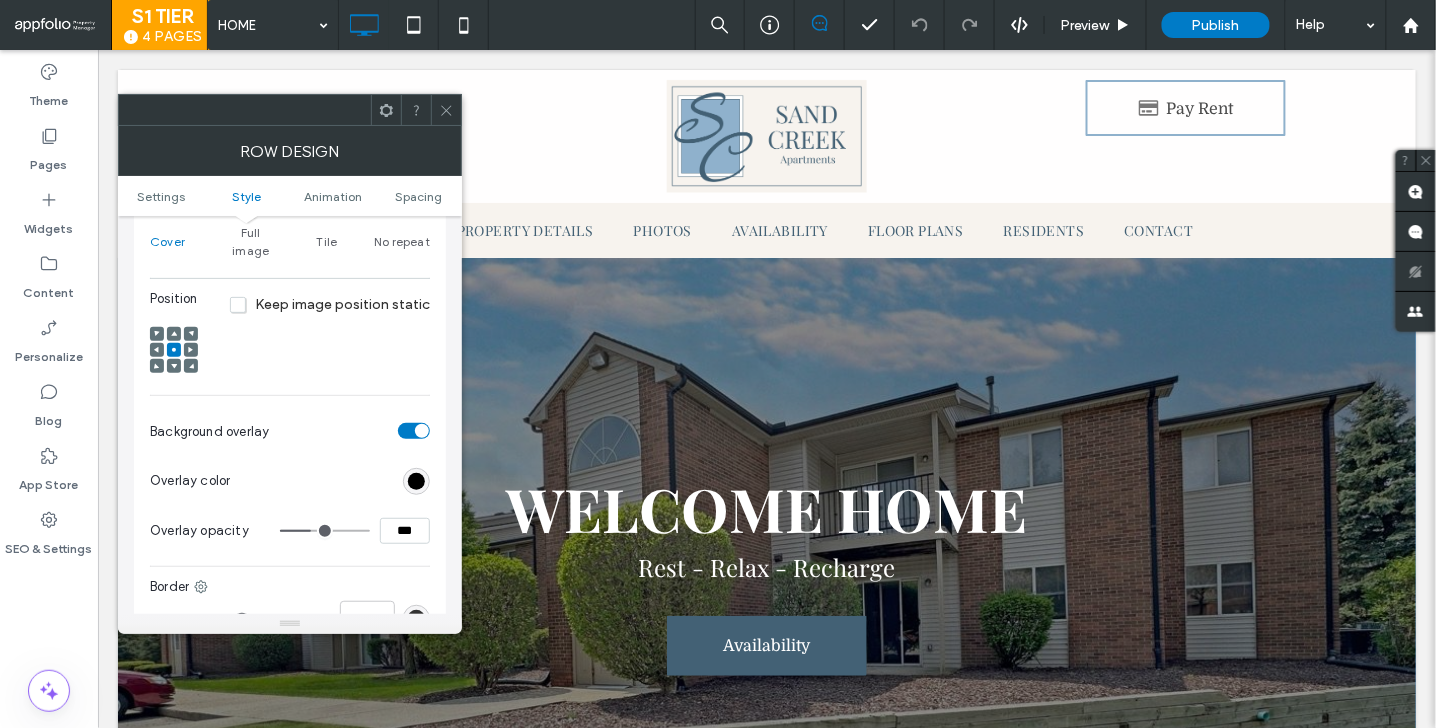 type on "***" 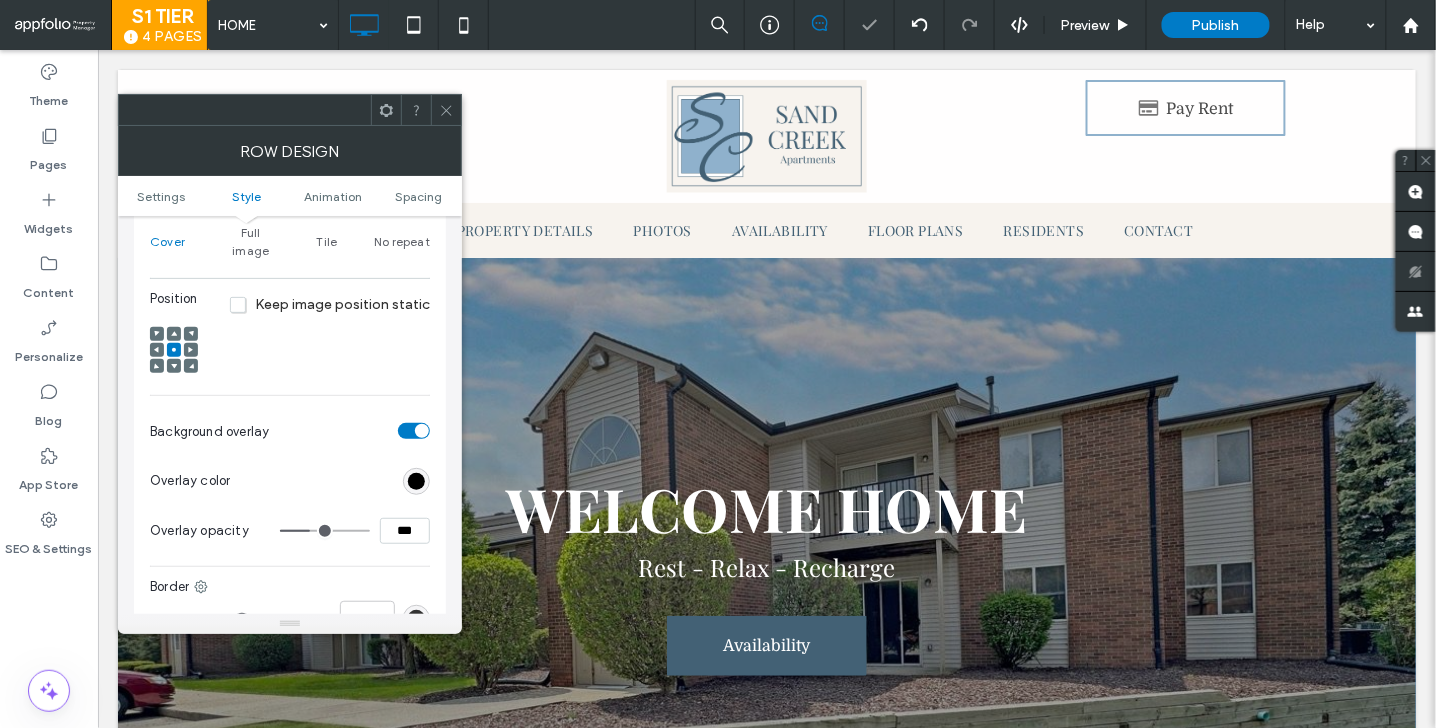 type on "**" 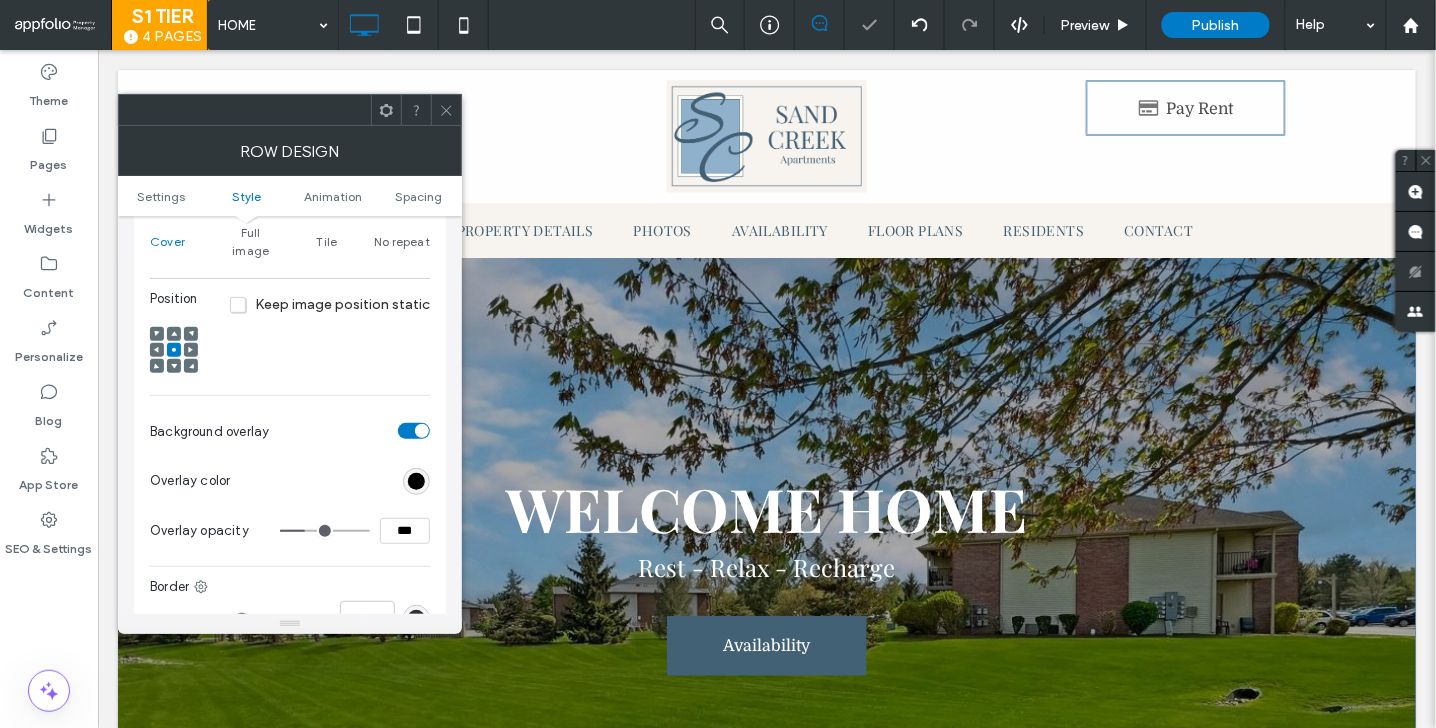 type on "**" 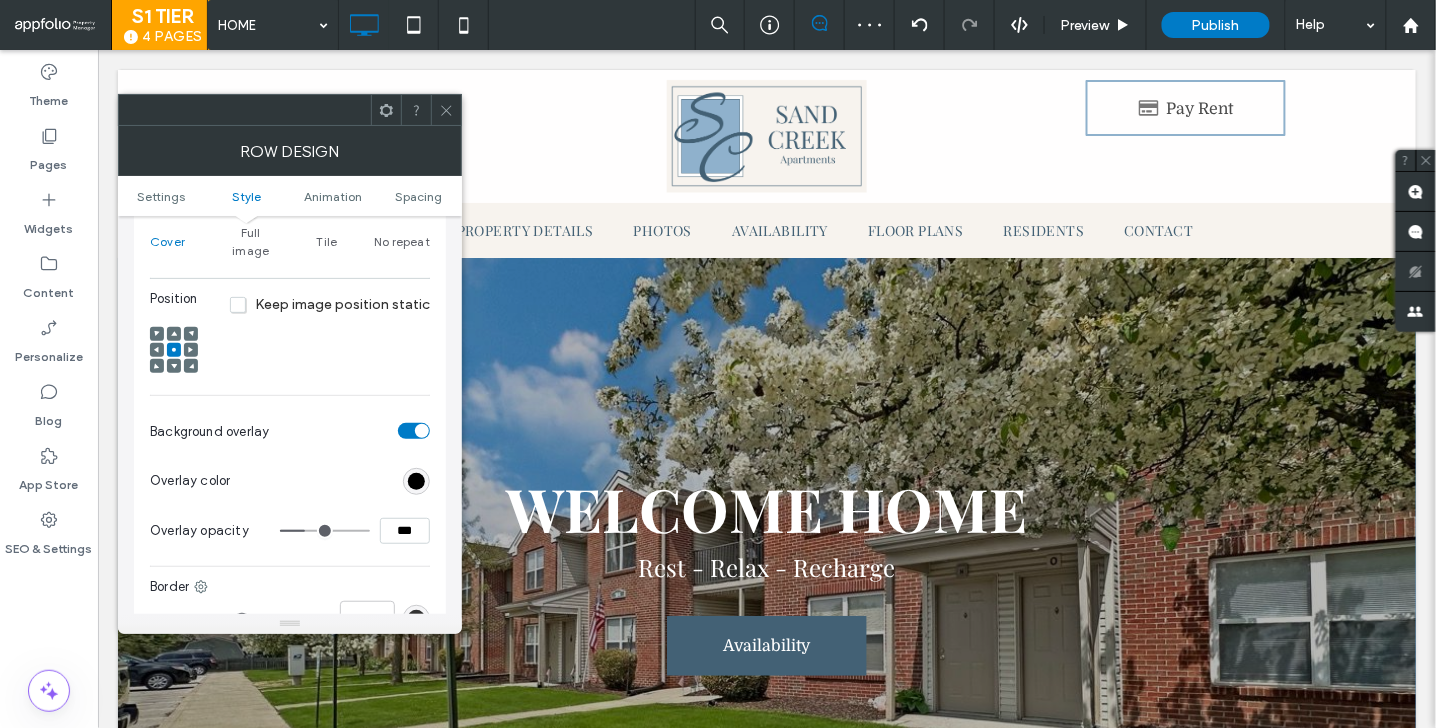 click 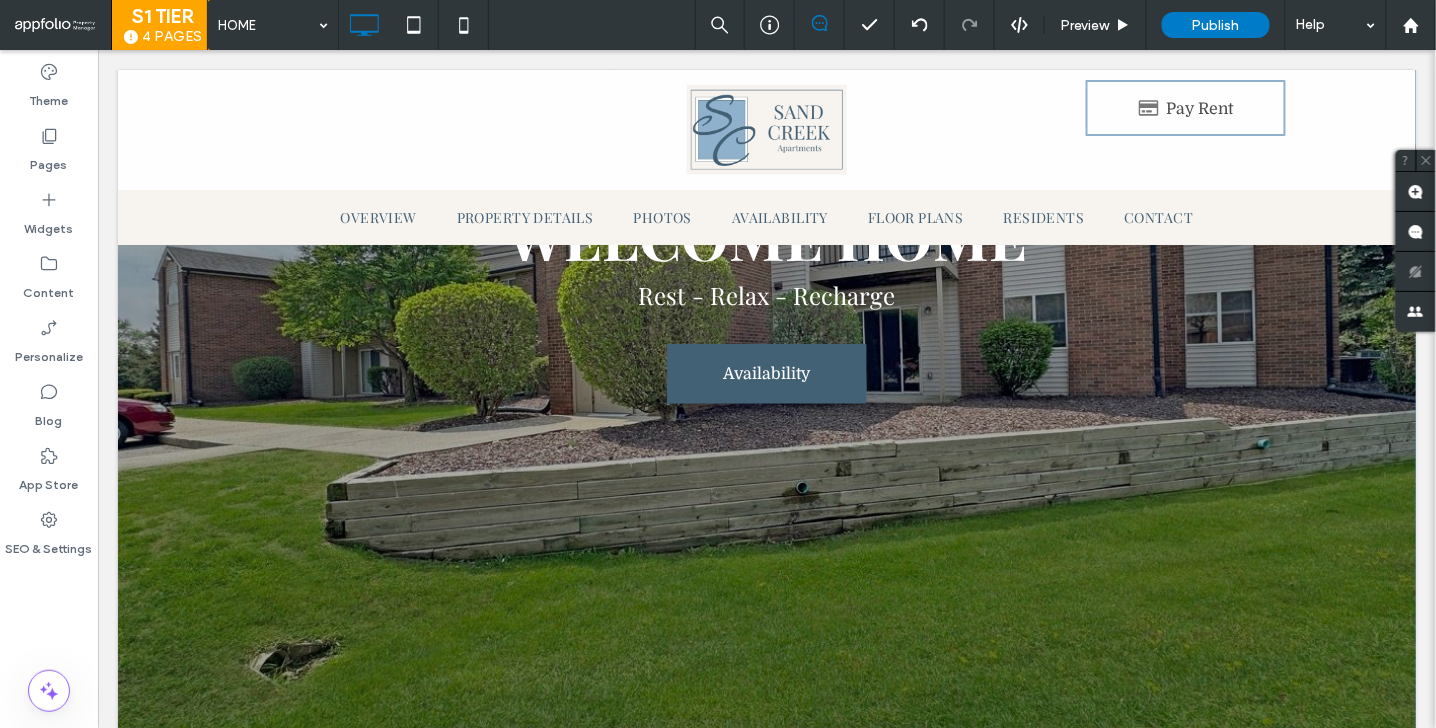 scroll, scrollTop: 273, scrollLeft: 0, axis: vertical 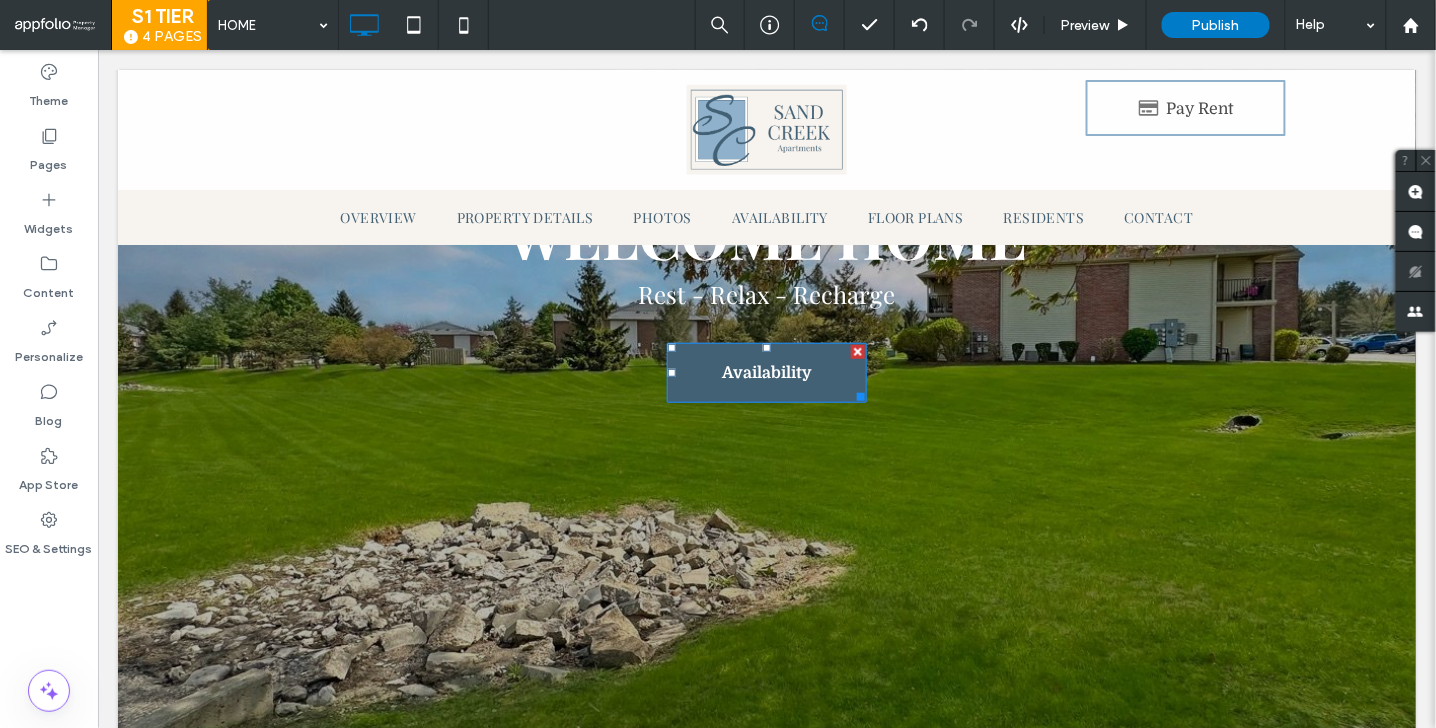 click on "Availability" at bounding box center (766, 372) 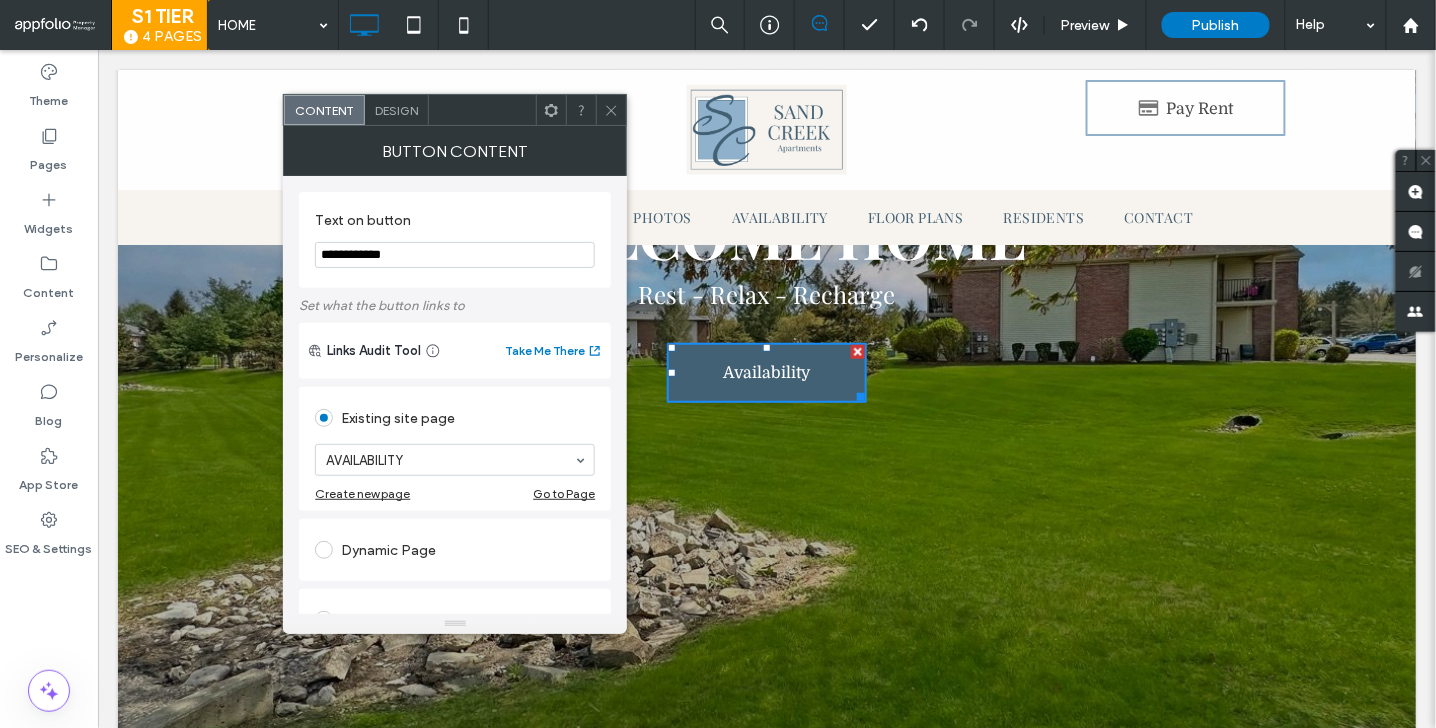 click on "Design" at bounding box center [397, 110] 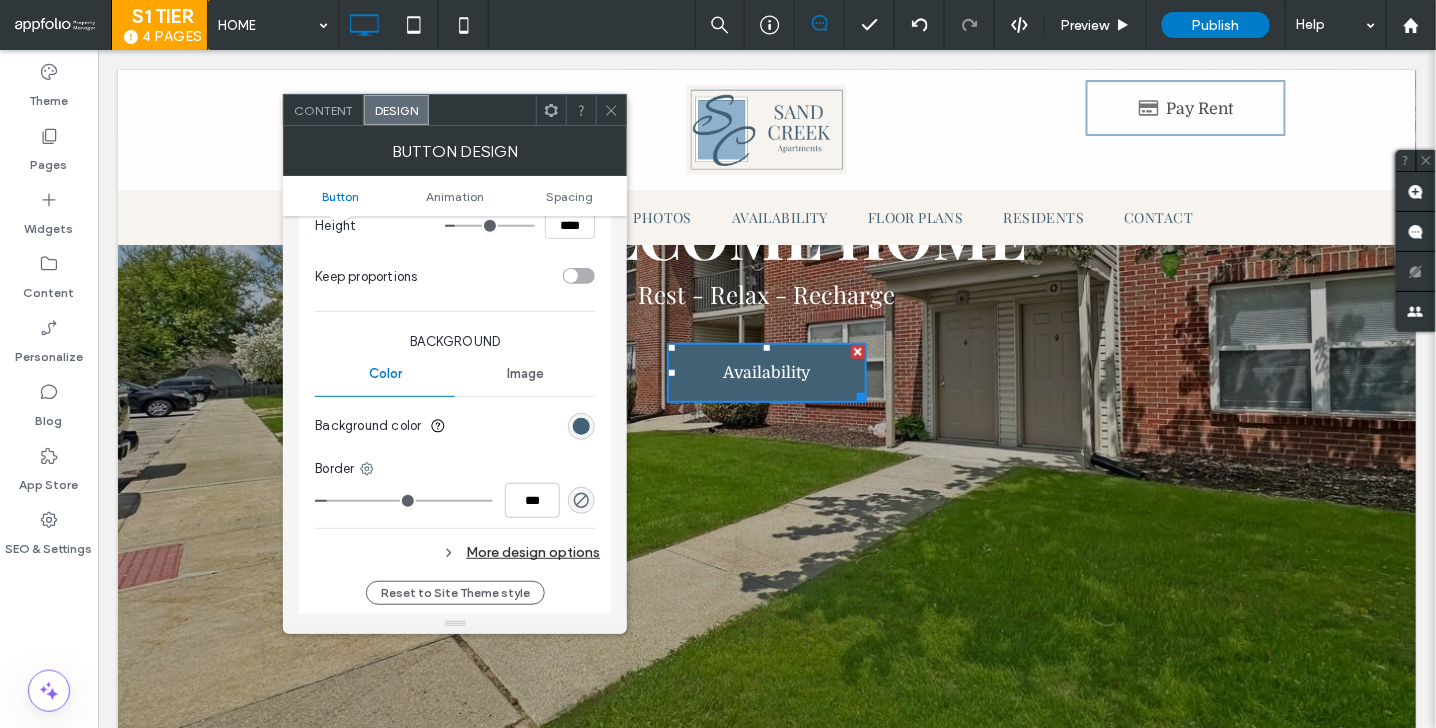 scroll, scrollTop: 383, scrollLeft: 0, axis: vertical 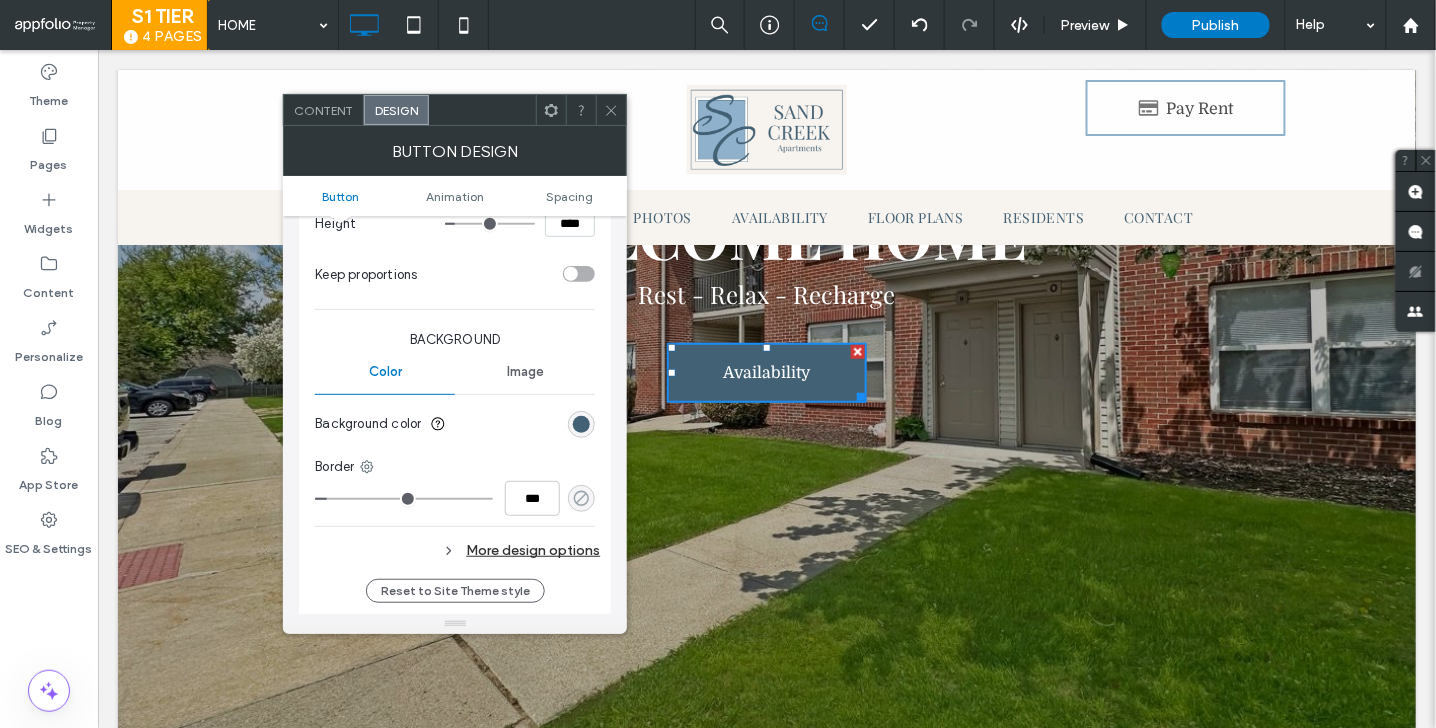 click 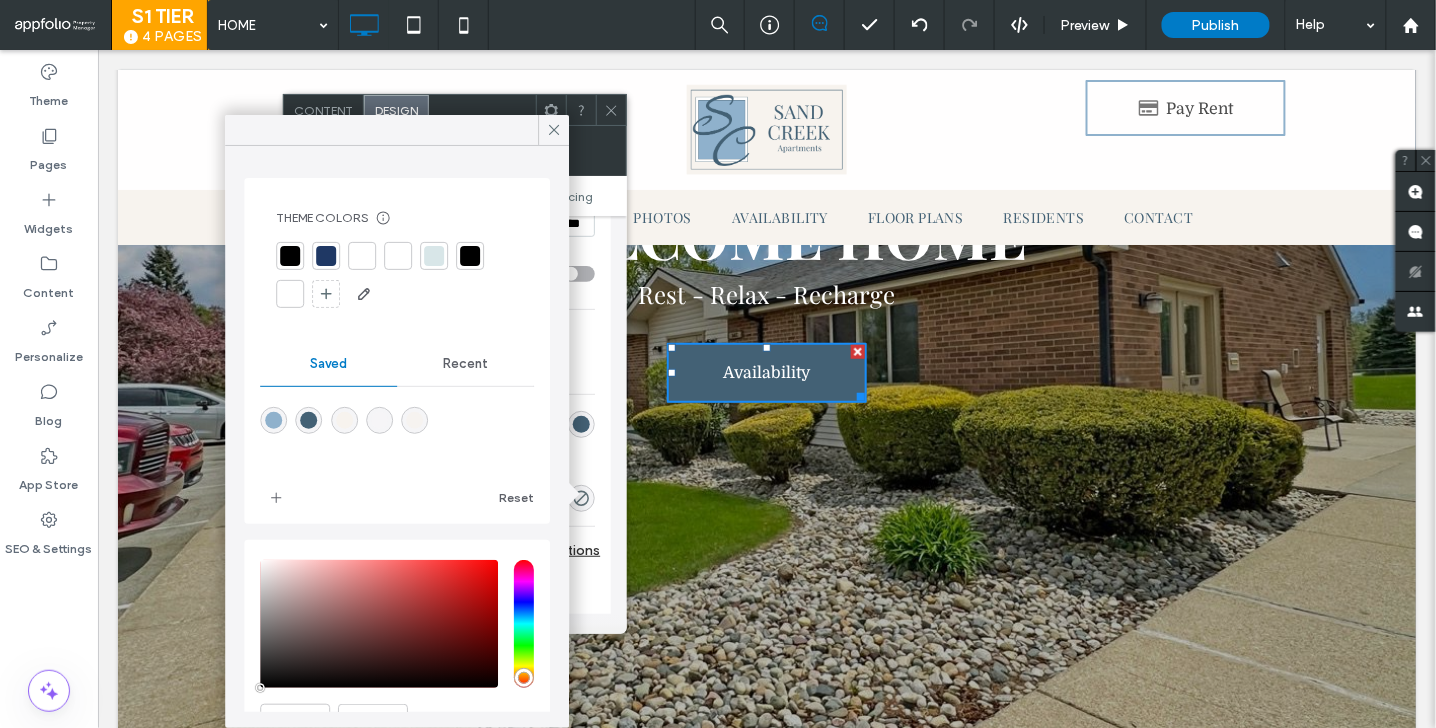 click at bounding box center (273, 420) 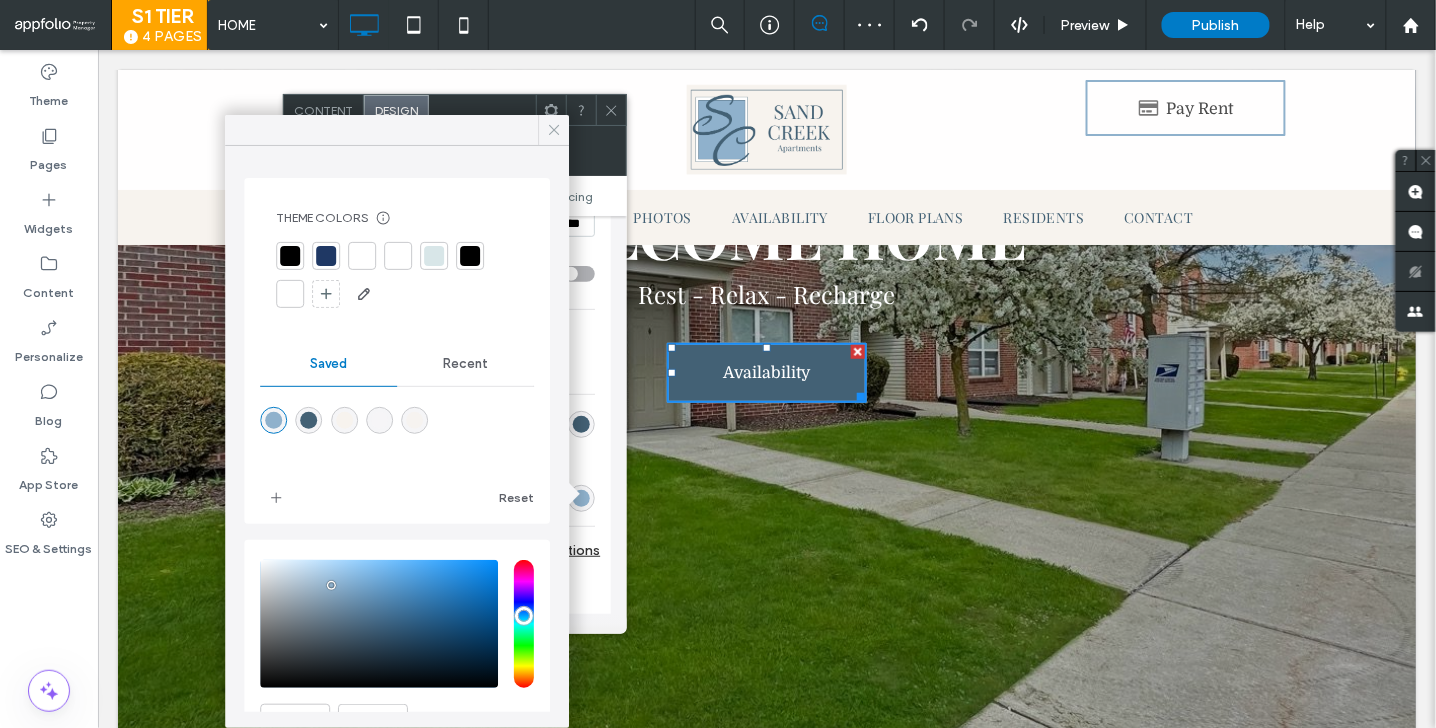 click 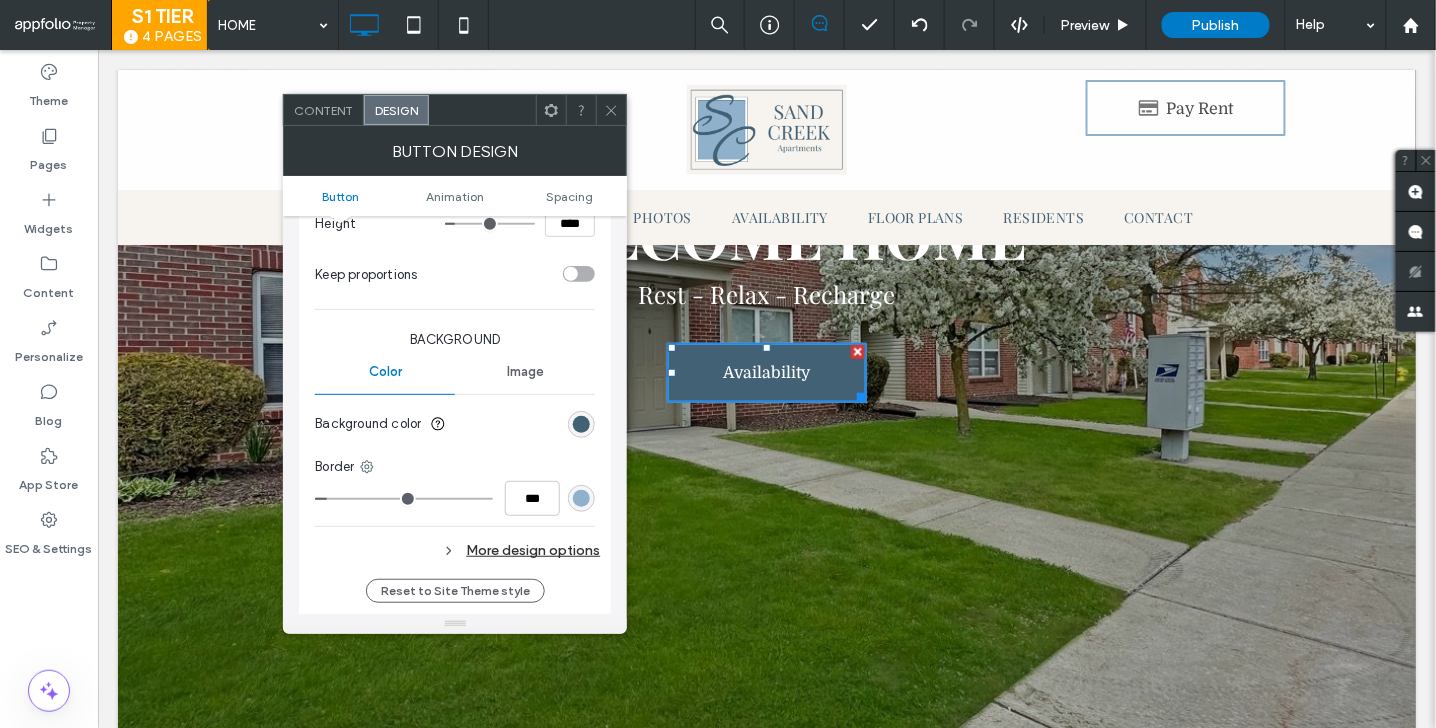 click on "More design options" at bounding box center [457, 550] 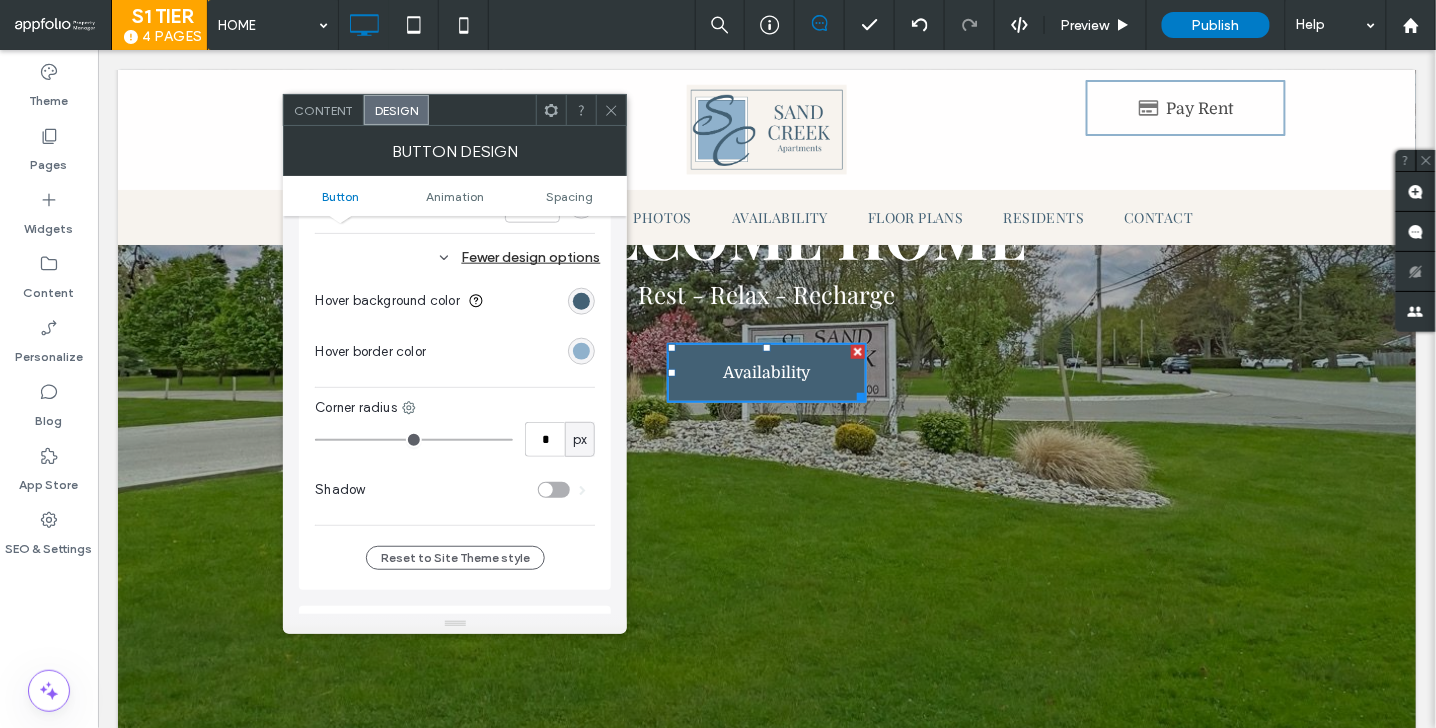 scroll, scrollTop: 678, scrollLeft: 0, axis: vertical 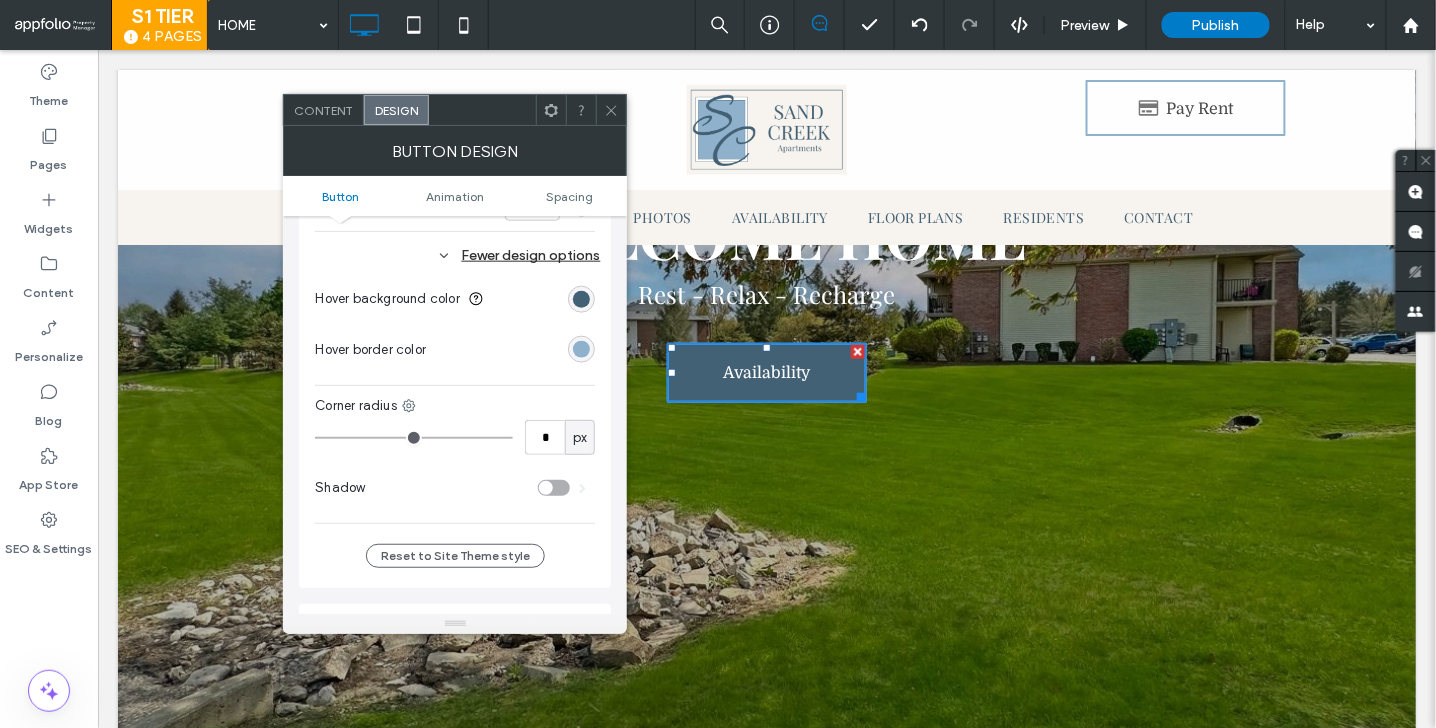 click at bounding box center (611, 110) 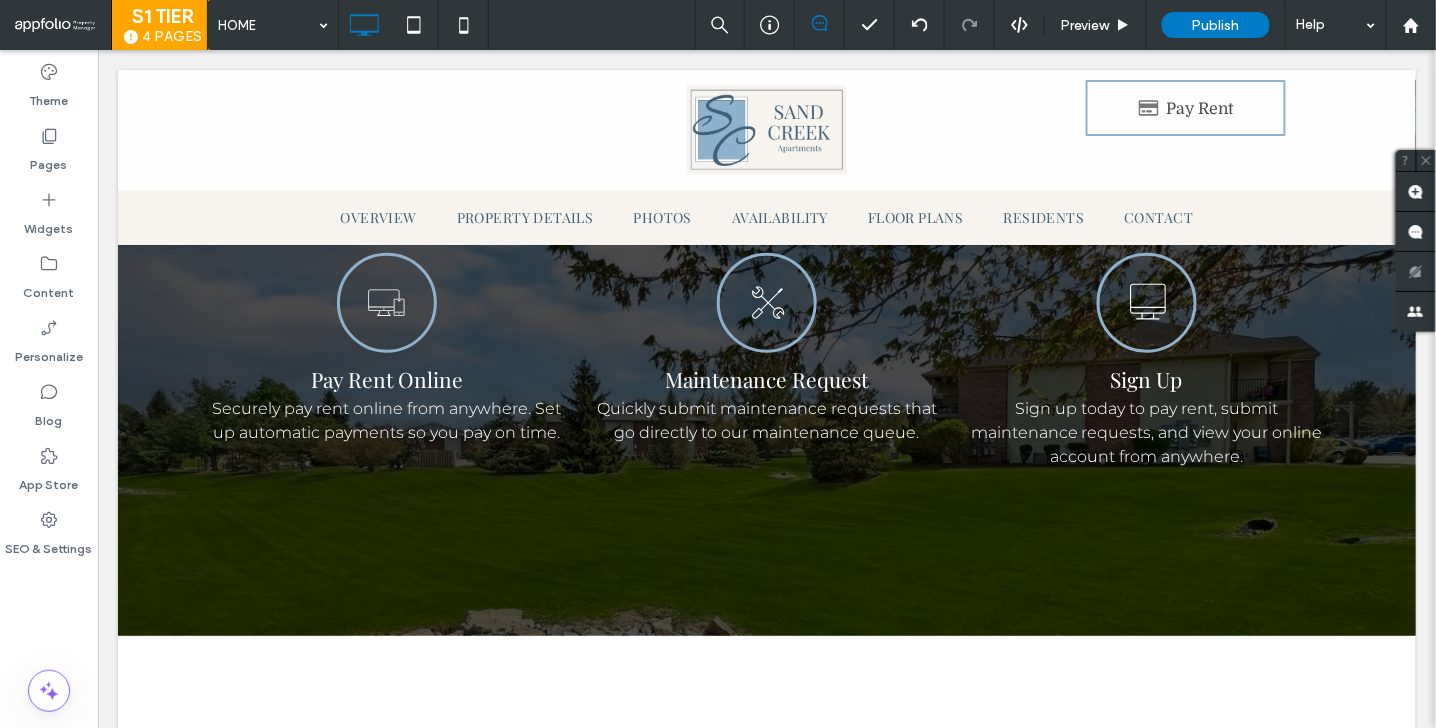 scroll, scrollTop: 4742, scrollLeft: 0, axis: vertical 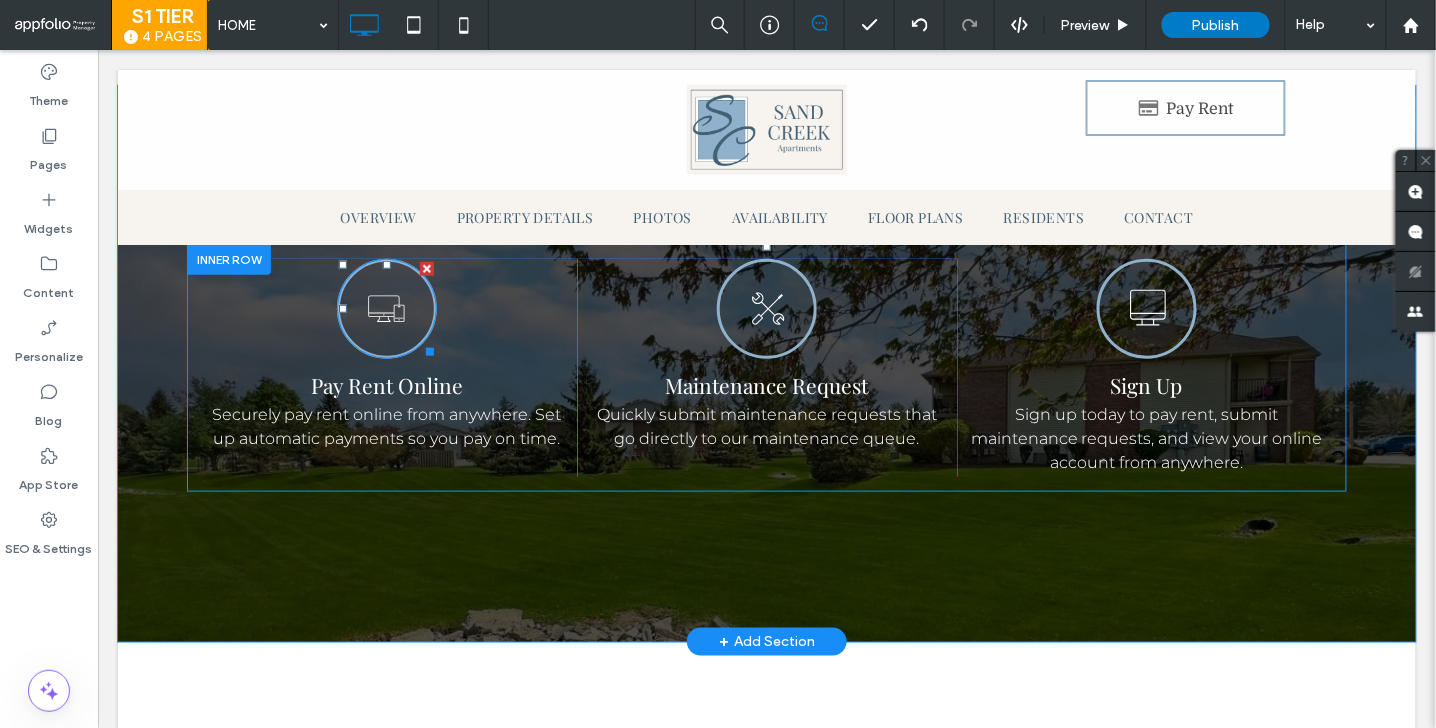 click on "computer icon - click to login to pay rent online" 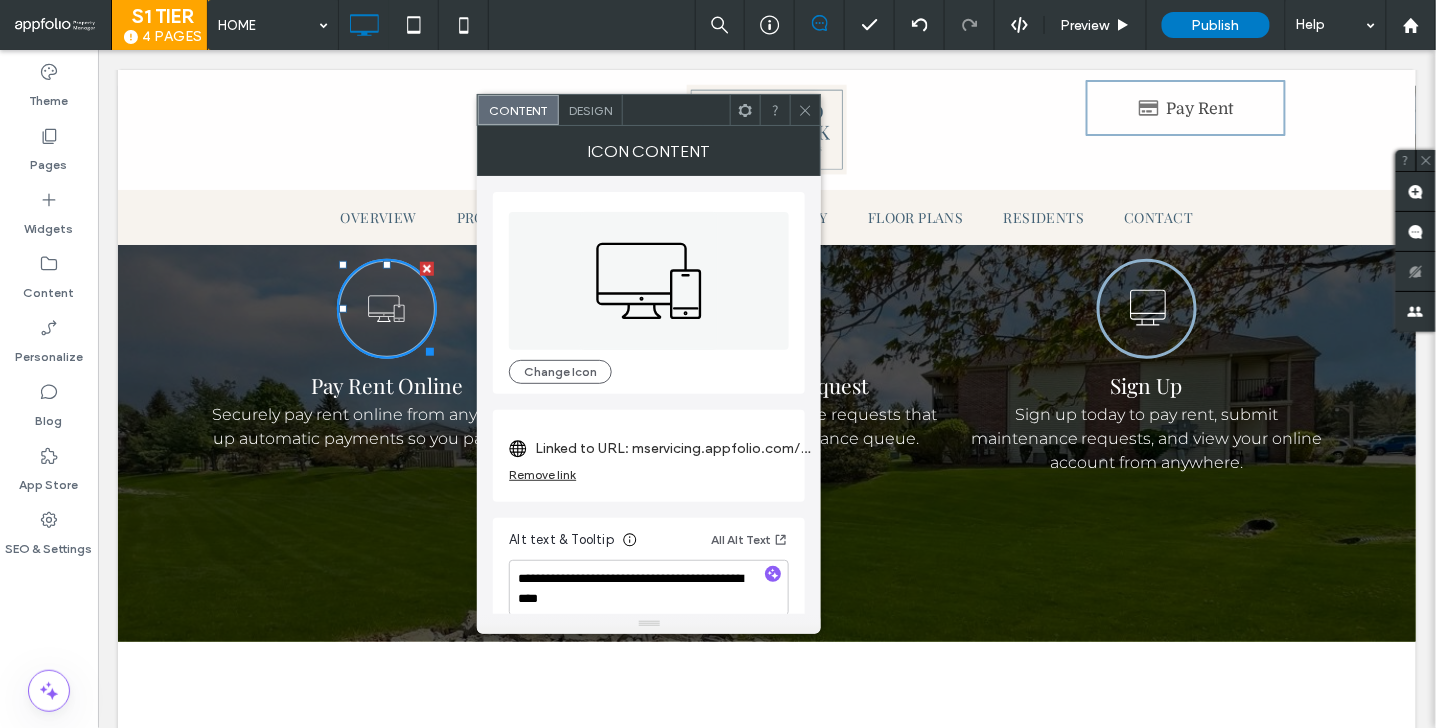 click 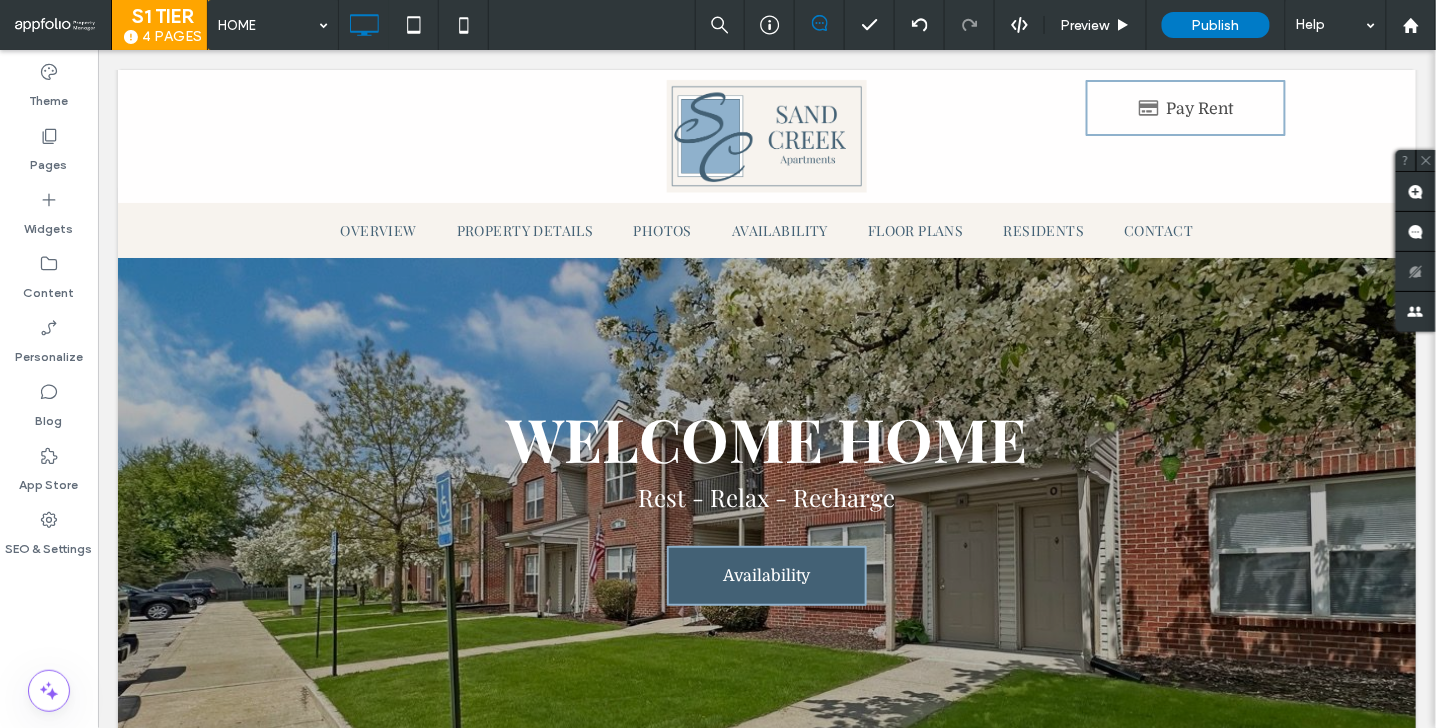 scroll, scrollTop: 0, scrollLeft: 0, axis: both 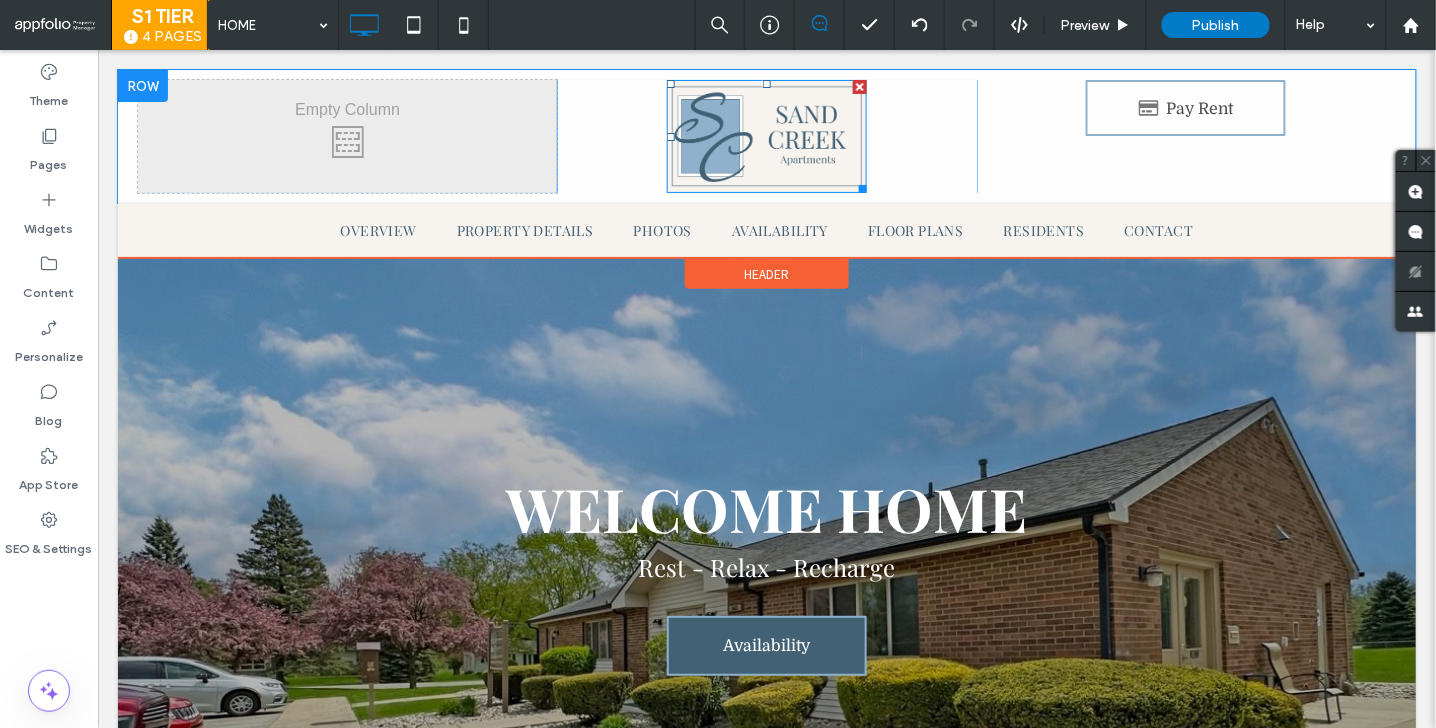 click at bounding box center (766, 135) 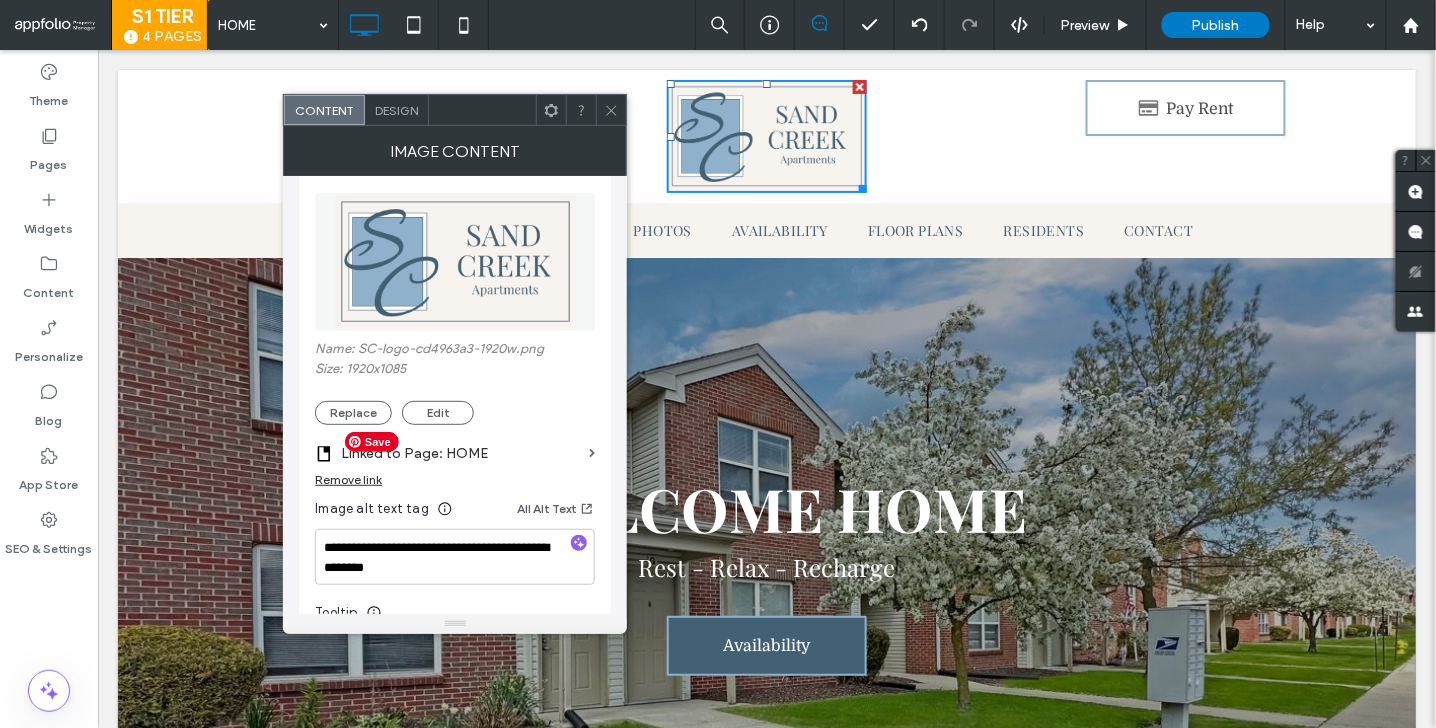 scroll, scrollTop: 242, scrollLeft: 0, axis: vertical 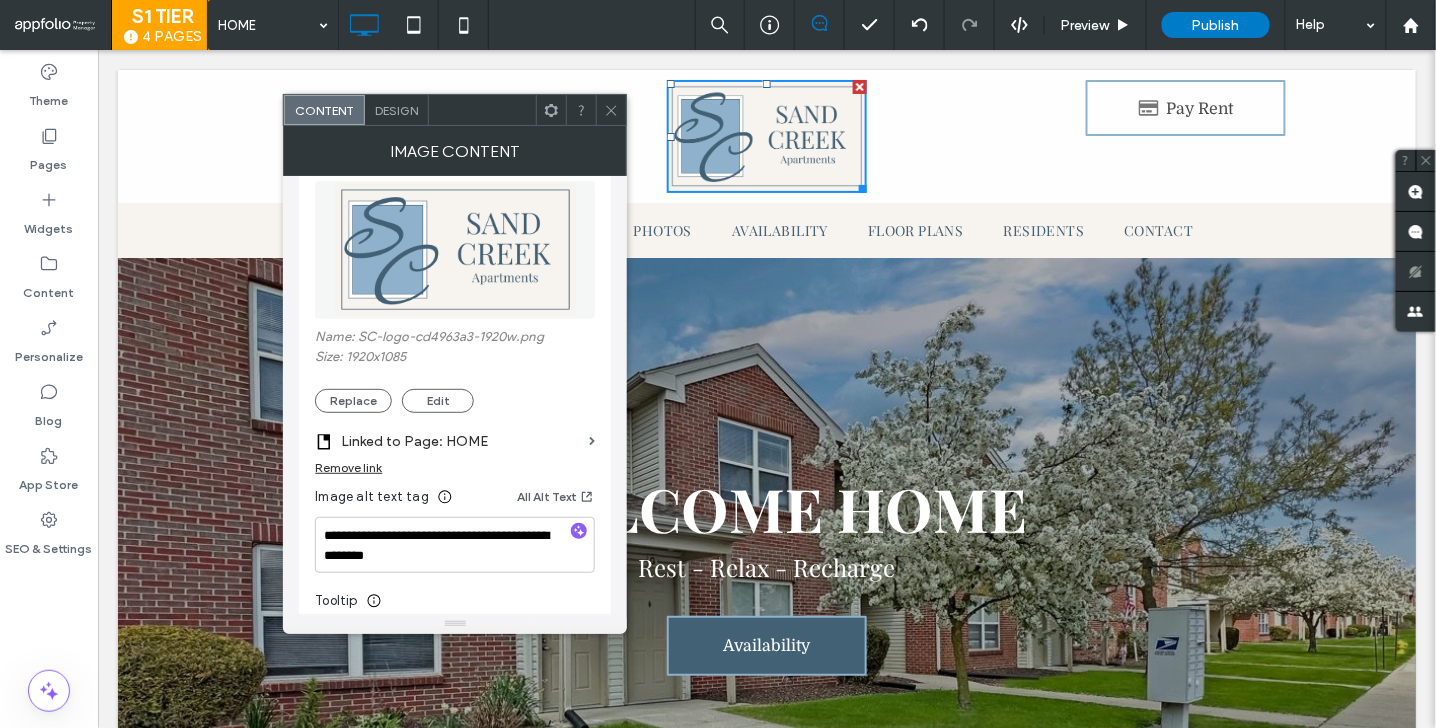 click 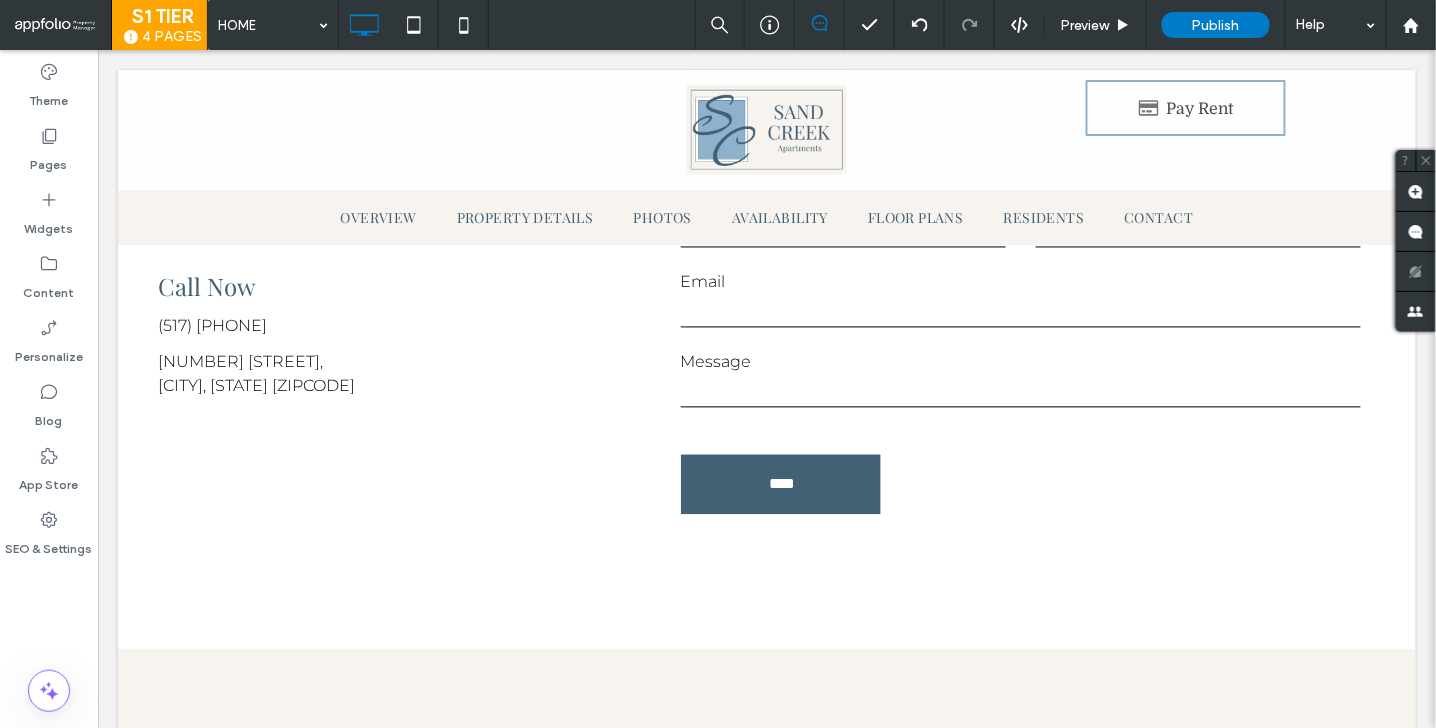 scroll, scrollTop: 5291, scrollLeft: 0, axis: vertical 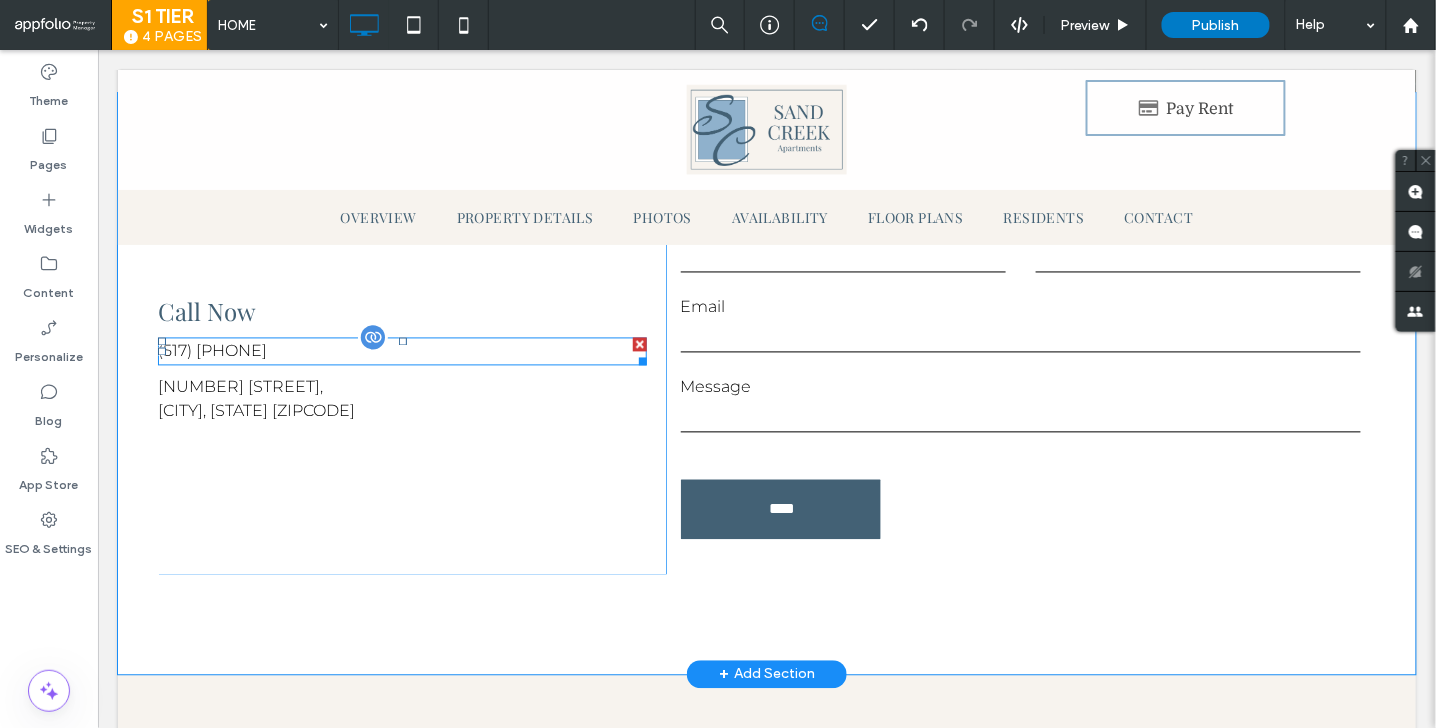 click on "(517) 264-1400" at bounding box center [211, 350] 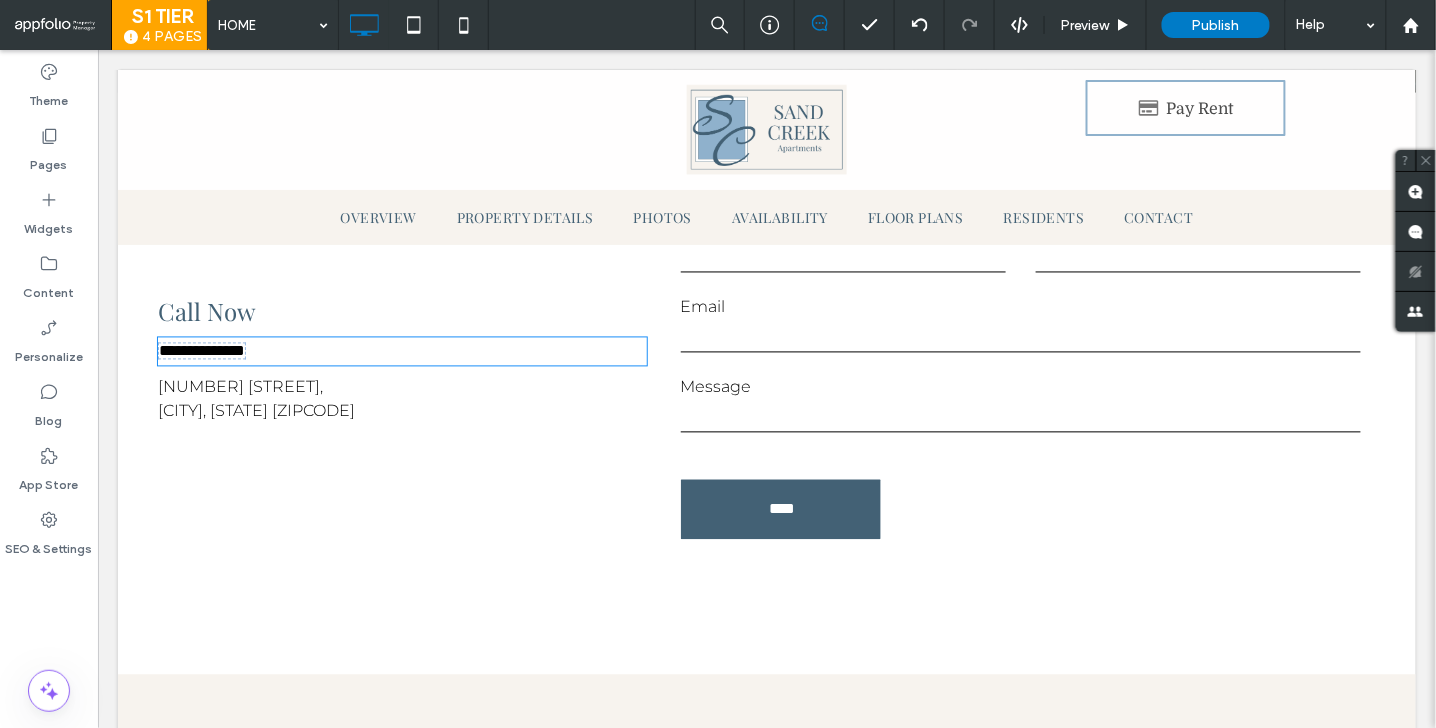 type on "**********" 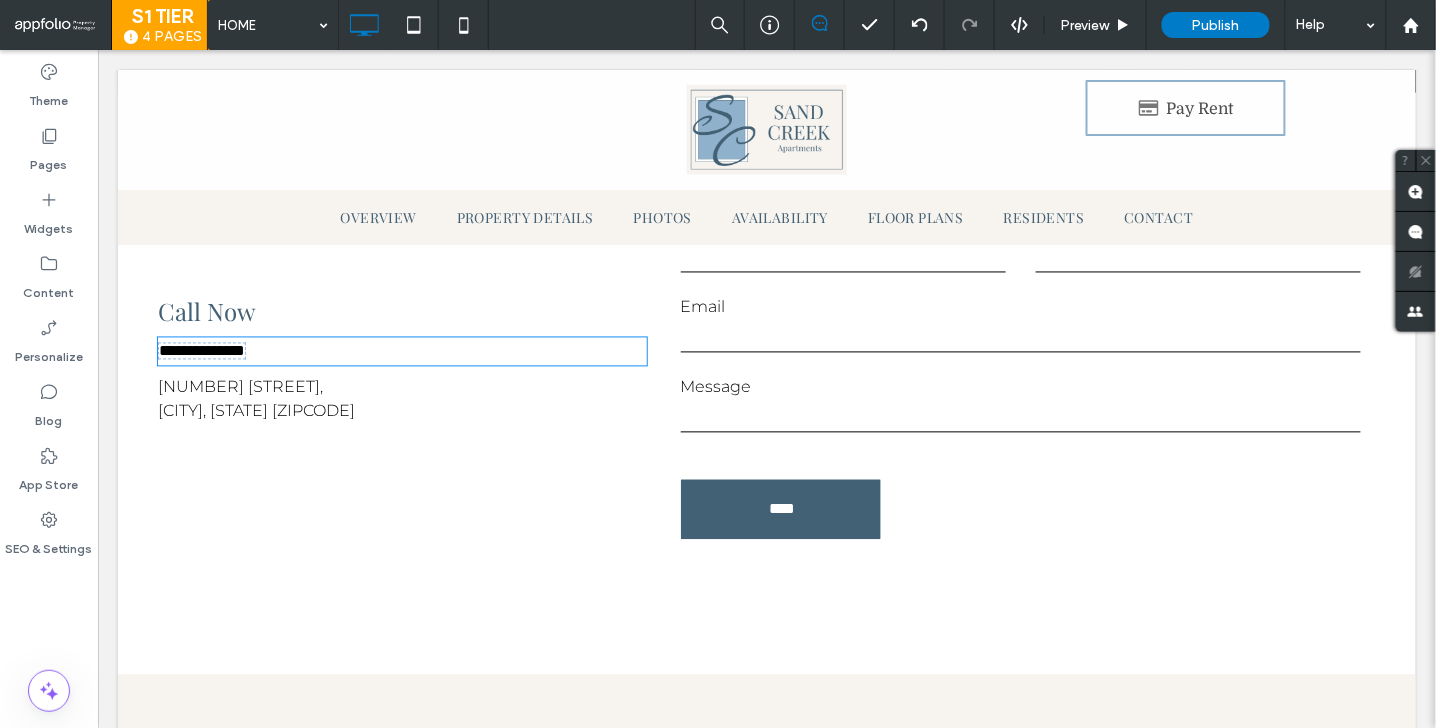 type on "**" 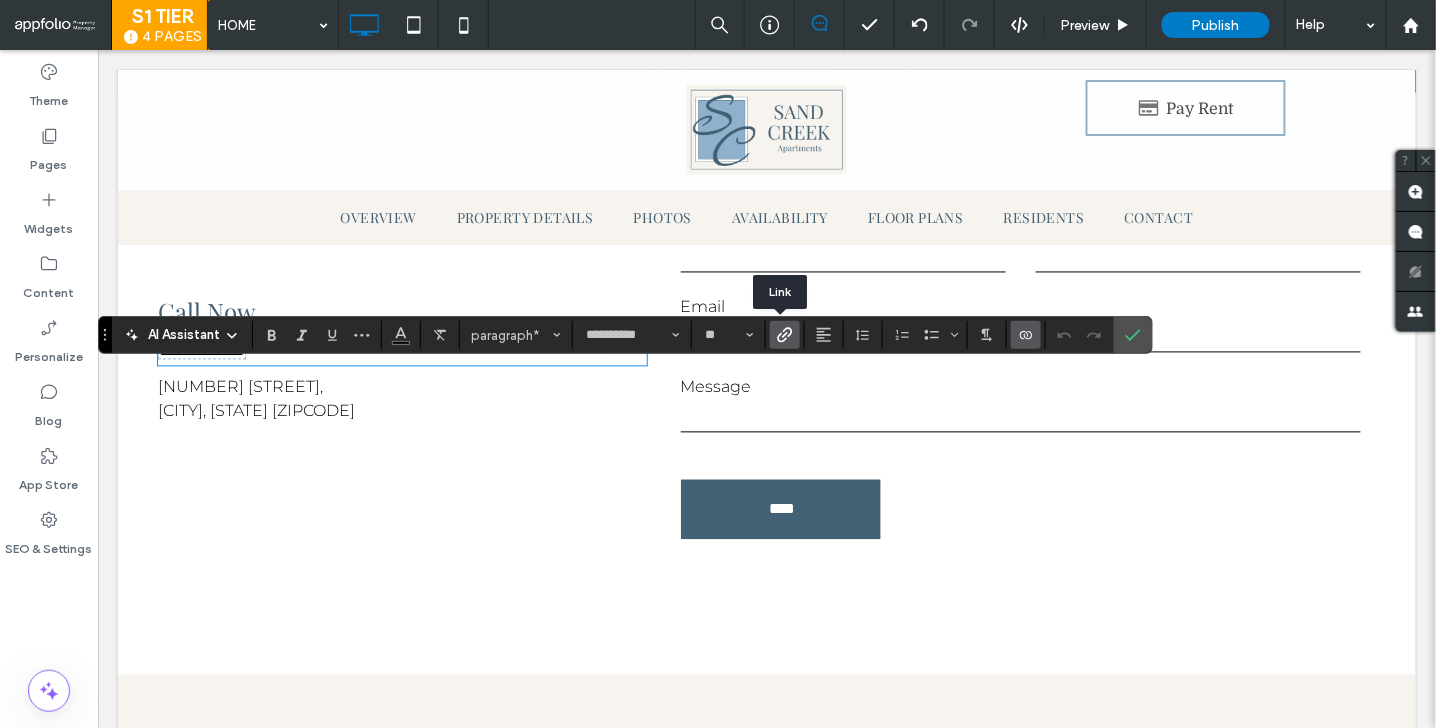 click 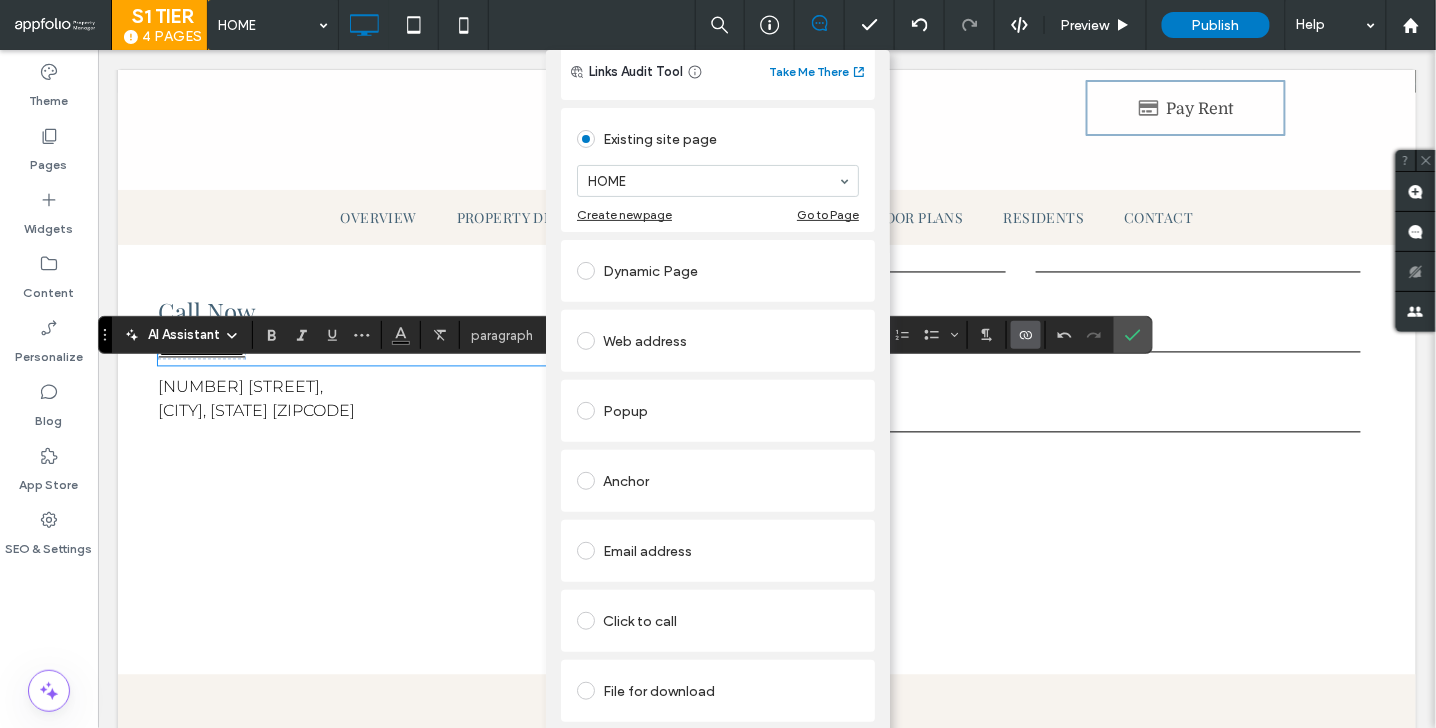 click on "Click to call" at bounding box center (718, 621) 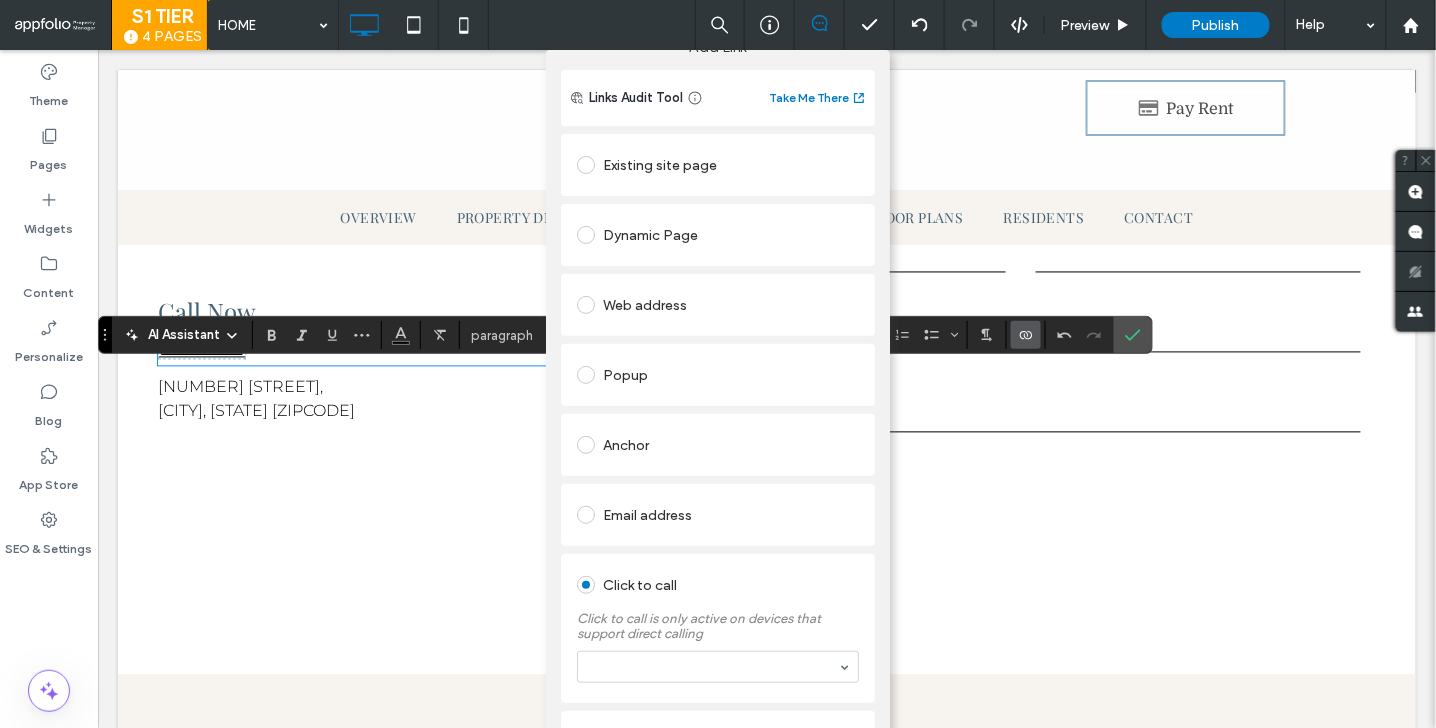 scroll, scrollTop: 68, scrollLeft: 0, axis: vertical 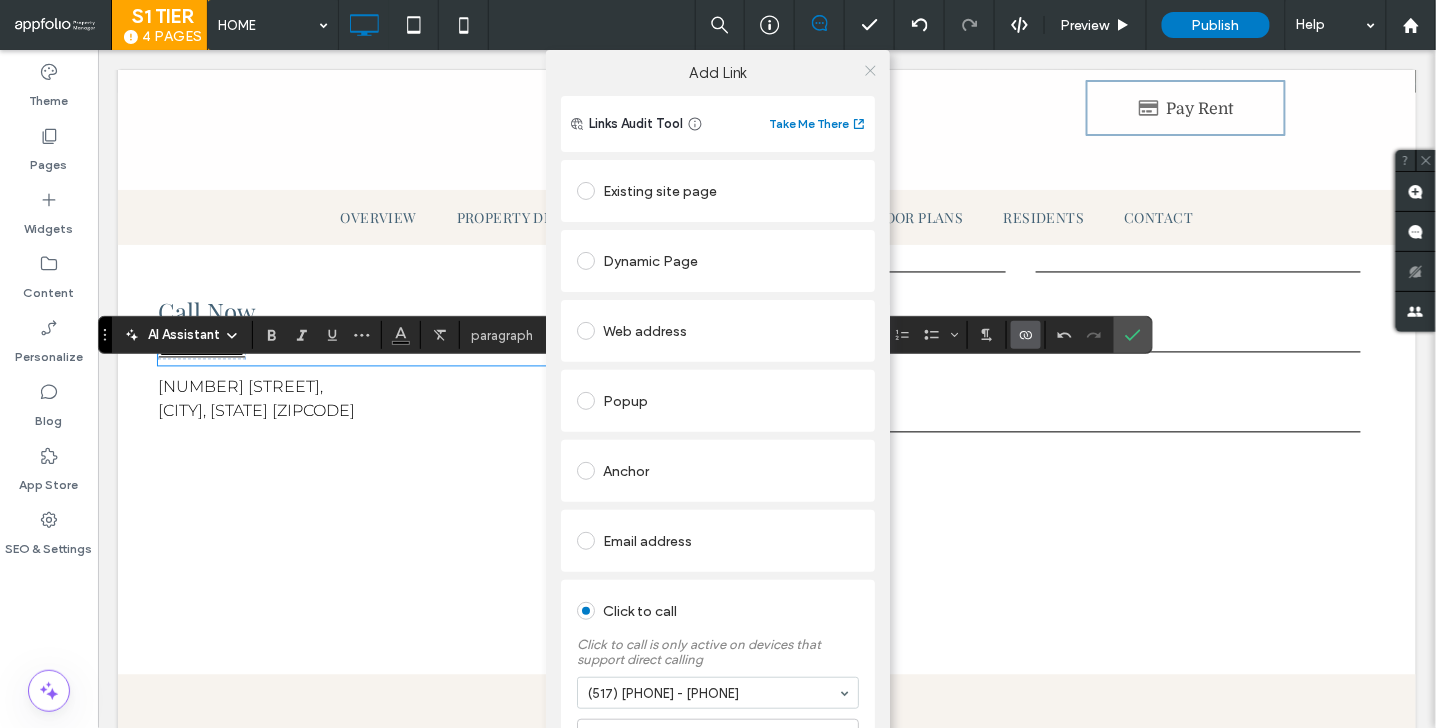 click 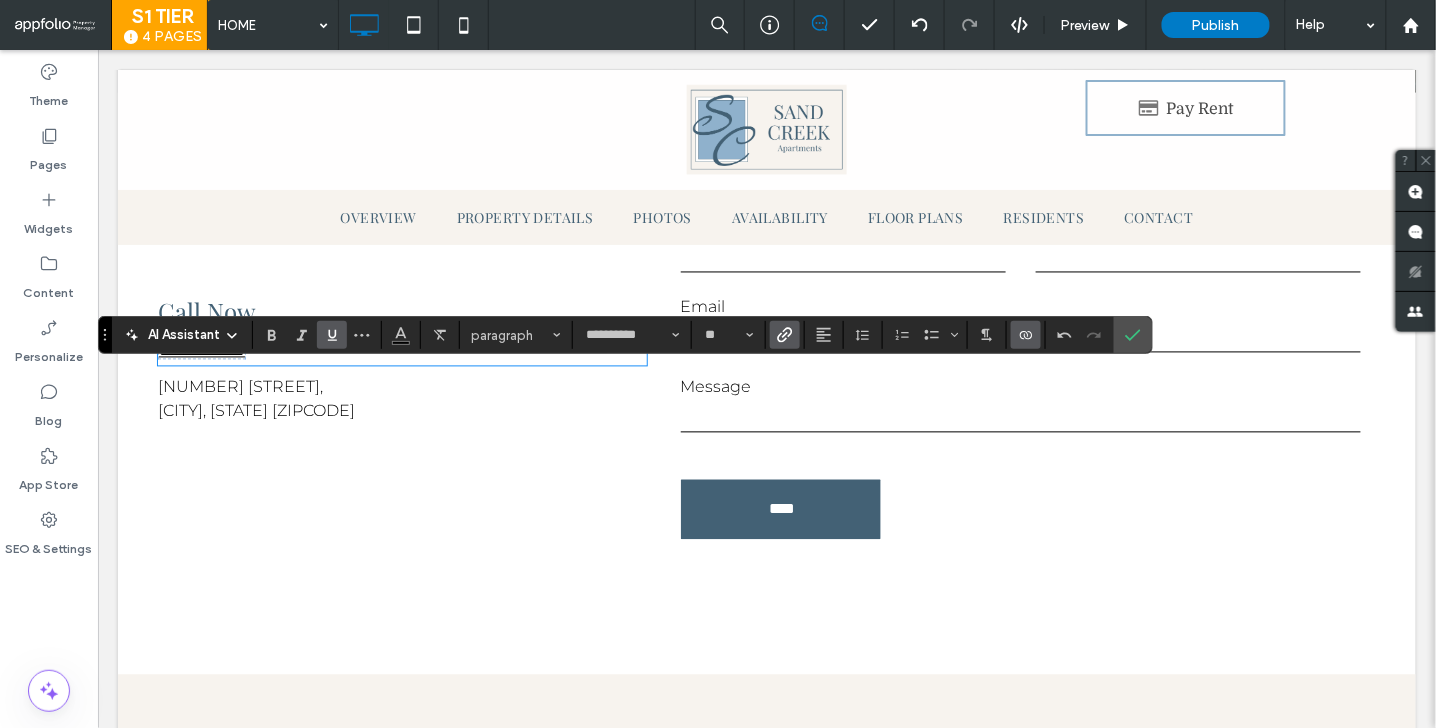 click 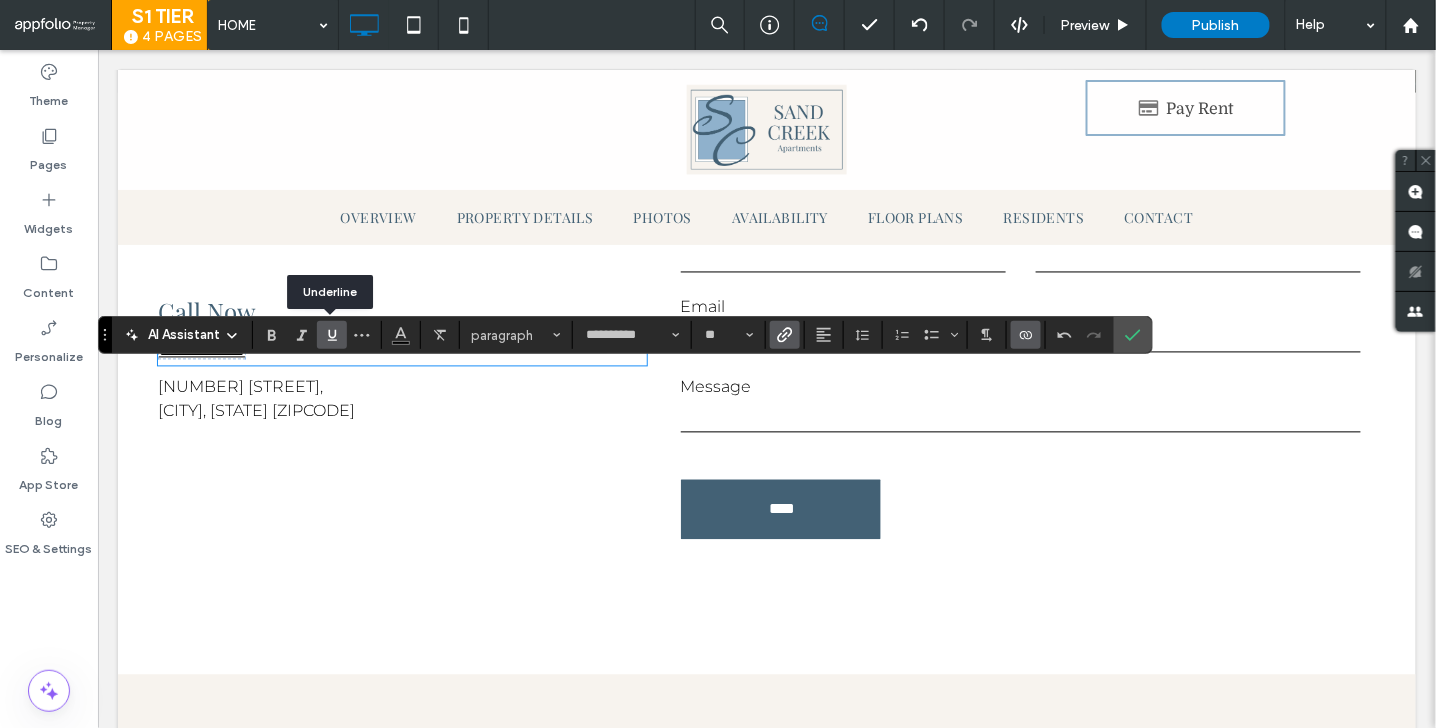 click 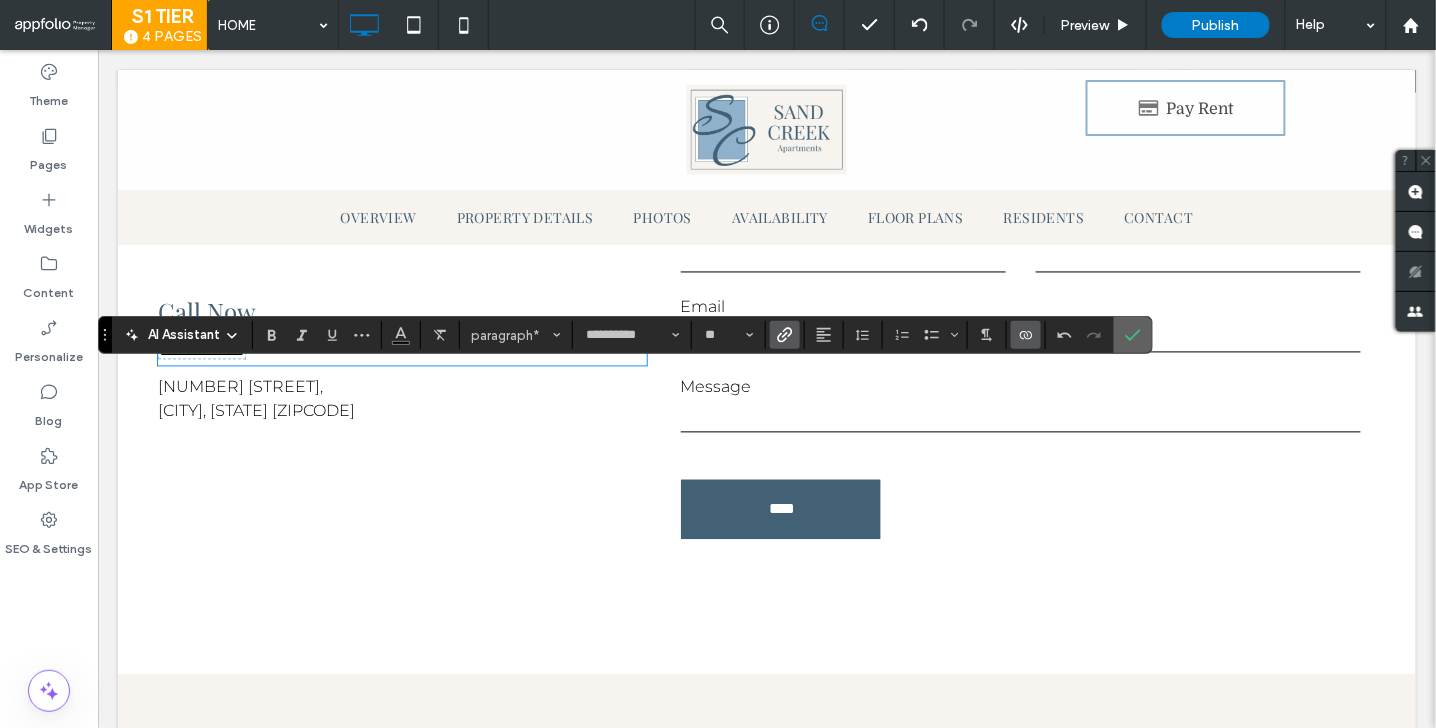 click 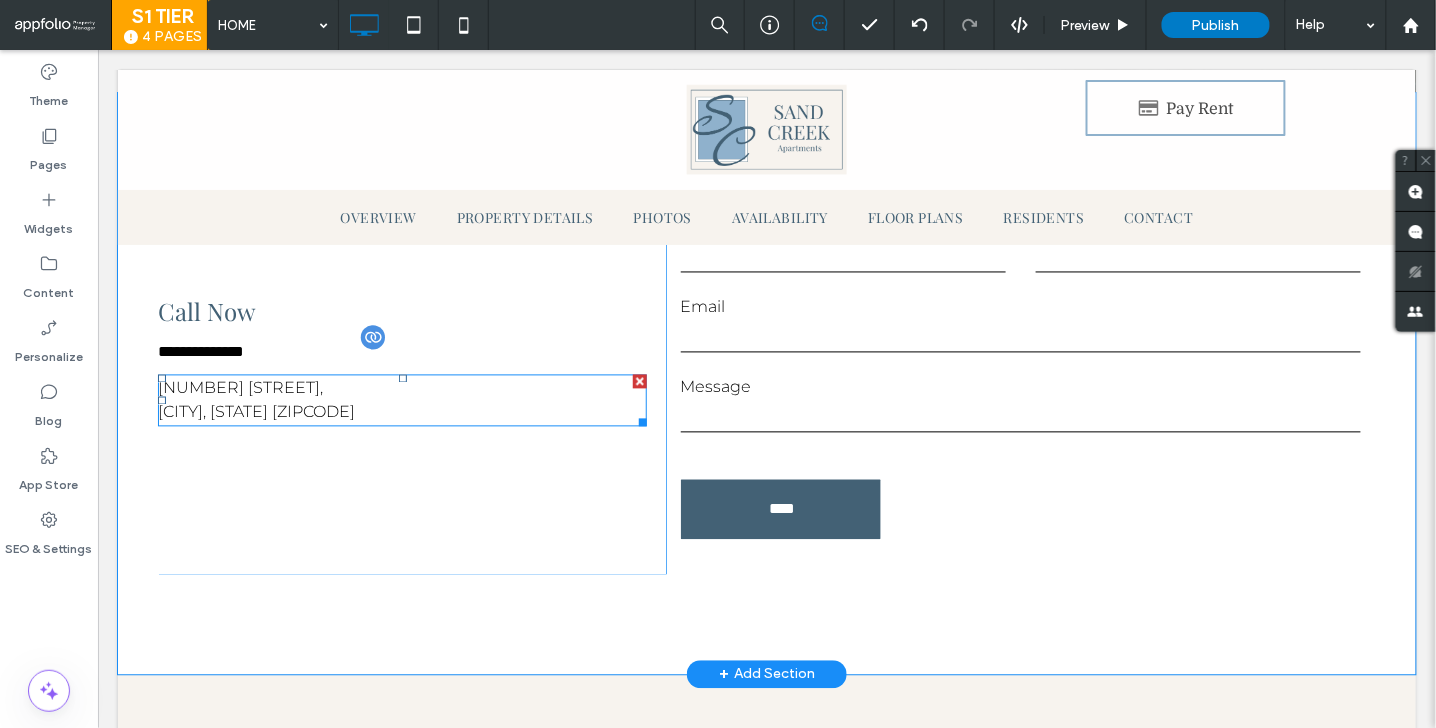 click on "﻿ Adrian, MI 49221" at bounding box center (401, 412) 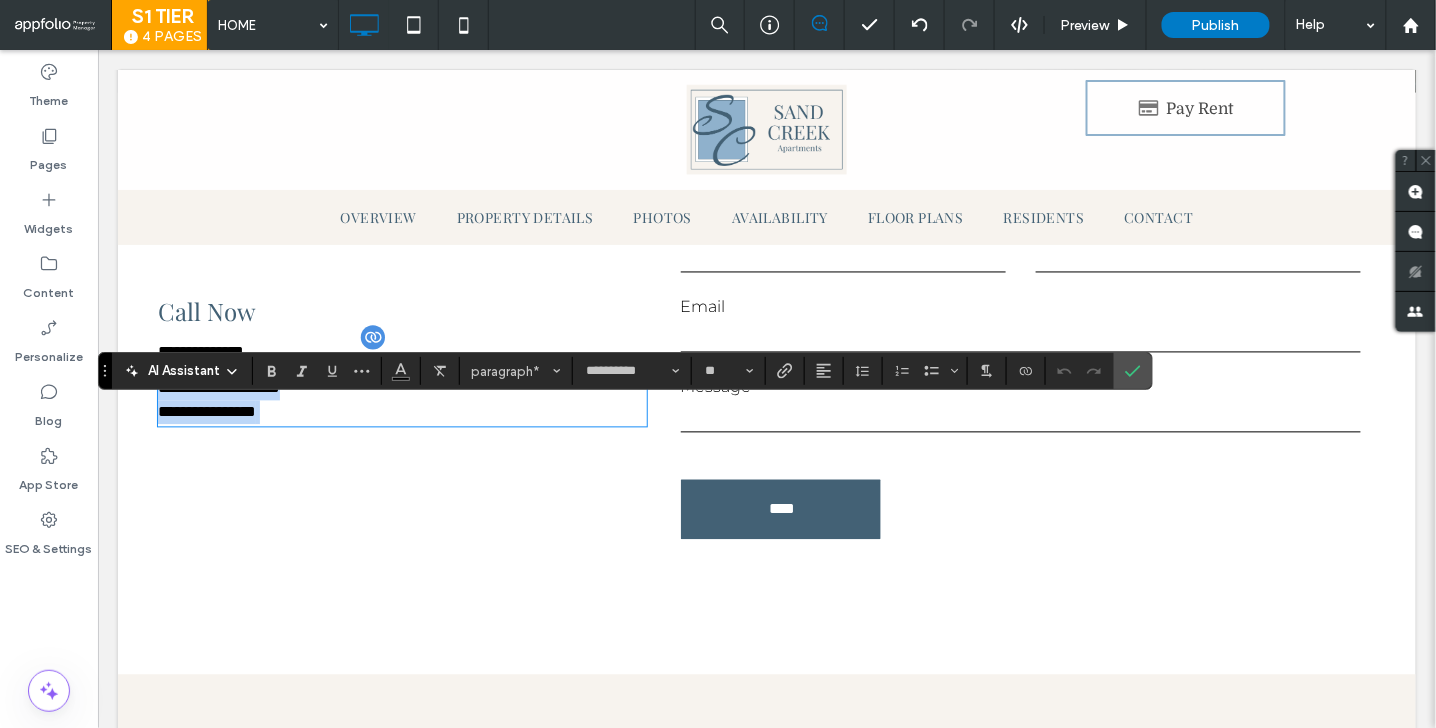 copy on "**********" 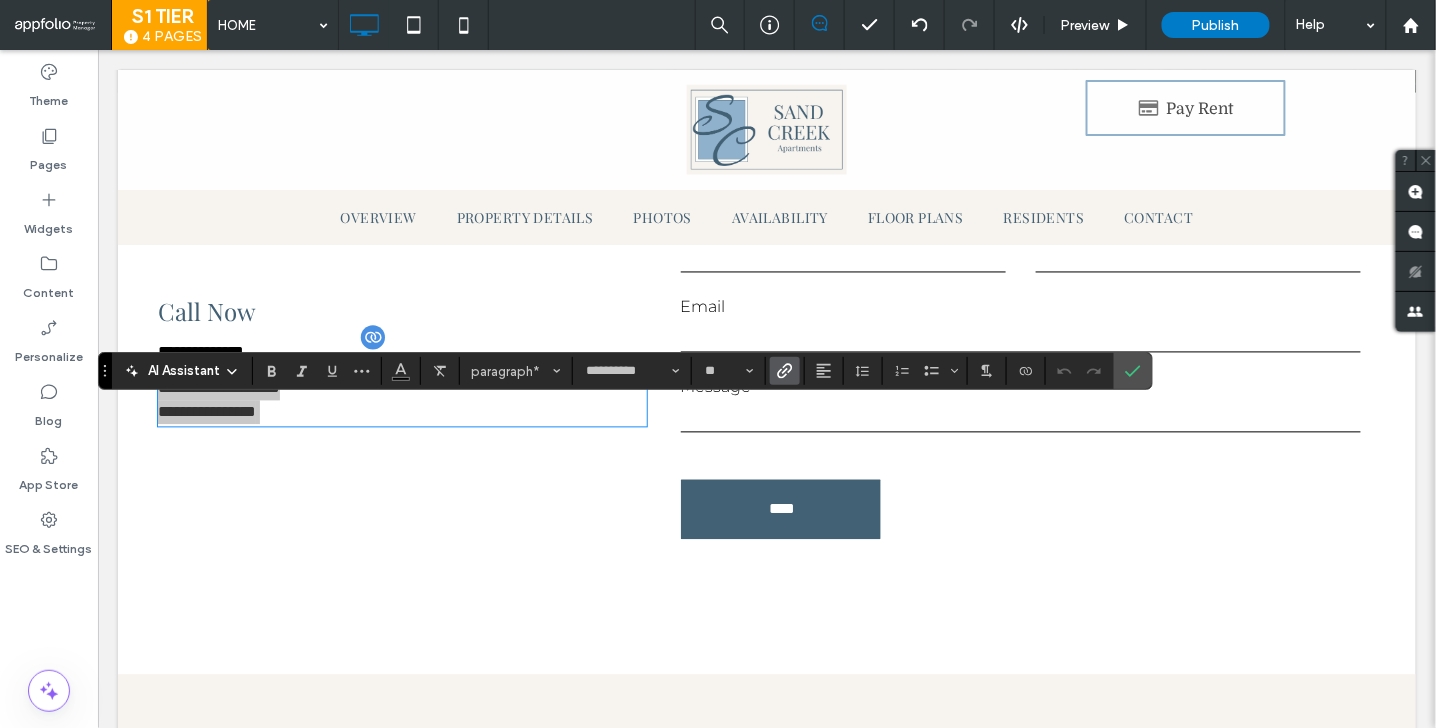 click 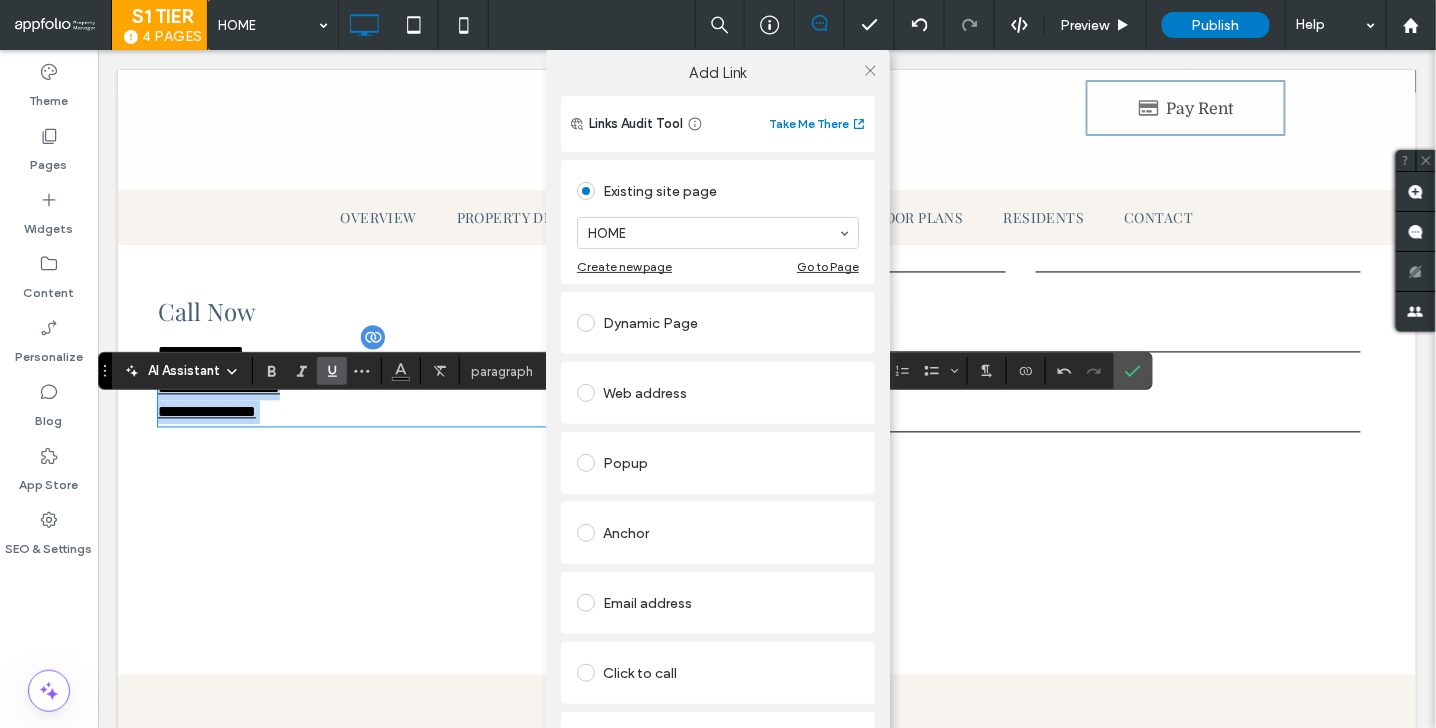 scroll, scrollTop: 68, scrollLeft: 0, axis: vertical 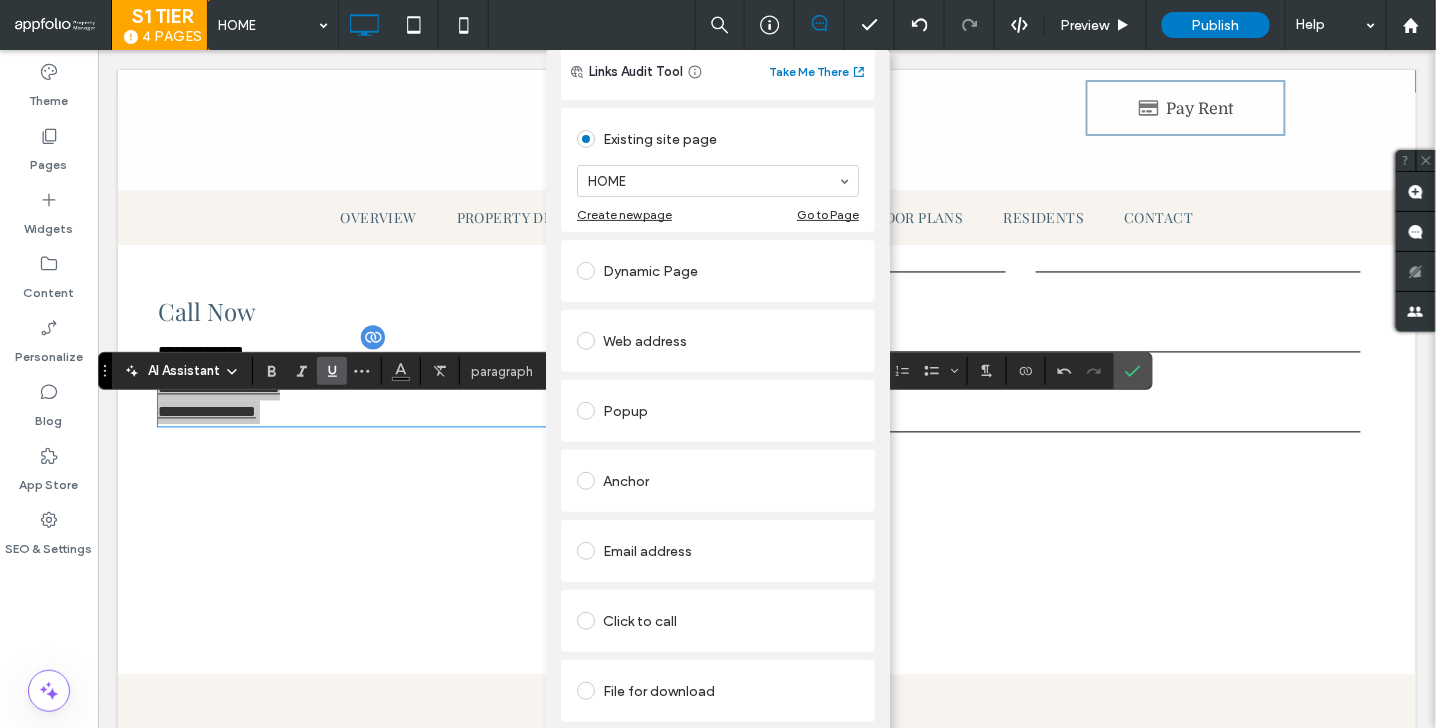 click on "Web address" at bounding box center [718, 341] 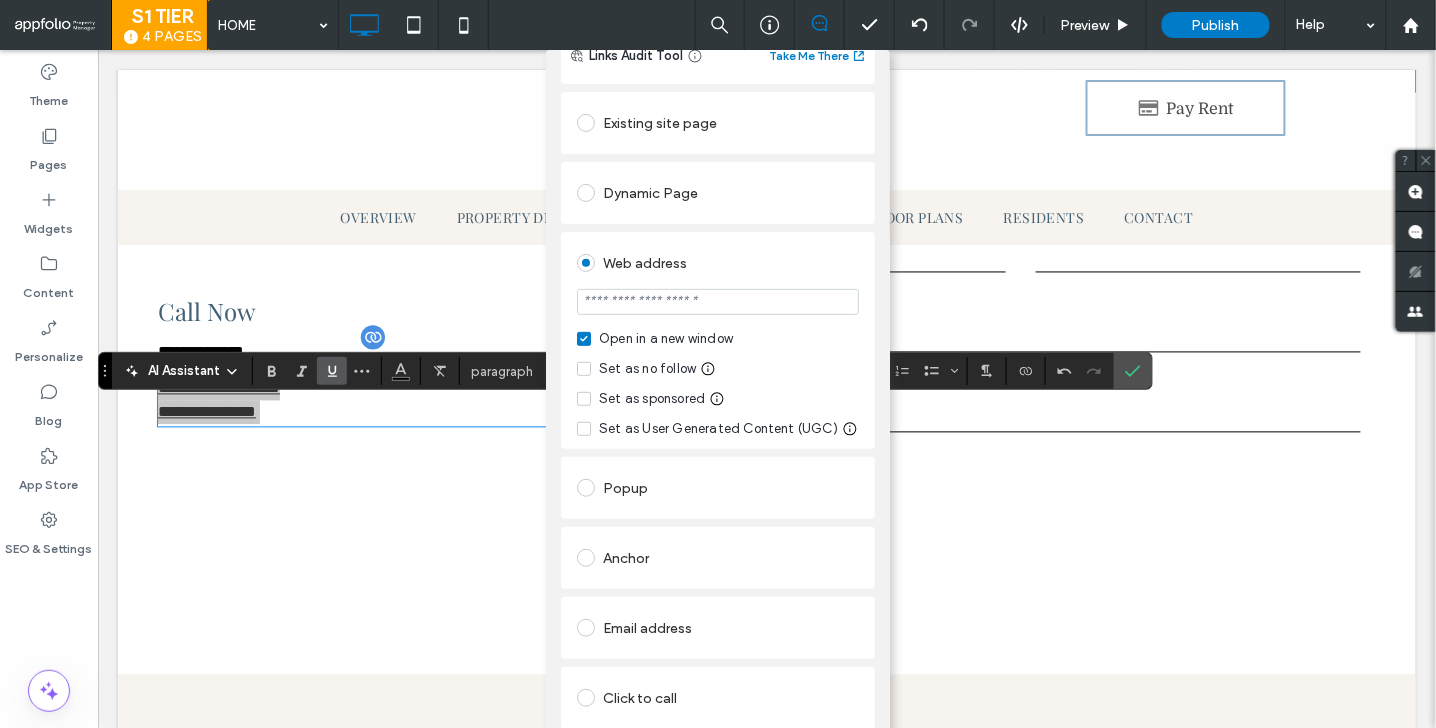 click at bounding box center [718, 302] 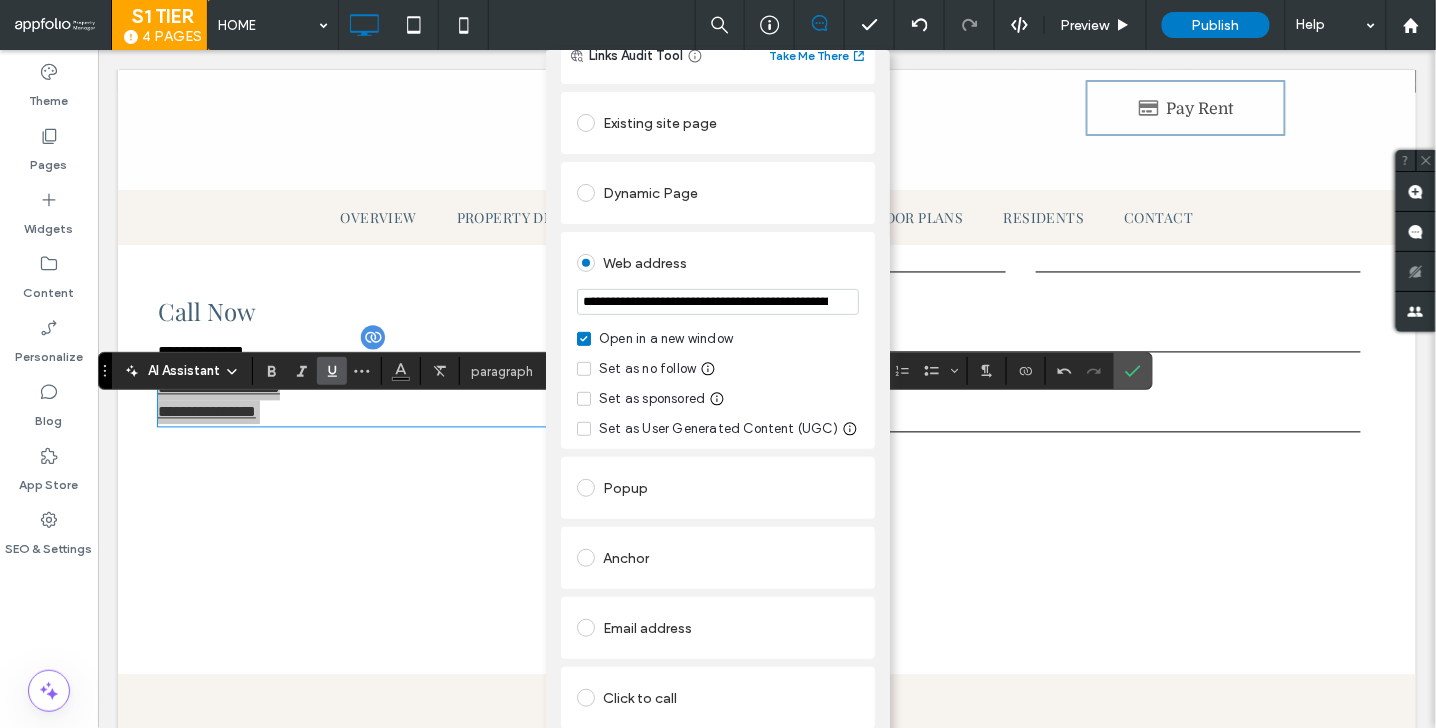 scroll, scrollTop: 0, scrollLeft: 2547, axis: horizontal 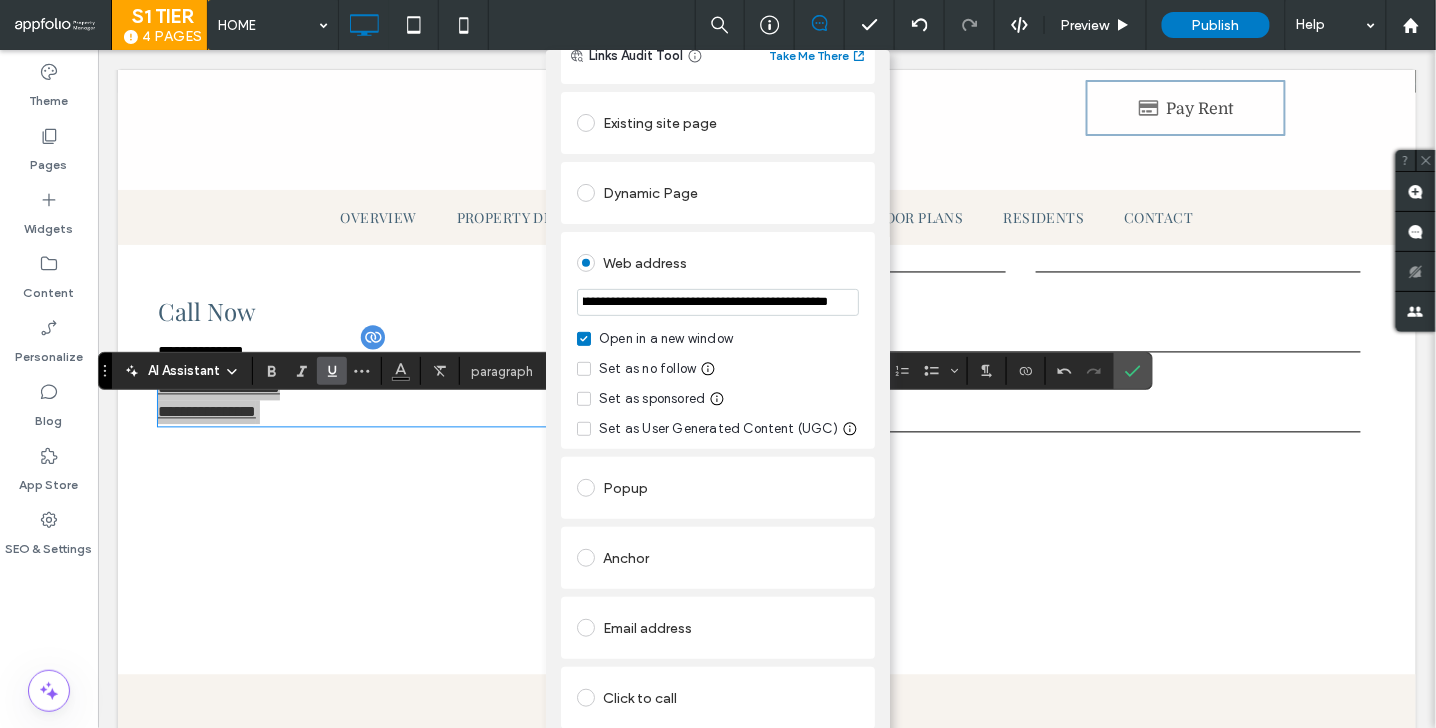 type on "**********" 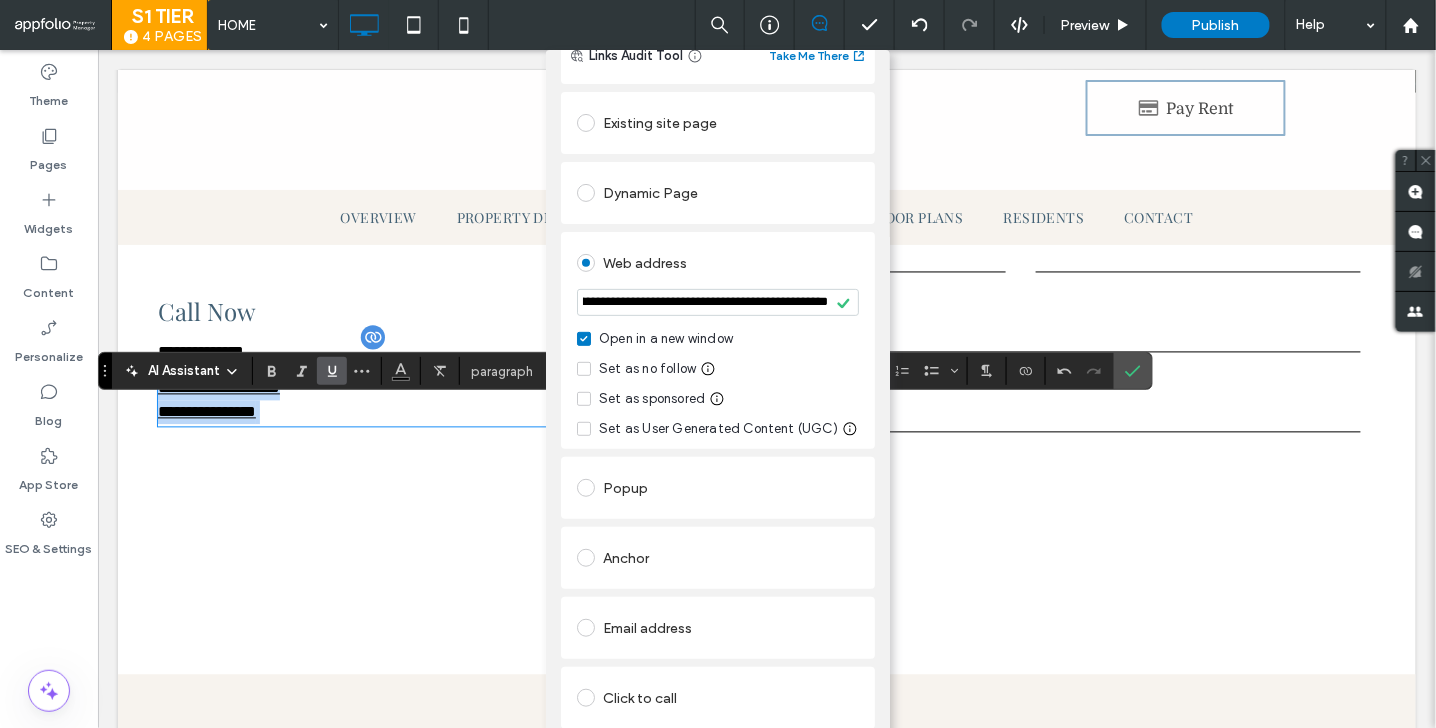 scroll, scrollTop: 0, scrollLeft: 0, axis: both 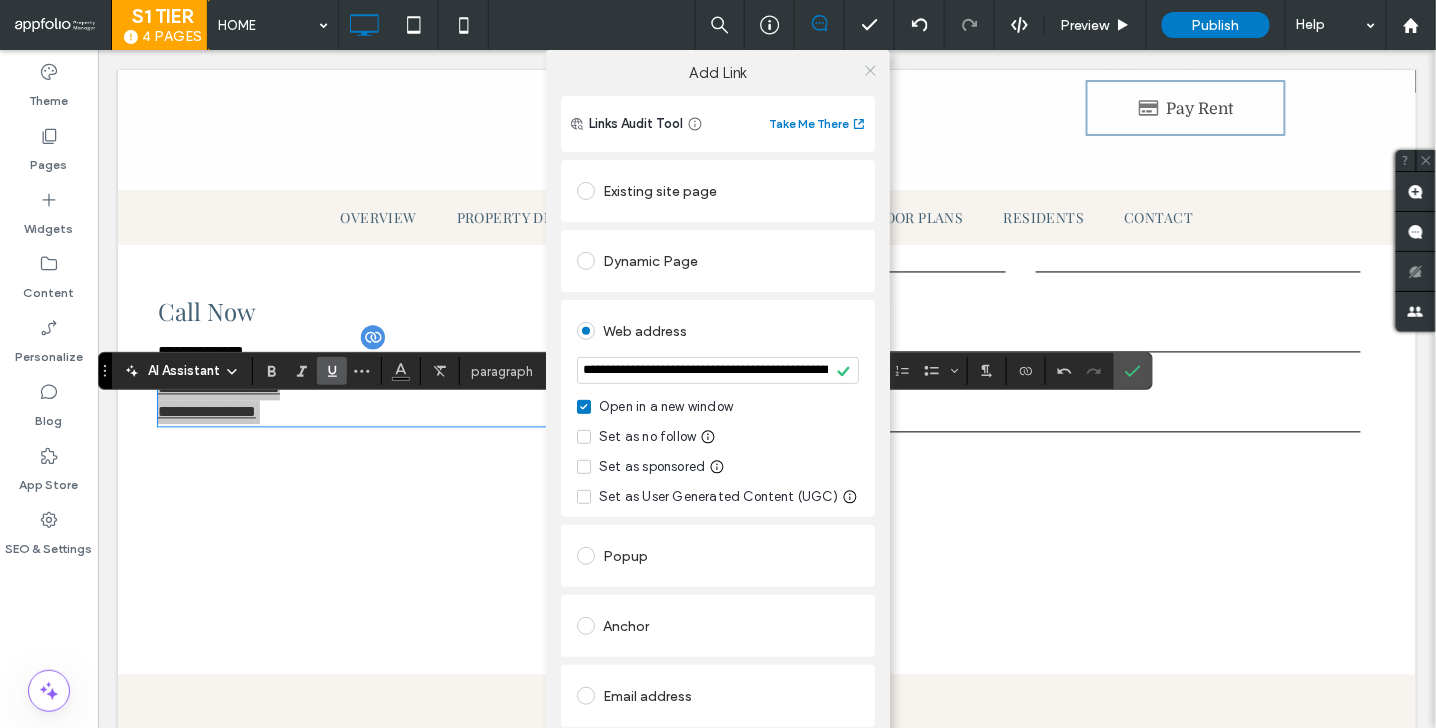 click 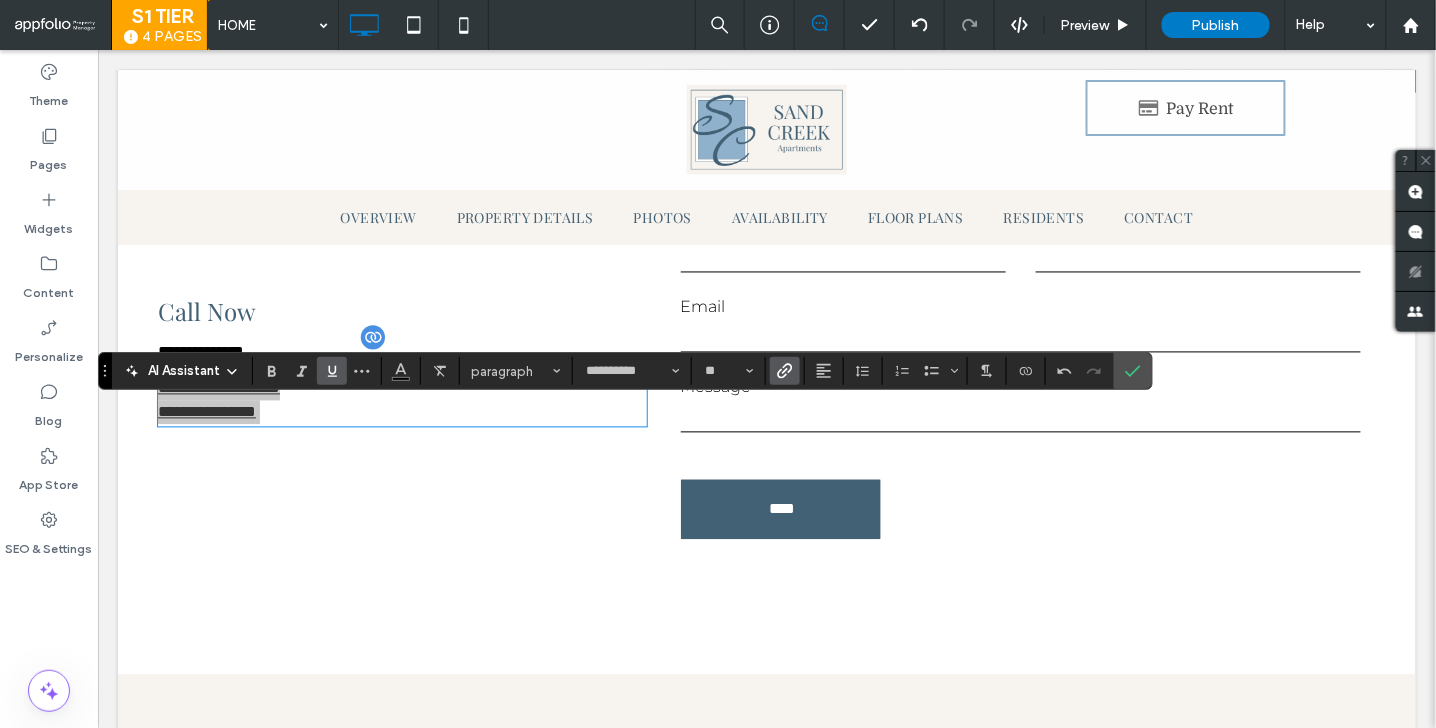 click 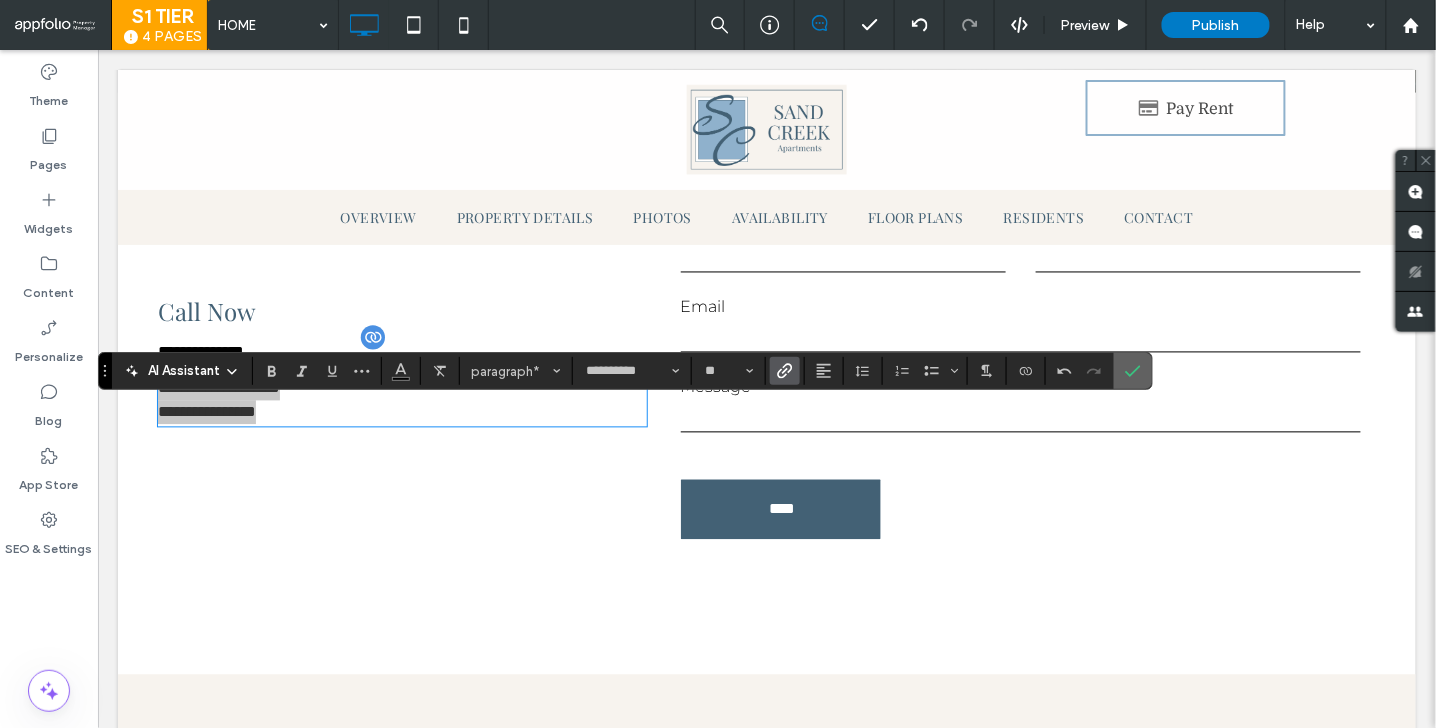 click 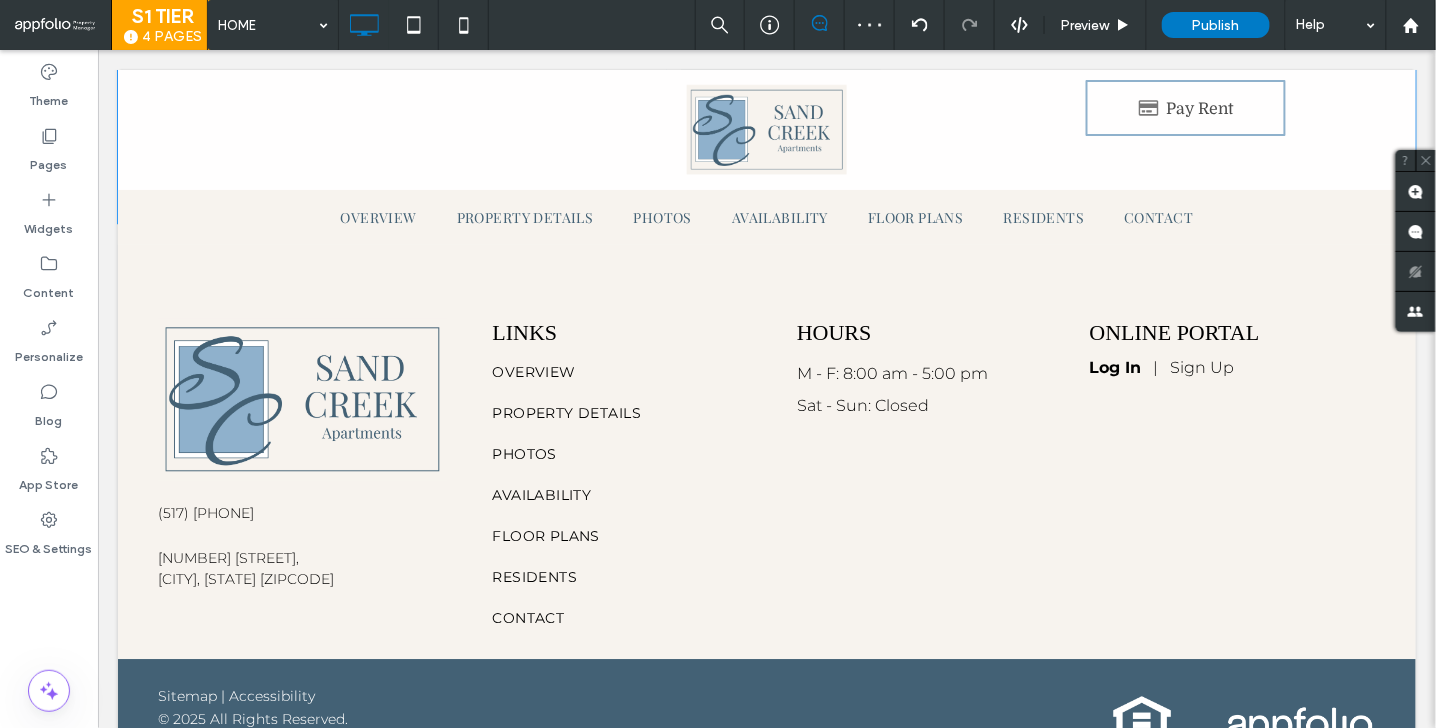 scroll, scrollTop: 5871, scrollLeft: 0, axis: vertical 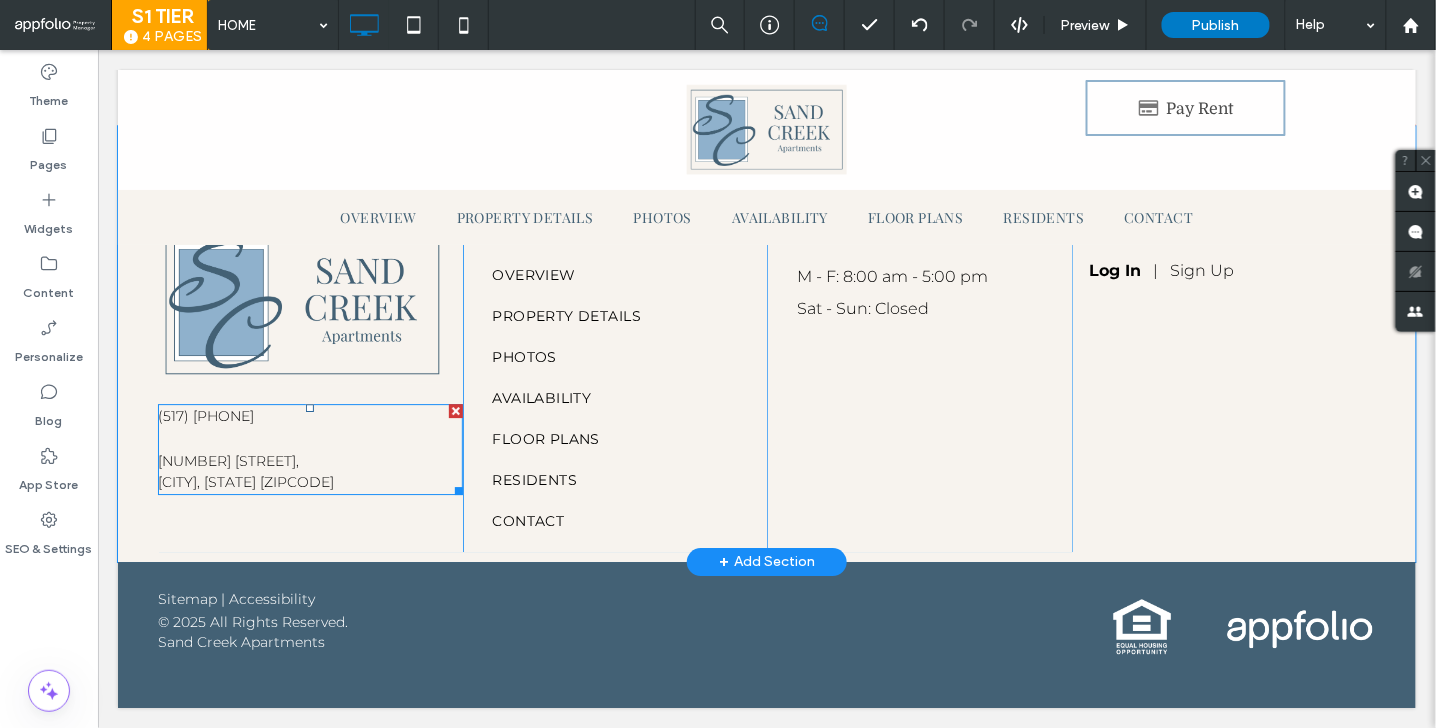 click on "144 Sand Creek Hwy," at bounding box center [309, 460] 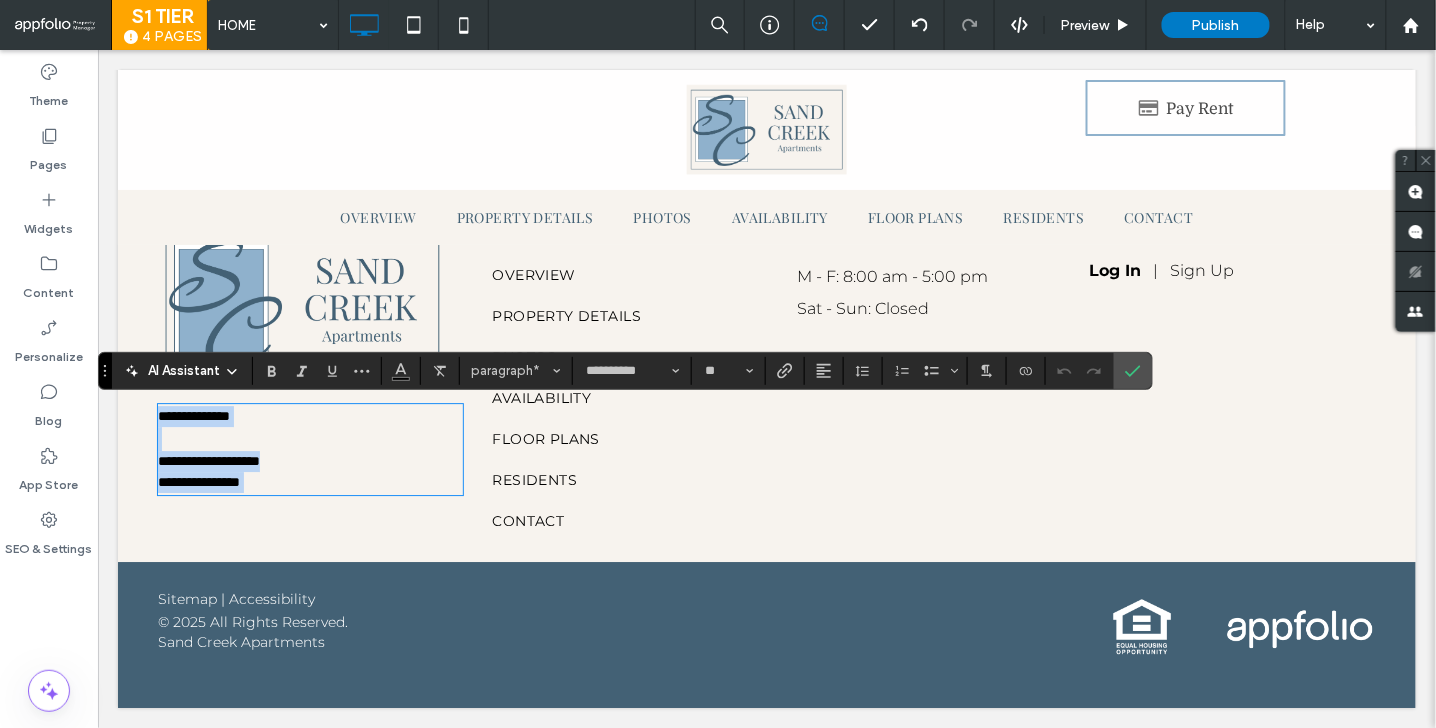 click on "**********" at bounding box center [309, 481] 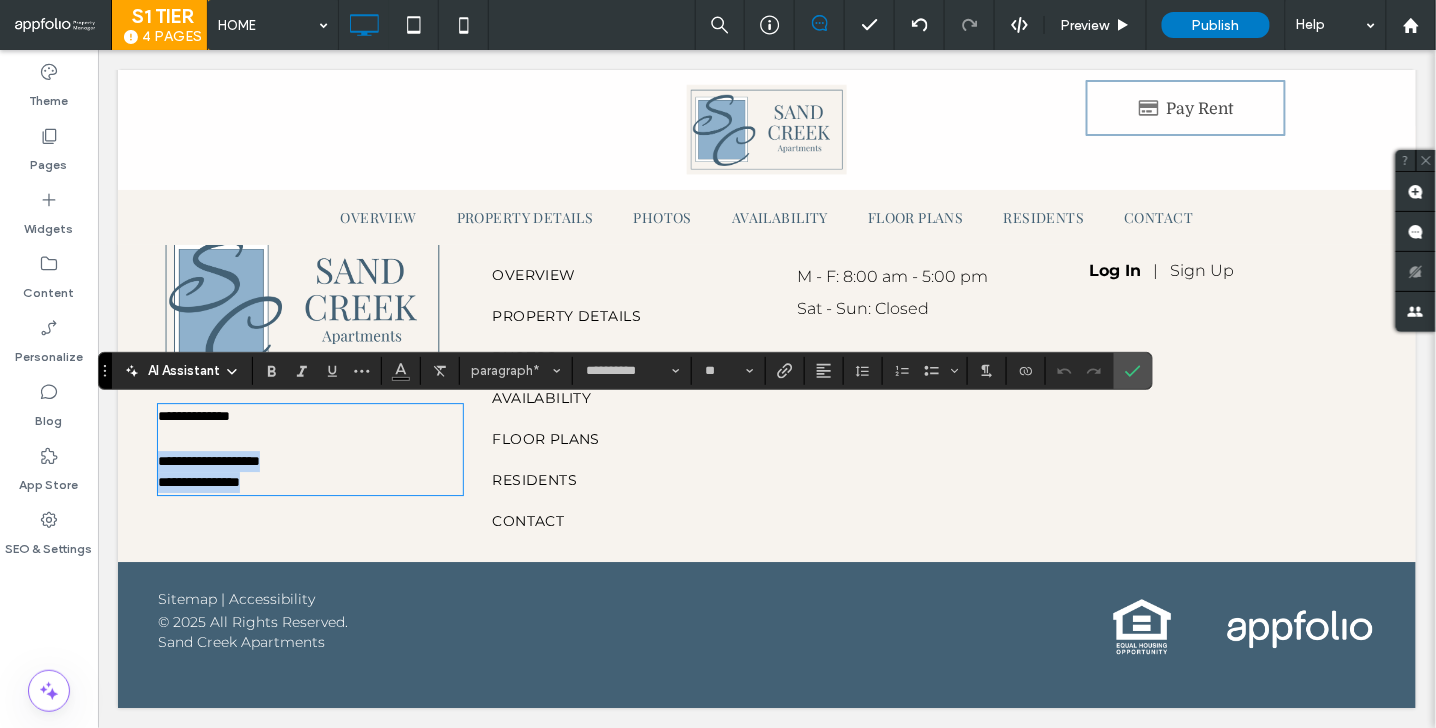 drag, startPoint x: 275, startPoint y: 486, endPoint x: 126, endPoint y: 467, distance: 150.20653 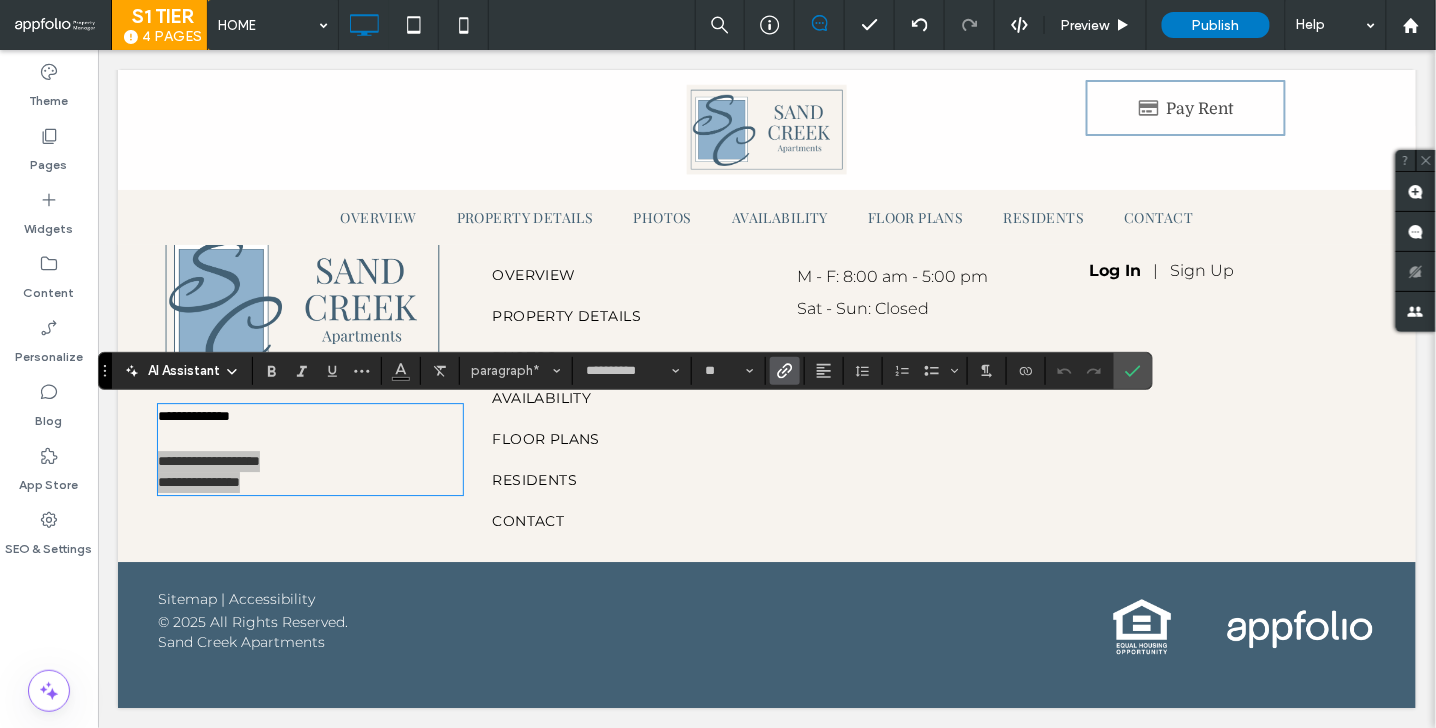 click 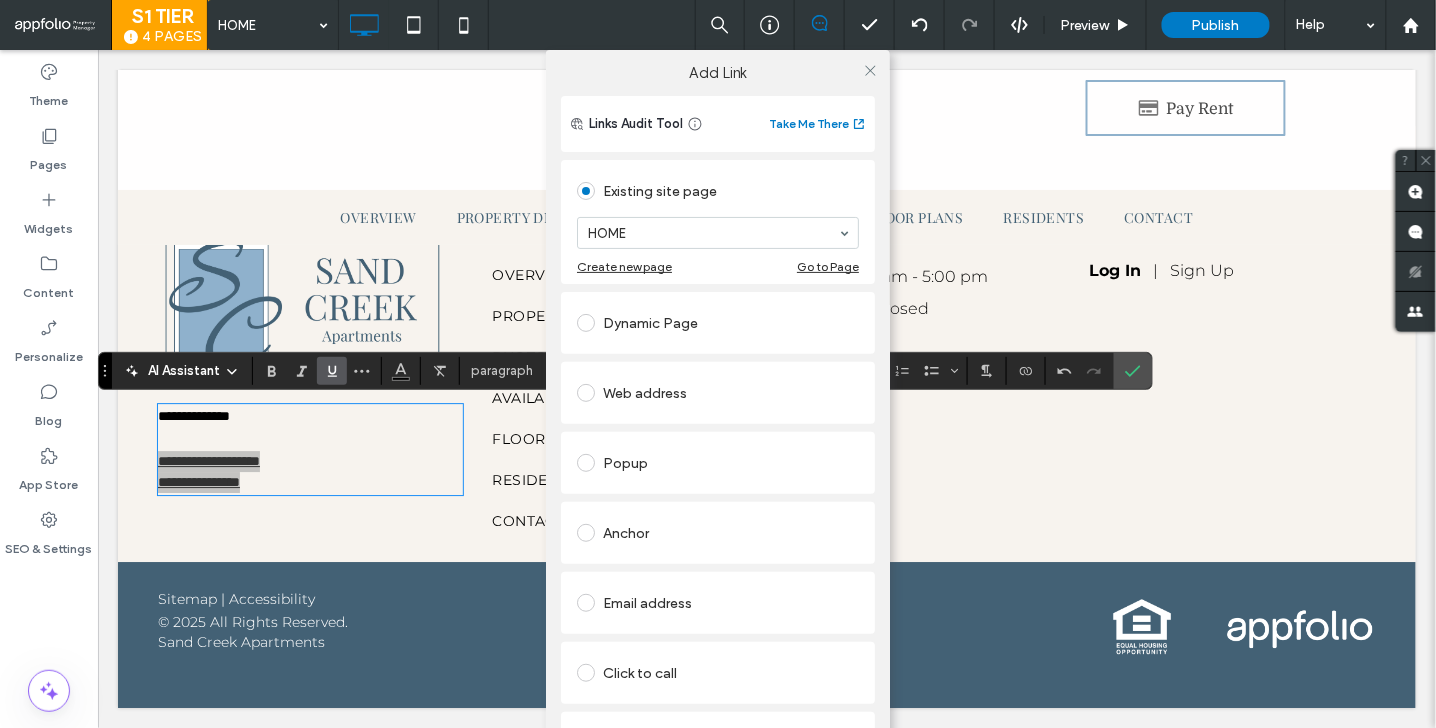 click on "Web address" at bounding box center (718, 393) 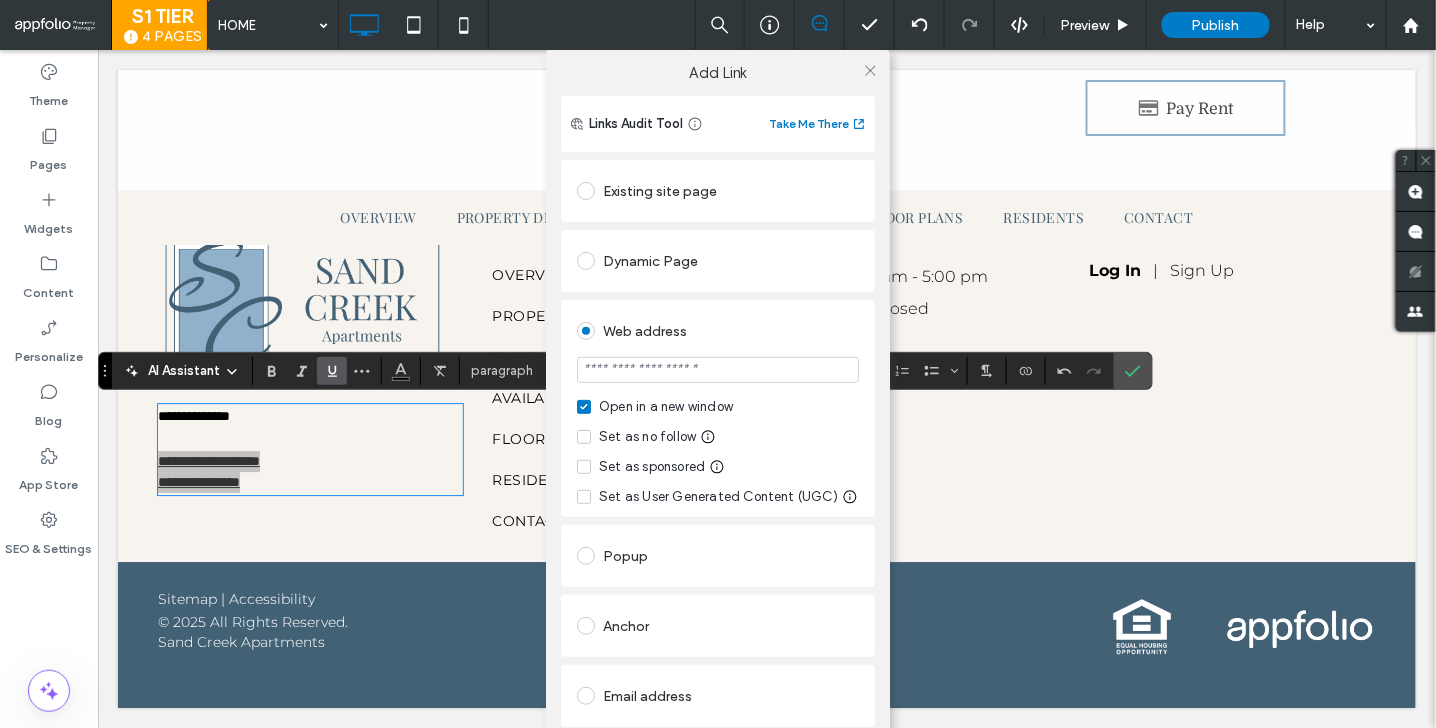 click at bounding box center [718, 370] 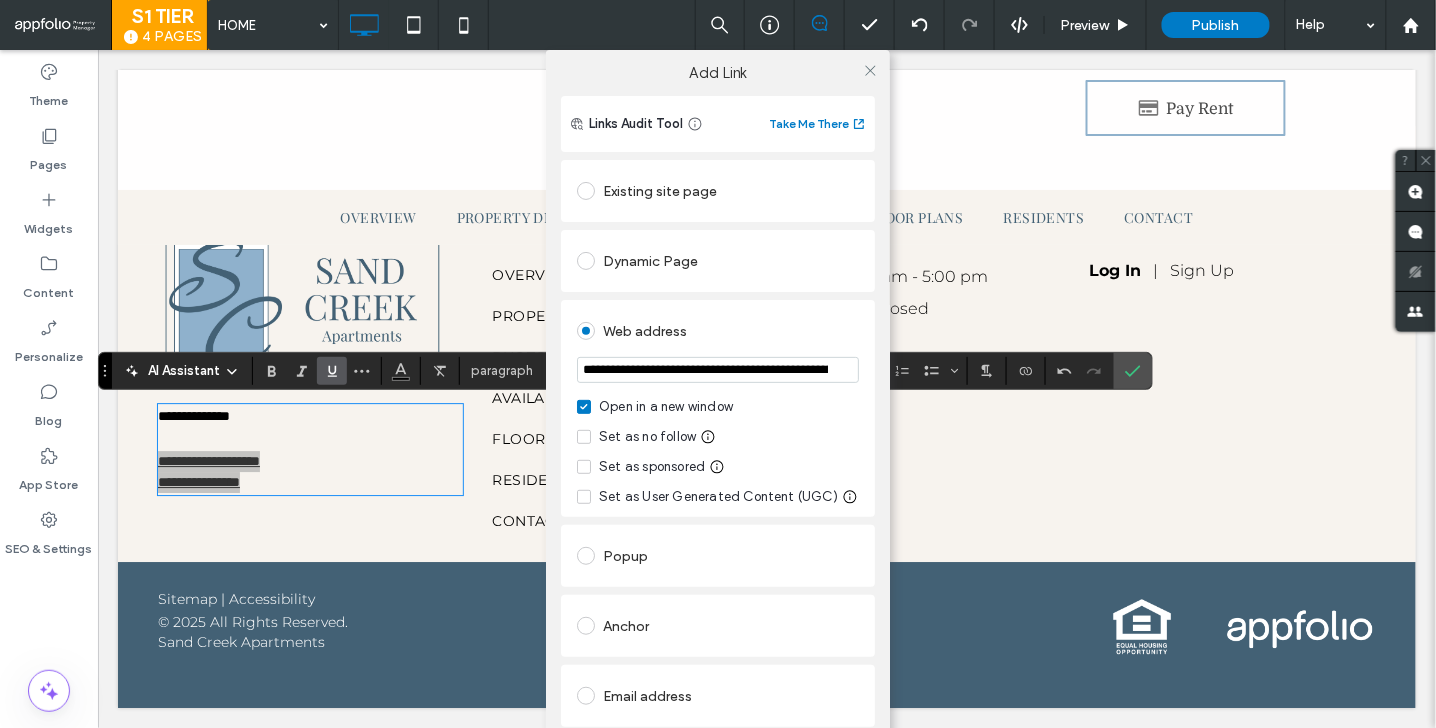 scroll, scrollTop: 0, scrollLeft: 2547, axis: horizontal 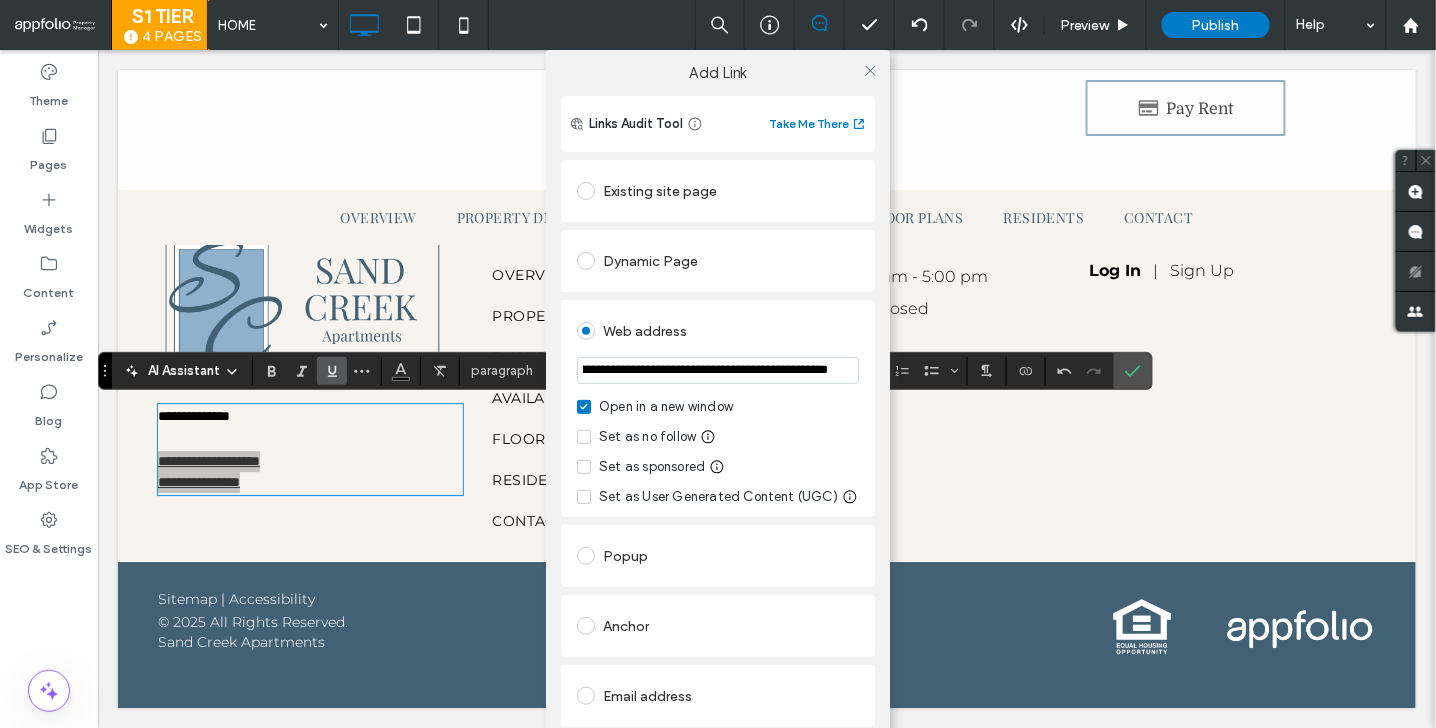 type on "**********" 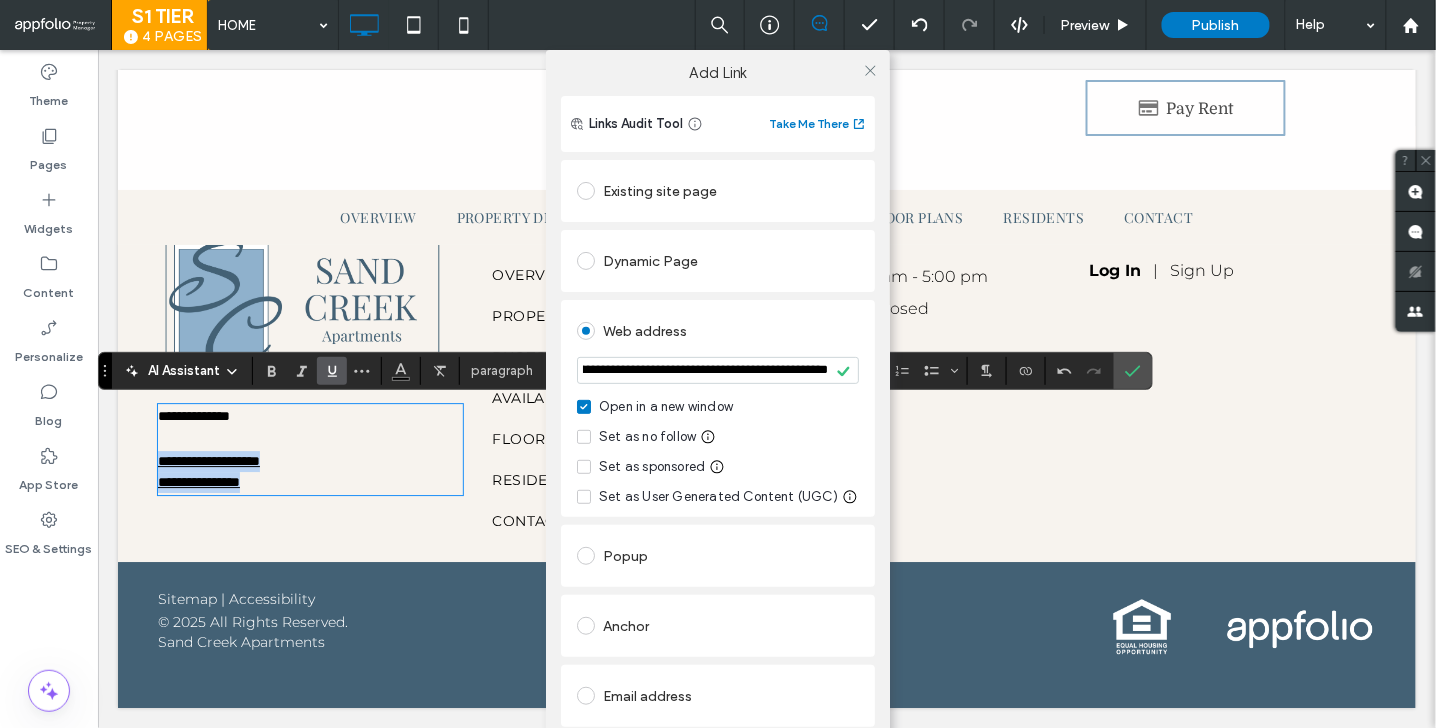 scroll, scrollTop: 0, scrollLeft: 0, axis: both 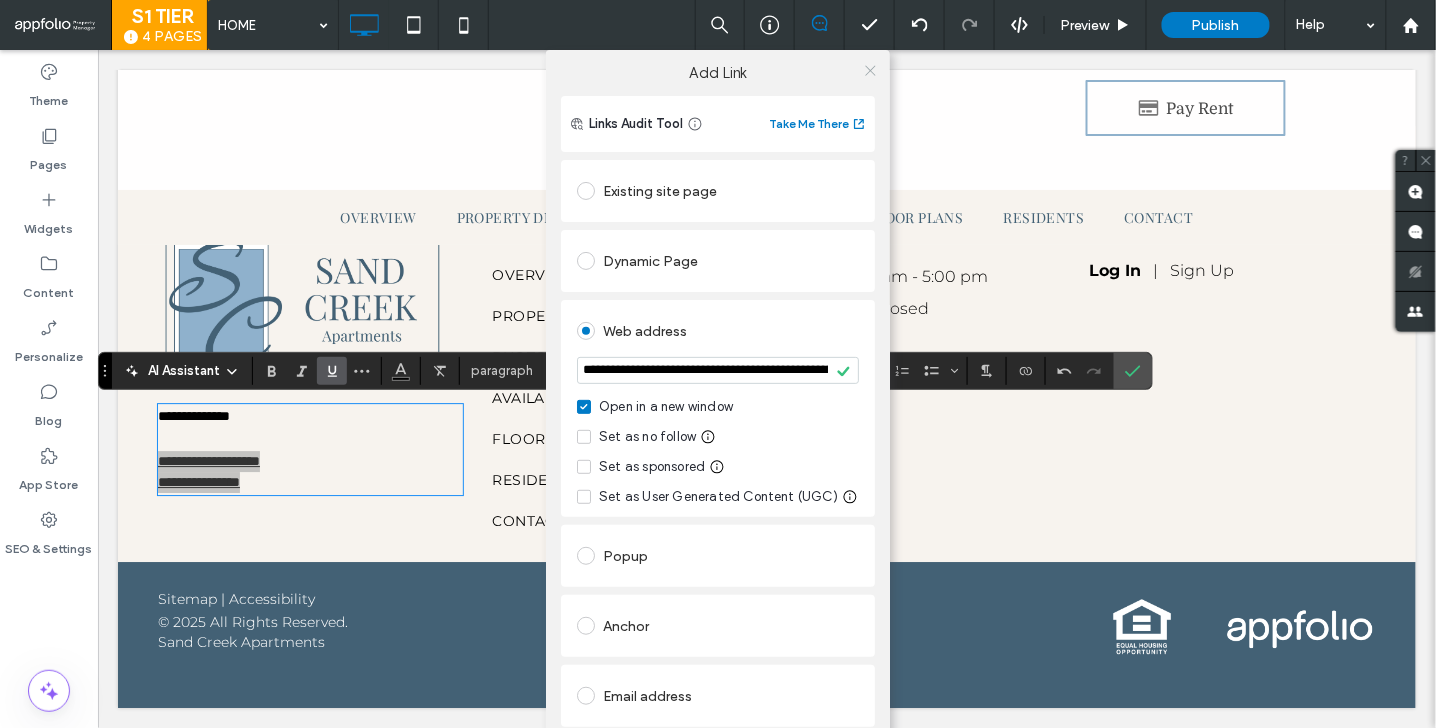 click 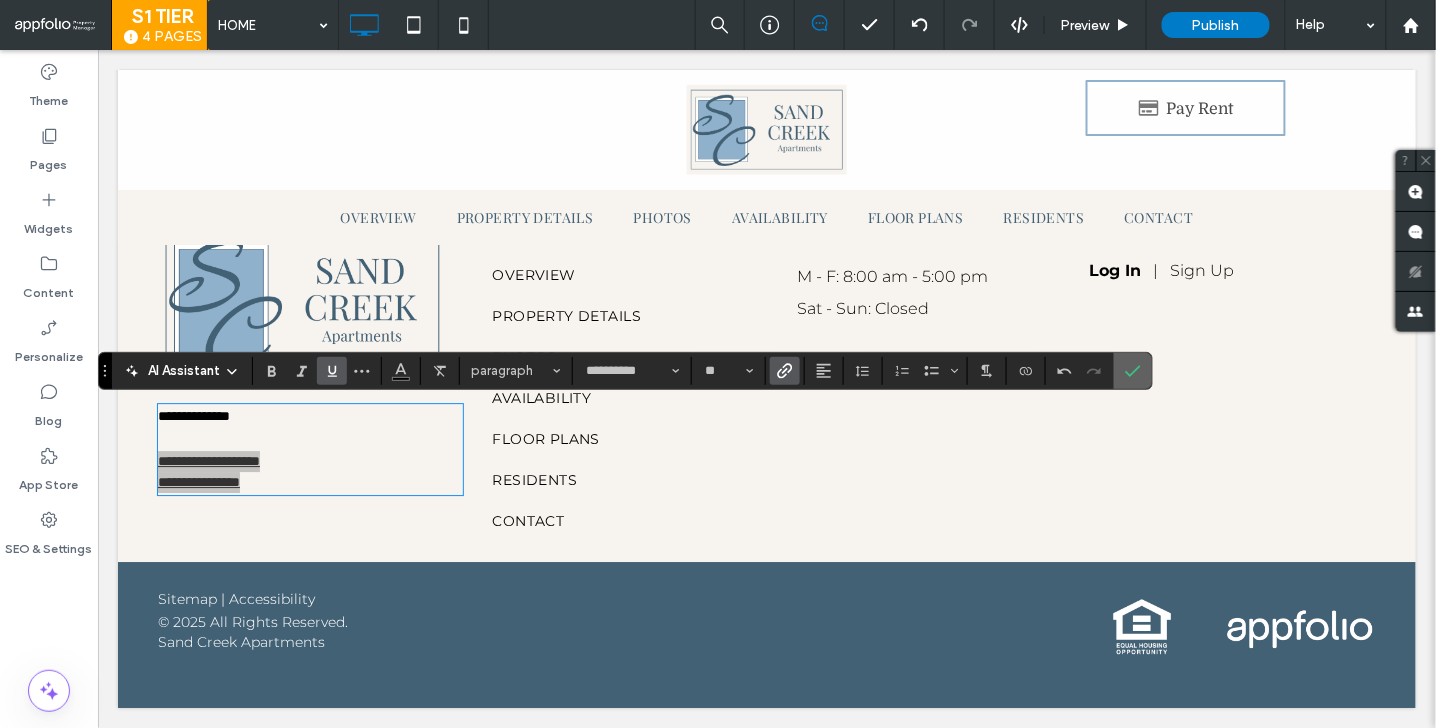 click 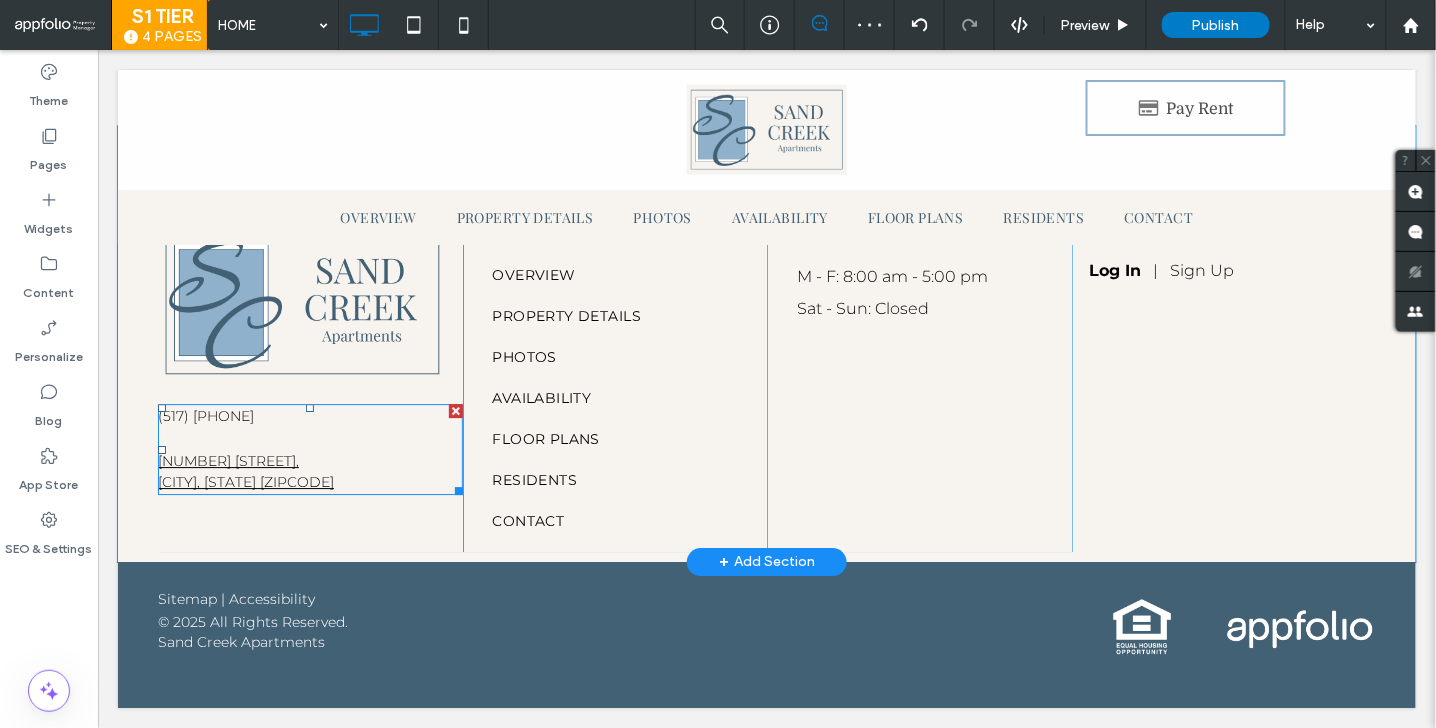click on "Adrian, MI 49221" at bounding box center (309, 481) 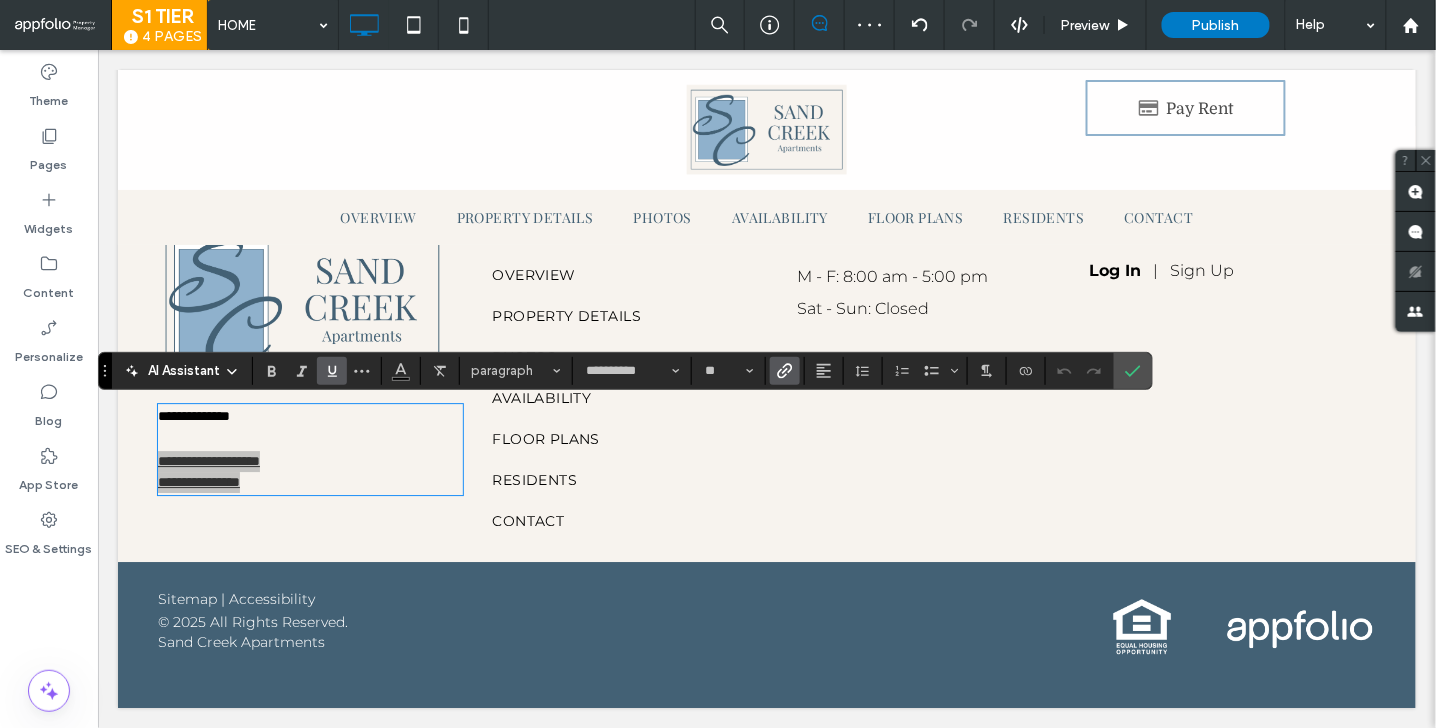 click 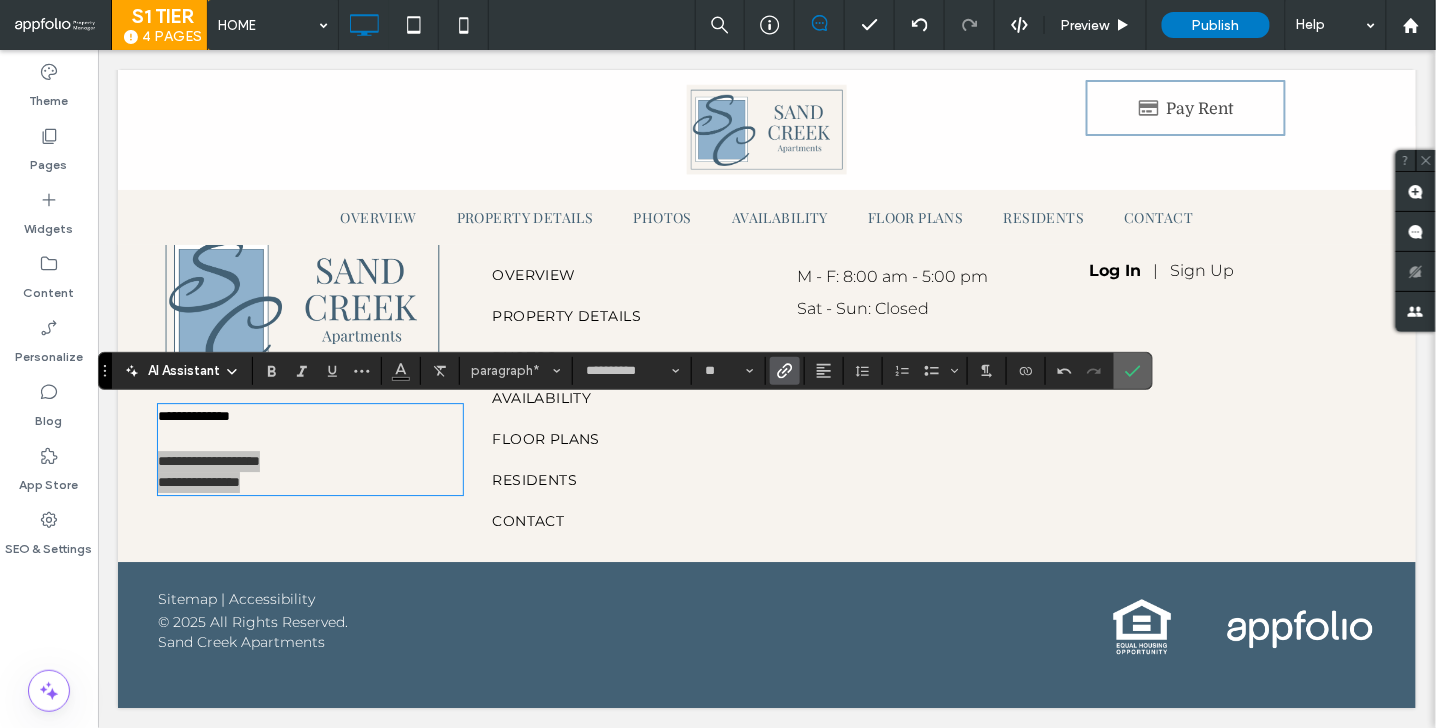 click 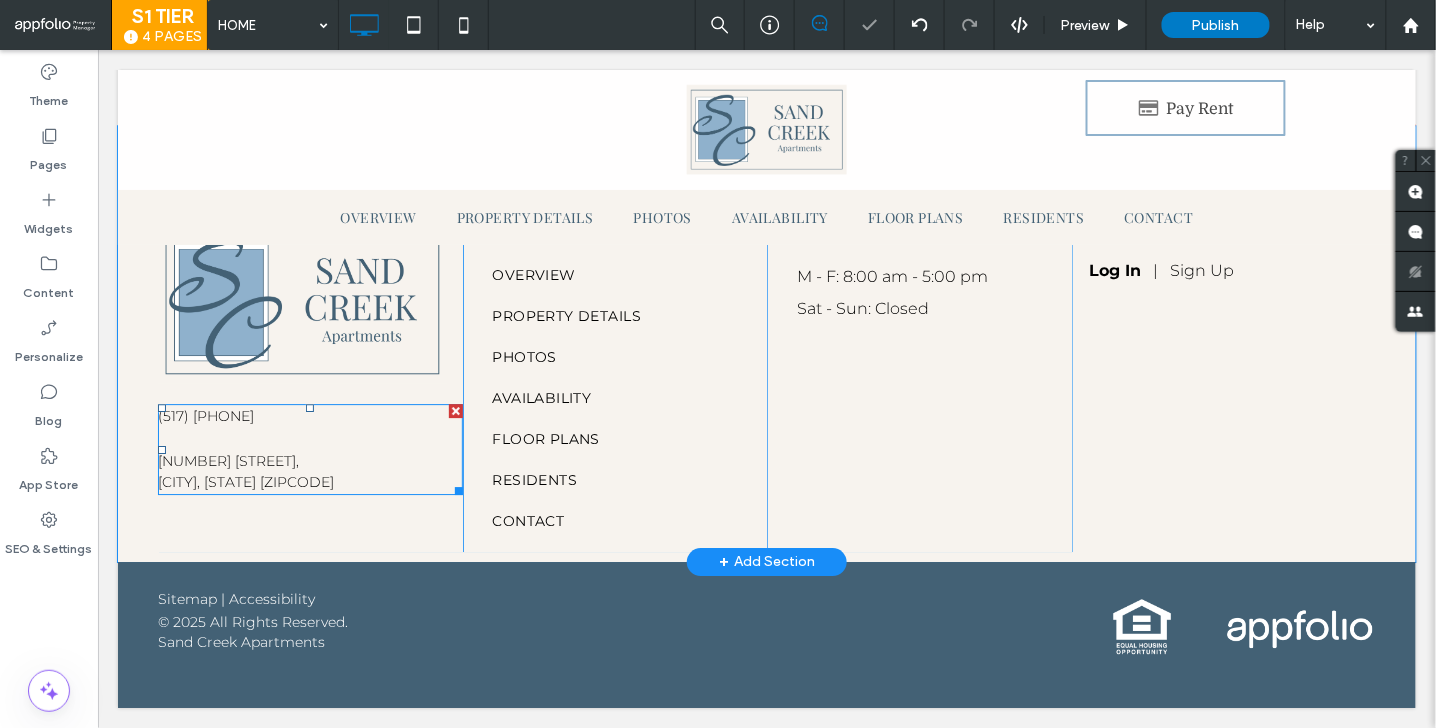 click on "(517) 264-1400" at bounding box center (309, 415) 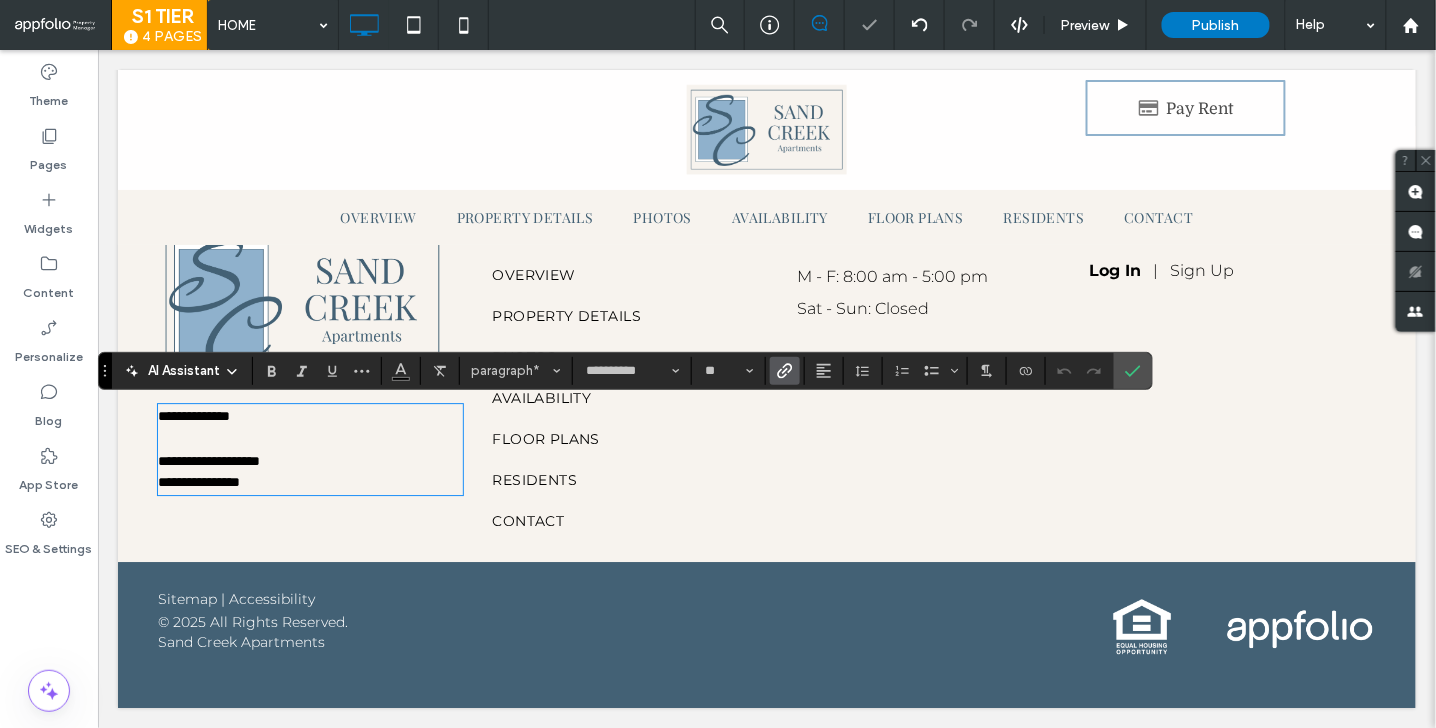 click on "**********" at bounding box center [309, 415] 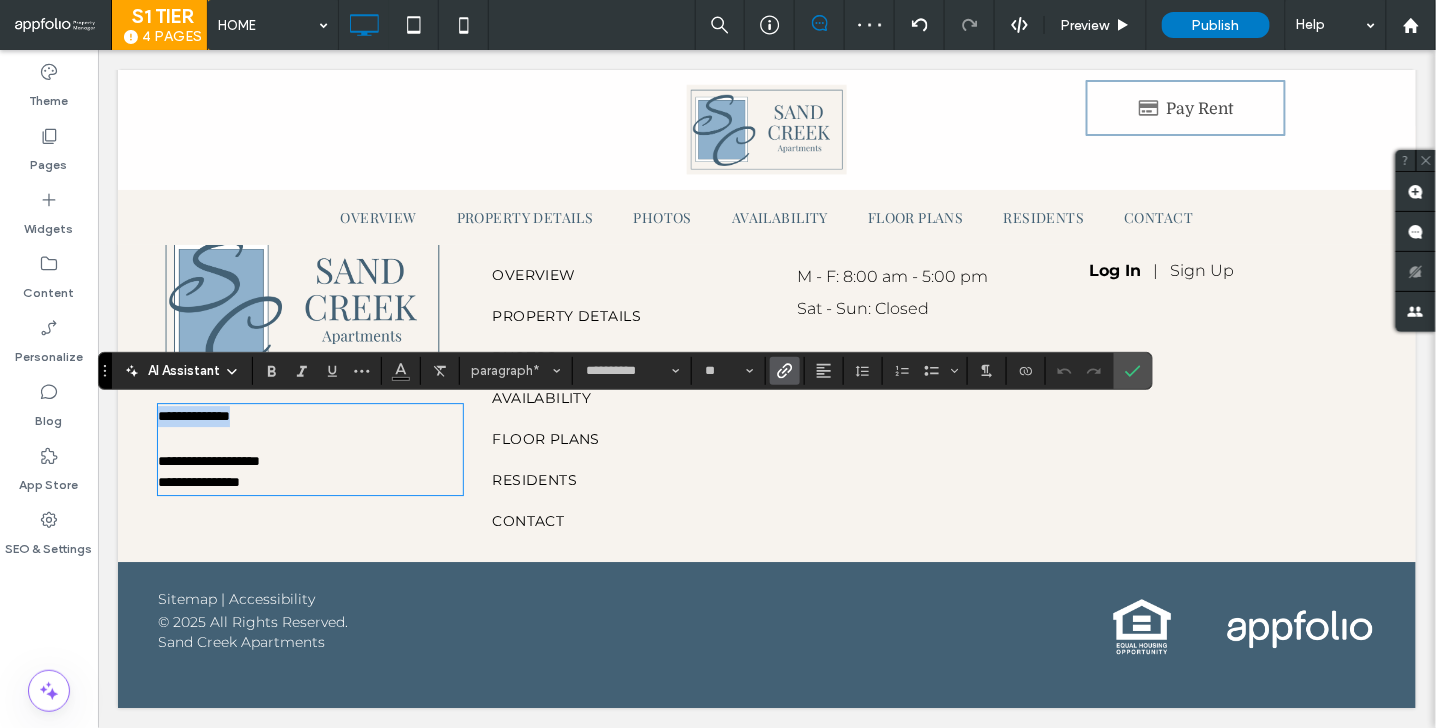 drag, startPoint x: 259, startPoint y: 417, endPoint x: 126, endPoint y: 415, distance: 133.01503 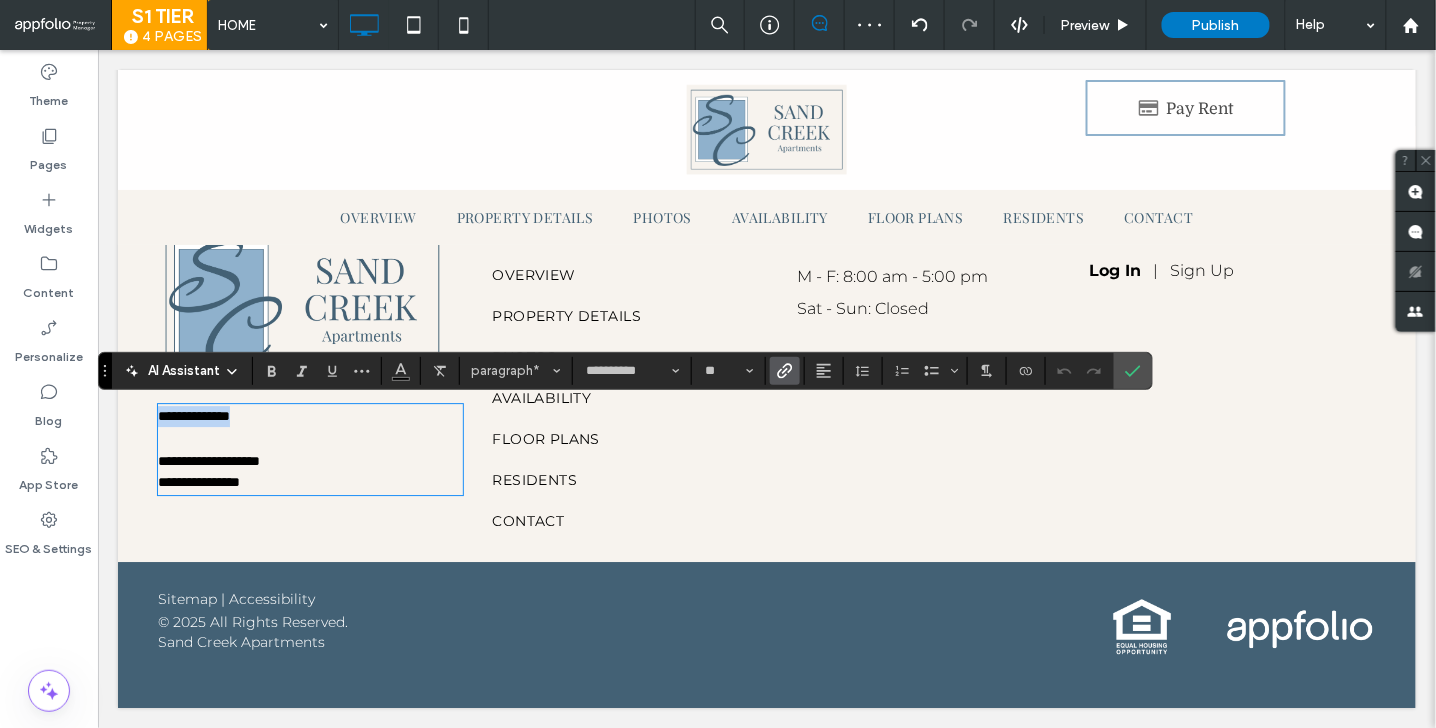 click on "**********" at bounding box center [766, 343] 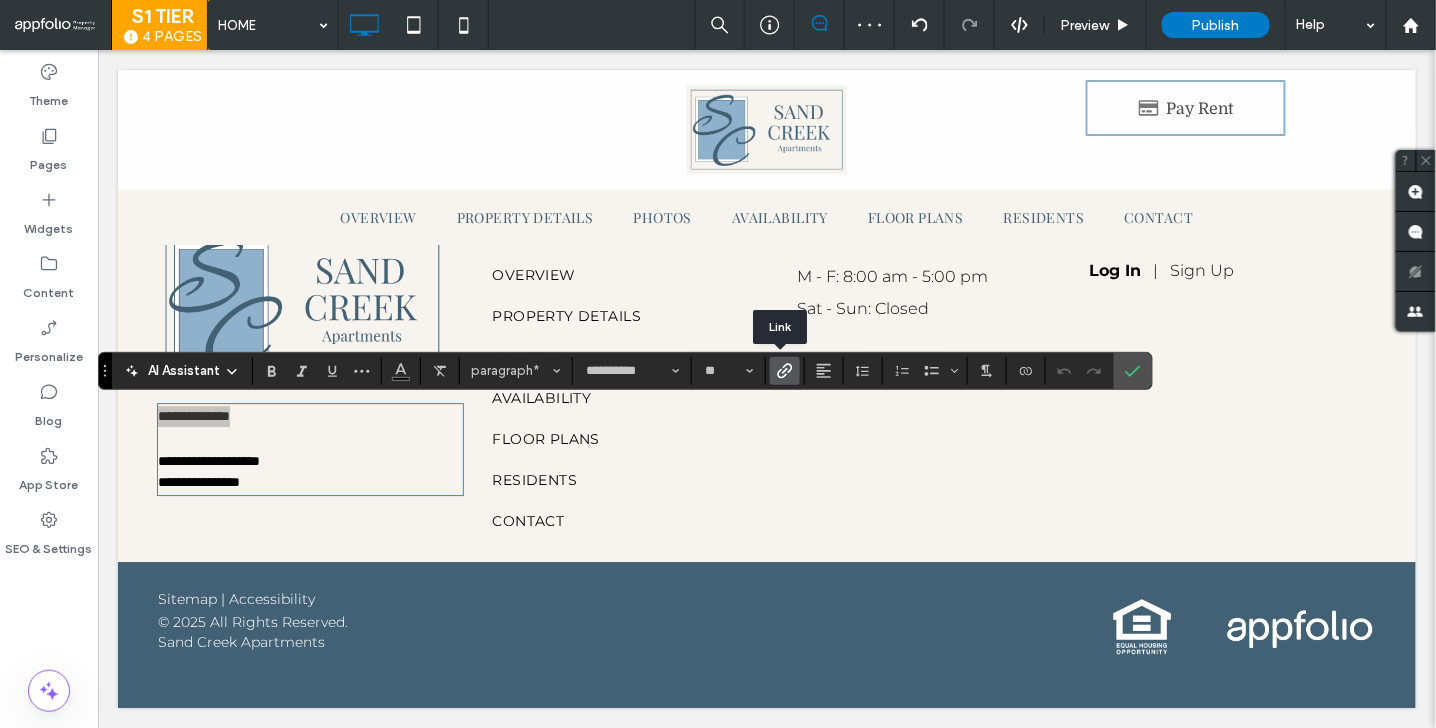click 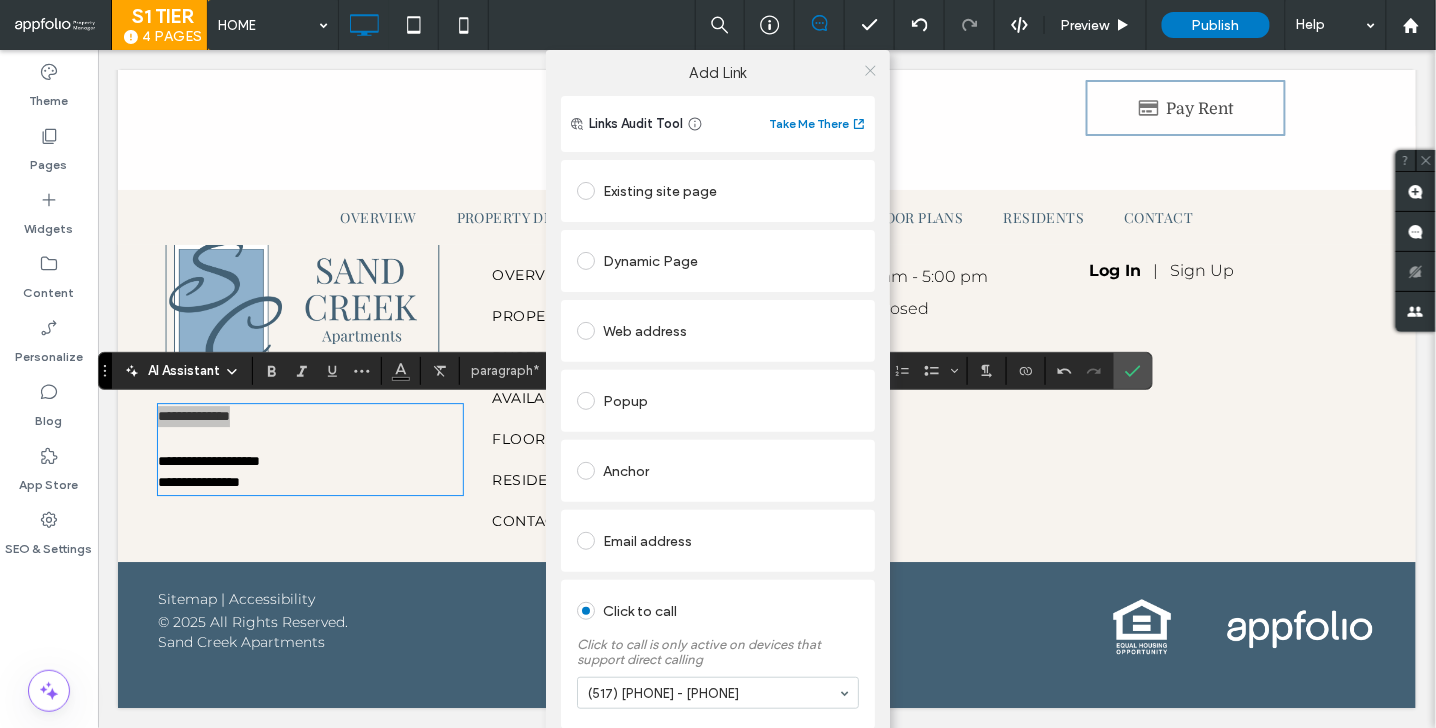 click 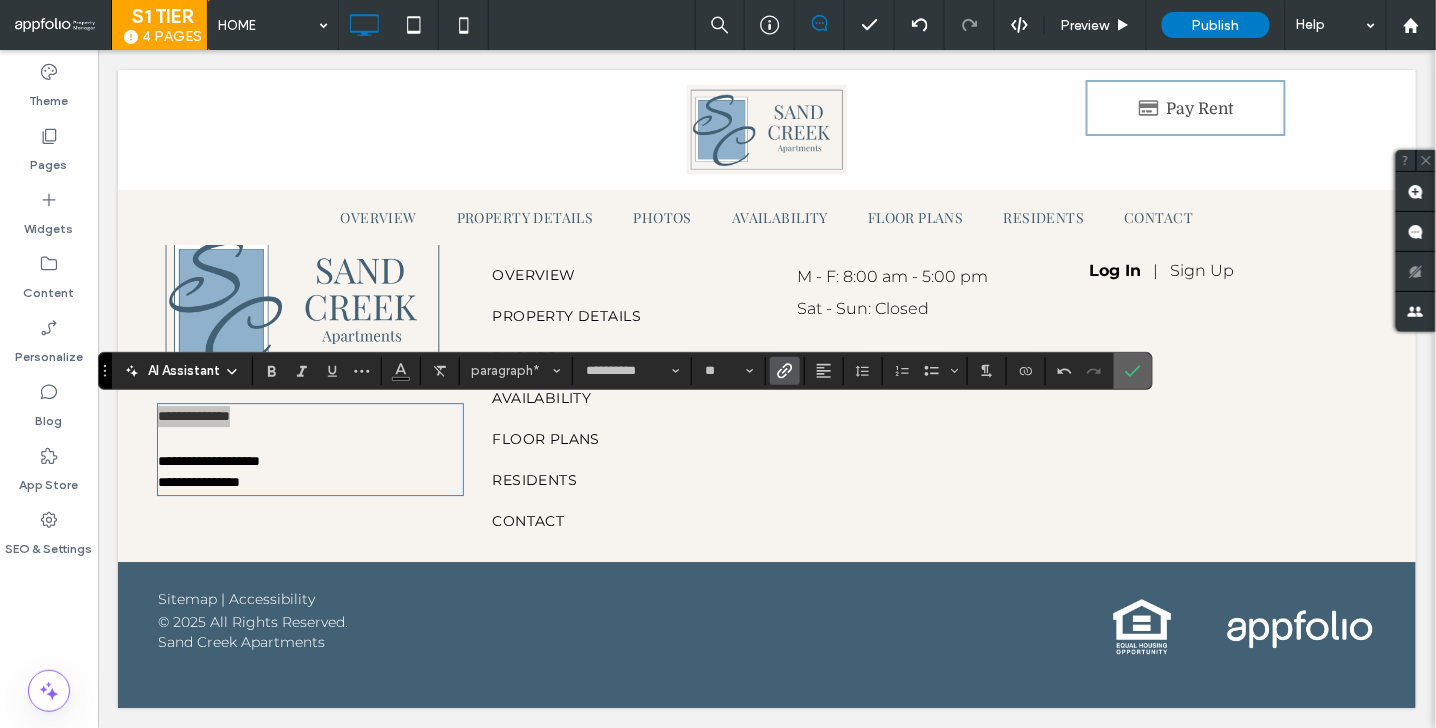 click 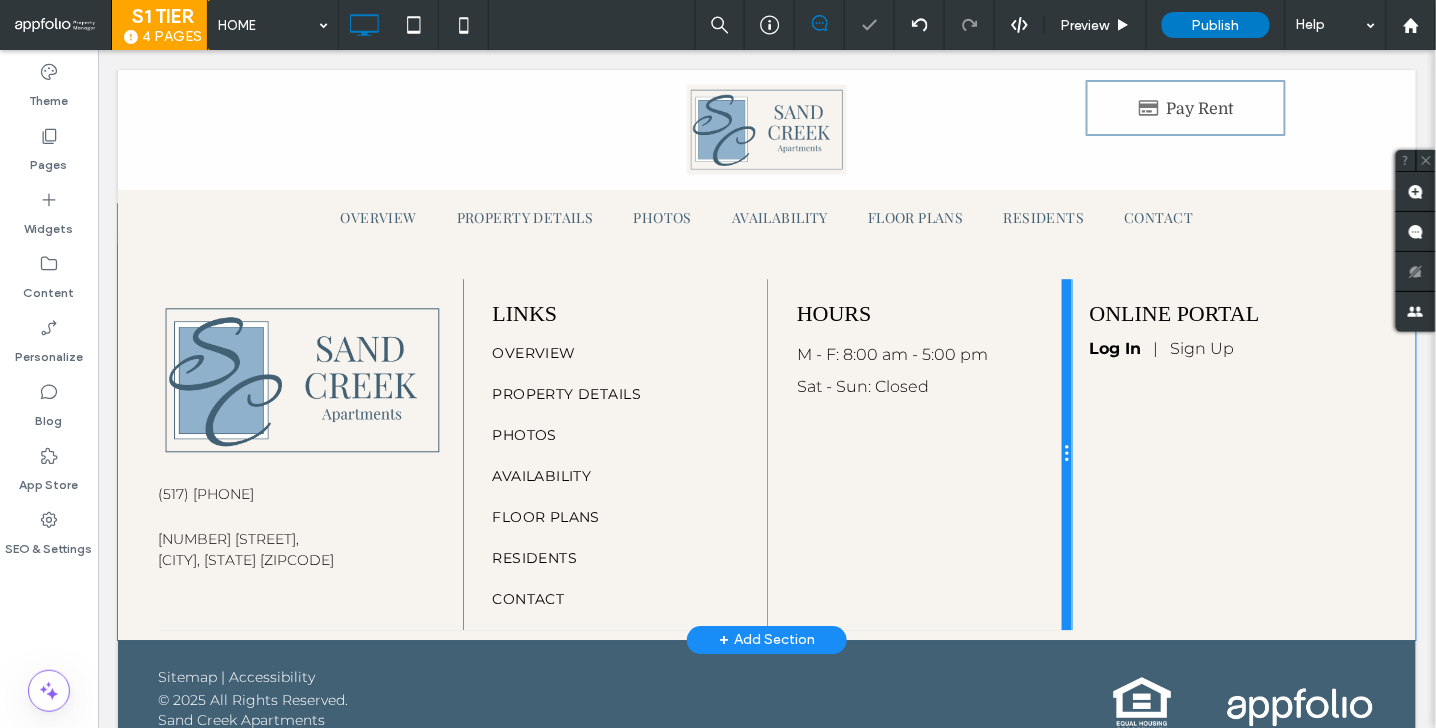 scroll, scrollTop: 5757, scrollLeft: 0, axis: vertical 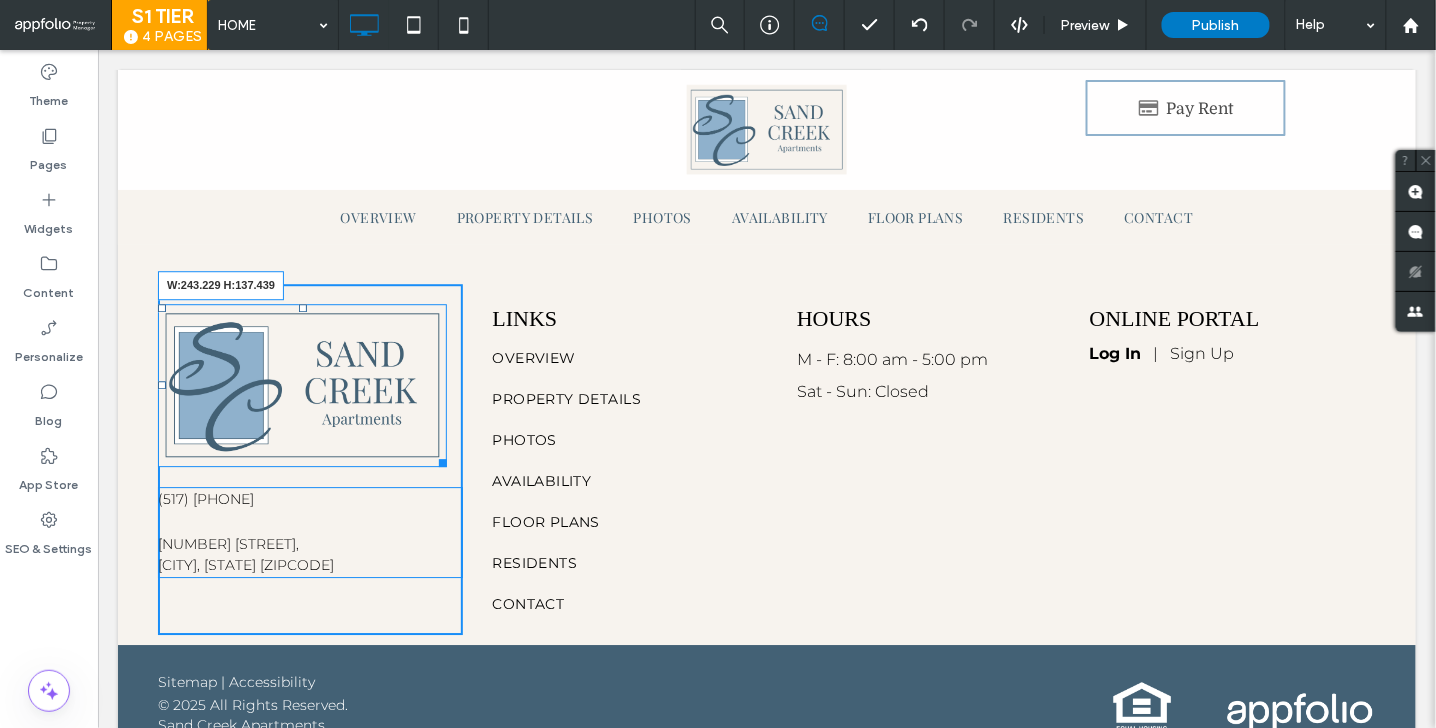 drag, startPoint x: 440, startPoint y: 492, endPoint x: 418, endPoint y: 466, distance: 34.058773 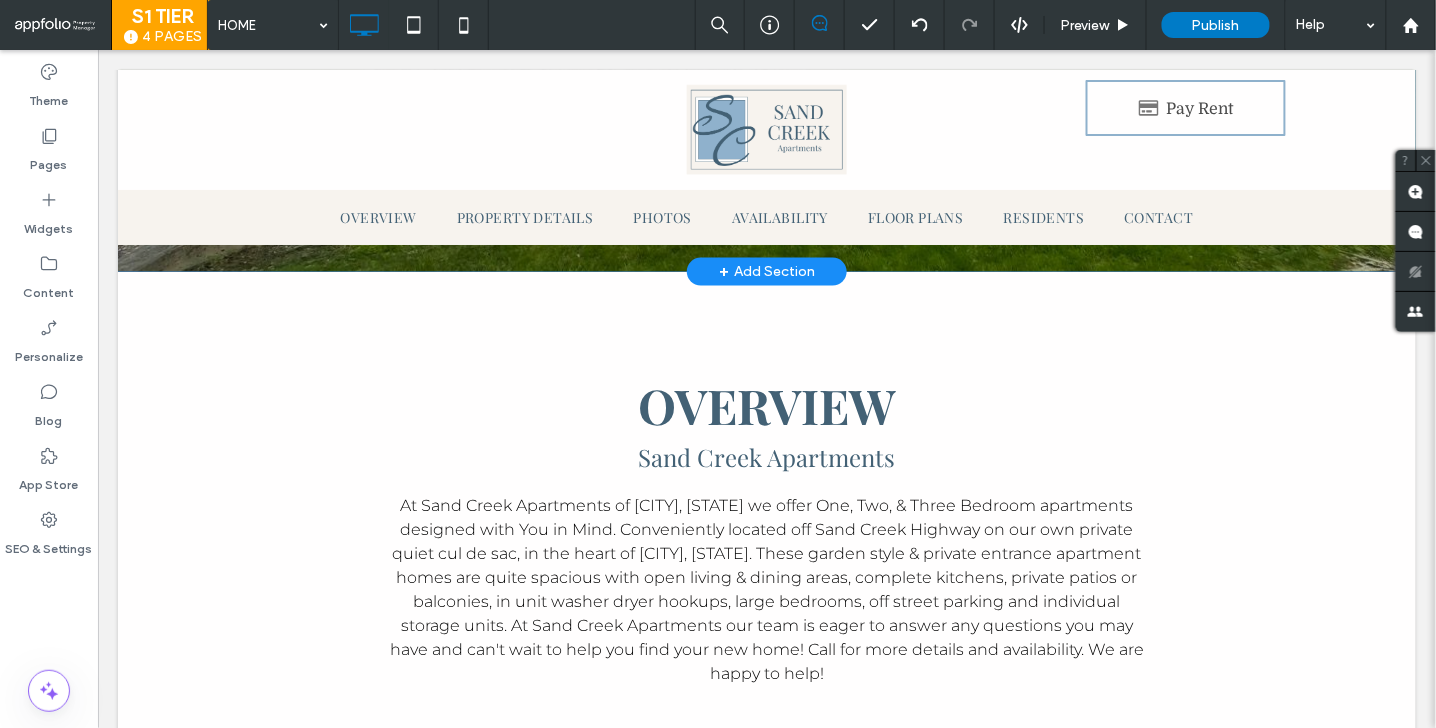 scroll, scrollTop: 748, scrollLeft: 0, axis: vertical 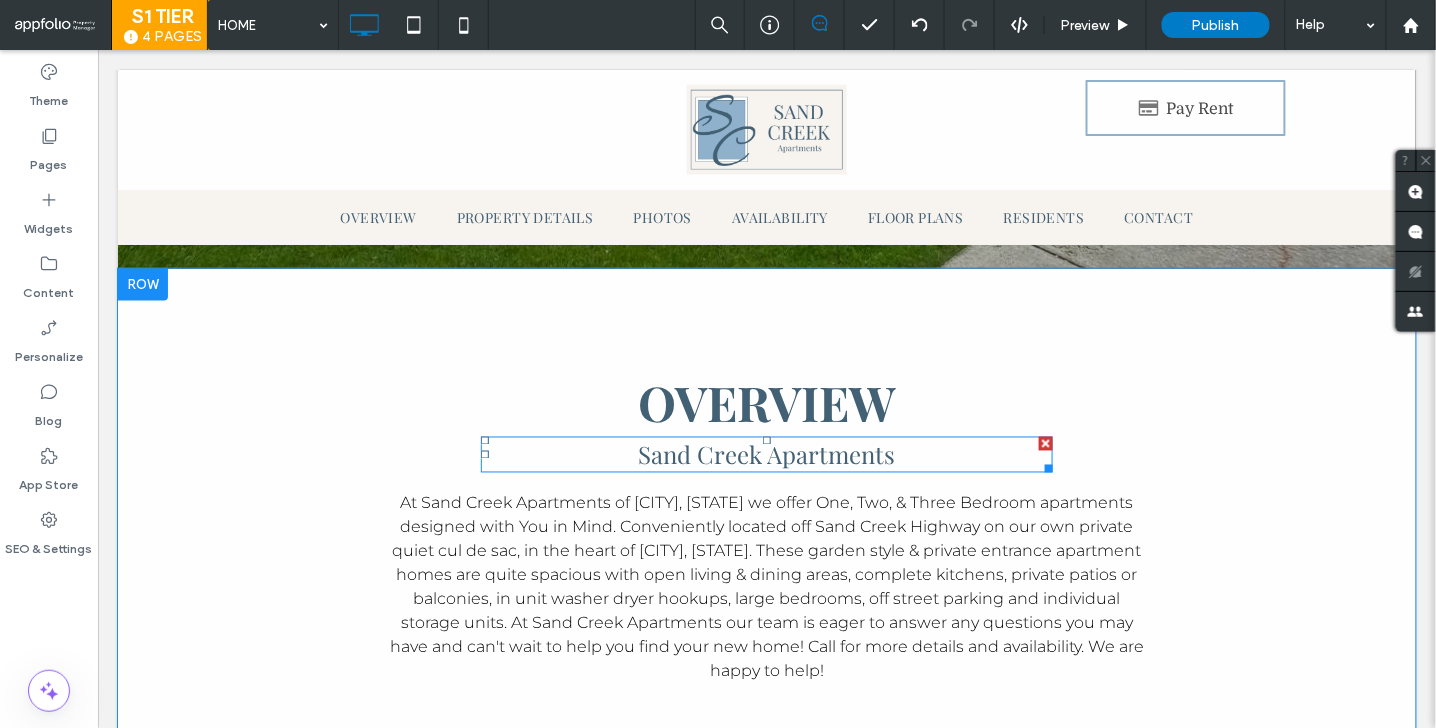 click on "Sand Creek Apartments" at bounding box center [765, 454] 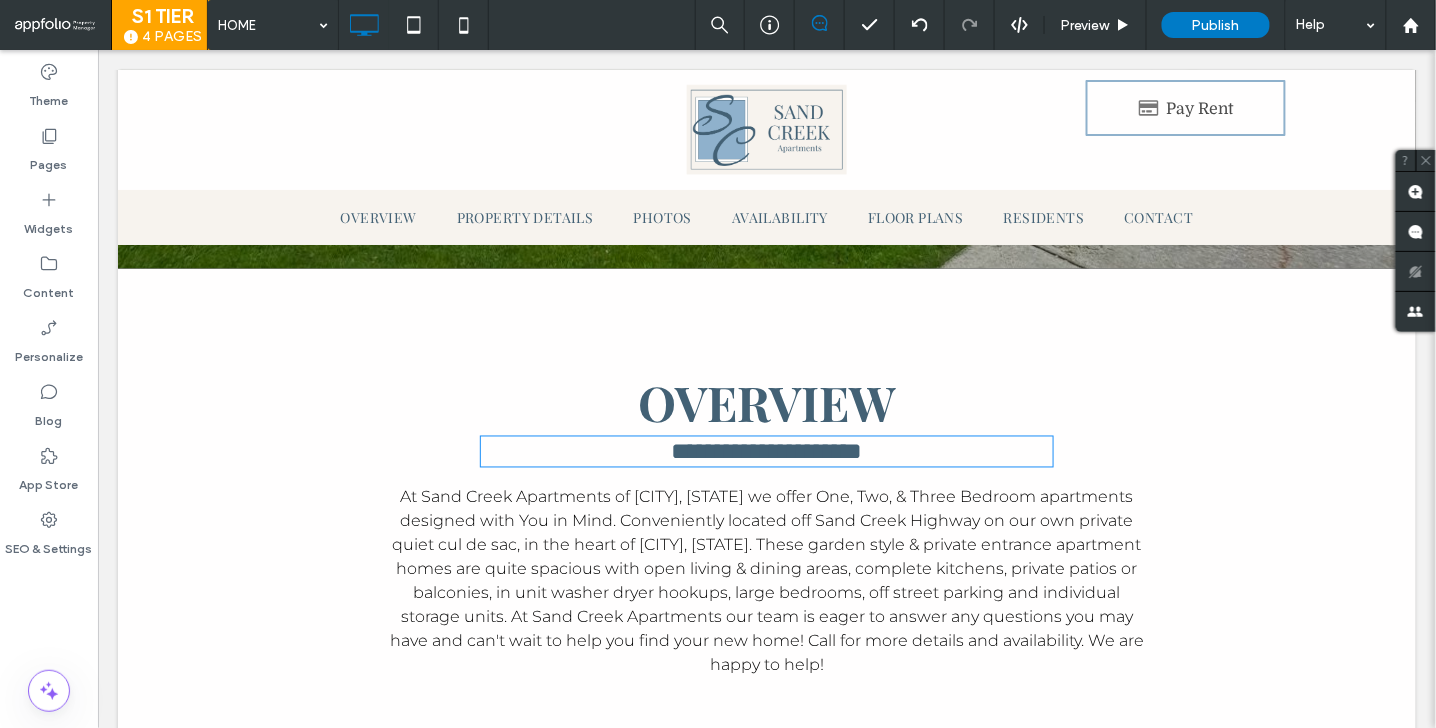 type on "**********" 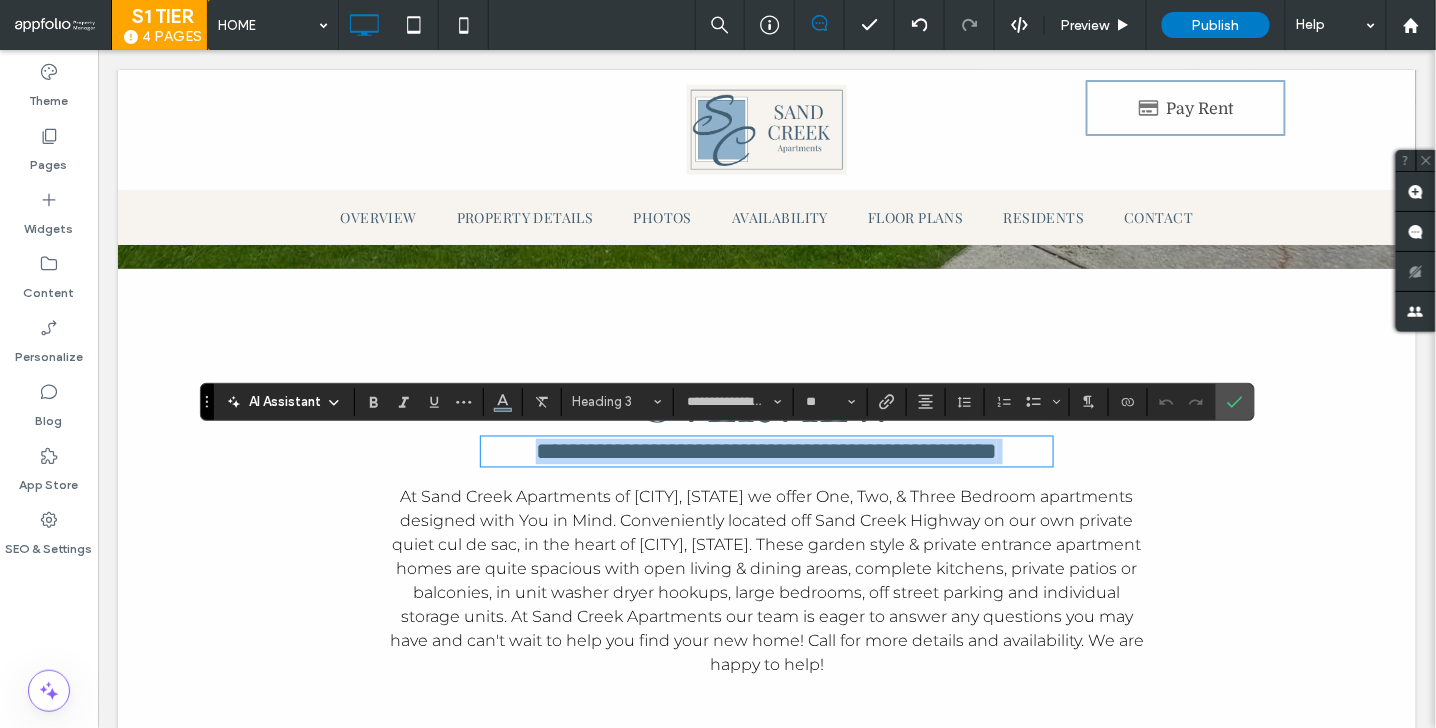 type on "**********" 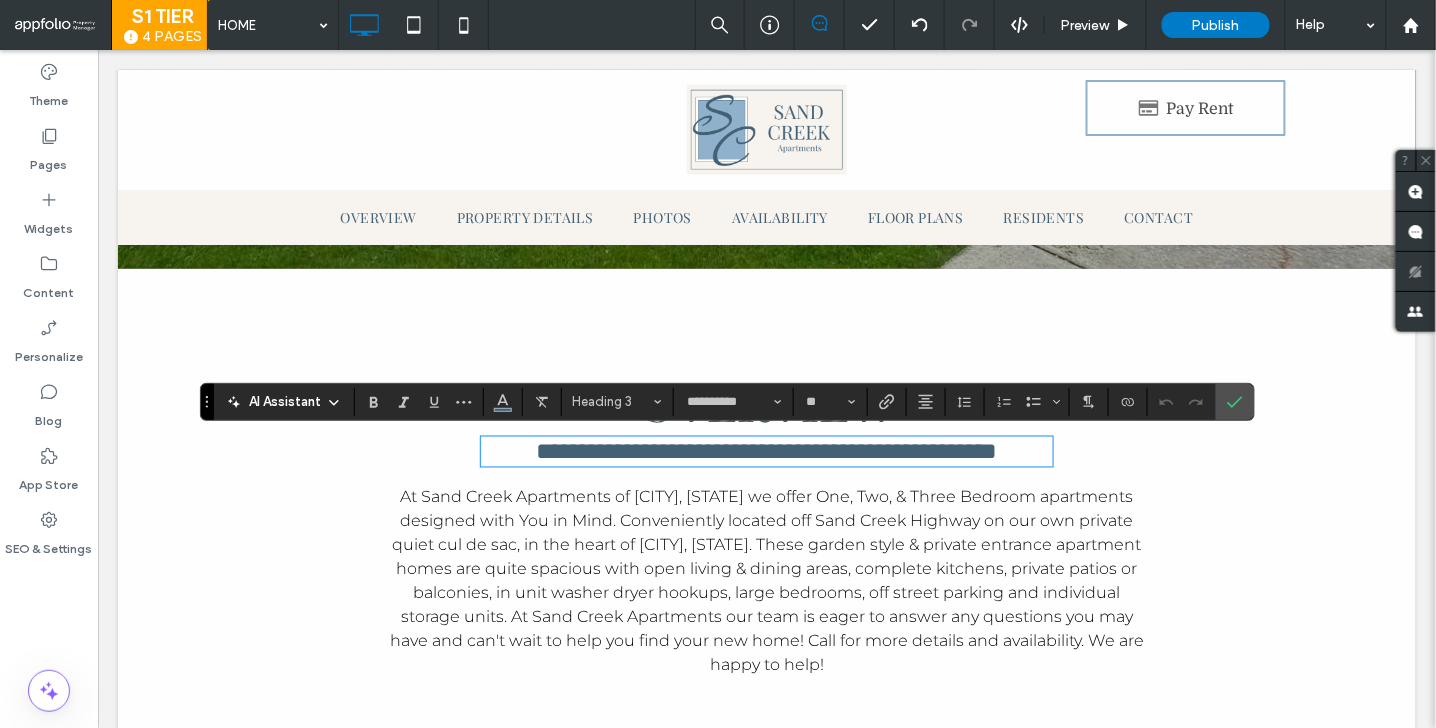 scroll, scrollTop: 0, scrollLeft: 0, axis: both 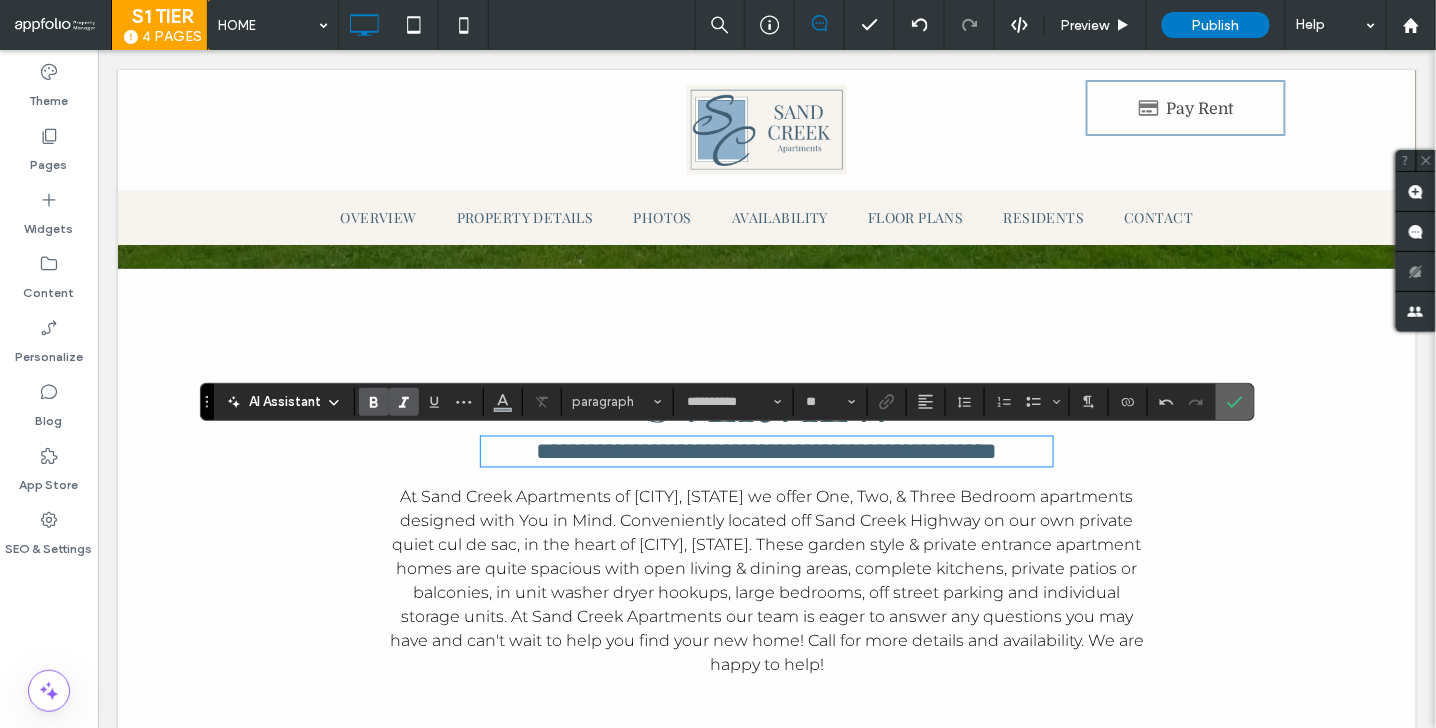 click at bounding box center [1235, 402] 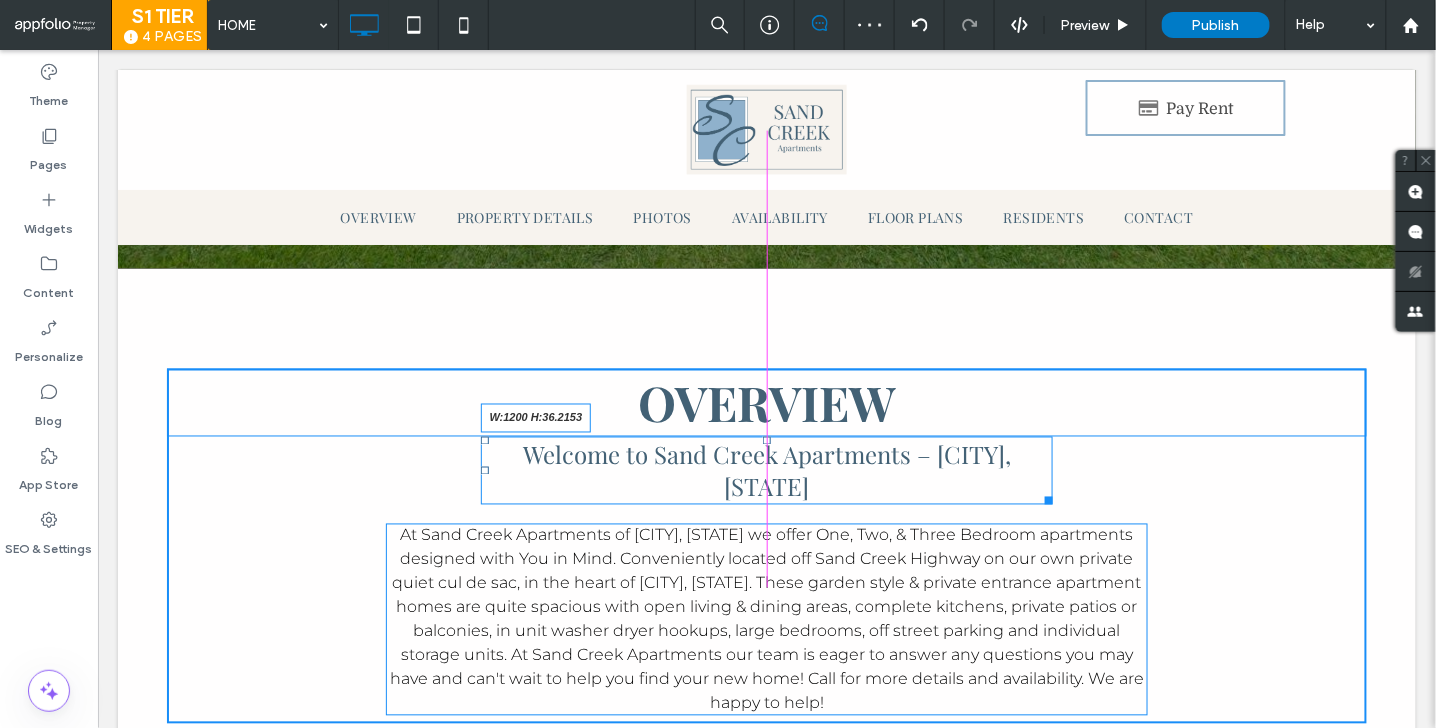 drag, startPoint x: 1050, startPoint y: 497, endPoint x: 1385, endPoint y: 477, distance: 335.5965 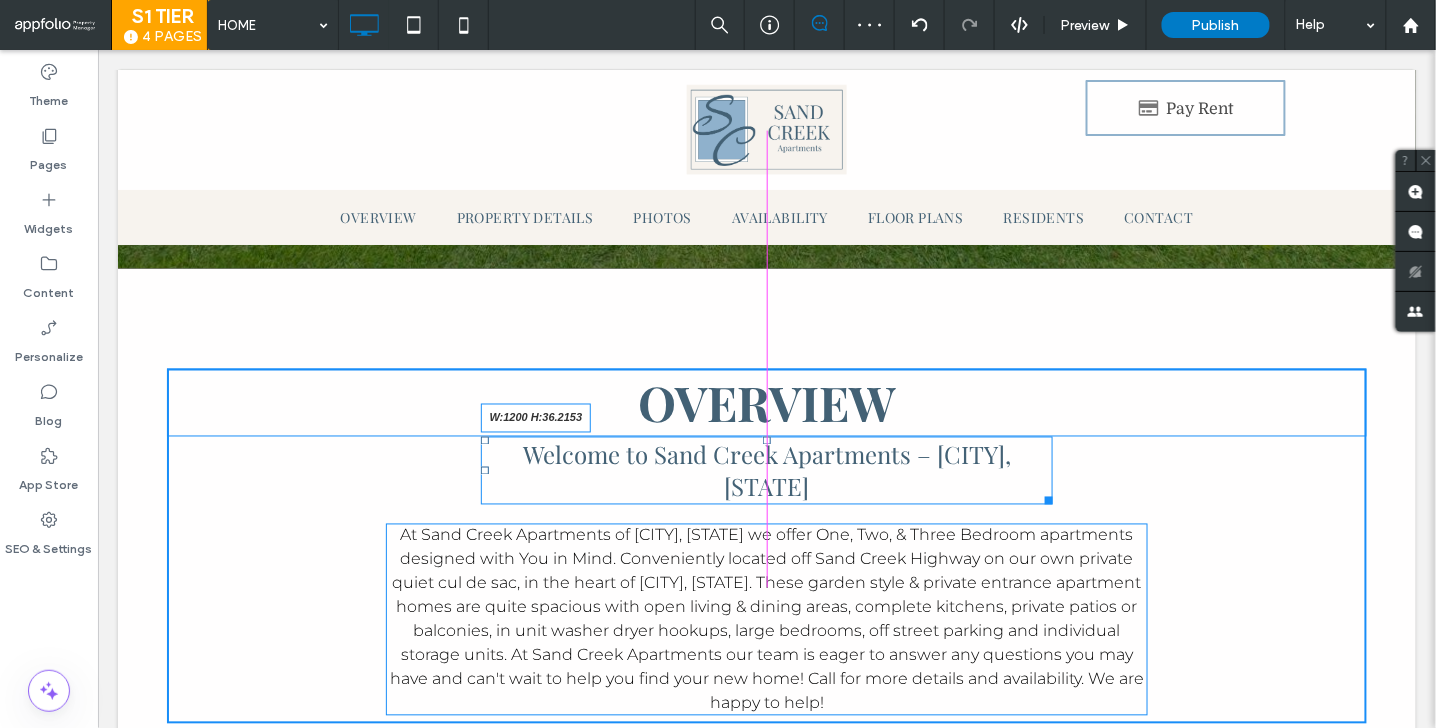 click on "Overview
Welcome to Sand Creek Apartments – Adrian, Michigan W:1200 H:36.2153   At Sand Creek Apartments of Adrian Michigan we offer One, Two, & Three Bedroom apartments designed with You in Mind. Conveniently located off Sand Creek Highway on our own private quiet cul de sac, in the heart of Adrian, Michigan. These garden style & private entrance apartment homes are quite spacious with open living & dining areas, complete kitchens, private patios or balconies, in unit washer dryer hookups, large bedrooms, off street parking and individual storage units. At Sand Creek Apartments our team is eager to answer any questions you may have and can't wait to help you find your new home! Call for more details and availability. We are happy to help! Click To Paste
Row + Add Section" at bounding box center [766, 545] 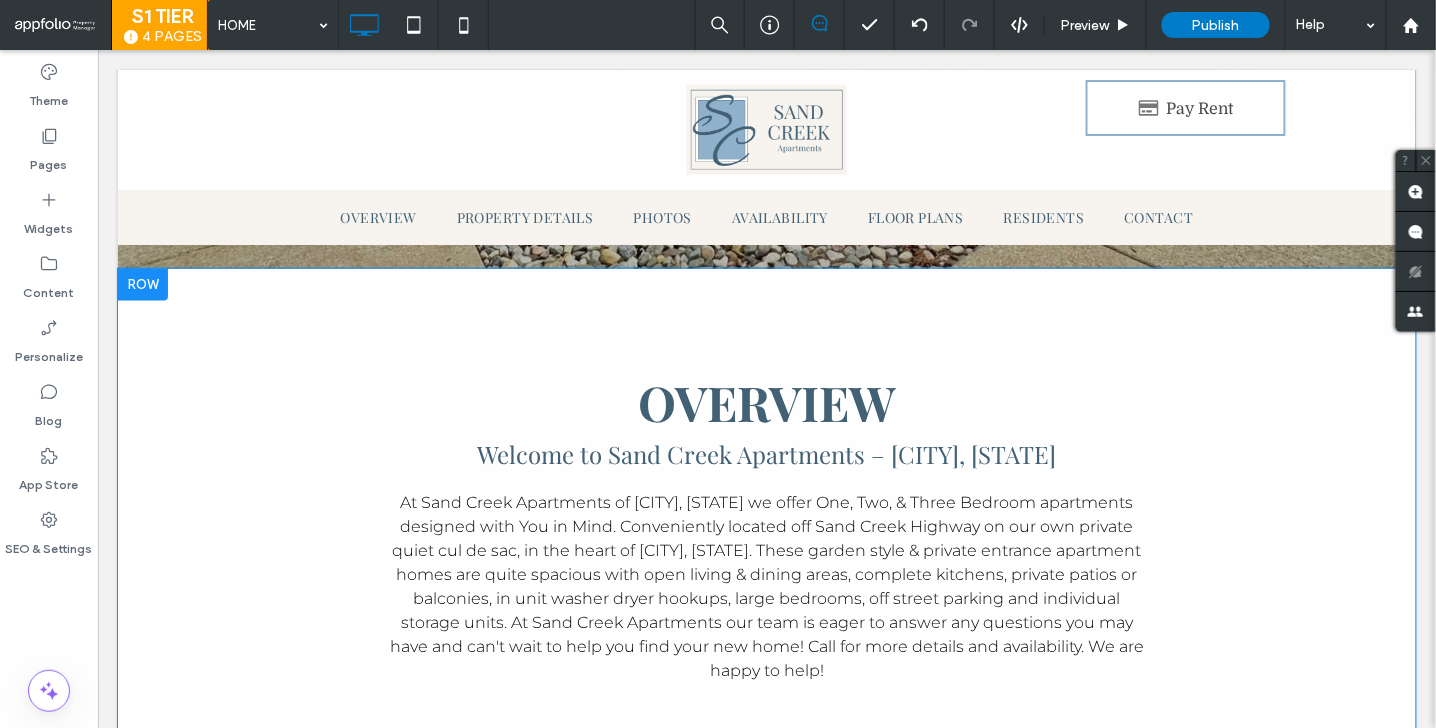 click on "At Sand Creek Apartments of Adrian Michigan we offer One, Two, & Three Bedroom apartments designed with You in Mind. Conveniently located off Sand Creek Highway on our own private quiet cul de sac, in the heart of Adrian, Michigan. These garden style & private entrance apartment homes are quite spacious with open living & dining areas, complete kitchens, private patios or balconies, in unit washer dryer hookups, large bedrooms, off street parking and individual storage units. At Sand Creek Apartments our team is eager to answer any questions you may have and can't wait to help you find your new home! Call for more details and availability. We are happy to help!" at bounding box center [766, 586] 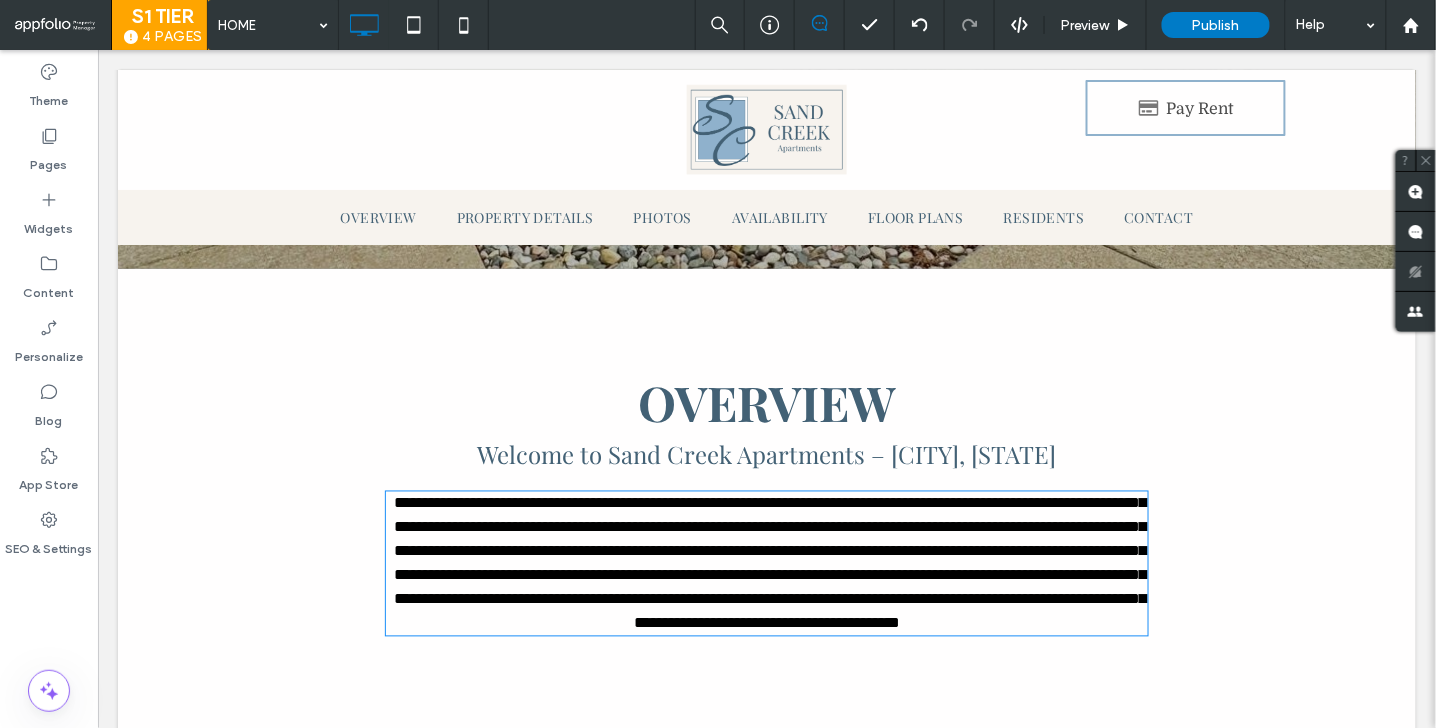 type on "**********" 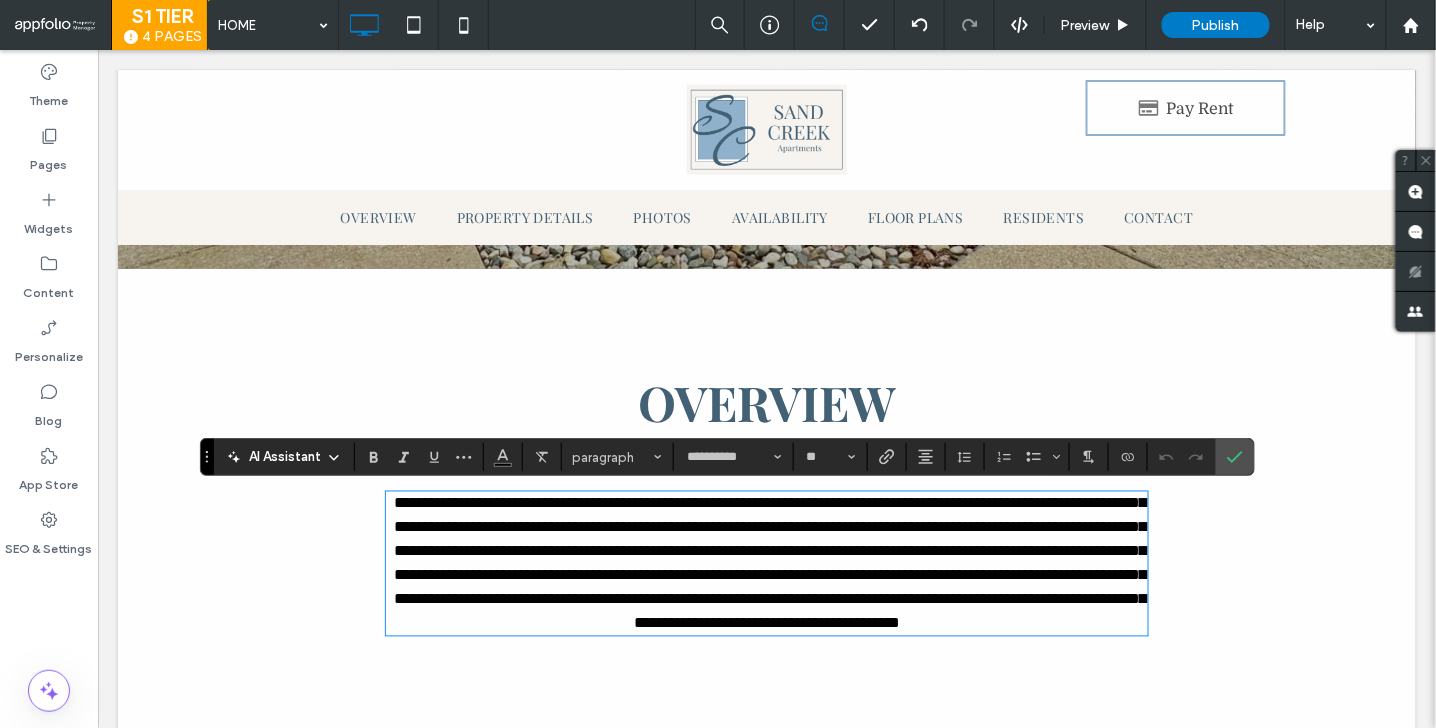 scroll, scrollTop: 0, scrollLeft: 0, axis: both 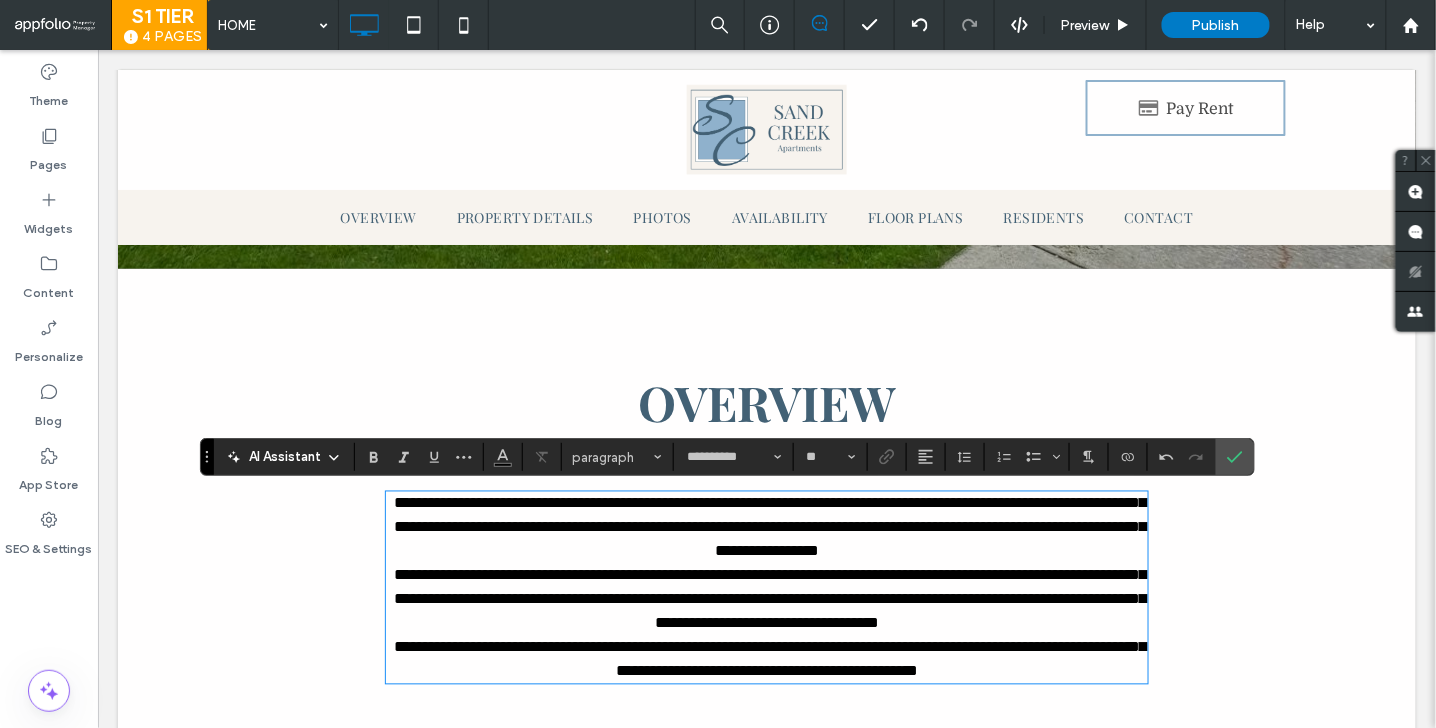 click on "**********" at bounding box center (765, 527) 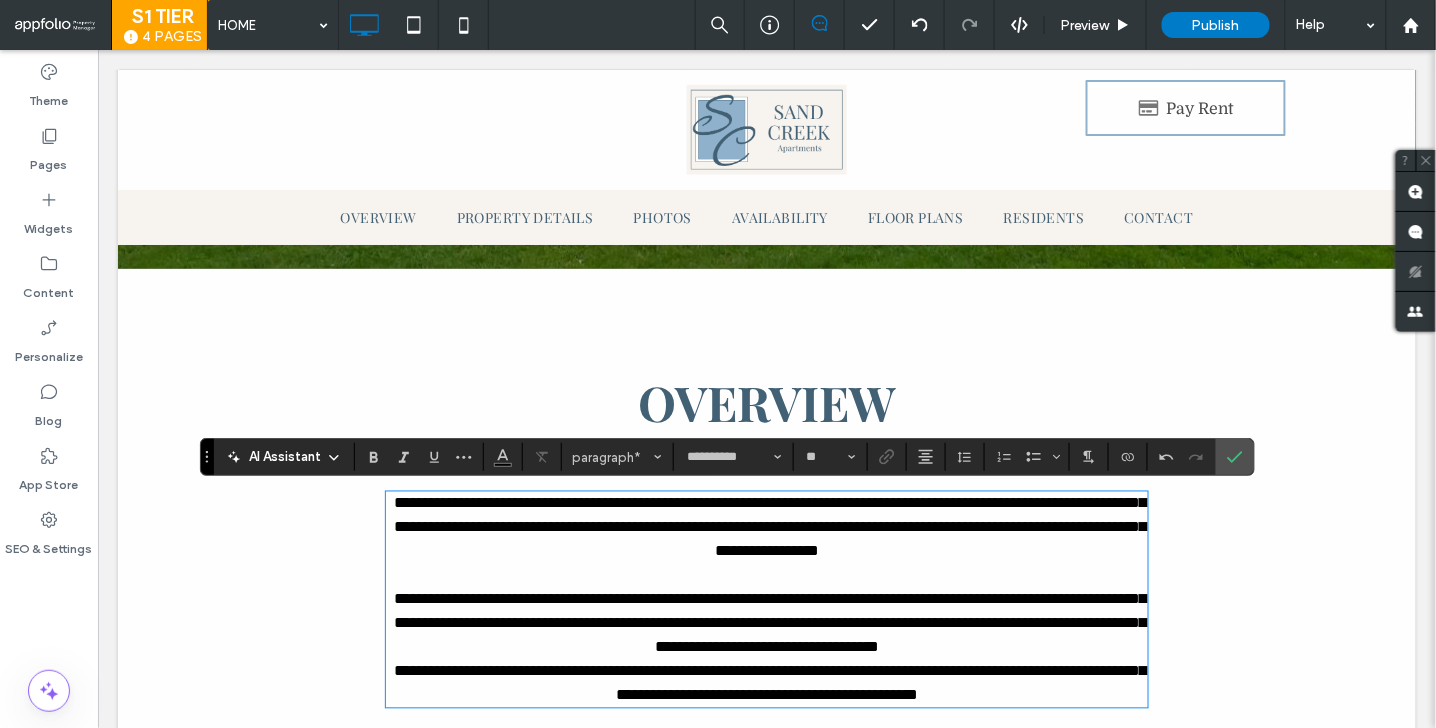 click on "**********" at bounding box center (765, 623) 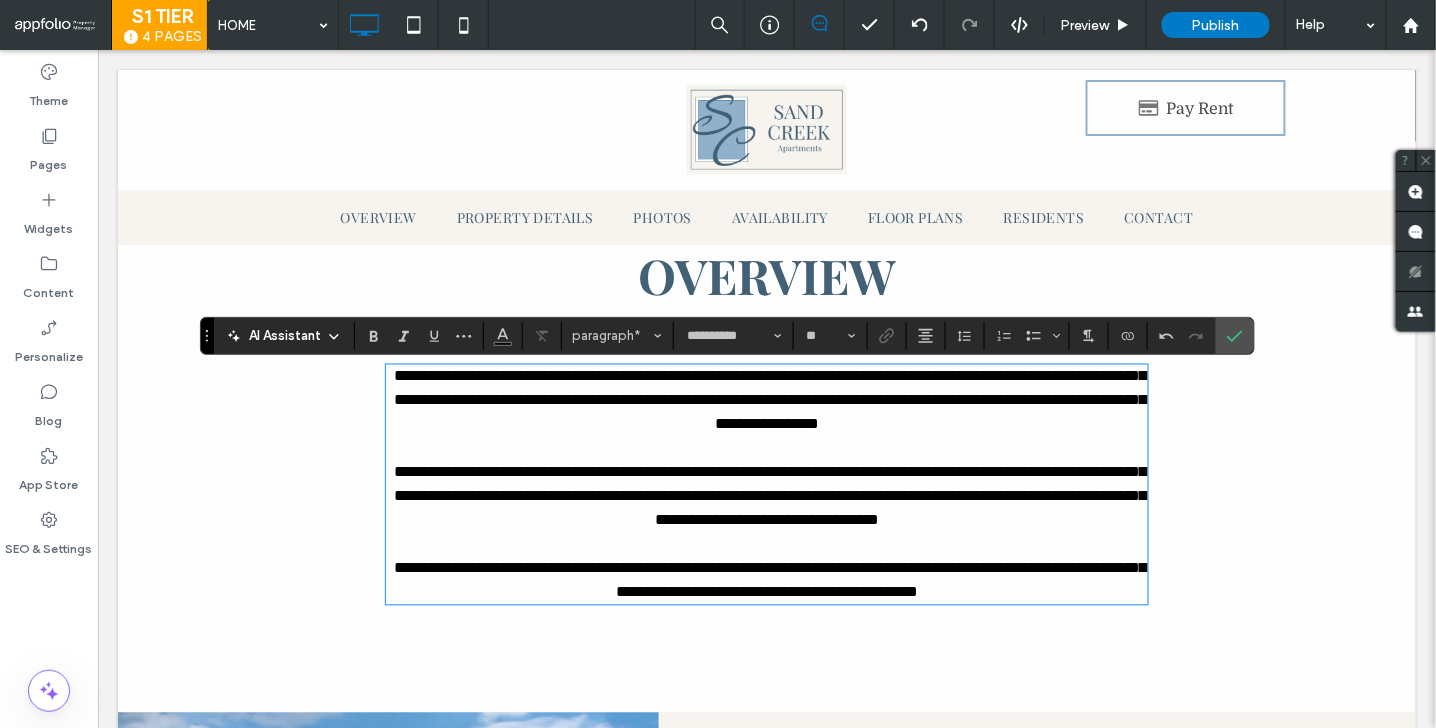 scroll, scrollTop: 878, scrollLeft: 0, axis: vertical 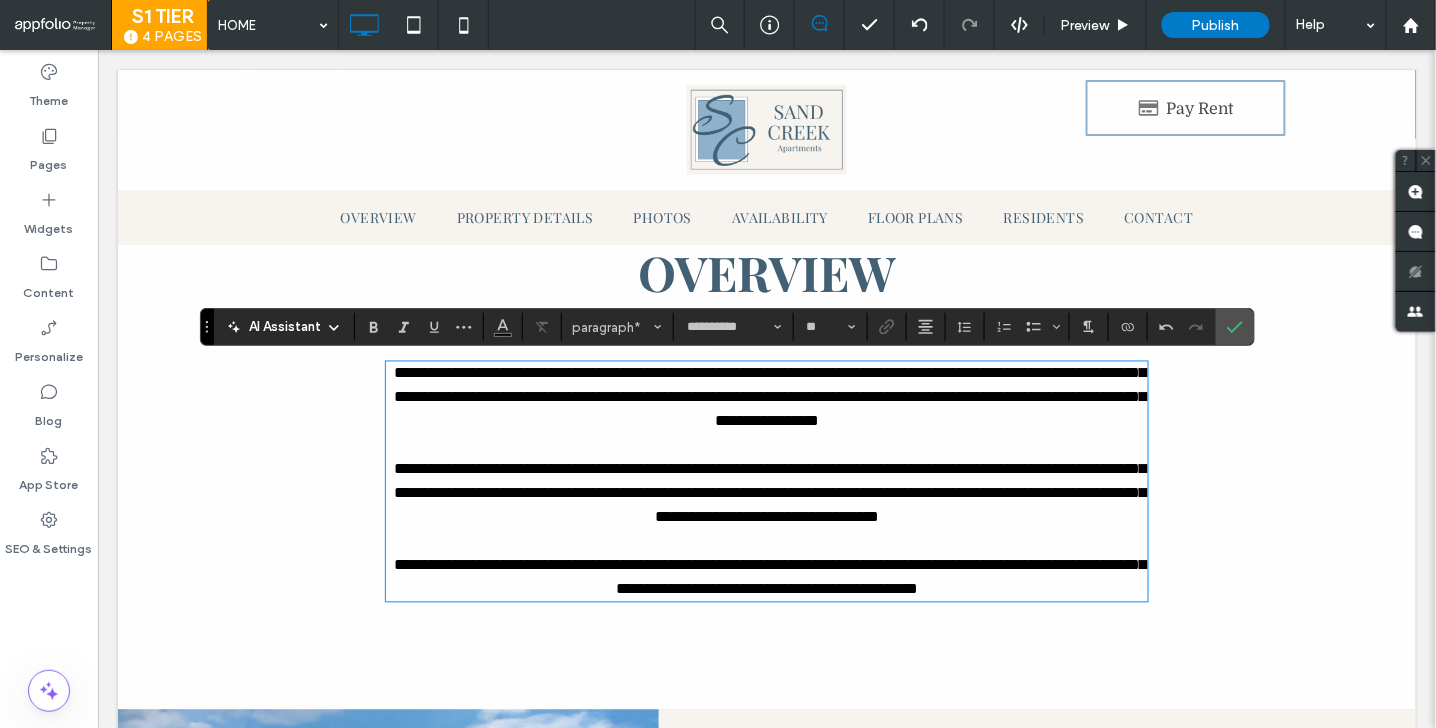 click on "**********" at bounding box center [769, 576] 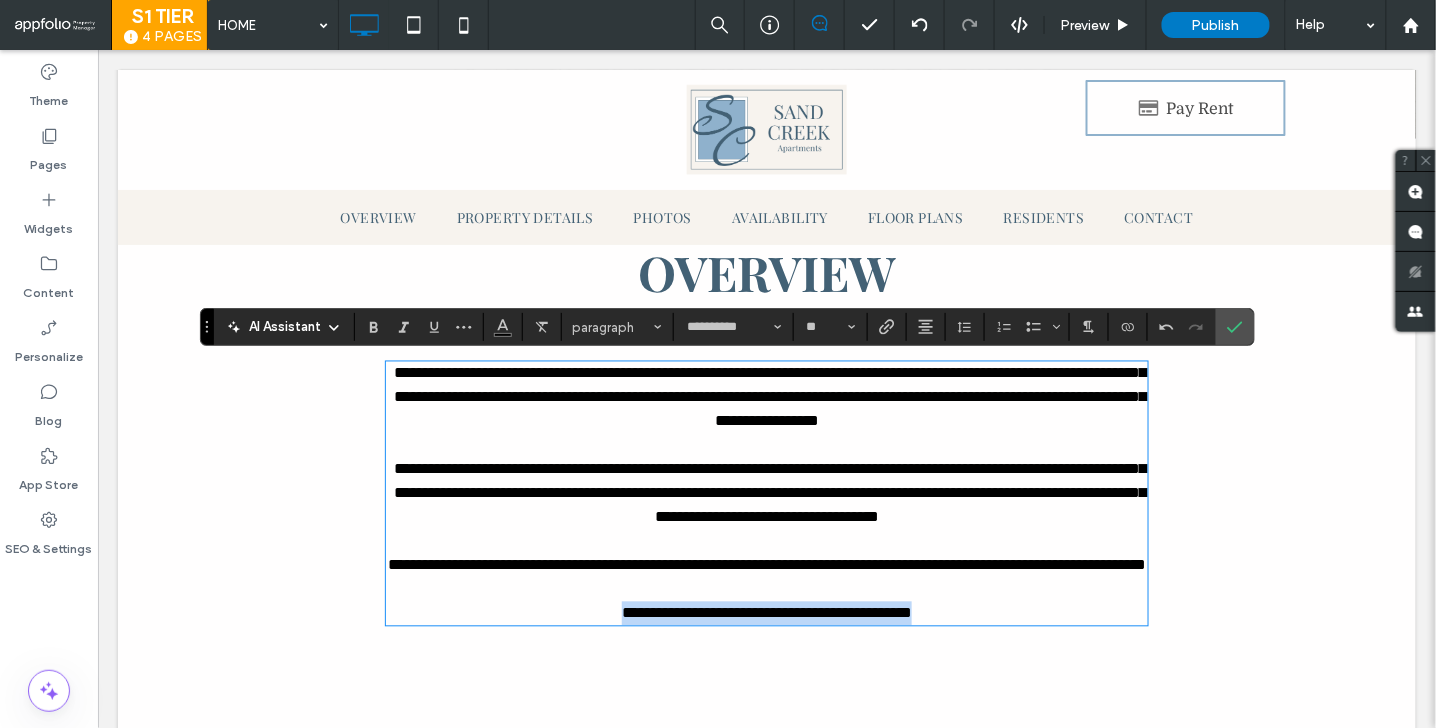 drag, startPoint x: 962, startPoint y: 662, endPoint x: 561, endPoint y: 648, distance: 401.24432 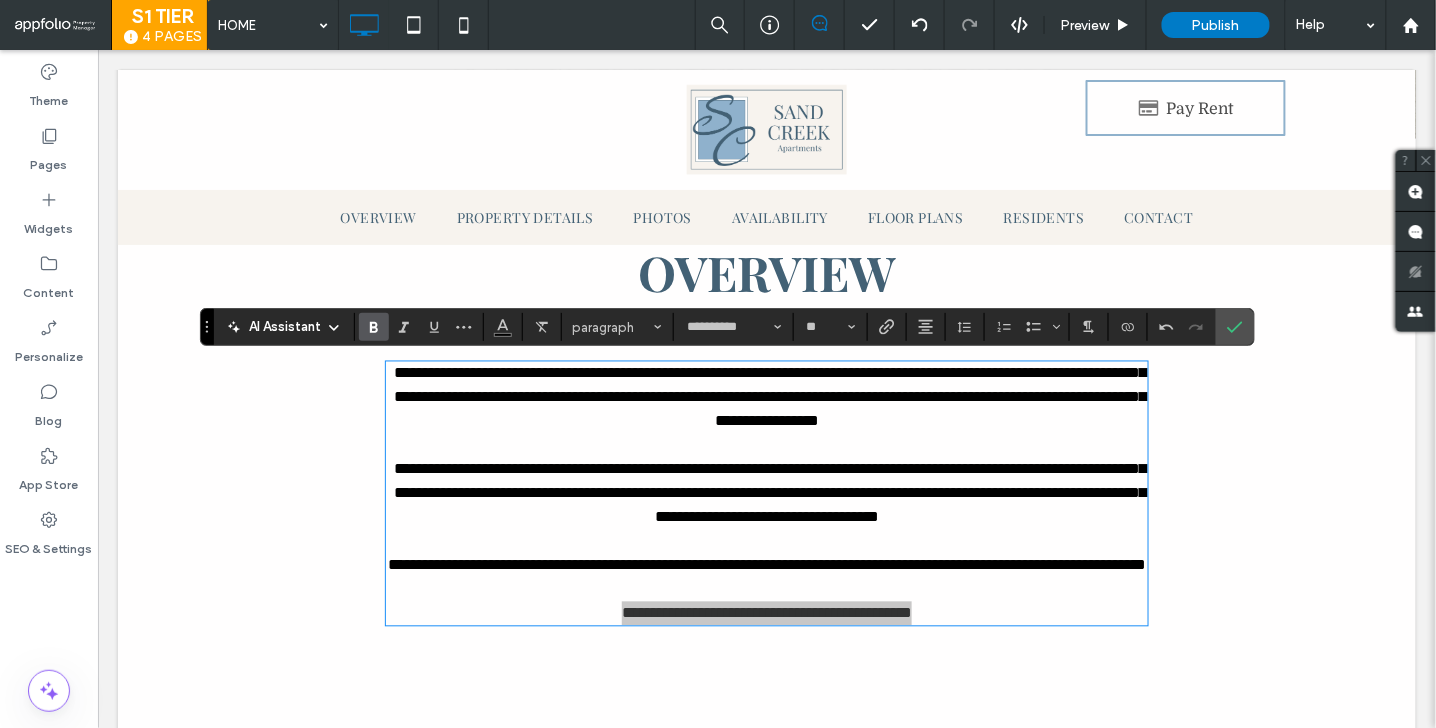 click 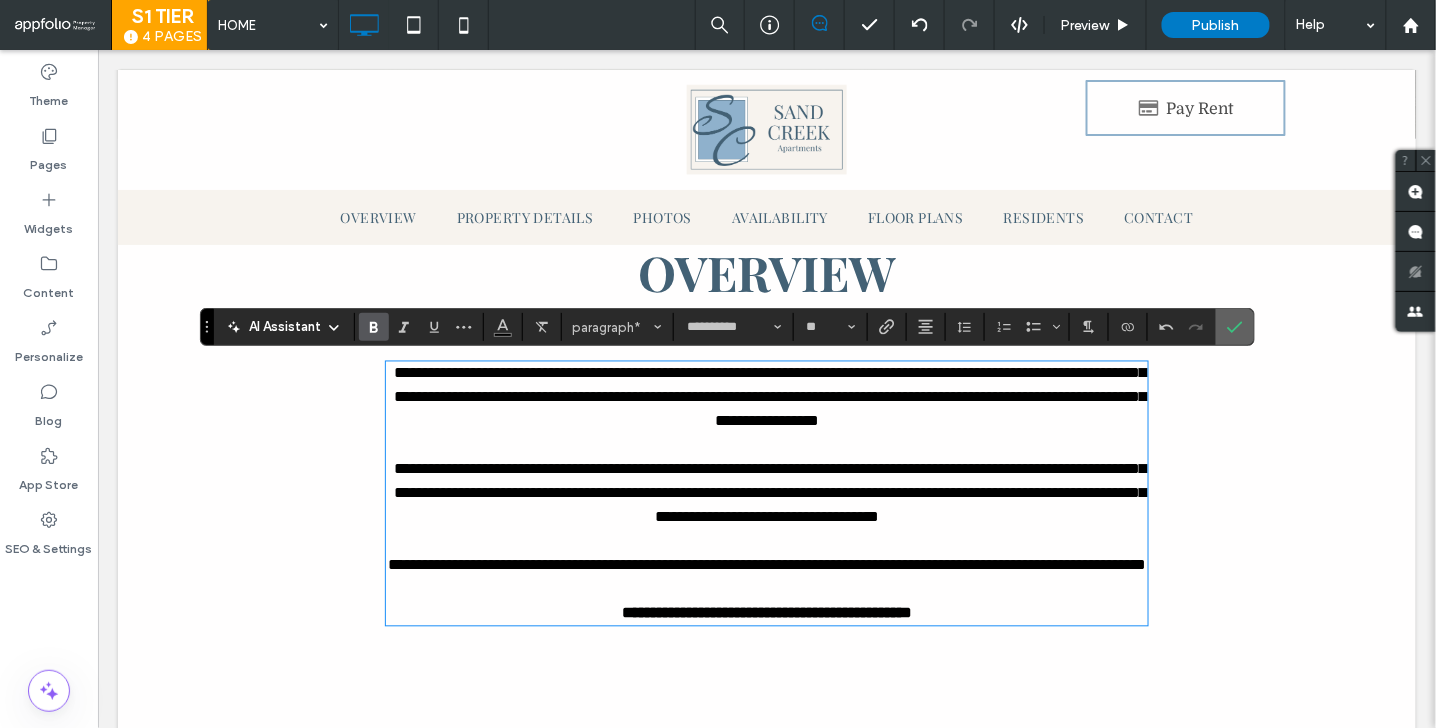 click 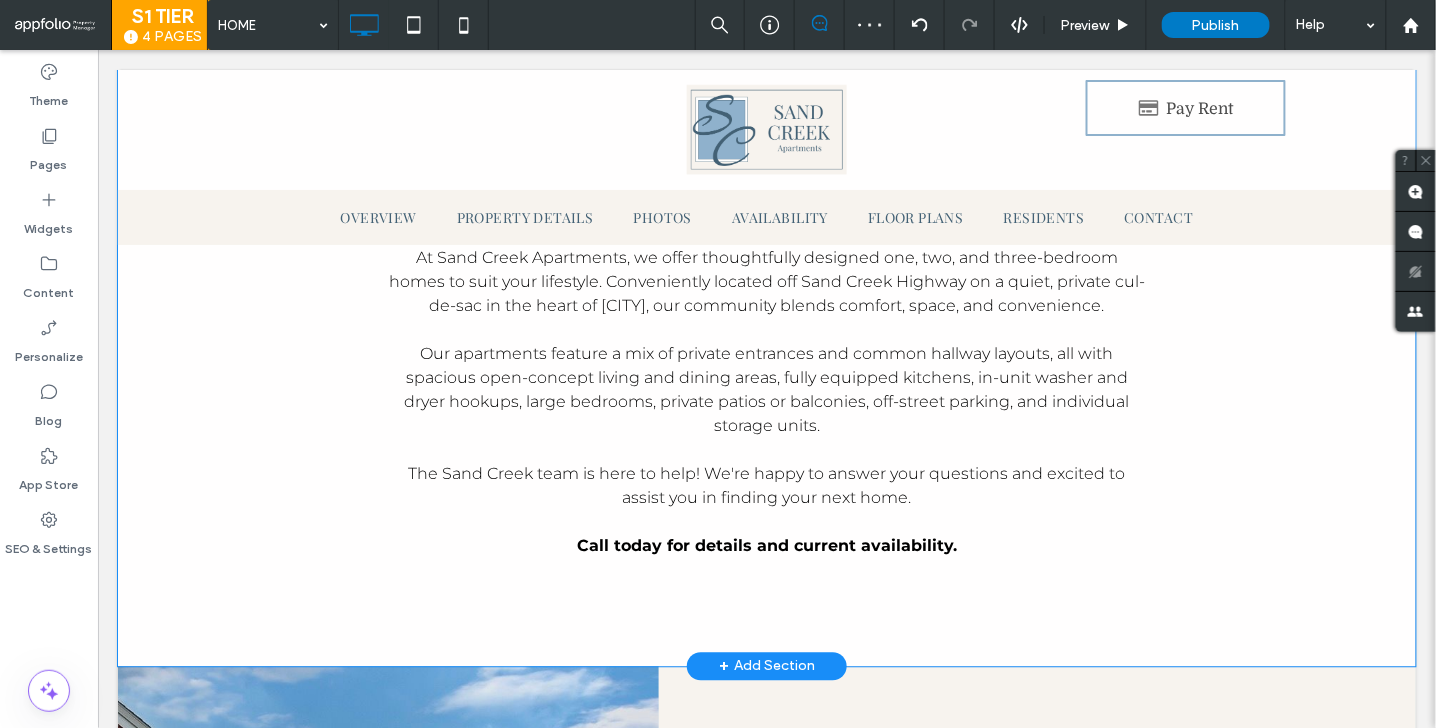 scroll, scrollTop: 995, scrollLeft: 0, axis: vertical 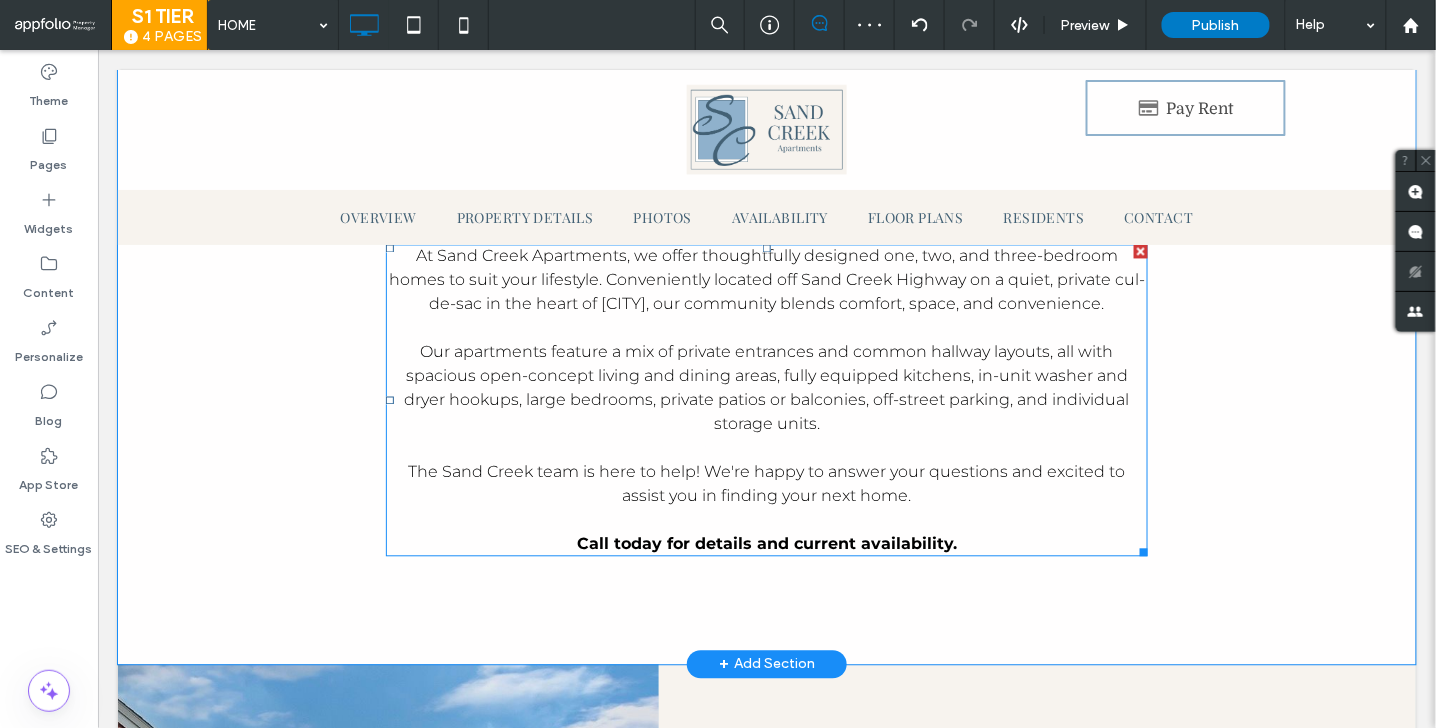 click on "Call today for details and current availability." at bounding box center (766, 543) 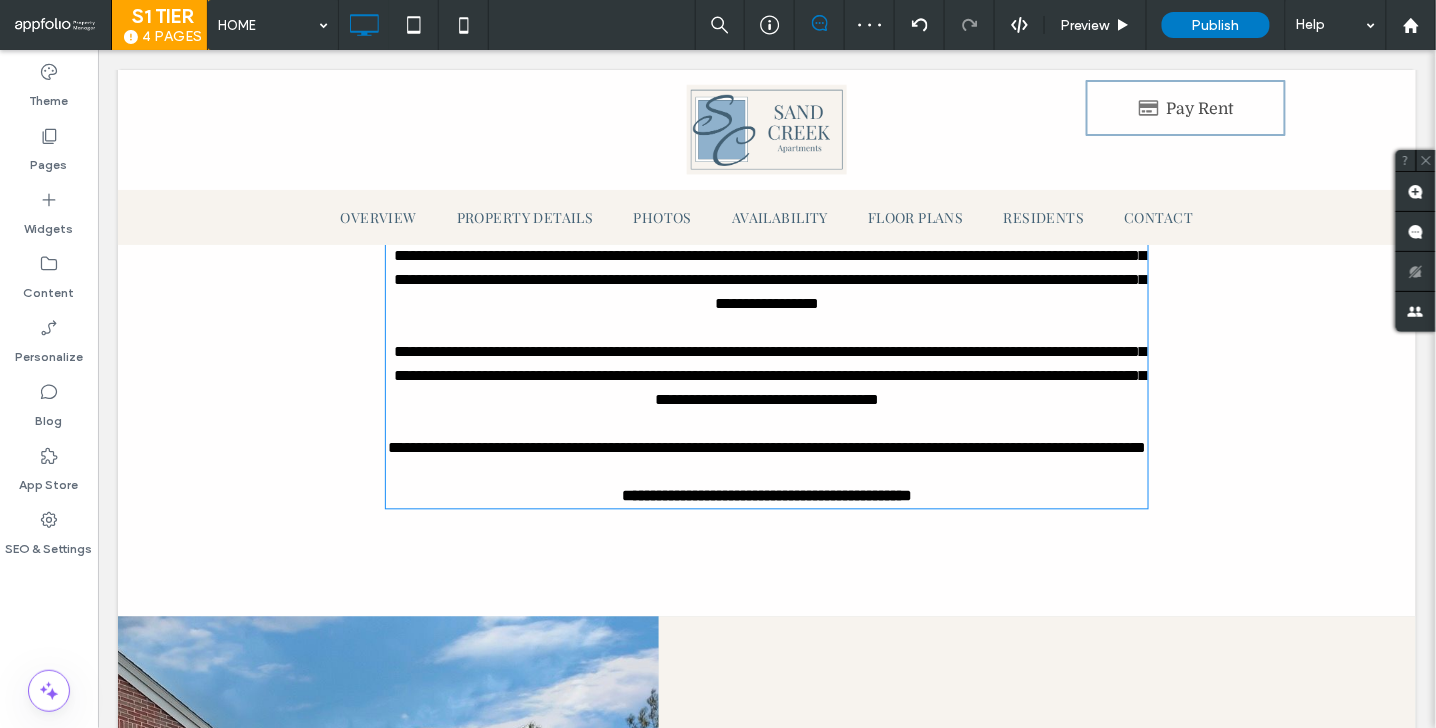 type on "**********" 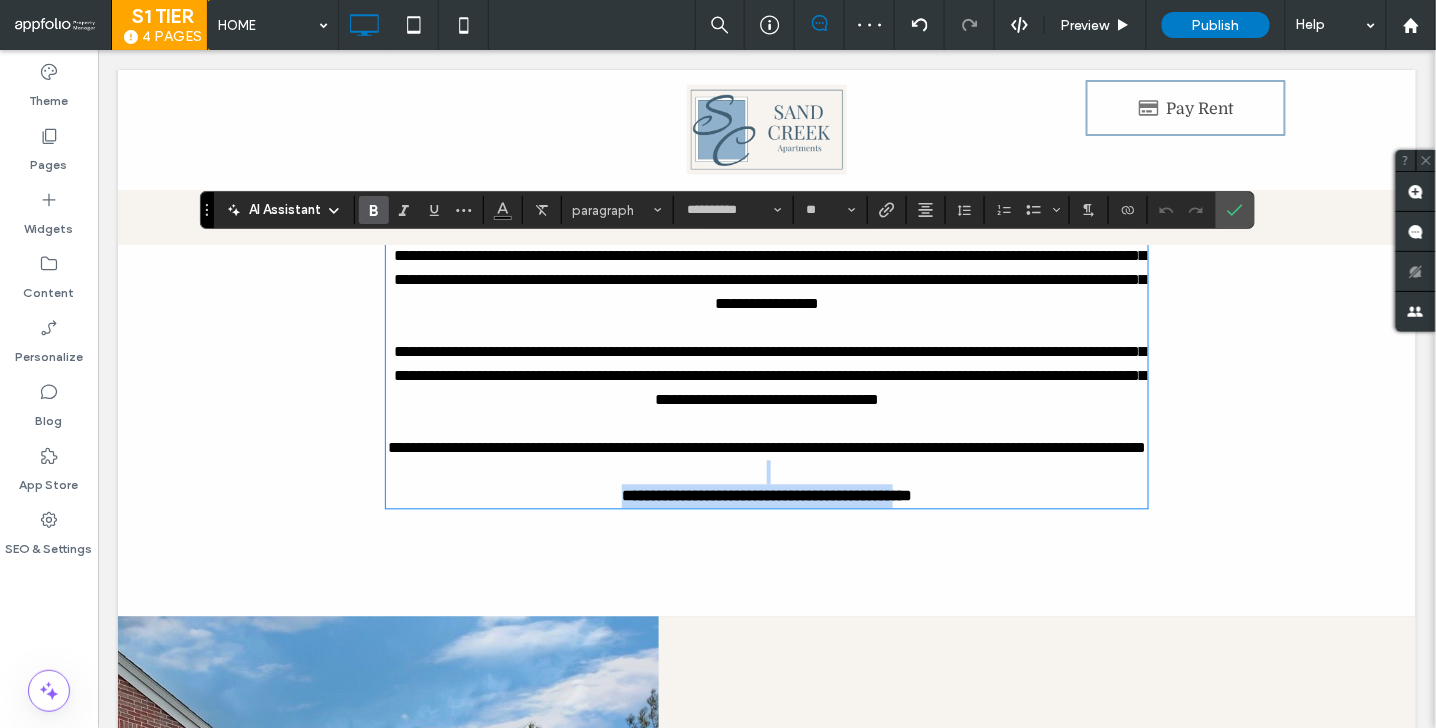 click on "**********" at bounding box center [765, 496] 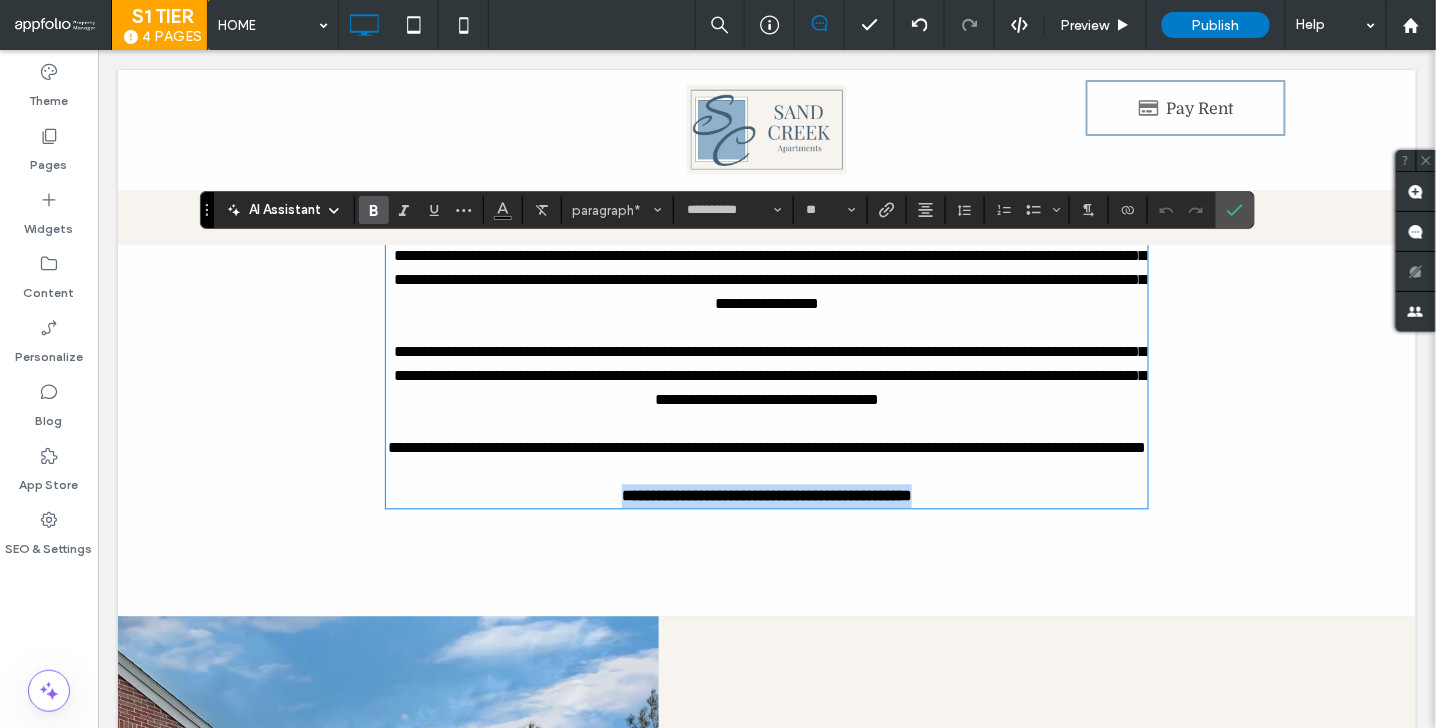 drag, startPoint x: 962, startPoint y: 547, endPoint x: 578, endPoint y: 536, distance: 384.15753 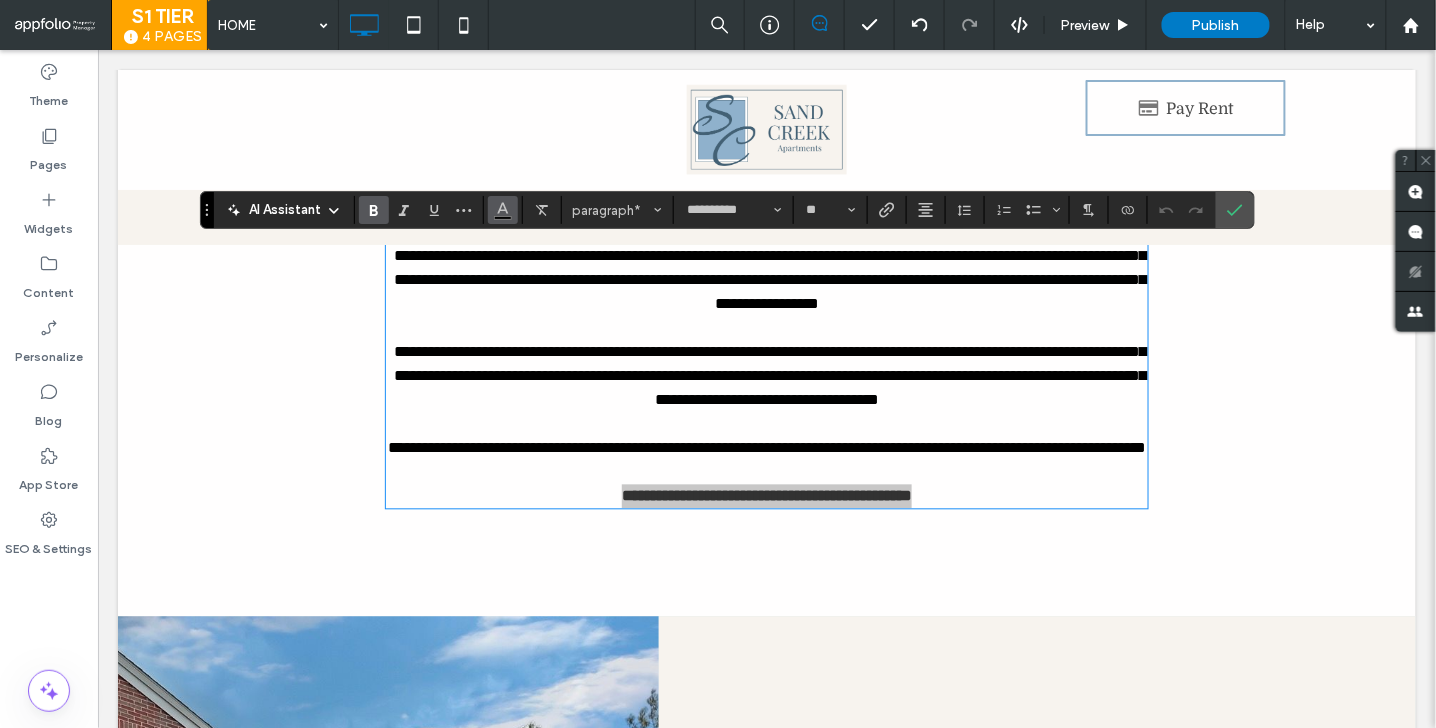 click 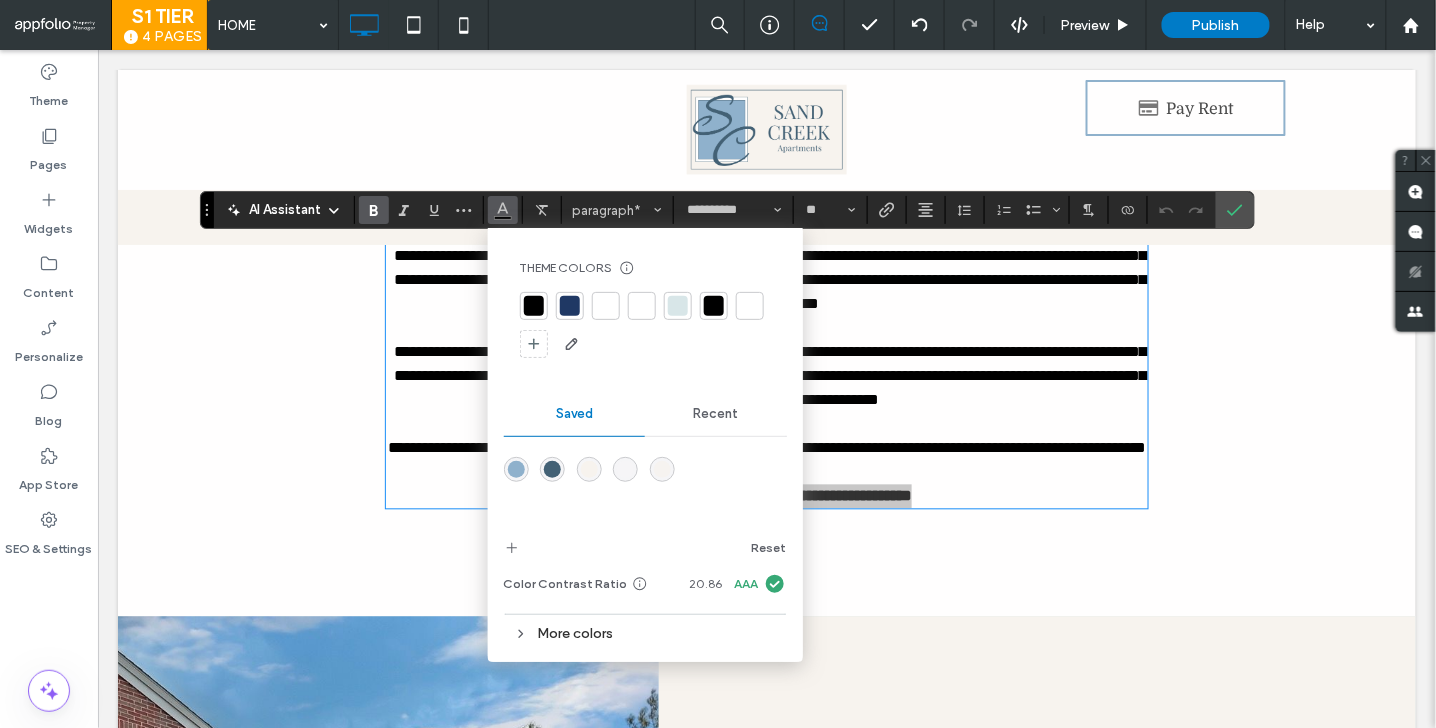 click at bounding box center (552, 469) 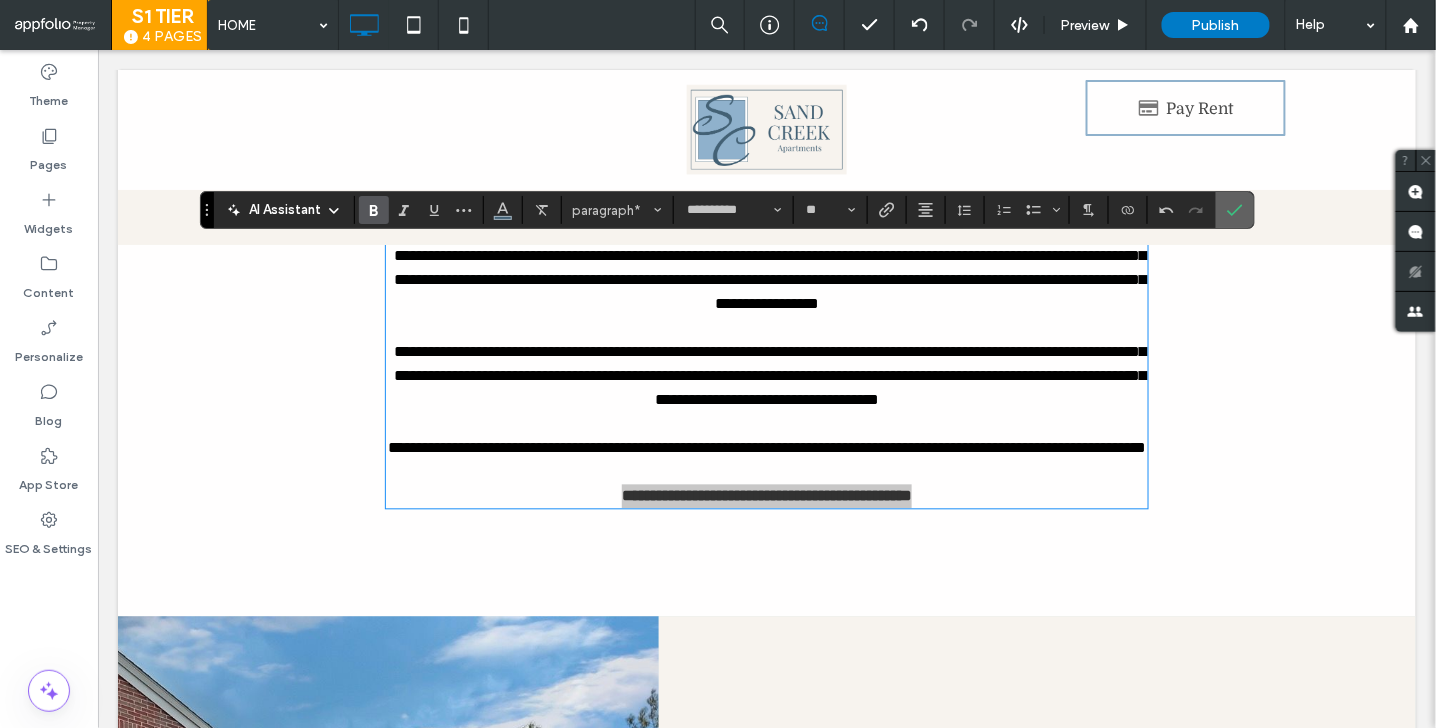click at bounding box center [1235, 210] 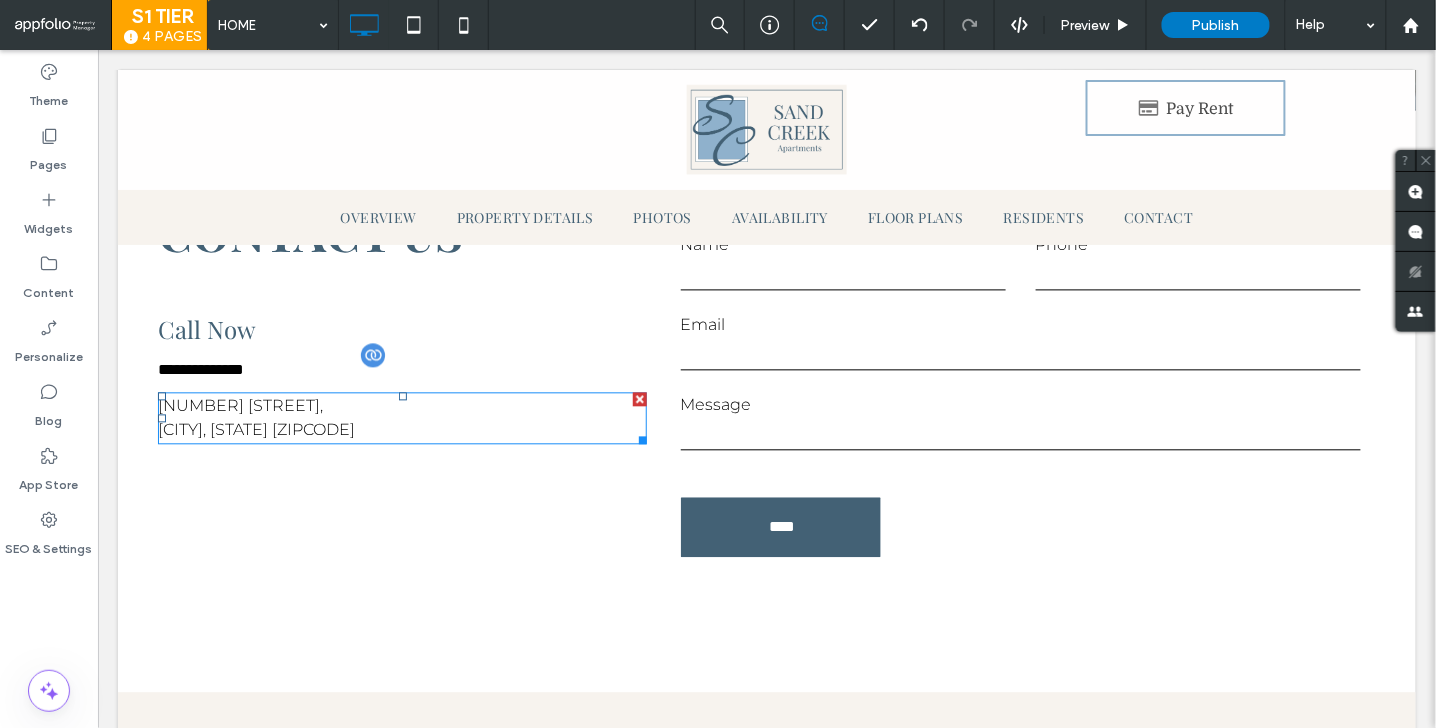 scroll, scrollTop: 5396, scrollLeft: 0, axis: vertical 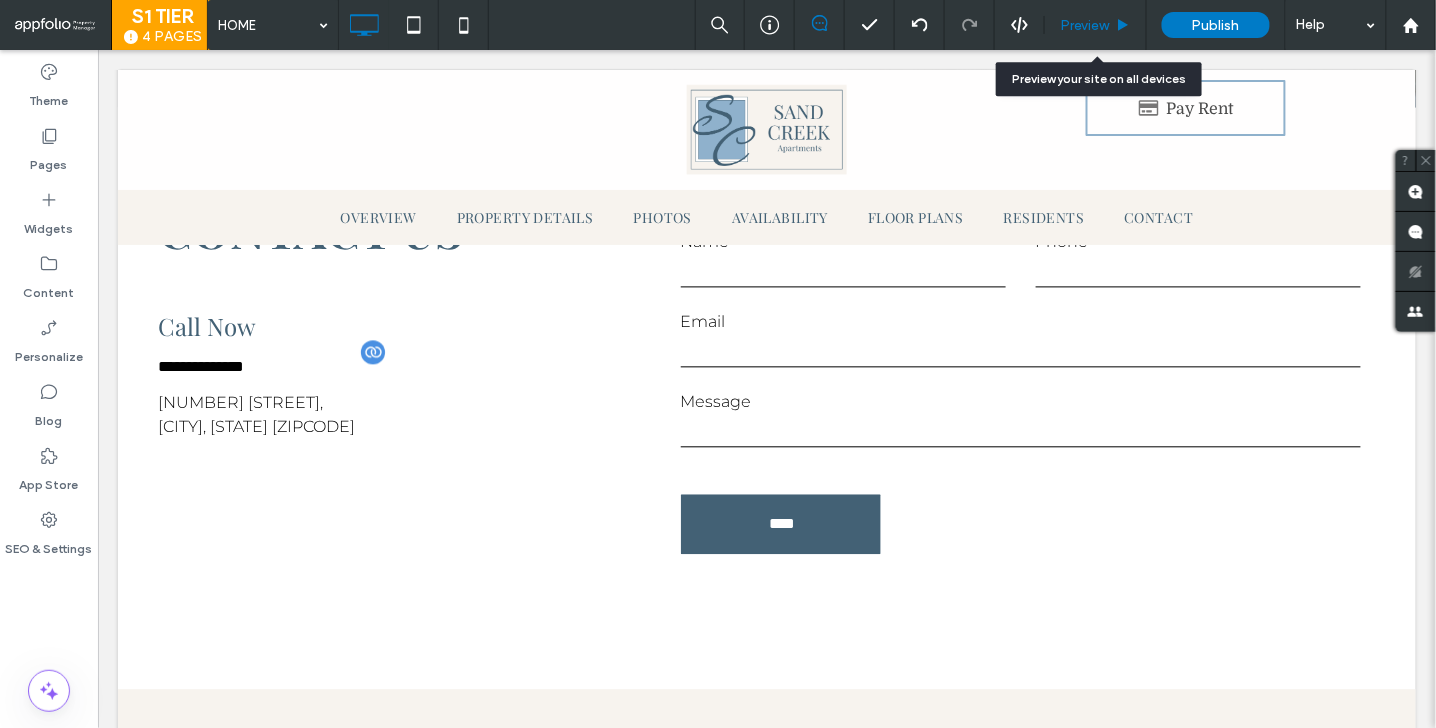 click on "Preview" at bounding box center [1085, 25] 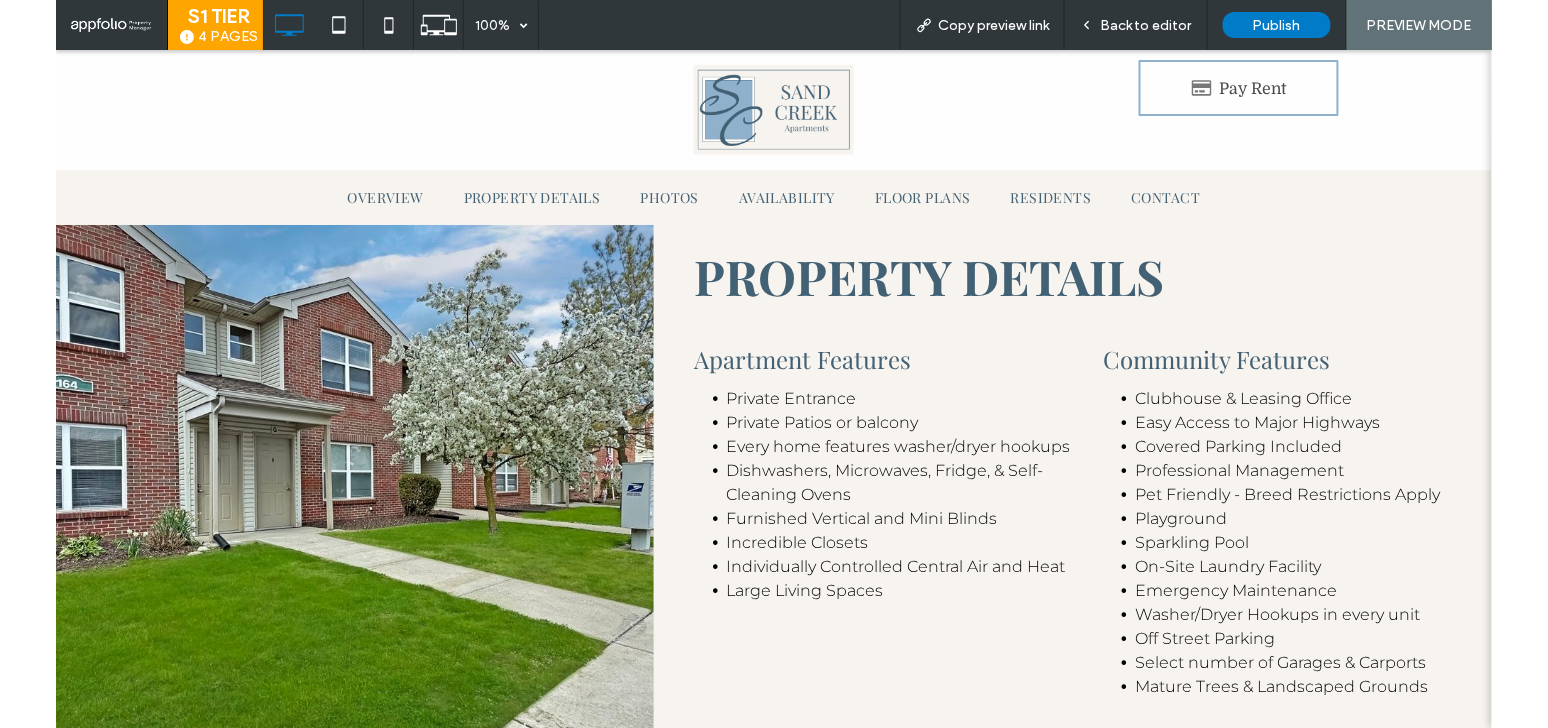 scroll, scrollTop: 1297, scrollLeft: 0, axis: vertical 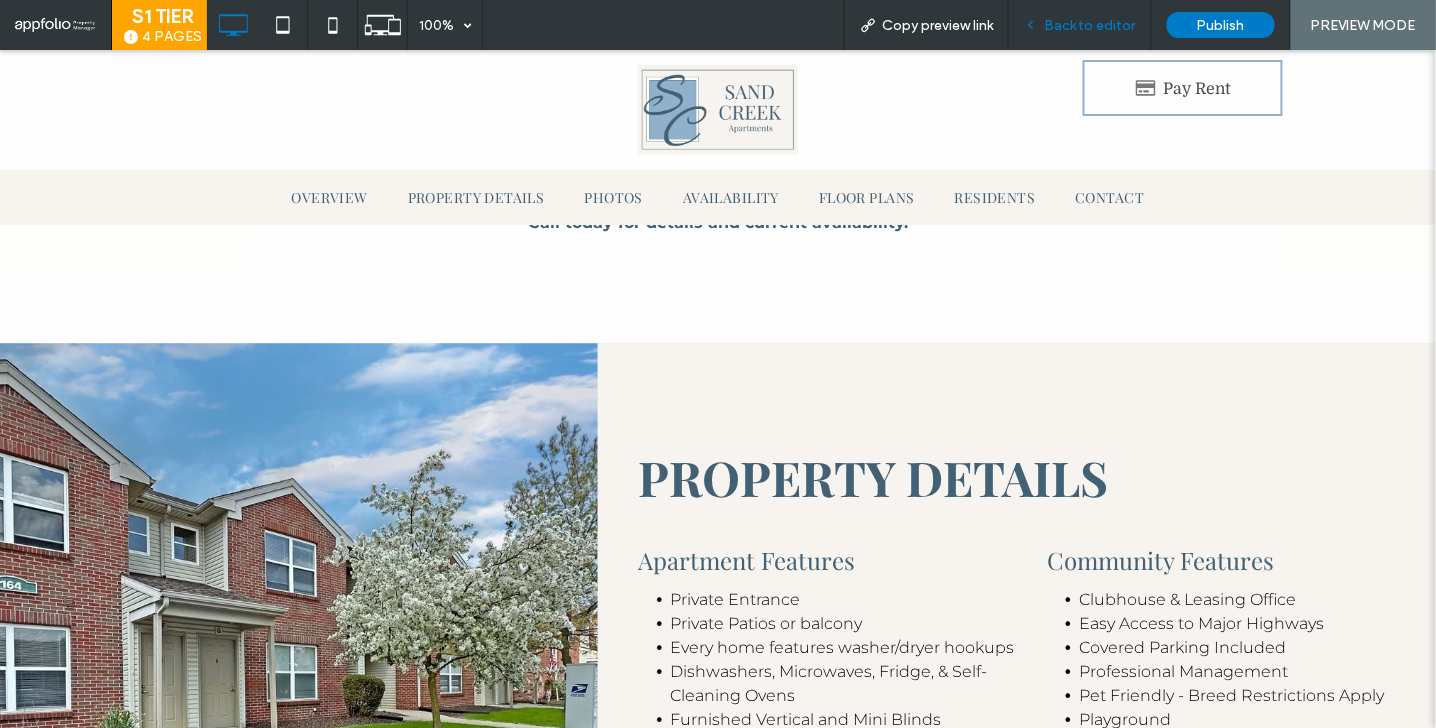 click on "Back to editor" at bounding box center [1090, 25] 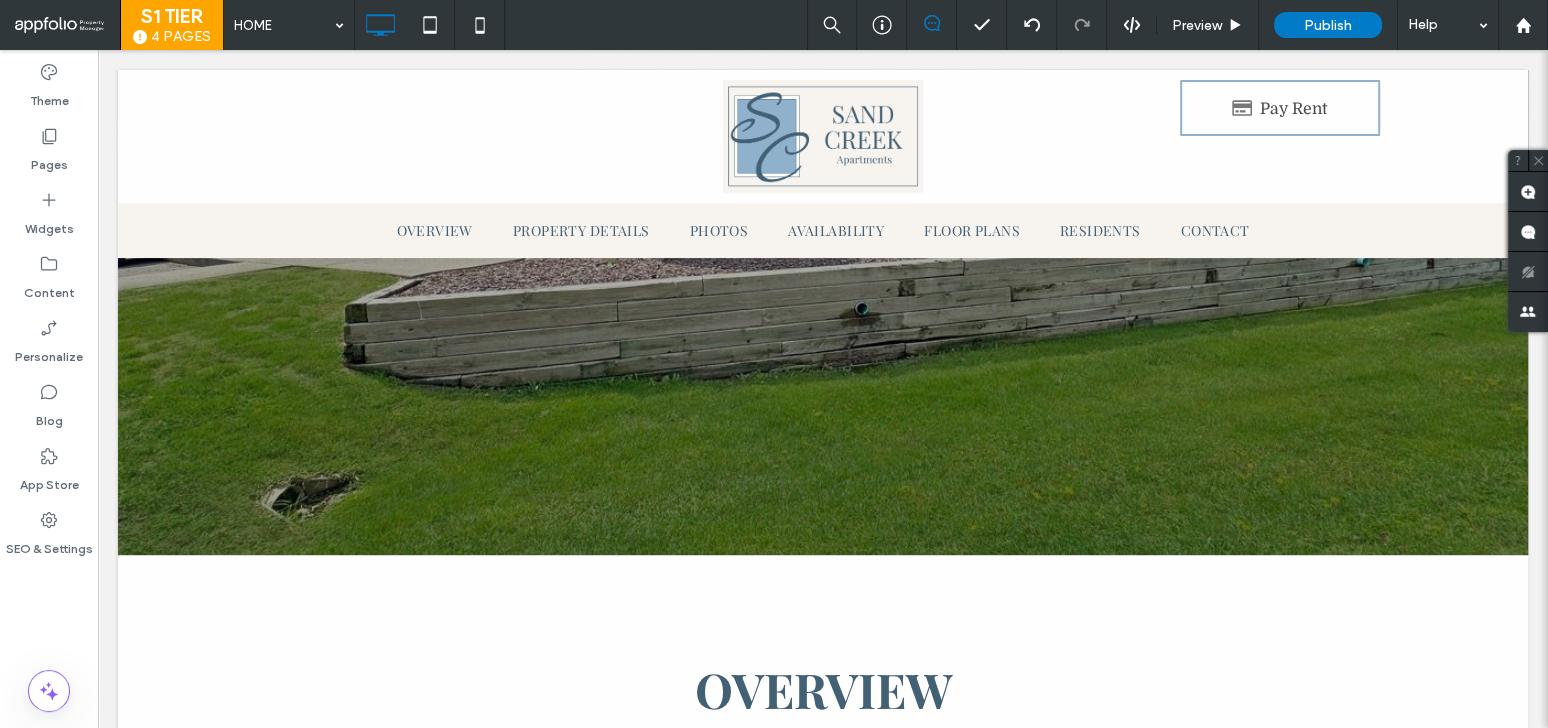 scroll, scrollTop: 0, scrollLeft: 0, axis: both 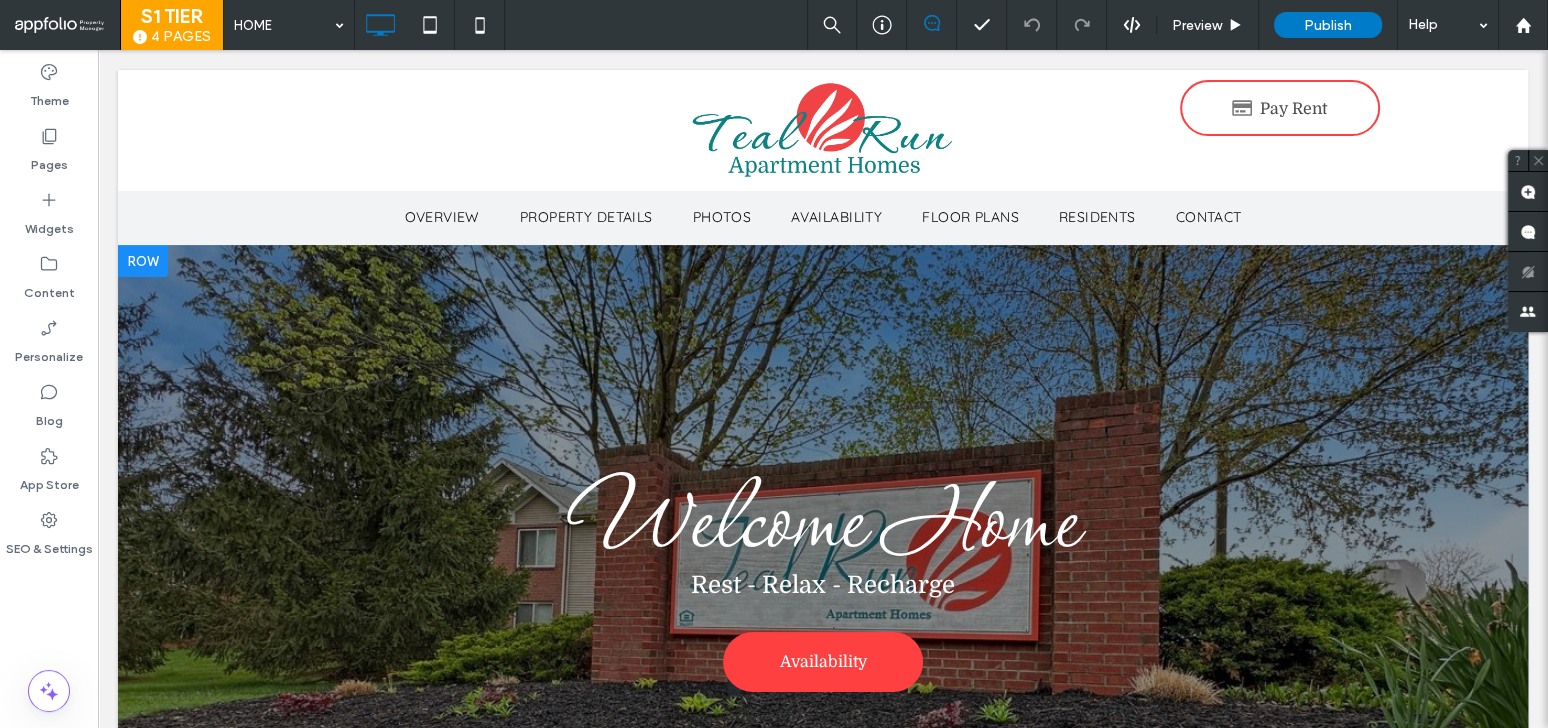 click at bounding box center (143, 261) 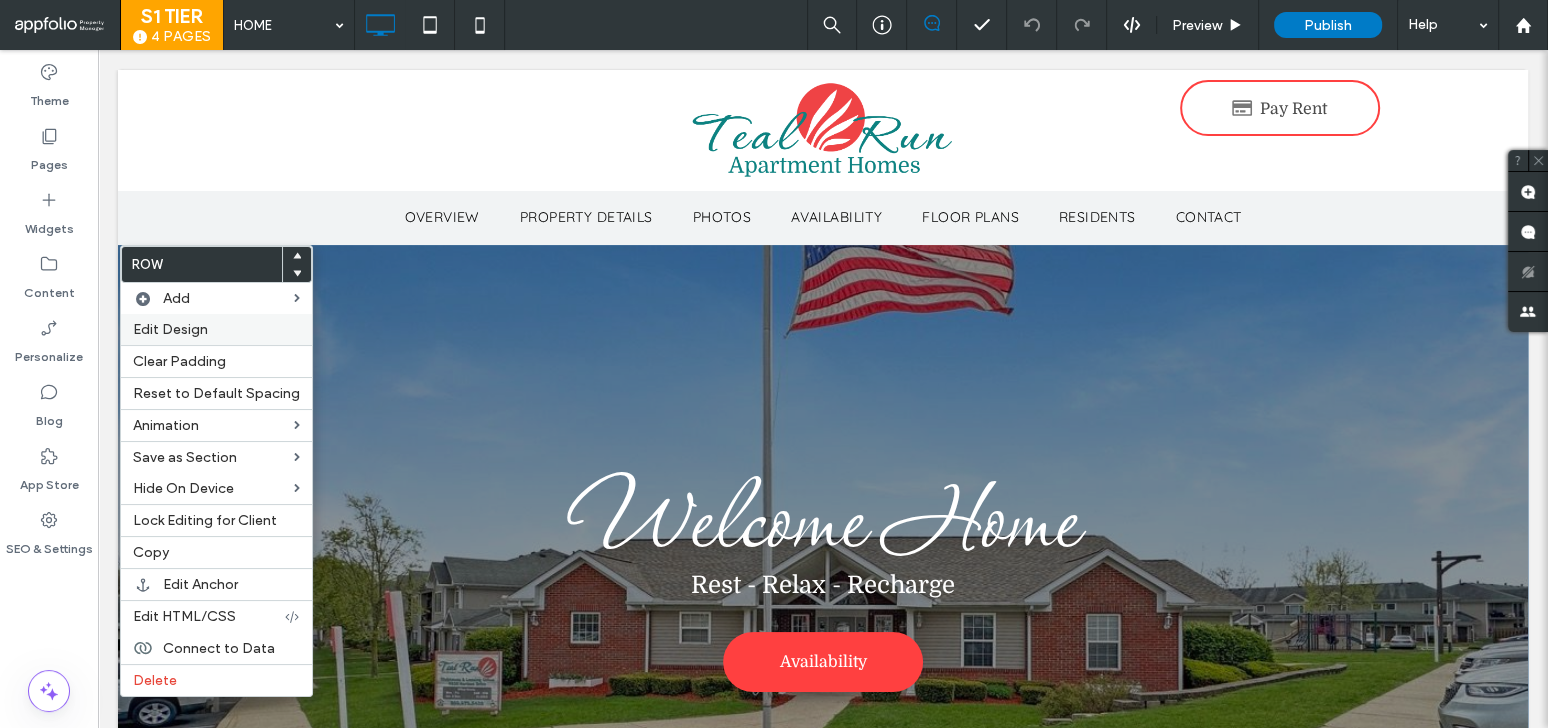 click on "Edit Design" at bounding box center (170, 329) 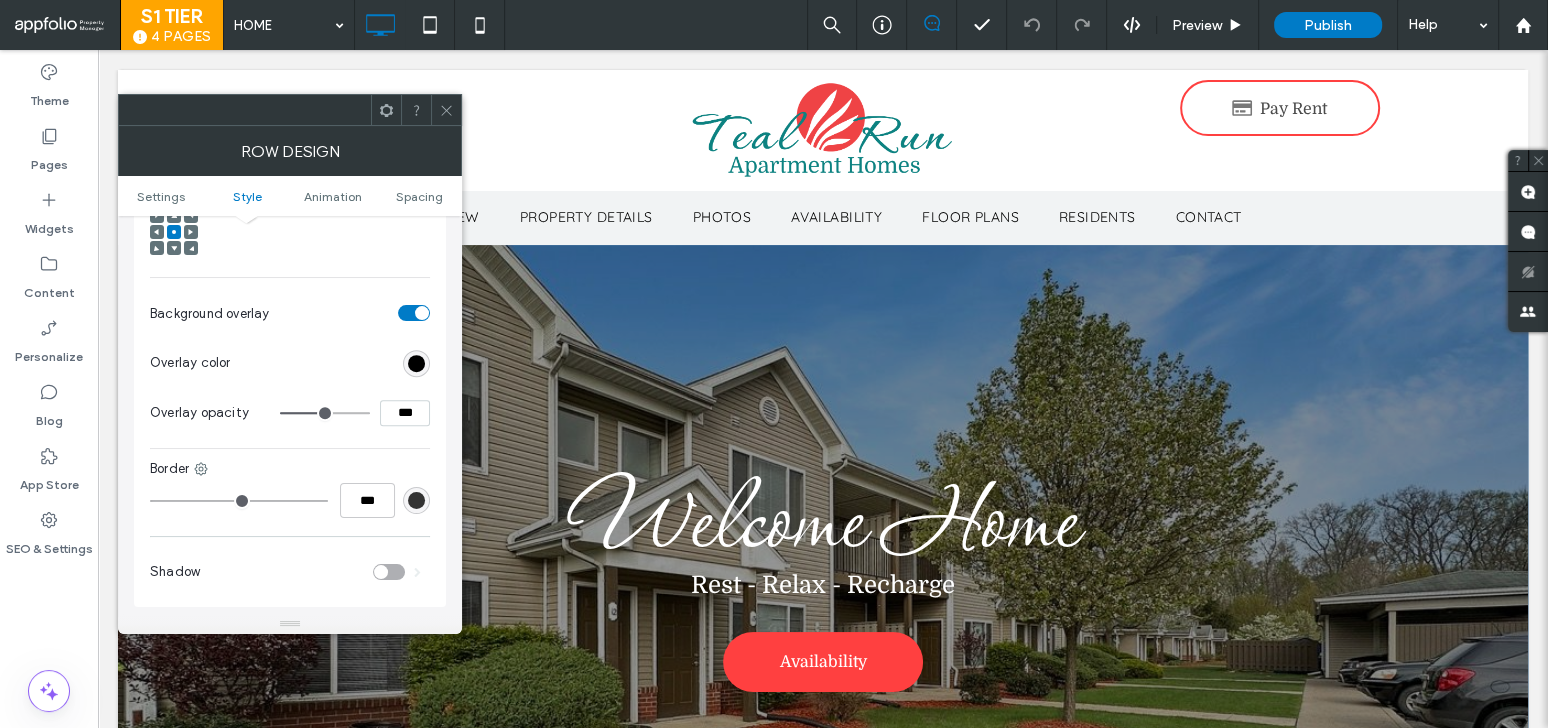 scroll, scrollTop: 740, scrollLeft: 0, axis: vertical 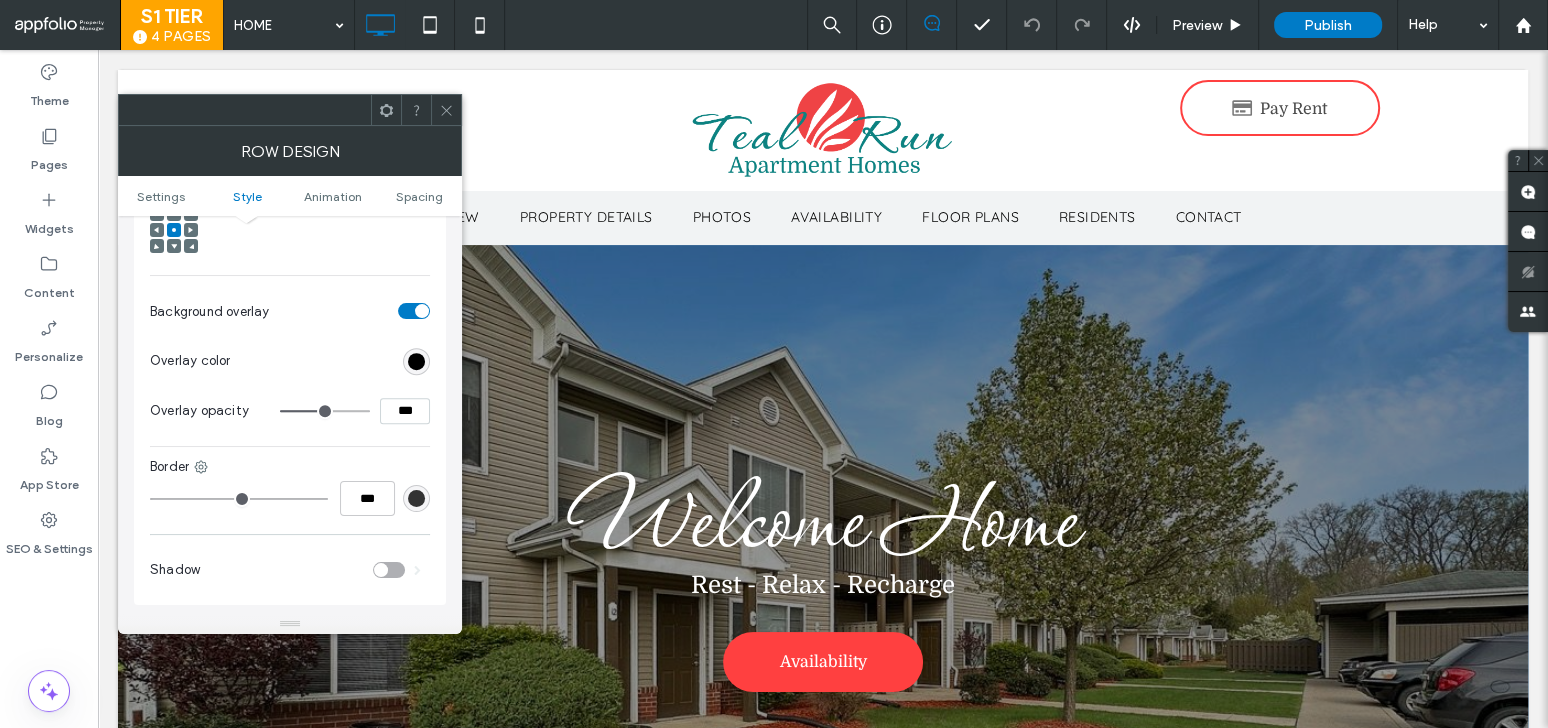 type on "**" 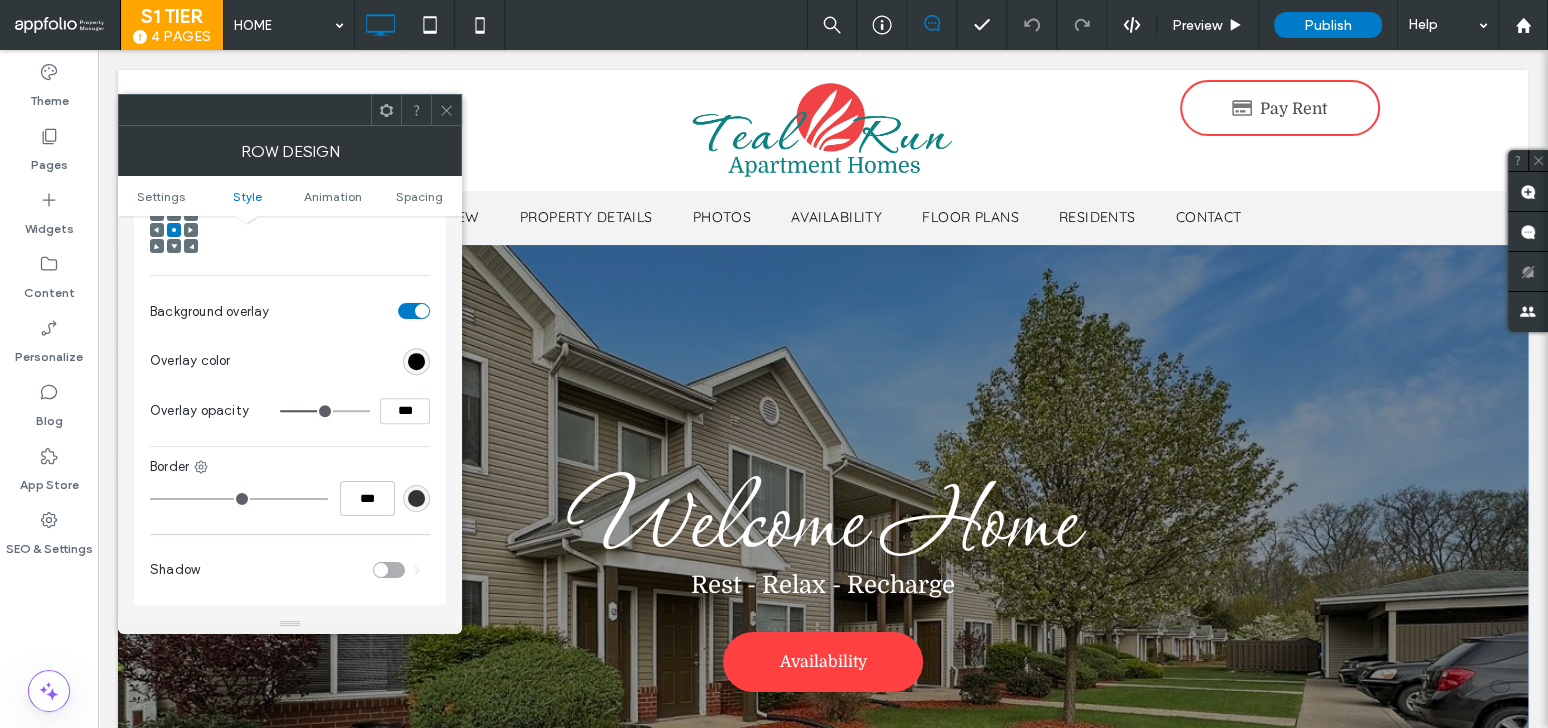 type on "***" 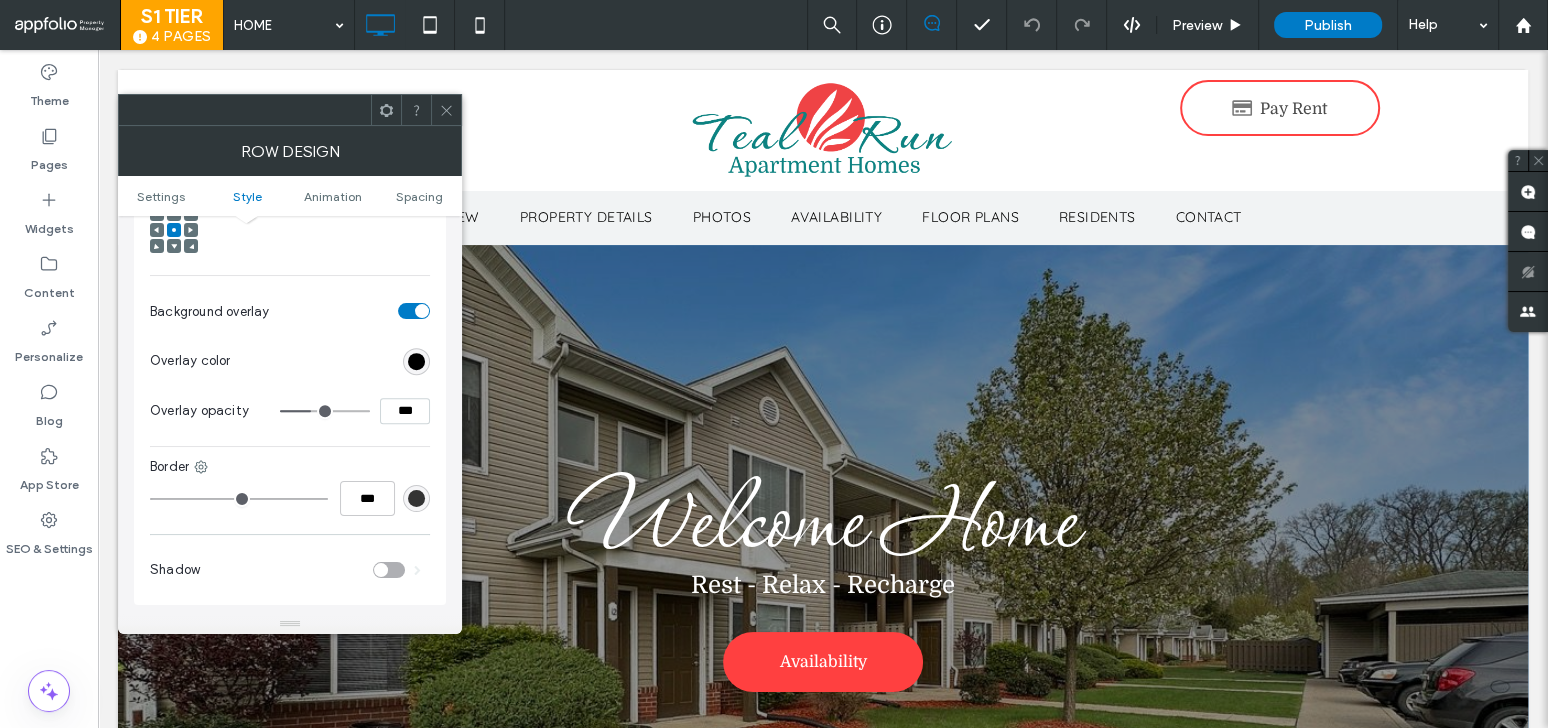 type on "**" 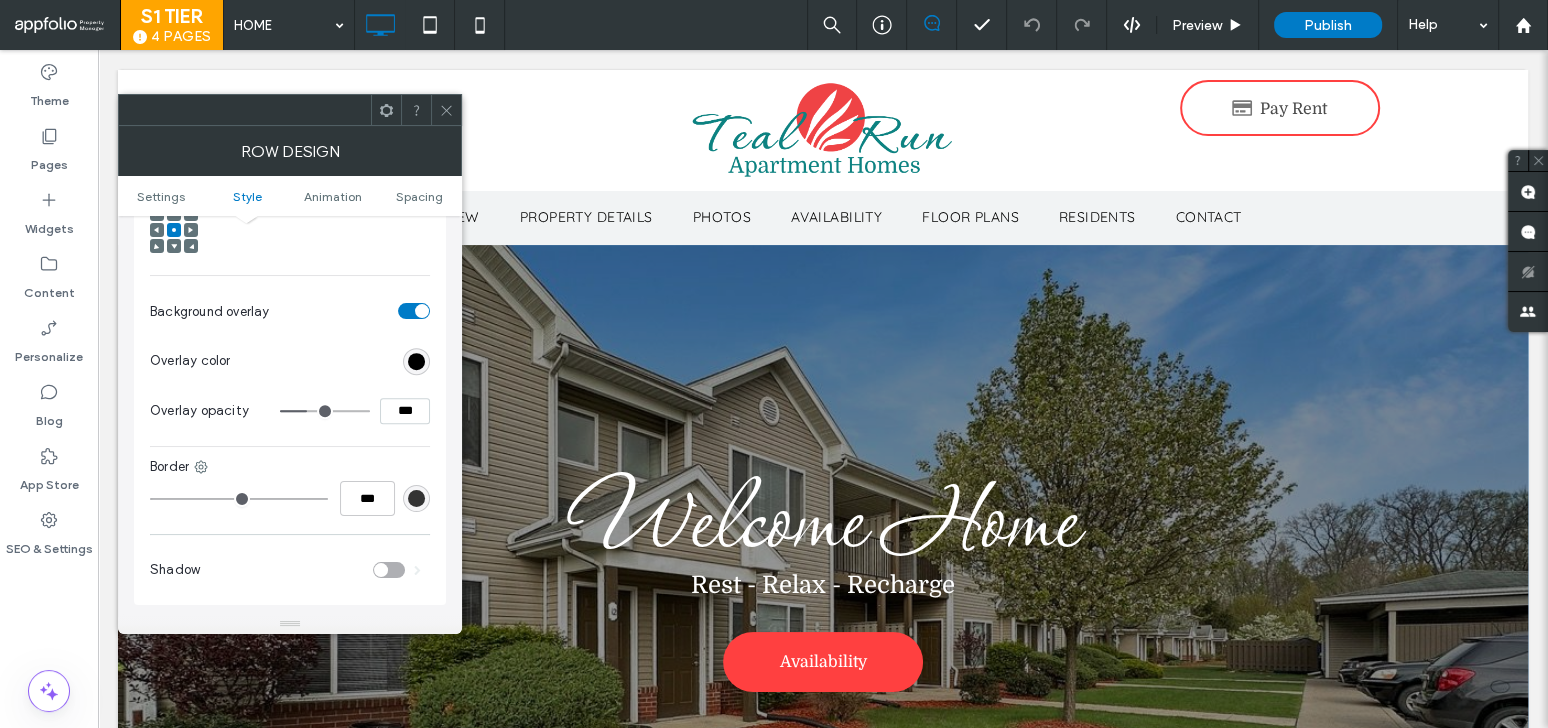 type on "**" 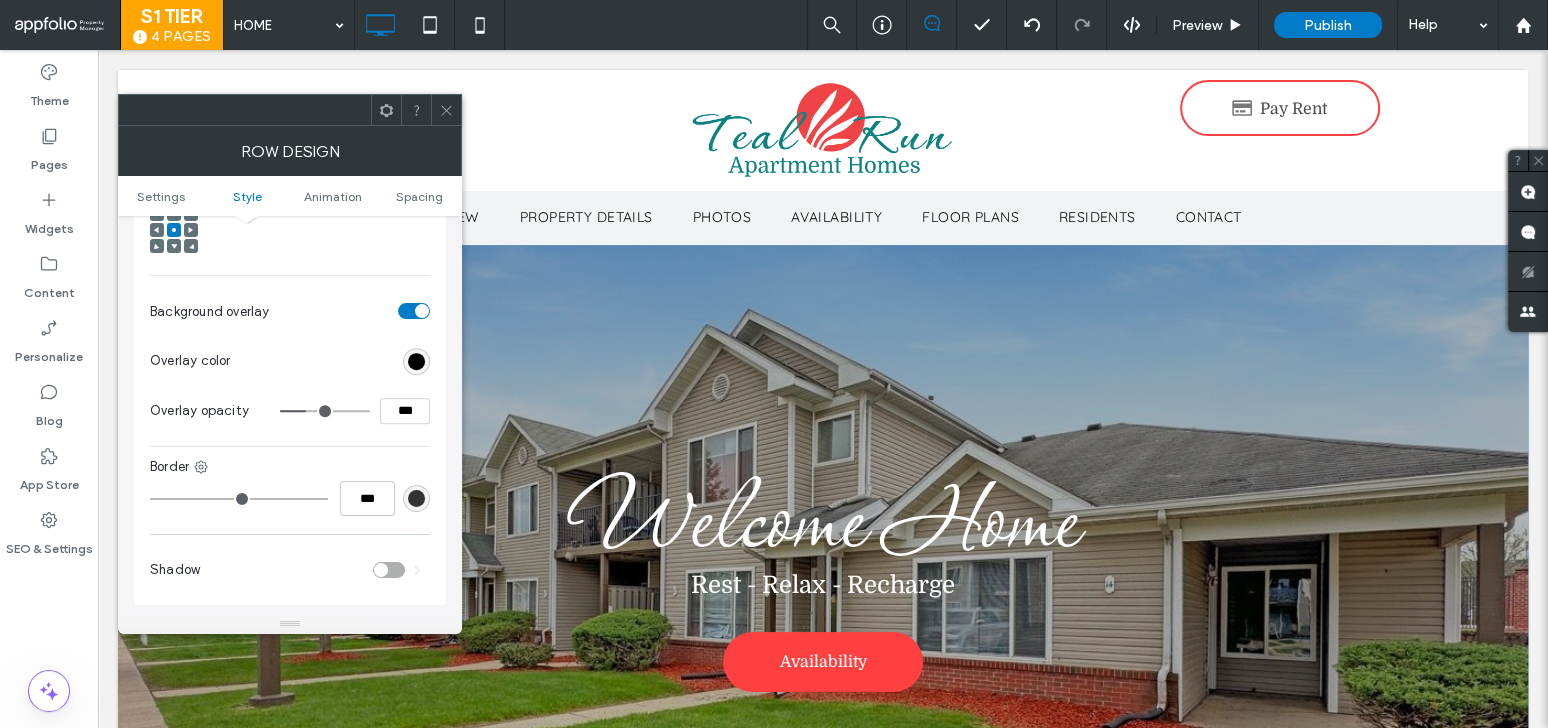 click 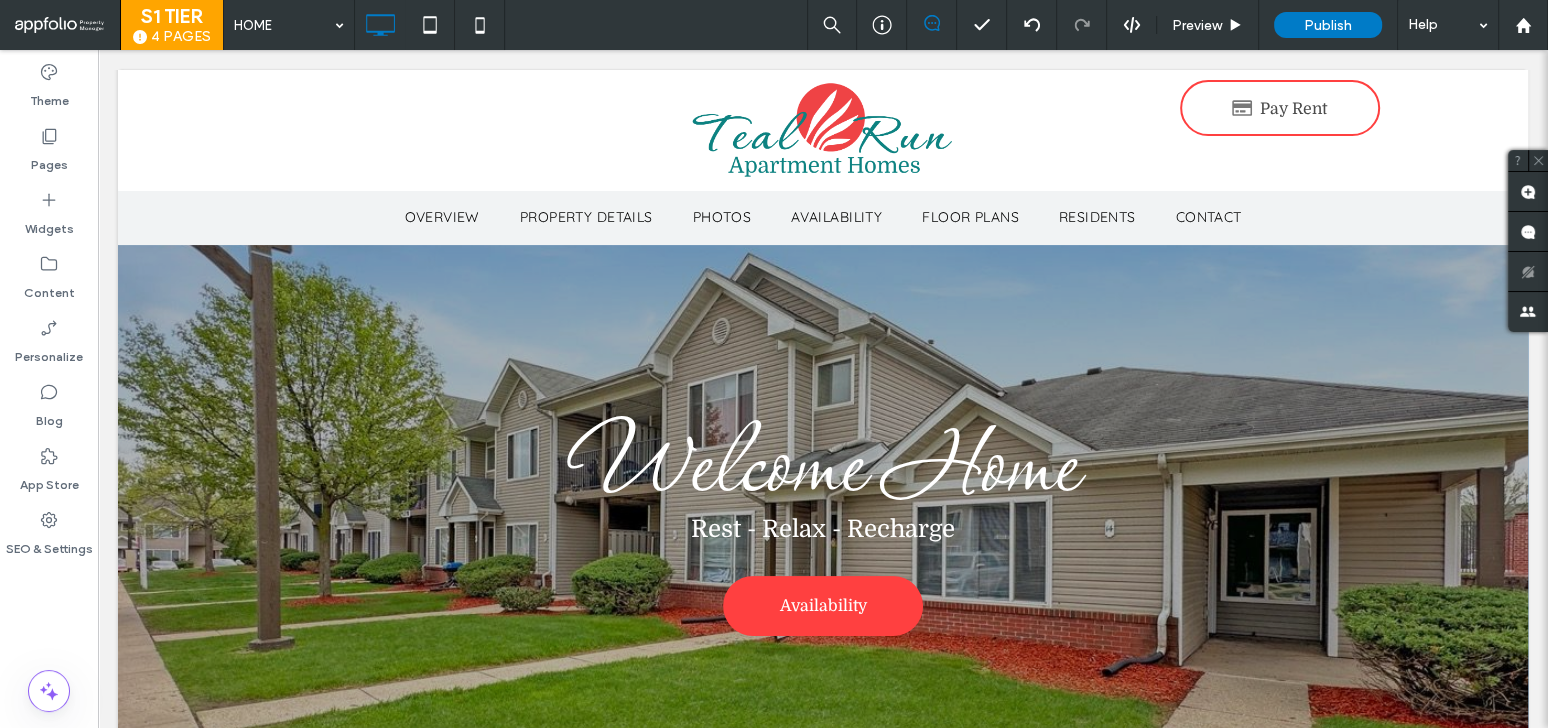 scroll, scrollTop: 145, scrollLeft: 0, axis: vertical 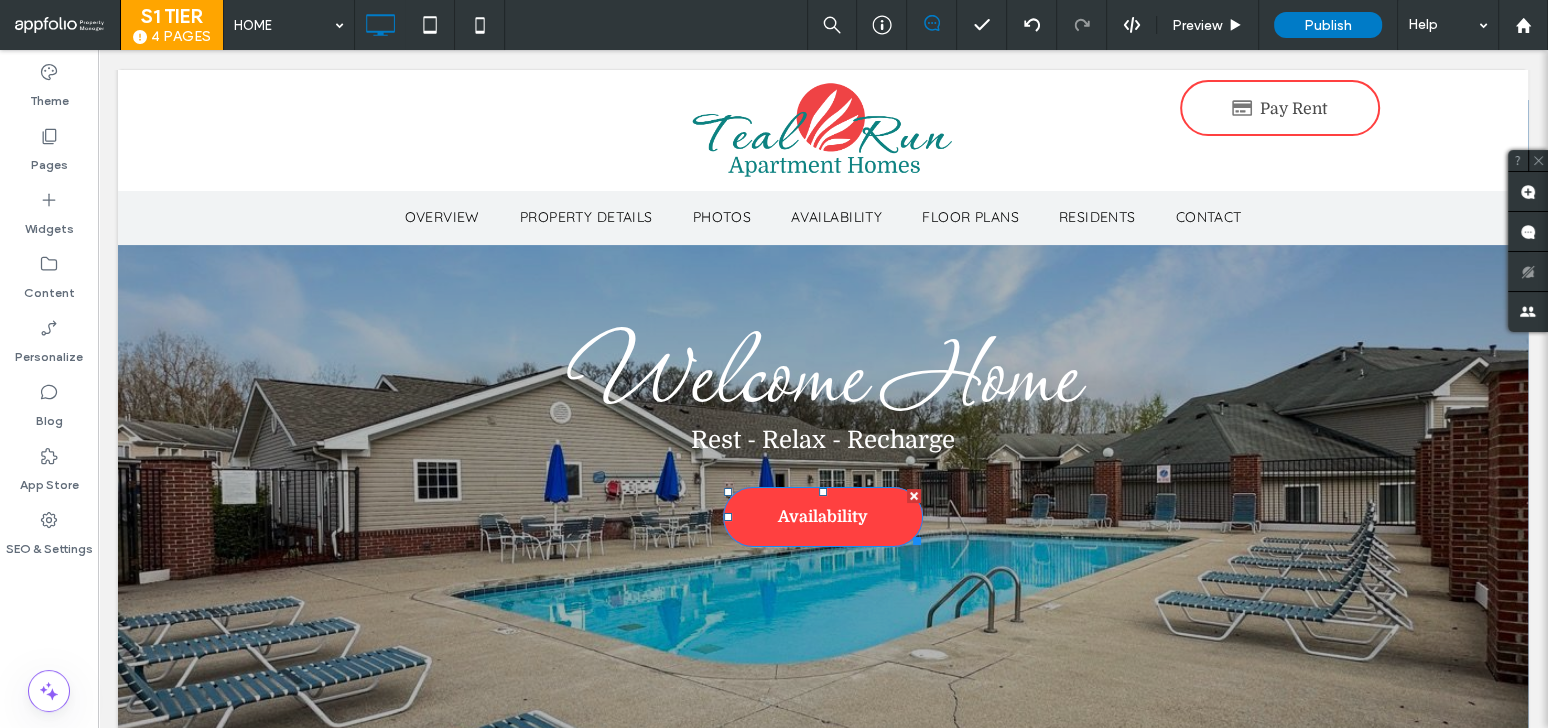 click on "Availability" at bounding box center (823, 517) 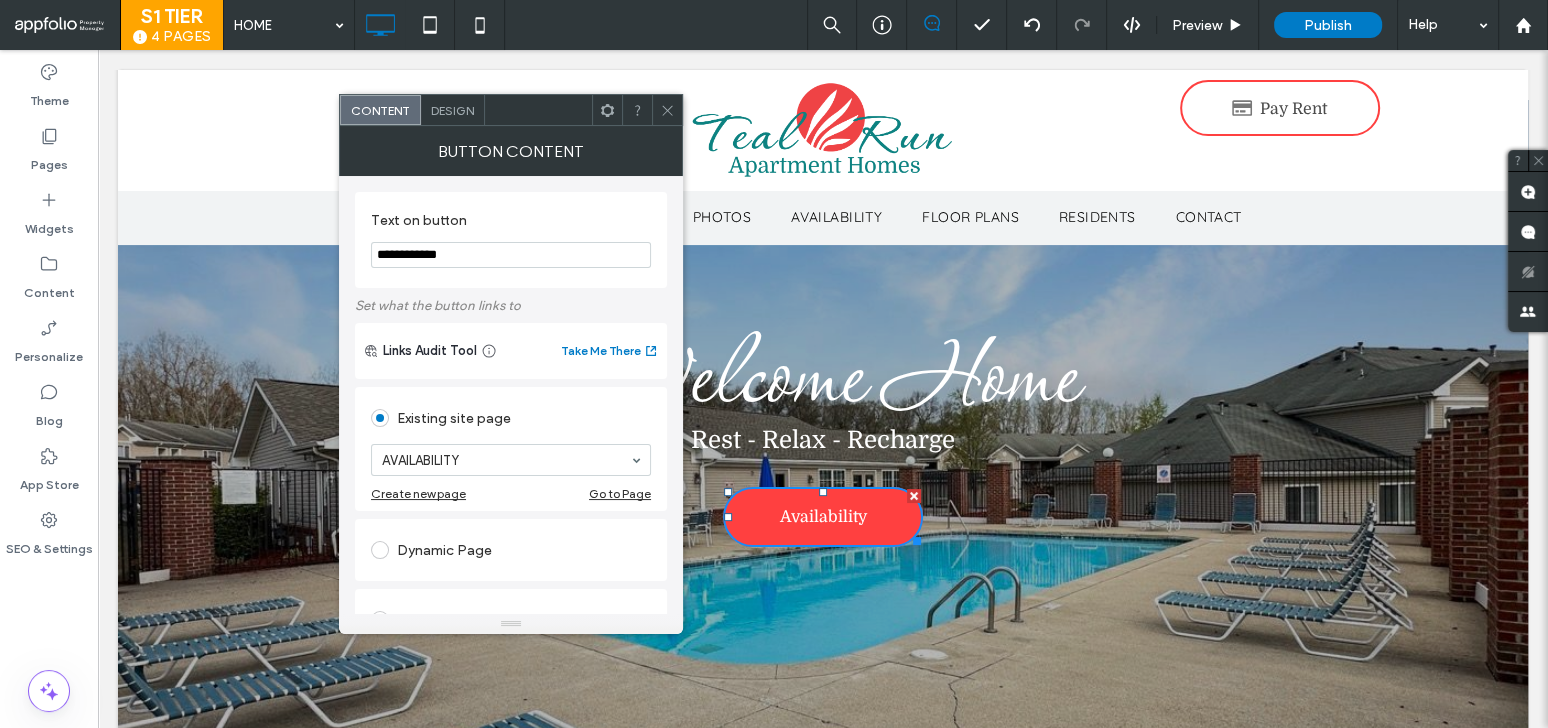 click on "Design" at bounding box center (453, 110) 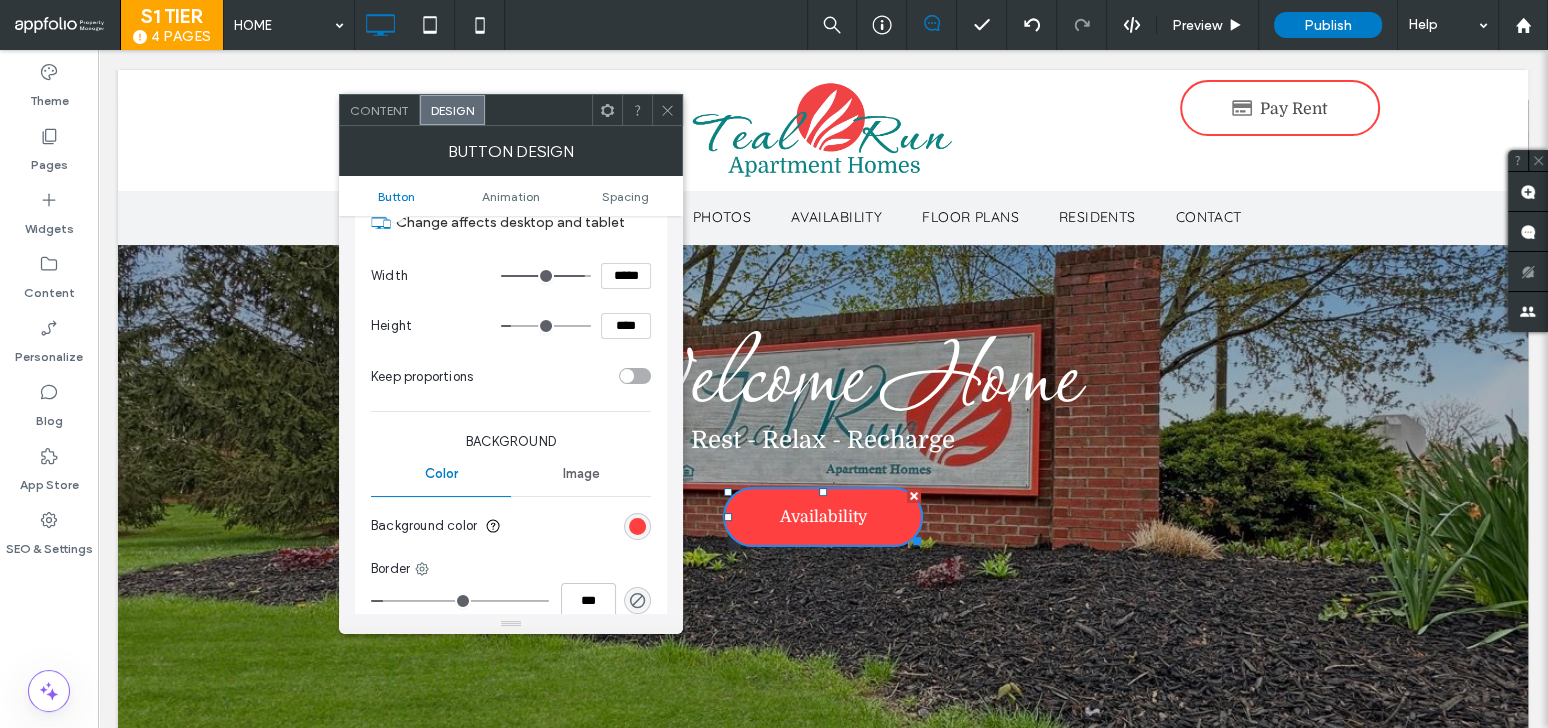 scroll, scrollTop: 407, scrollLeft: 0, axis: vertical 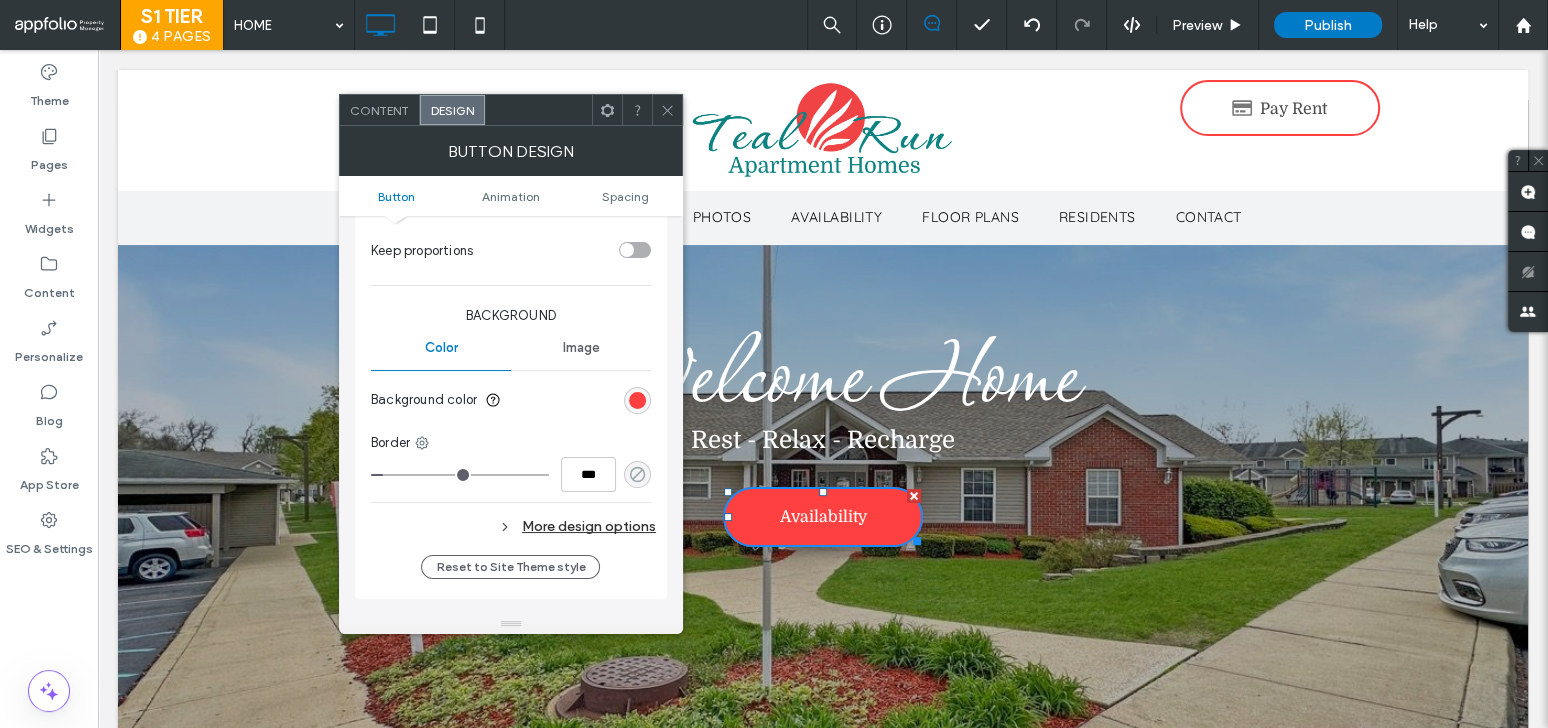 click 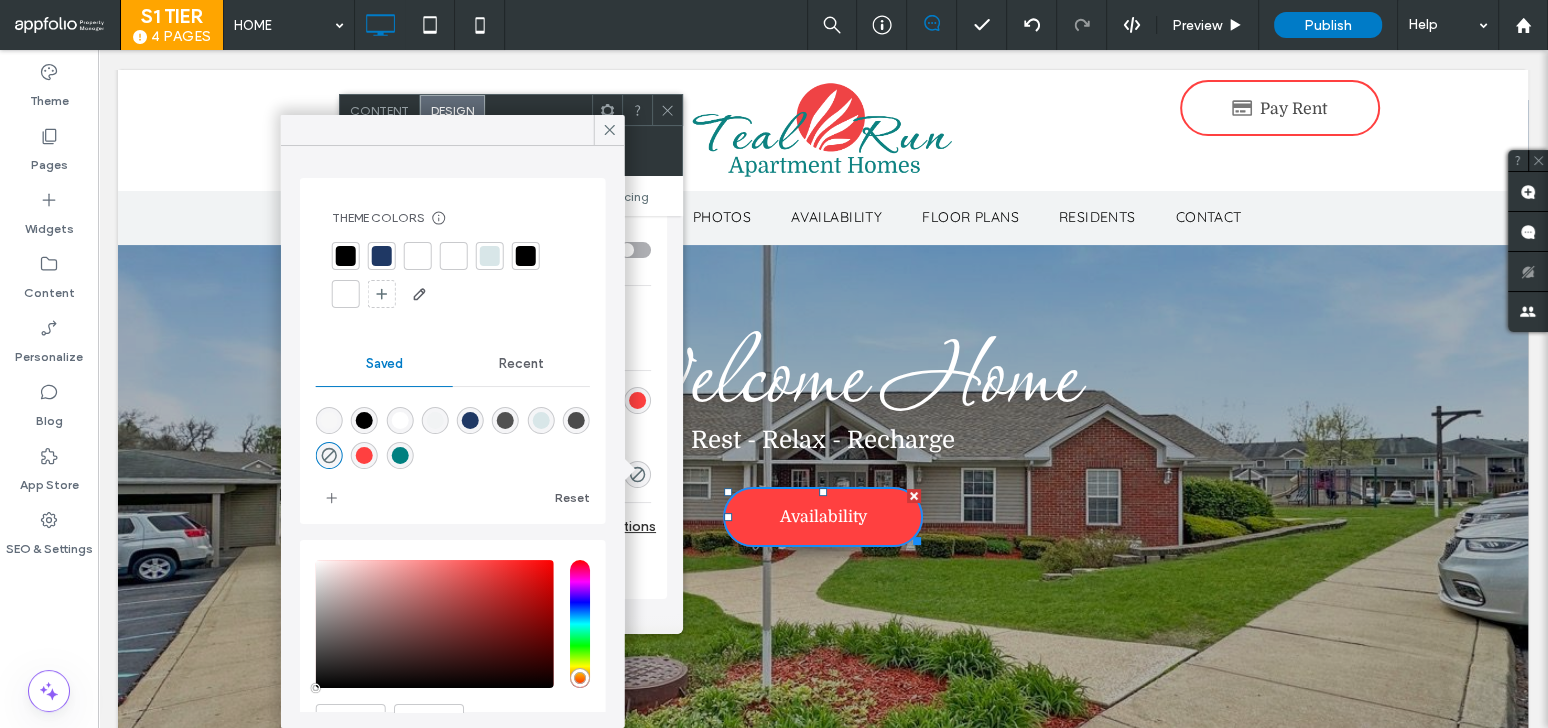 click at bounding box center [399, 420] 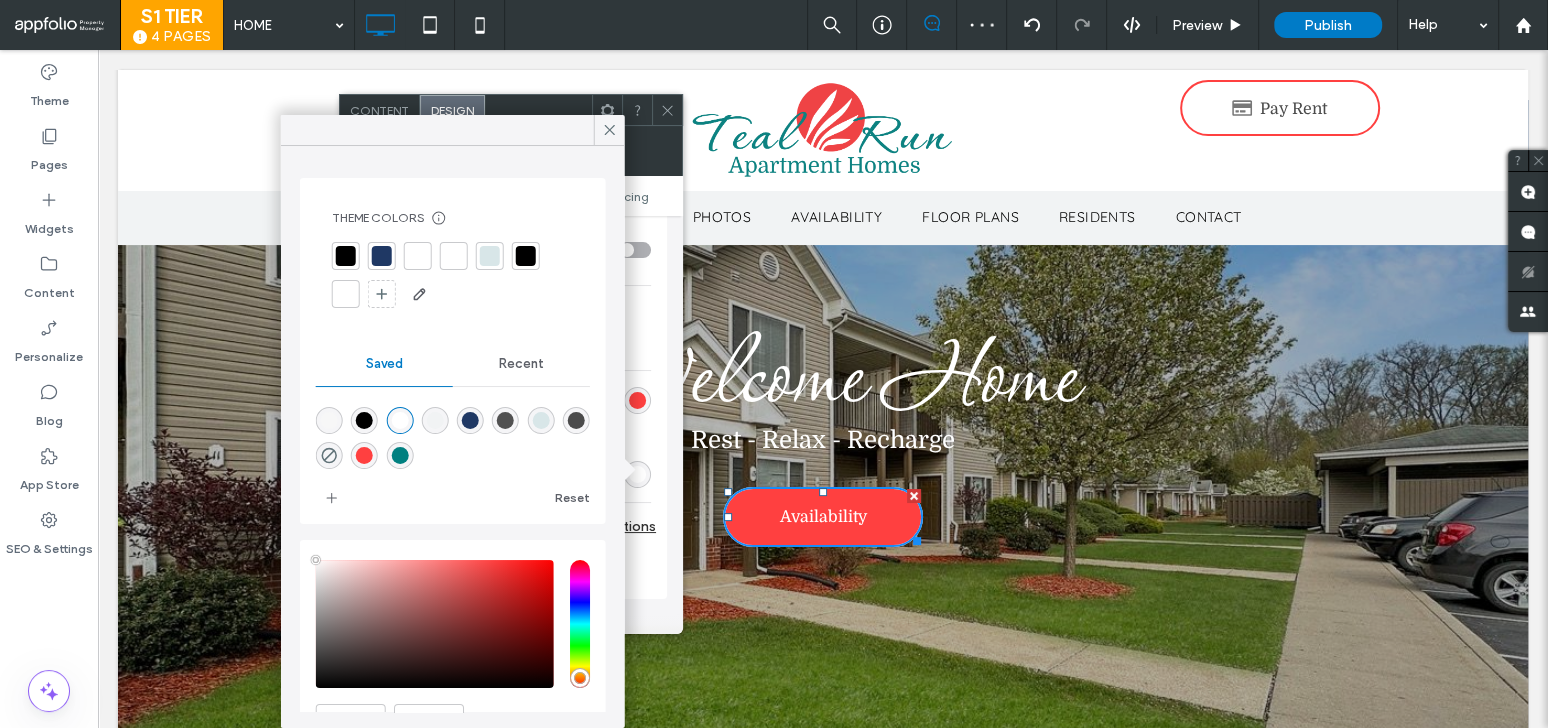 scroll, scrollTop: 102, scrollLeft: 0, axis: vertical 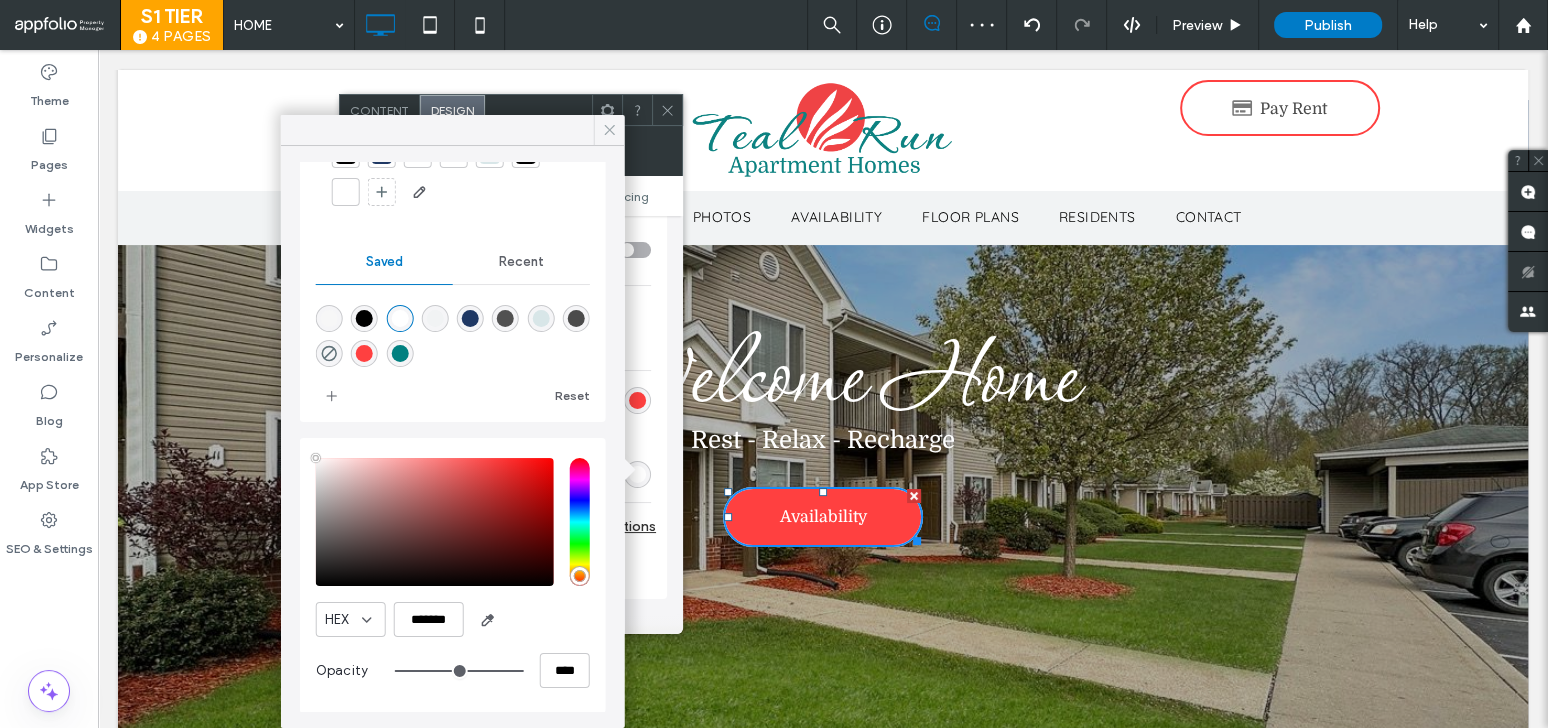click 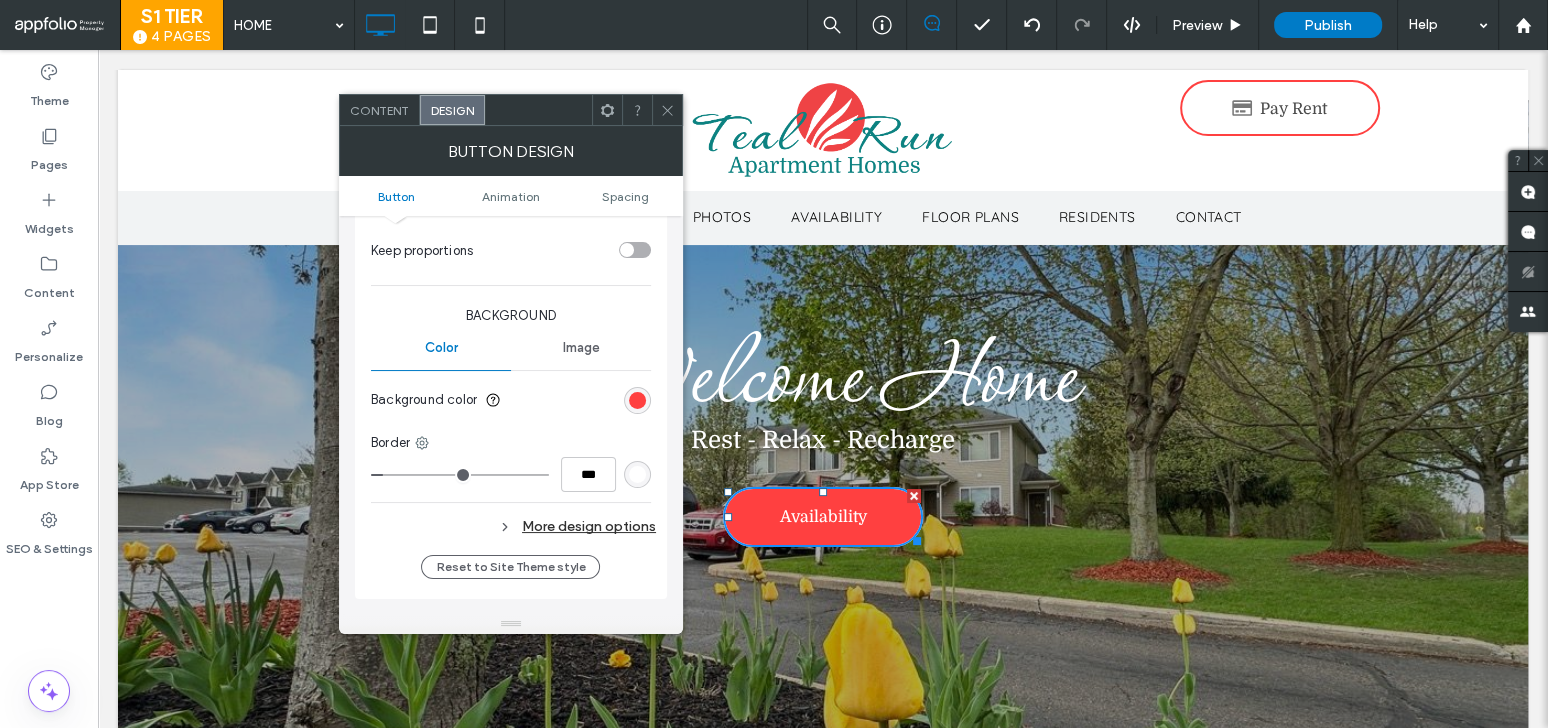 click on "More design options" at bounding box center (513, 526) 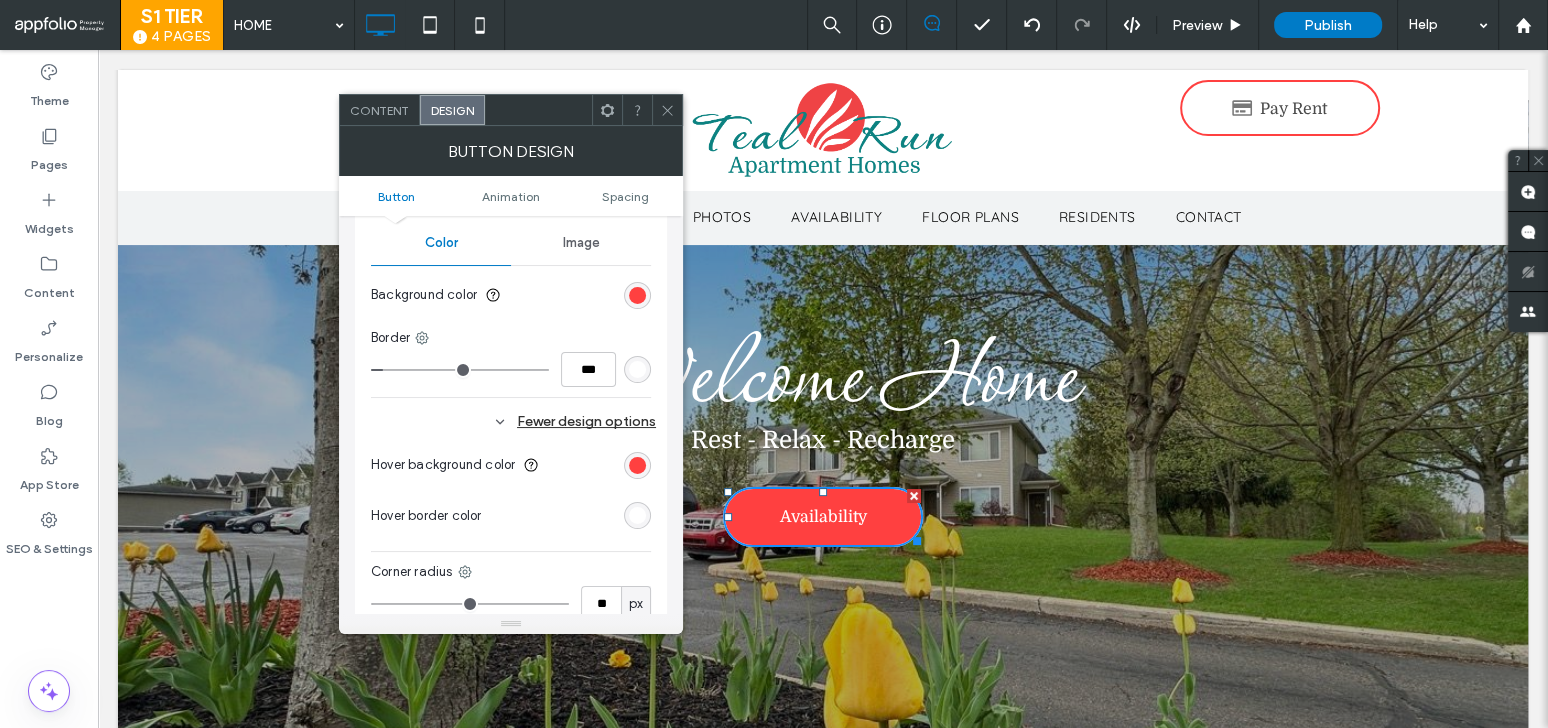 scroll, scrollTop: 511, scrollLeft: 0, axis: vertical 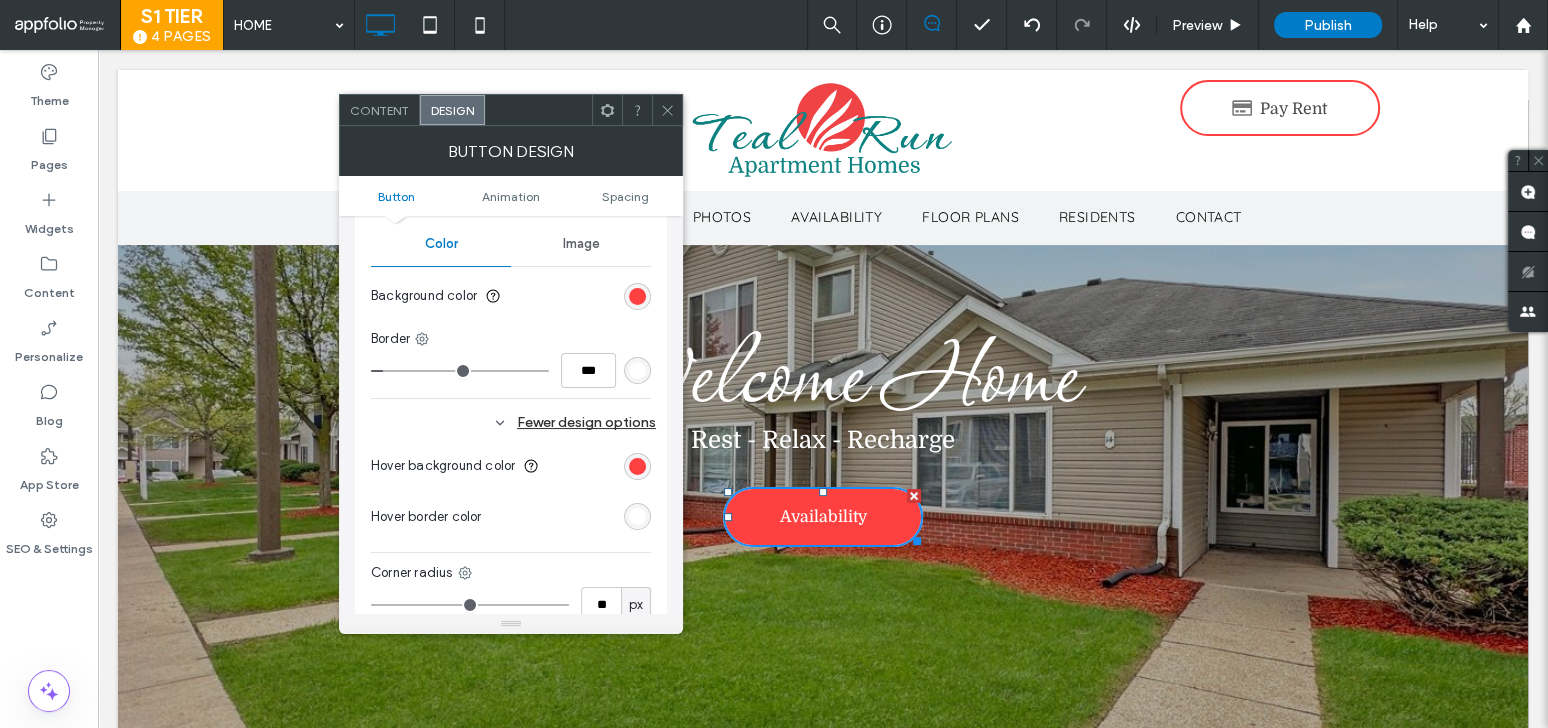 click at bounding box center [667, 110] 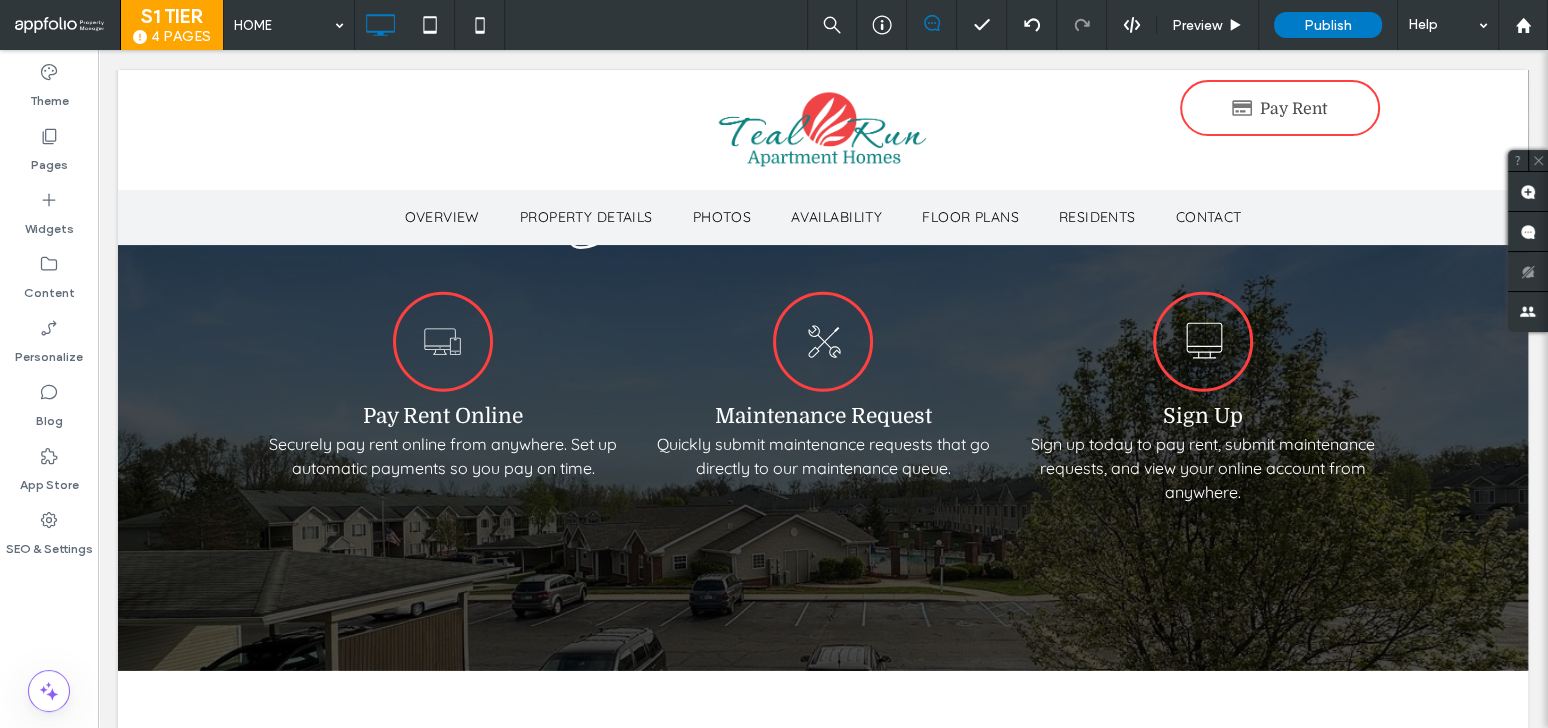 scroll, scrollTop: 4308, scrollLeft: 0, axis: vertical 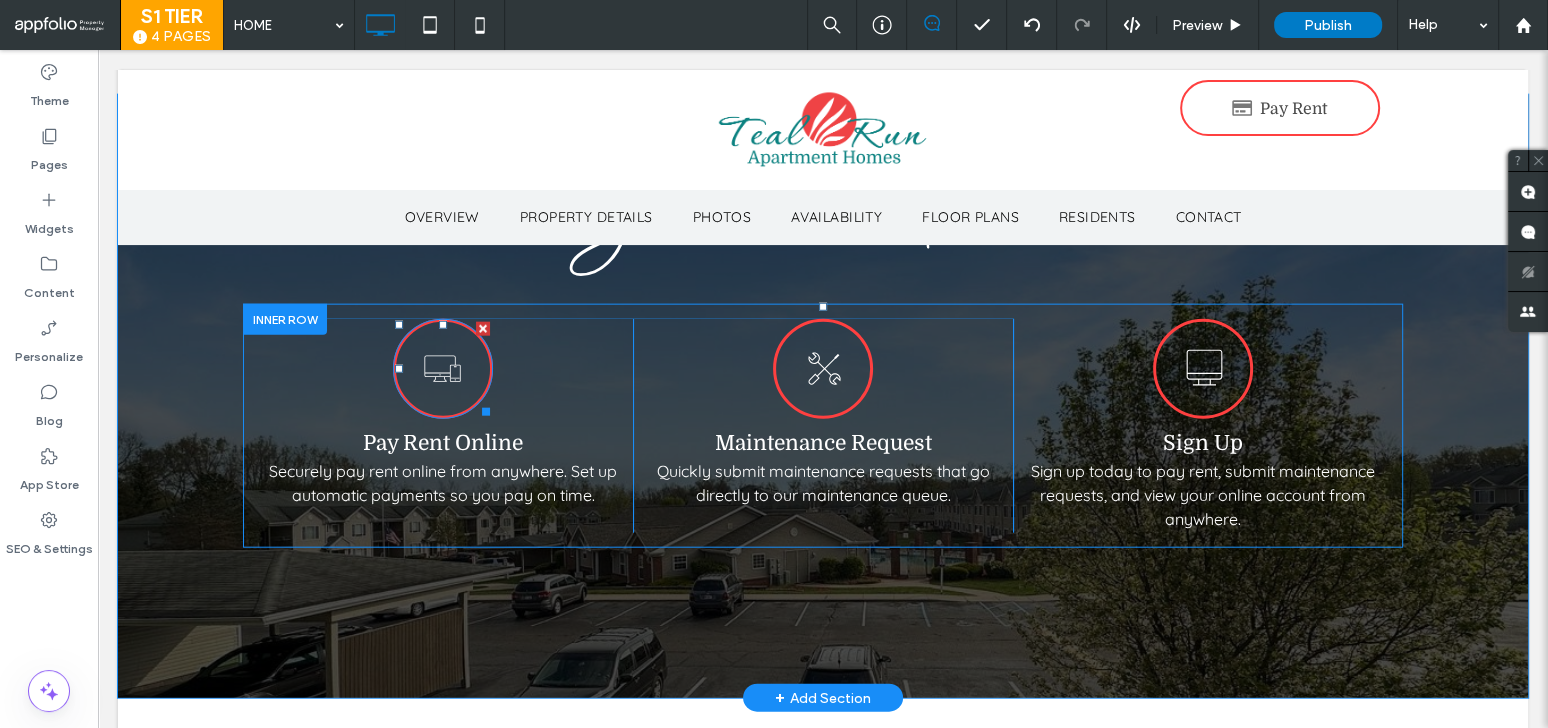 click on "computer icon - click to login to pay rent online" 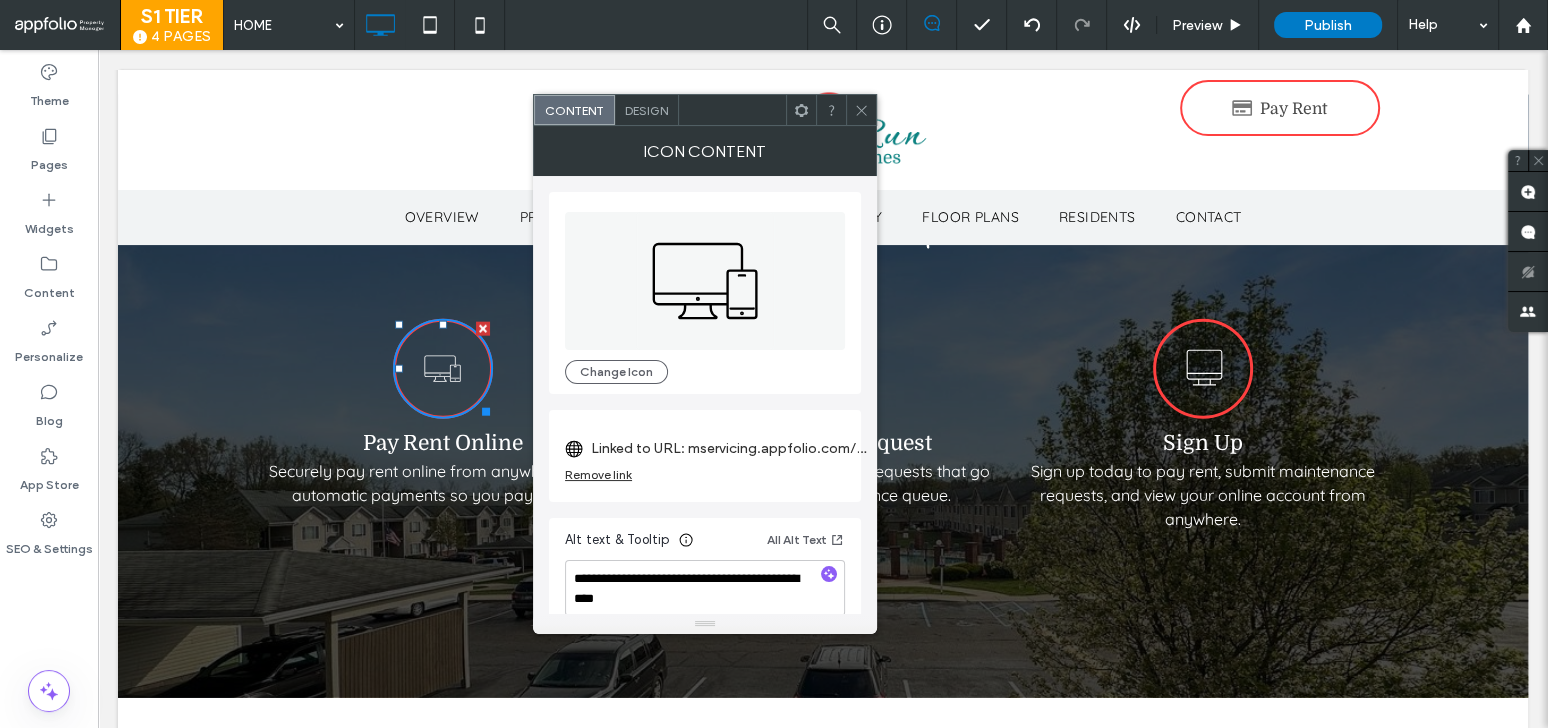 click 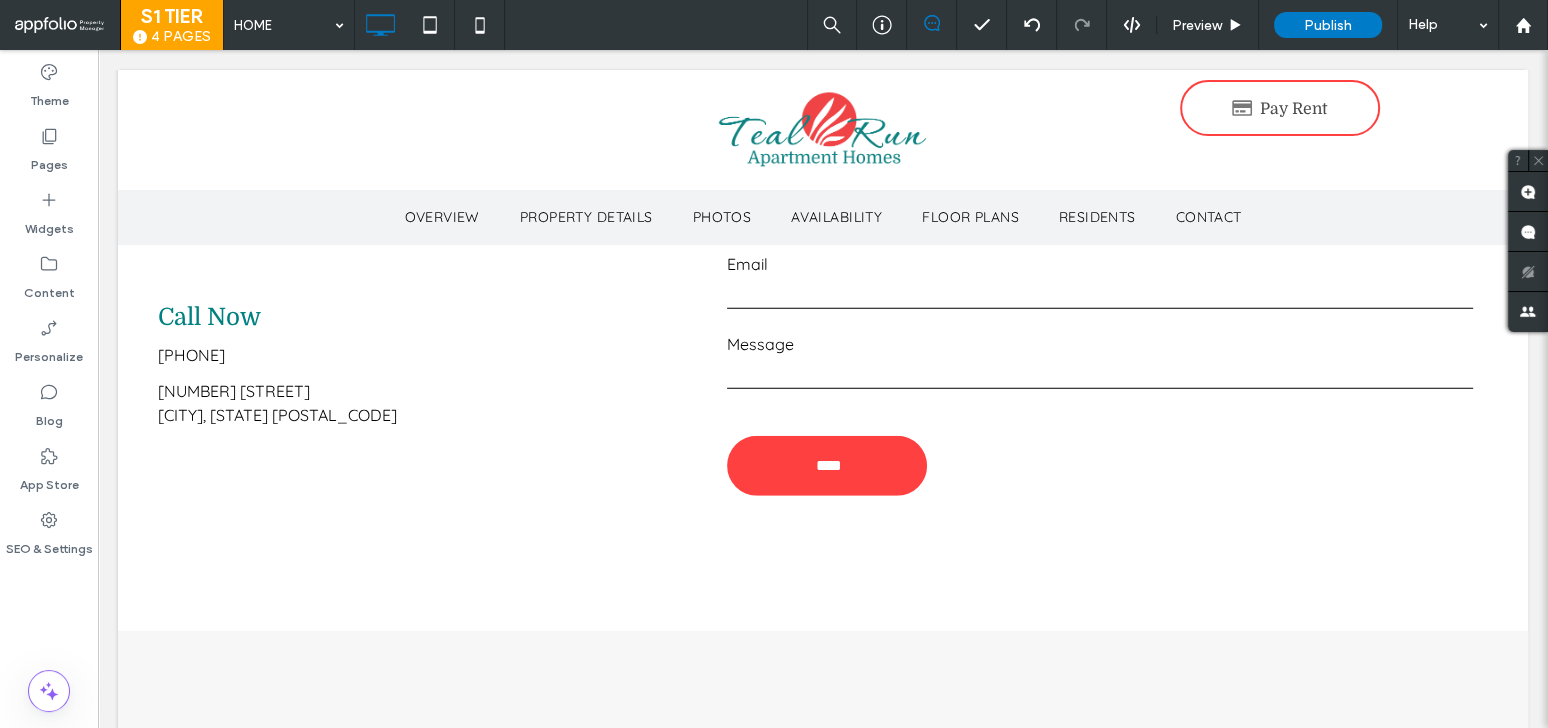 scroll, scrollTop: 4933, scrollLeft: 0, axis: vertical 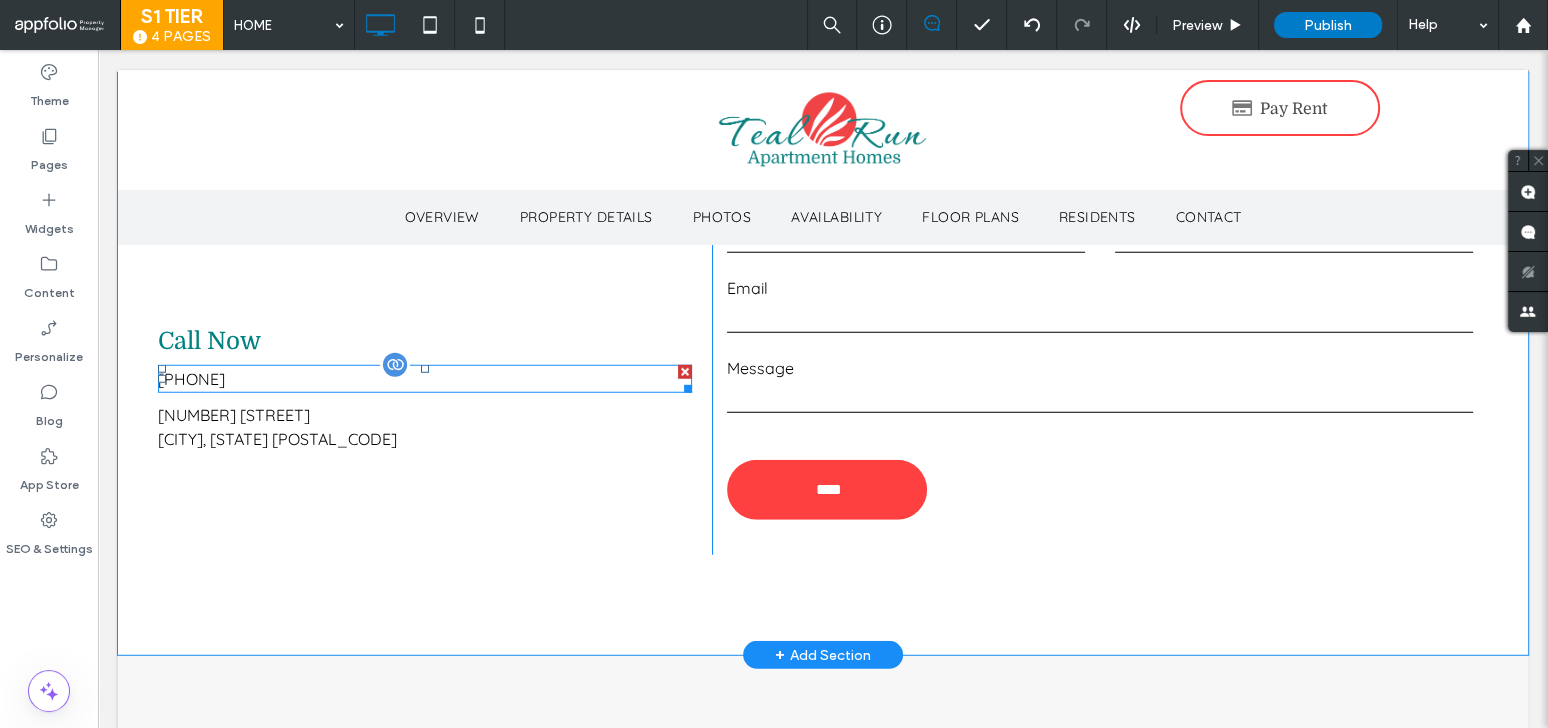 click on "[PHONE]" at bounding box center (191, 379) 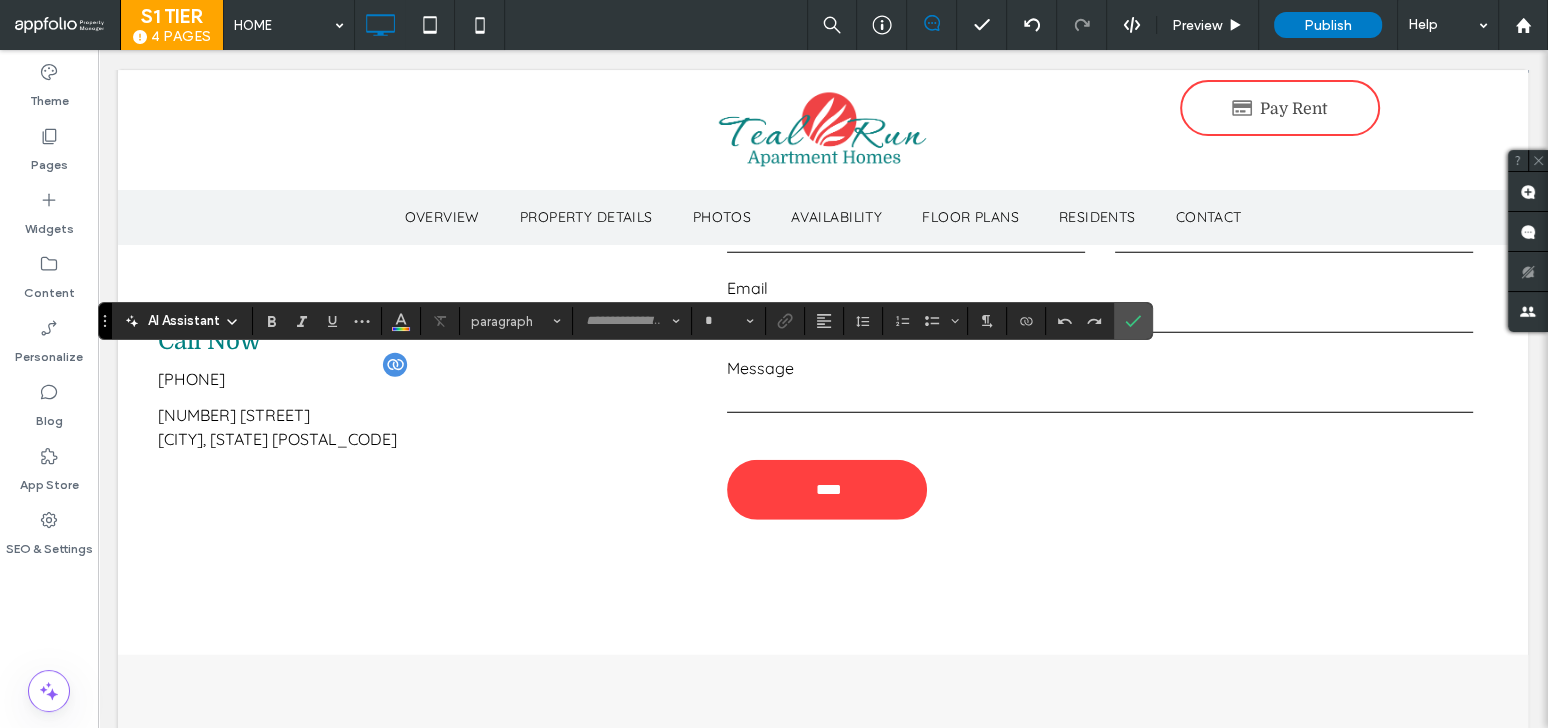 type on "*********" 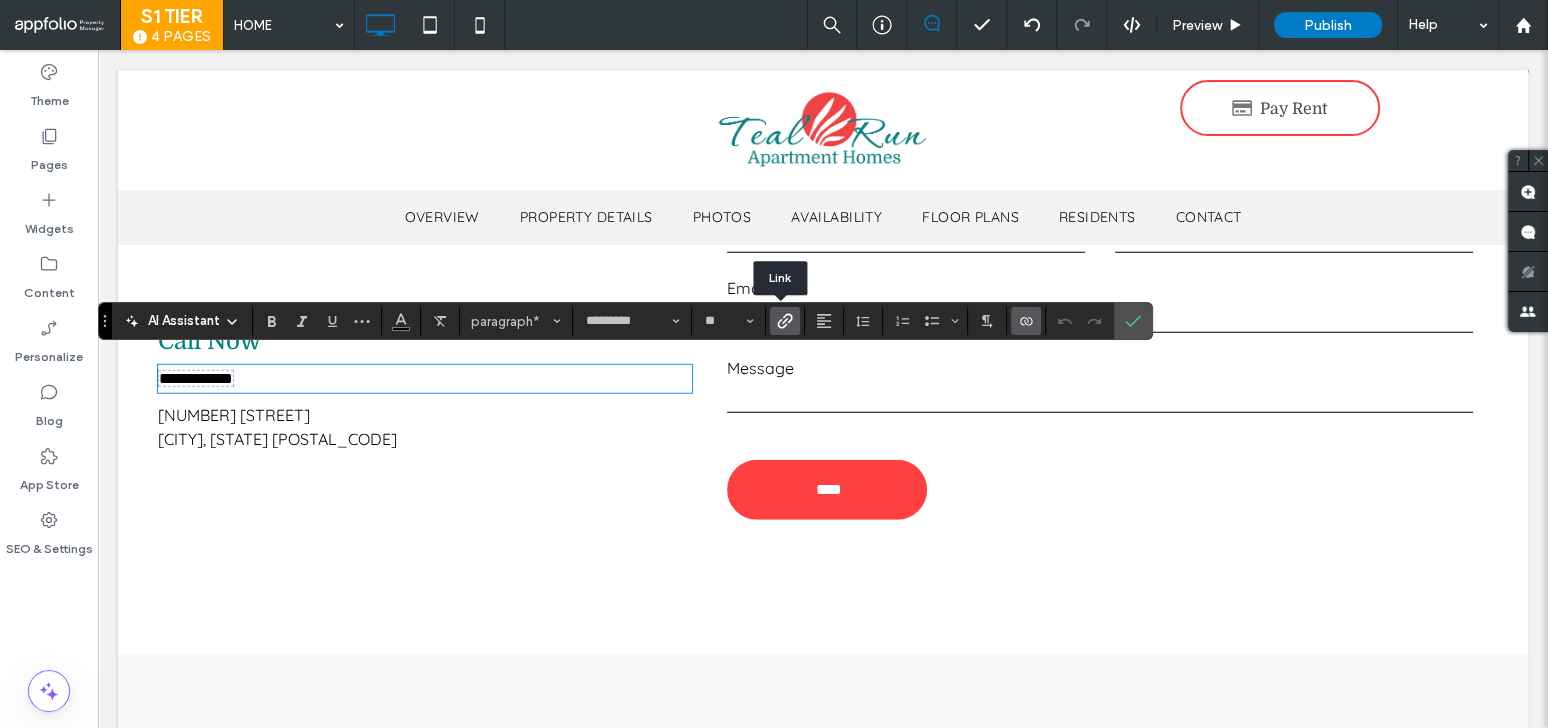click 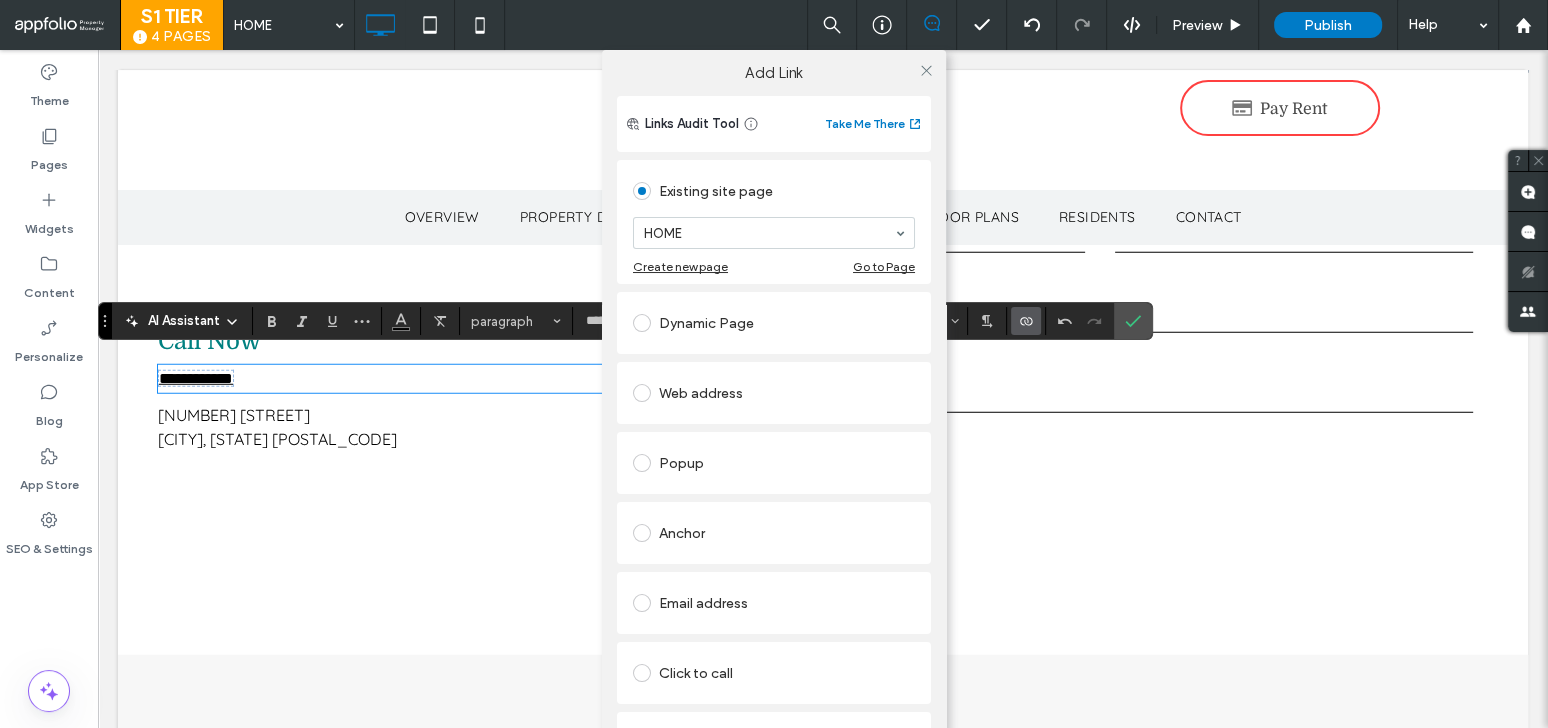 click on "Click to call" at bounding box center (774, 673) 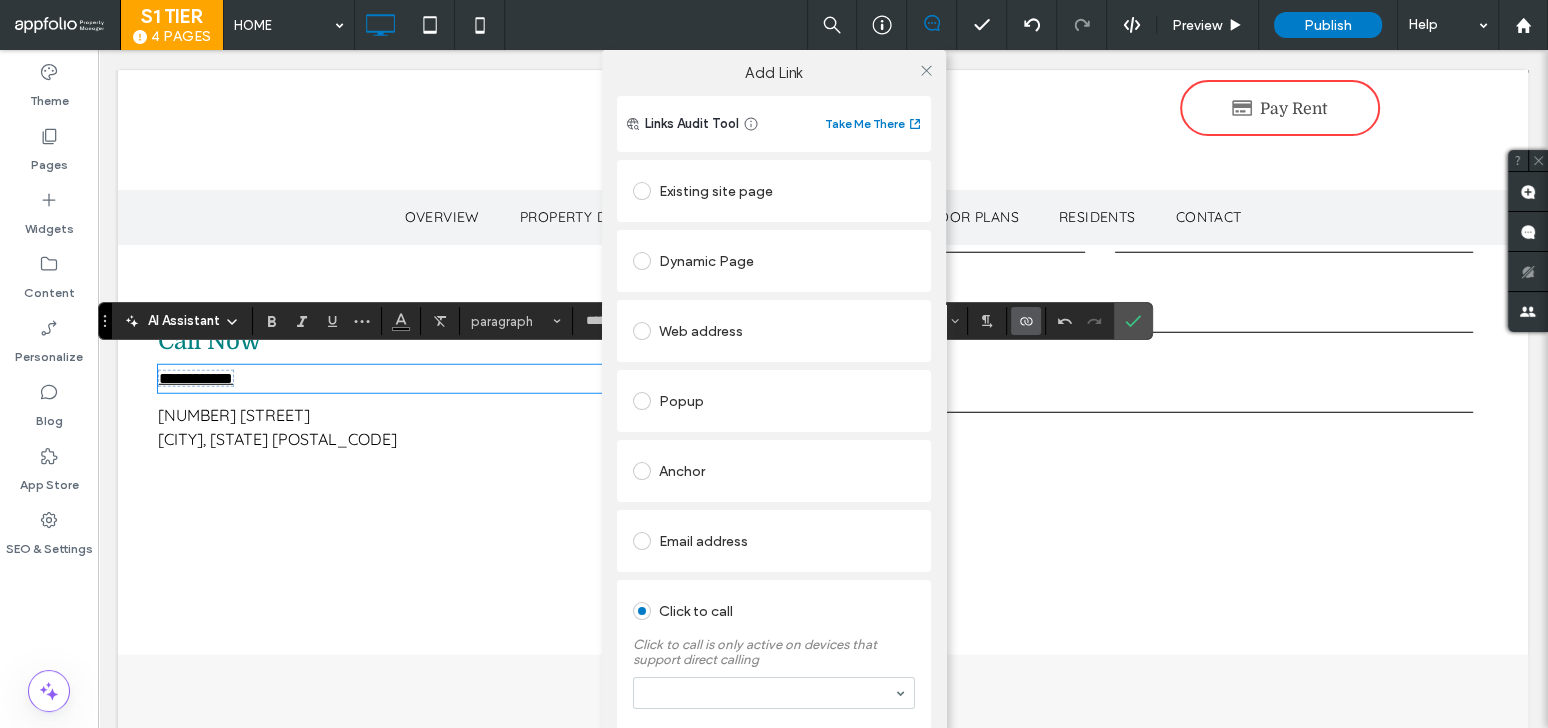 scroll, scrollTop: 77, scrollLeft: 0, axis: vertical 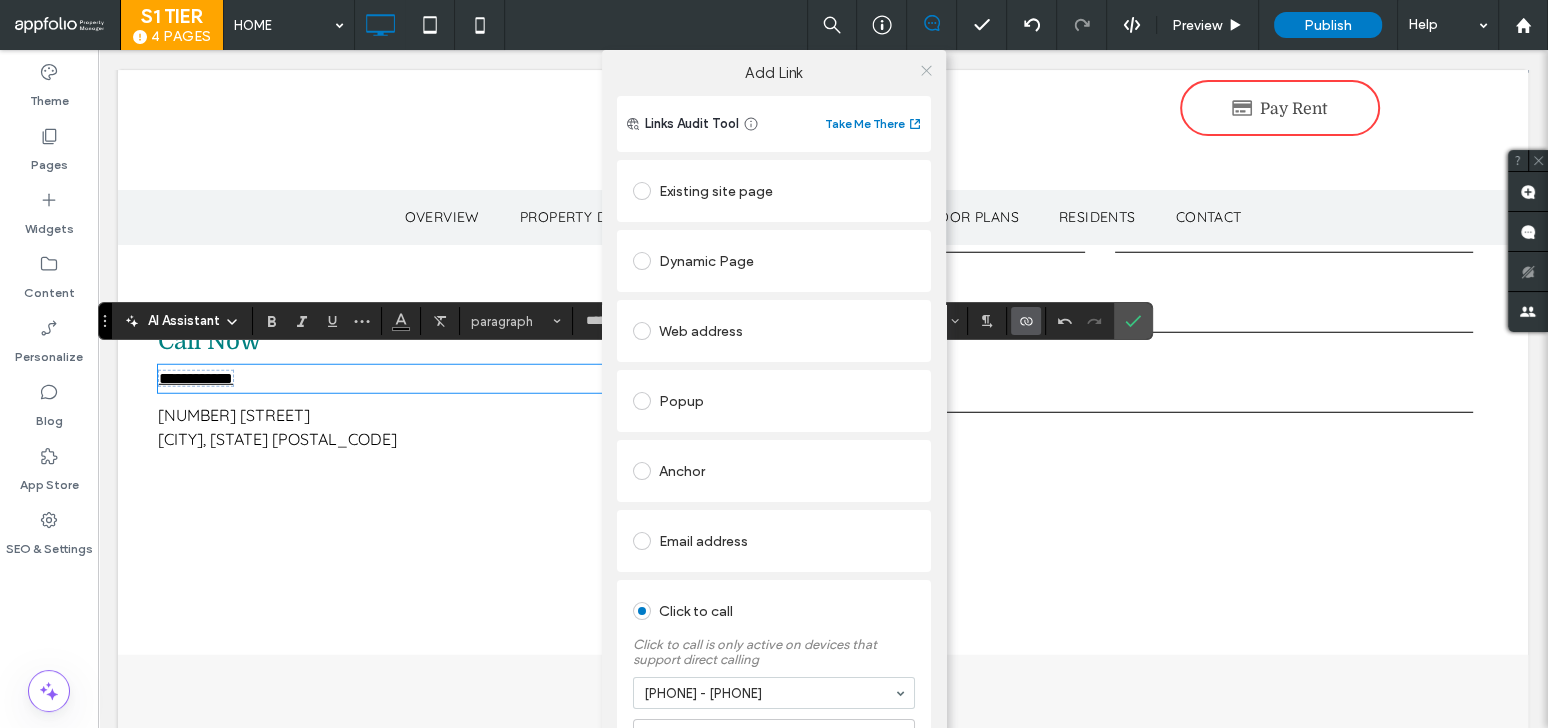 click 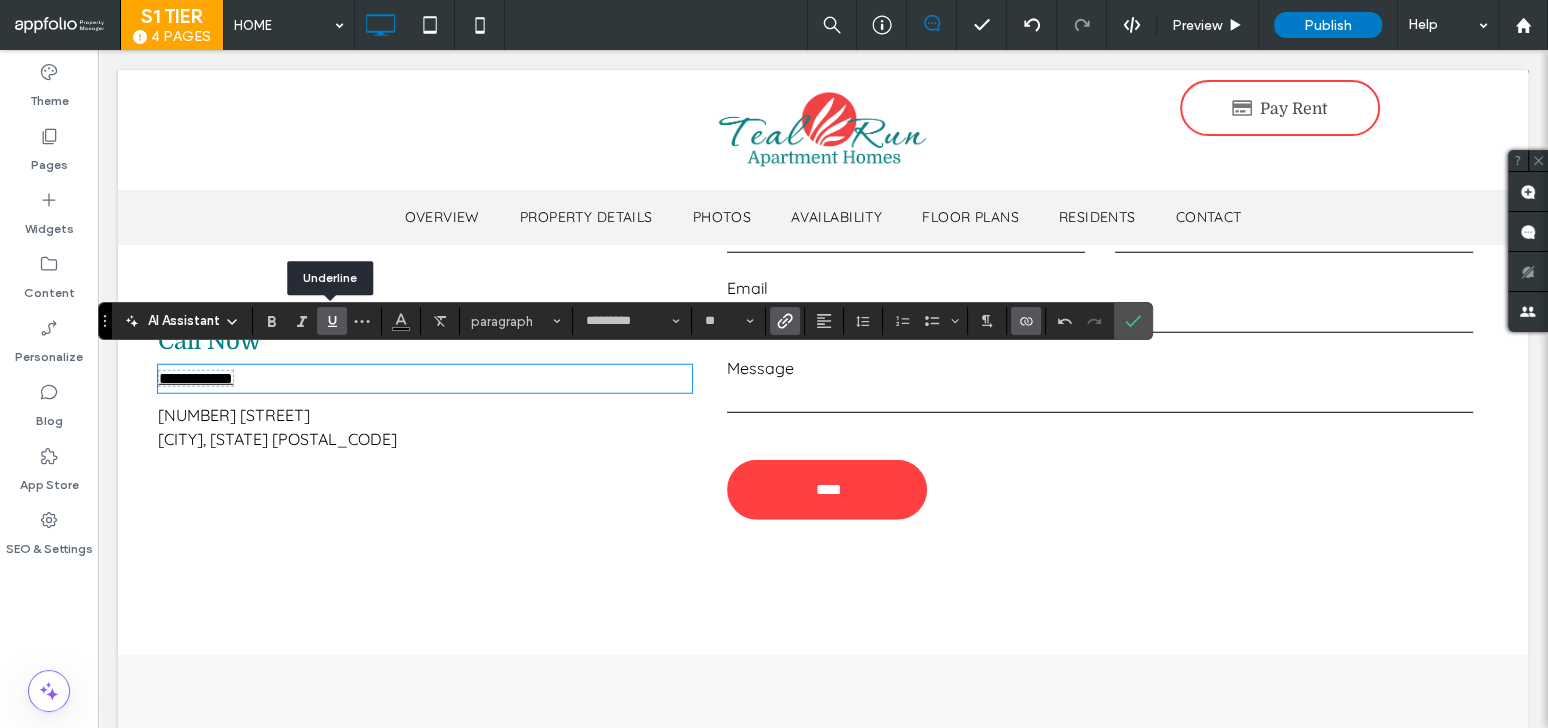 click 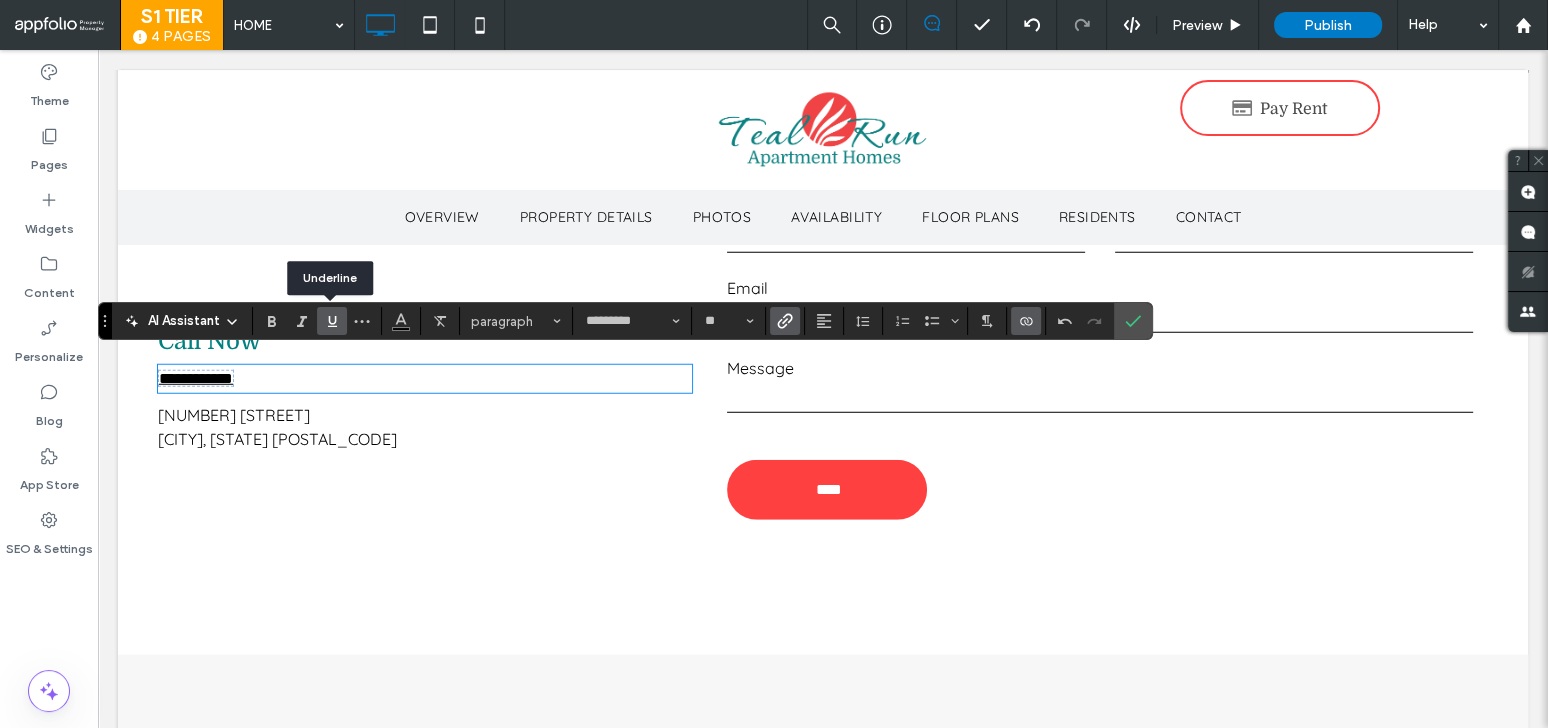 click 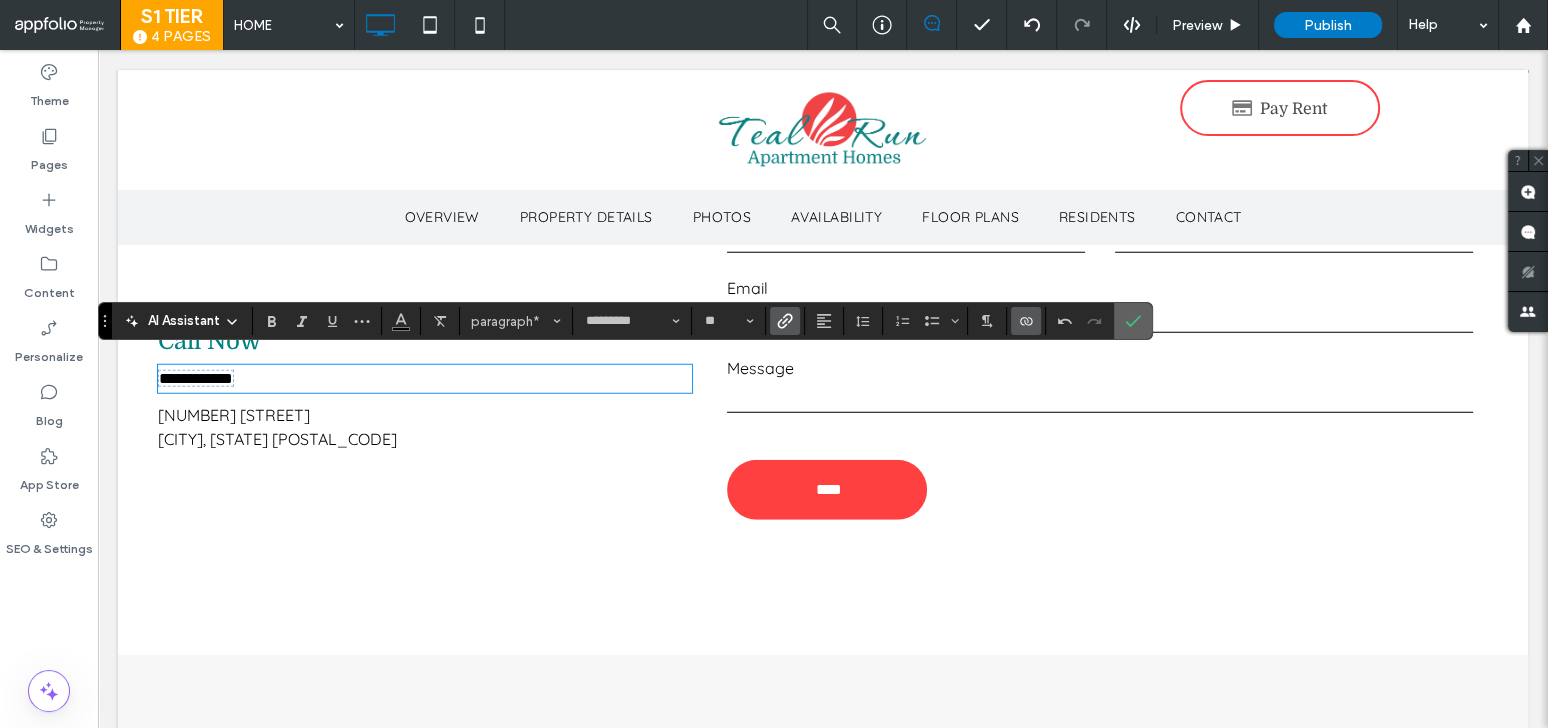 click 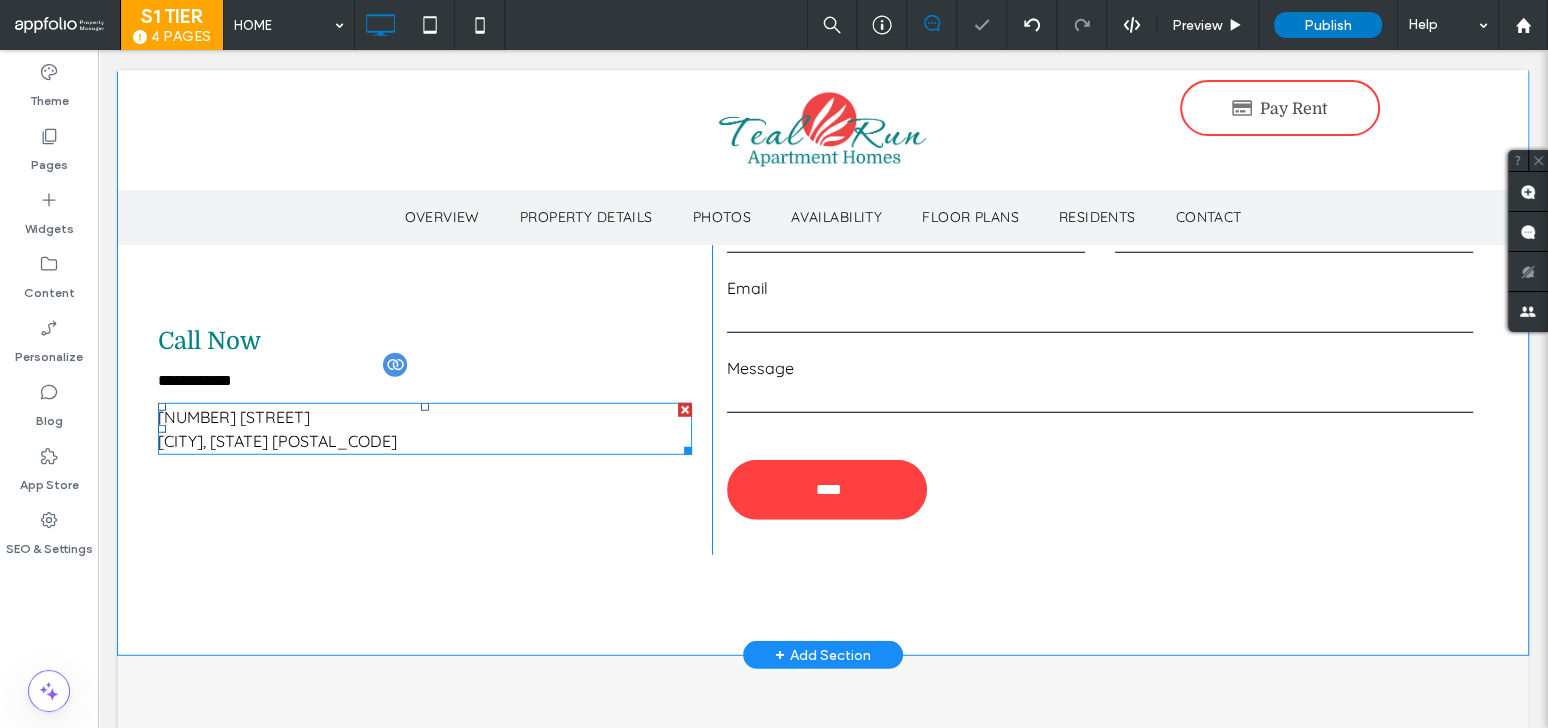 click on "[NUMBER] [STREET]" at bounding box center (425, 417) 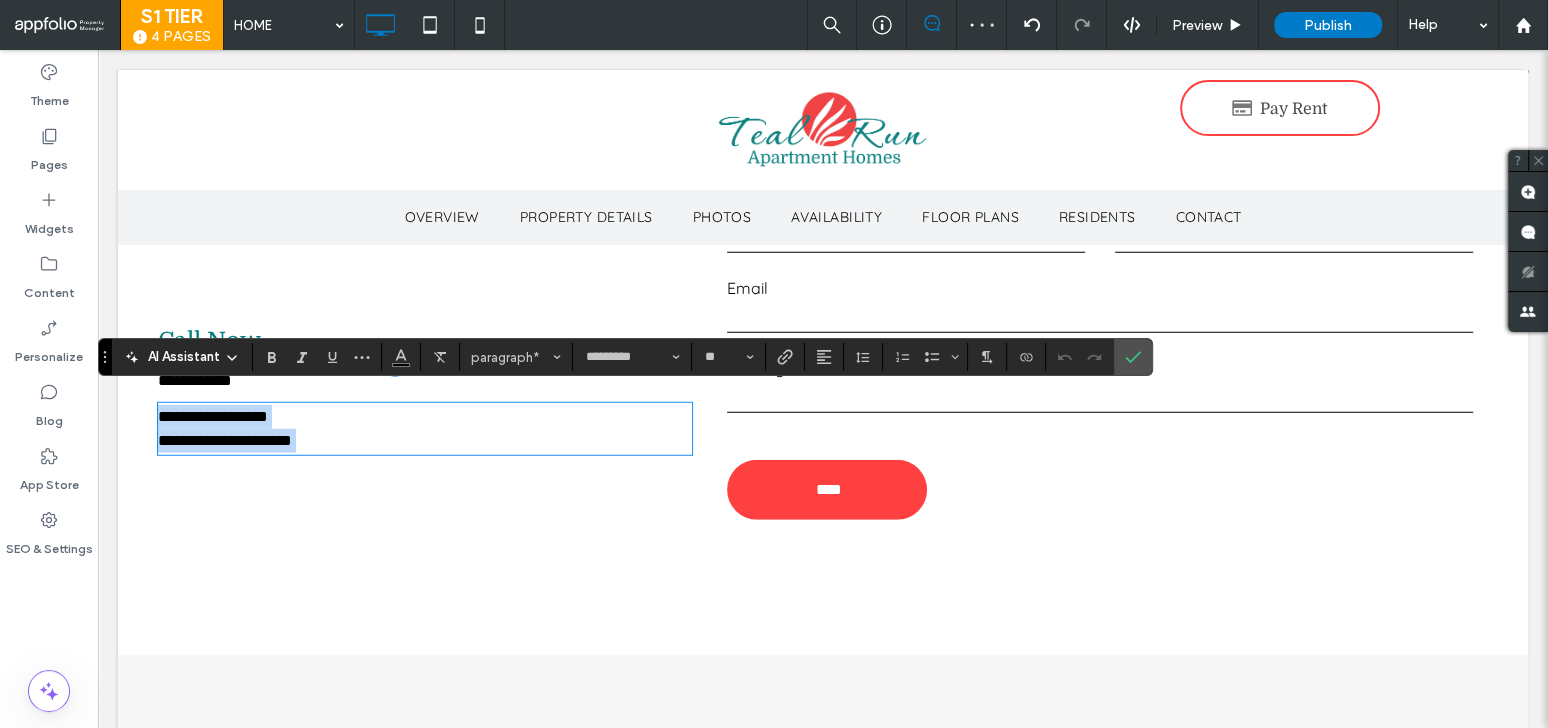 copy on "**********" 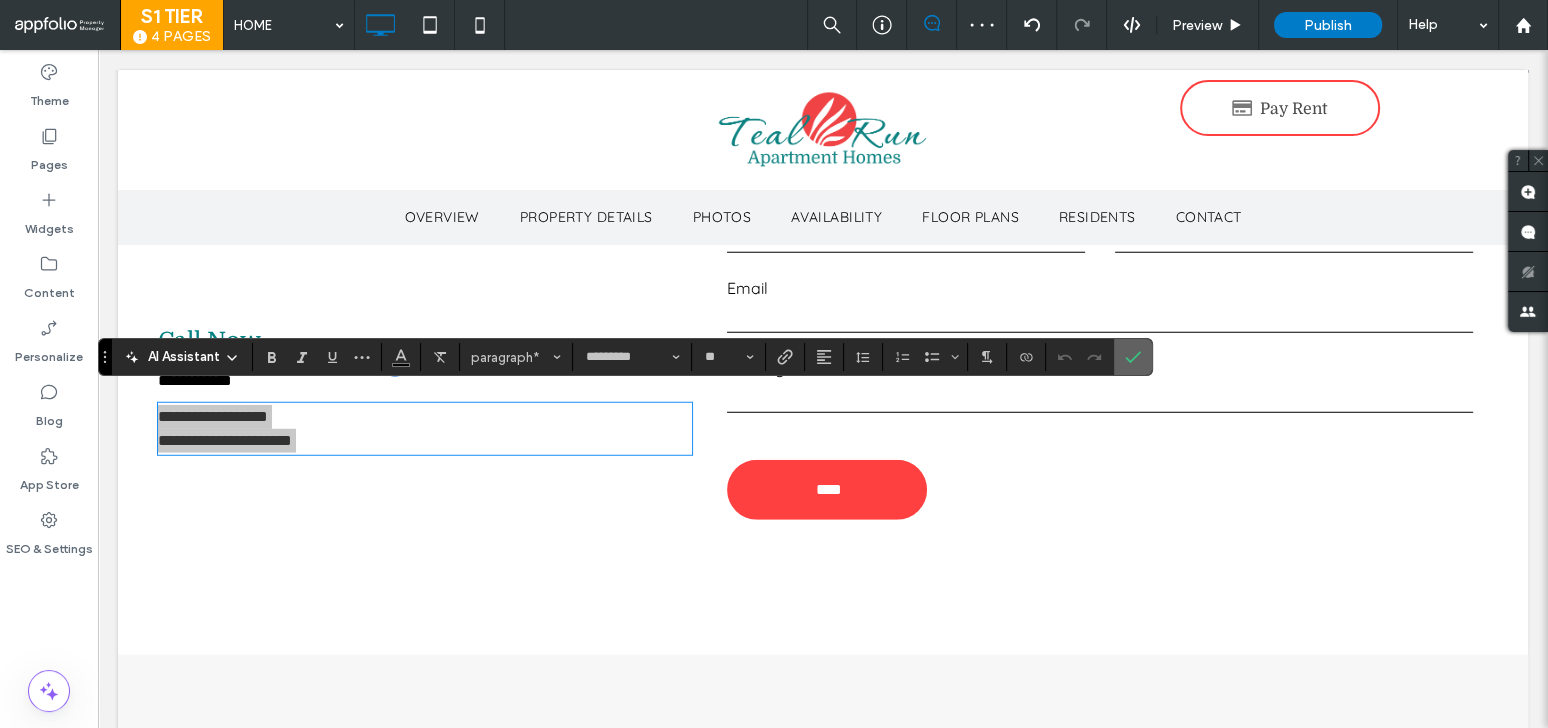 click 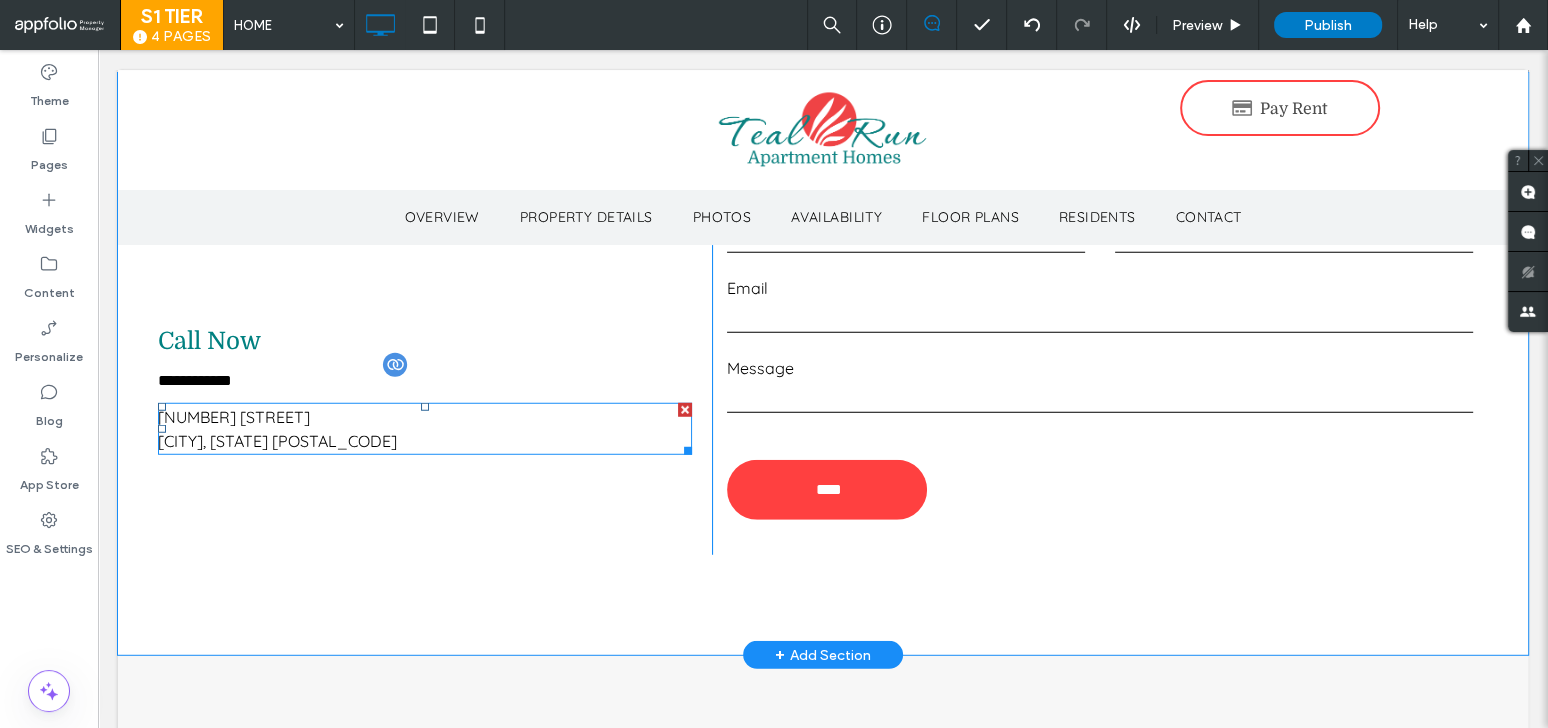 click on "[NUMBER] [STREET]" at bounding box center (234, 417) 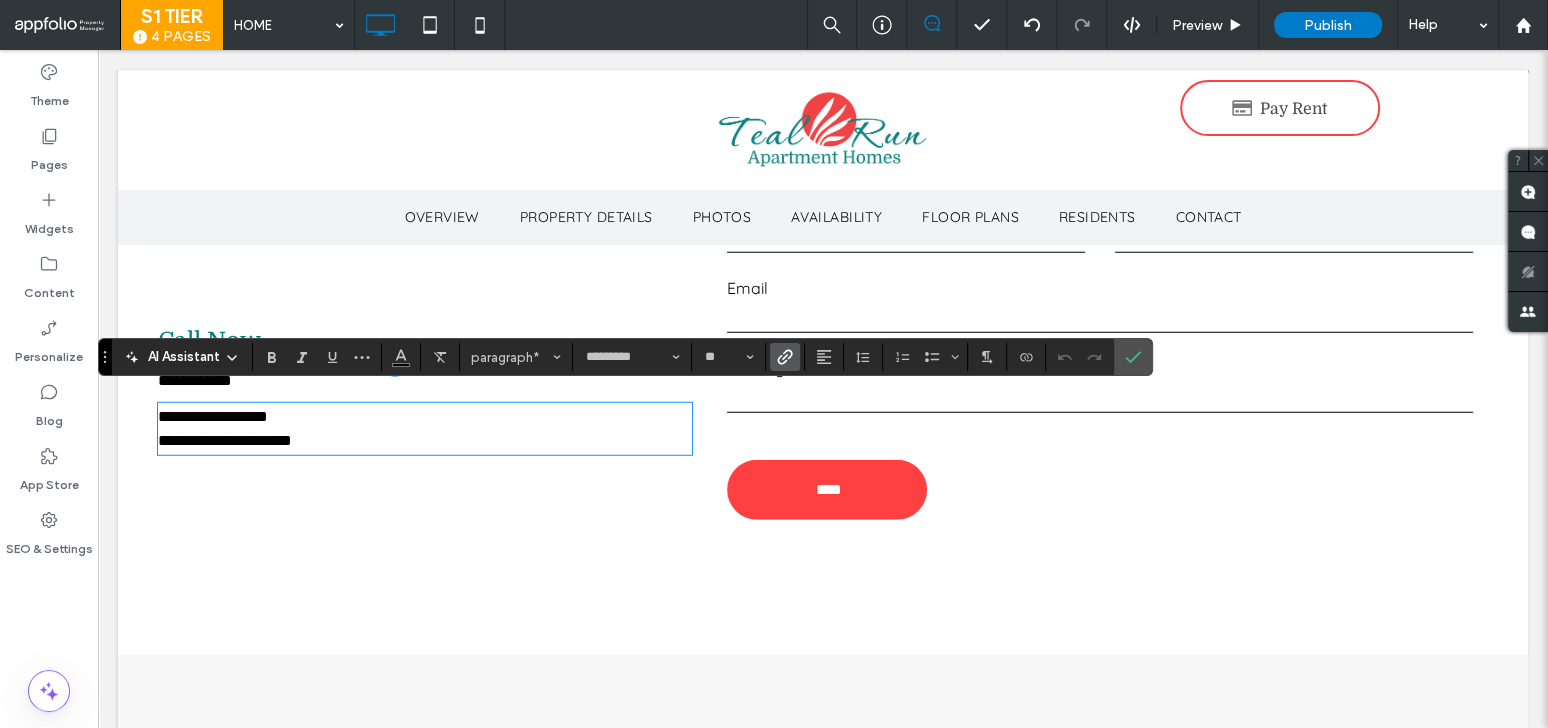 click 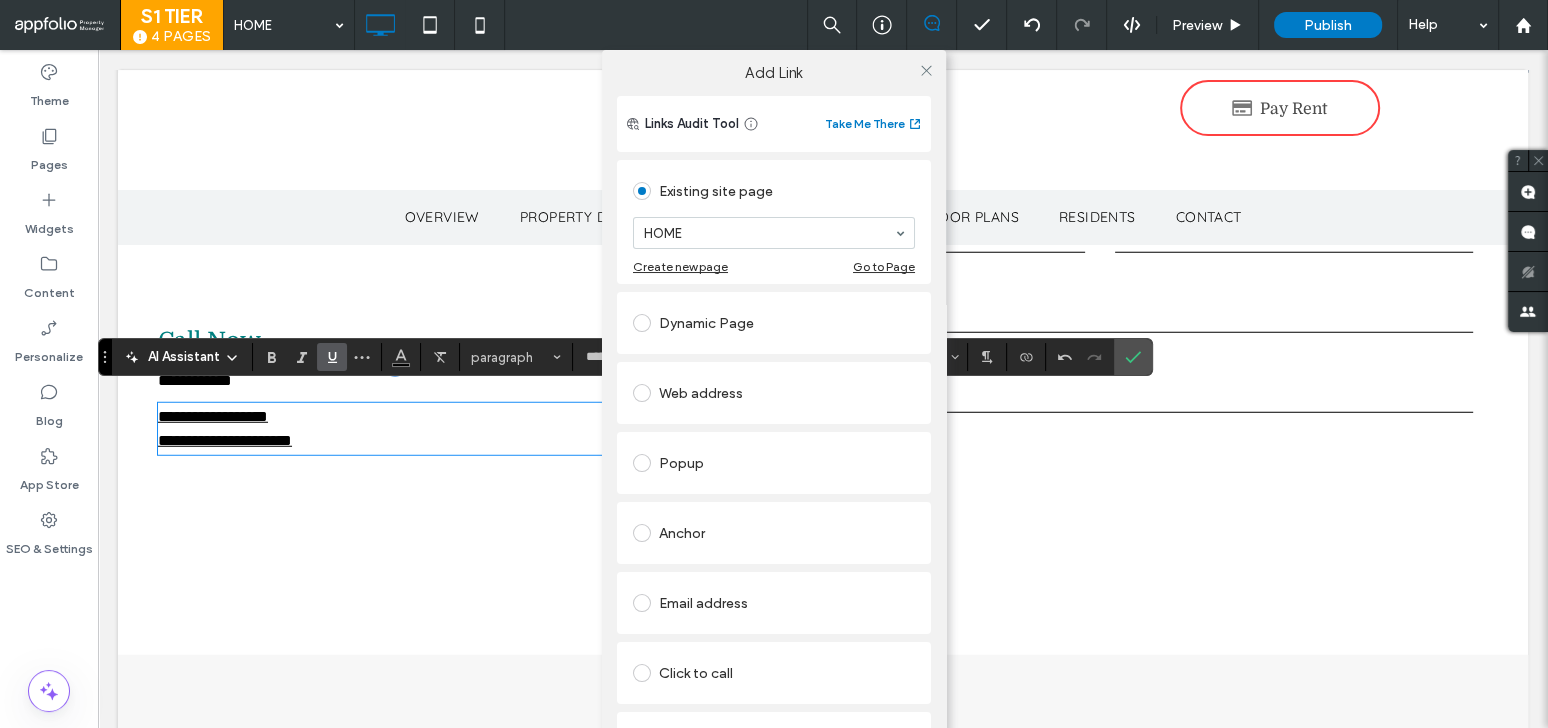 click on "Web address" at bounding box center (774, 393) 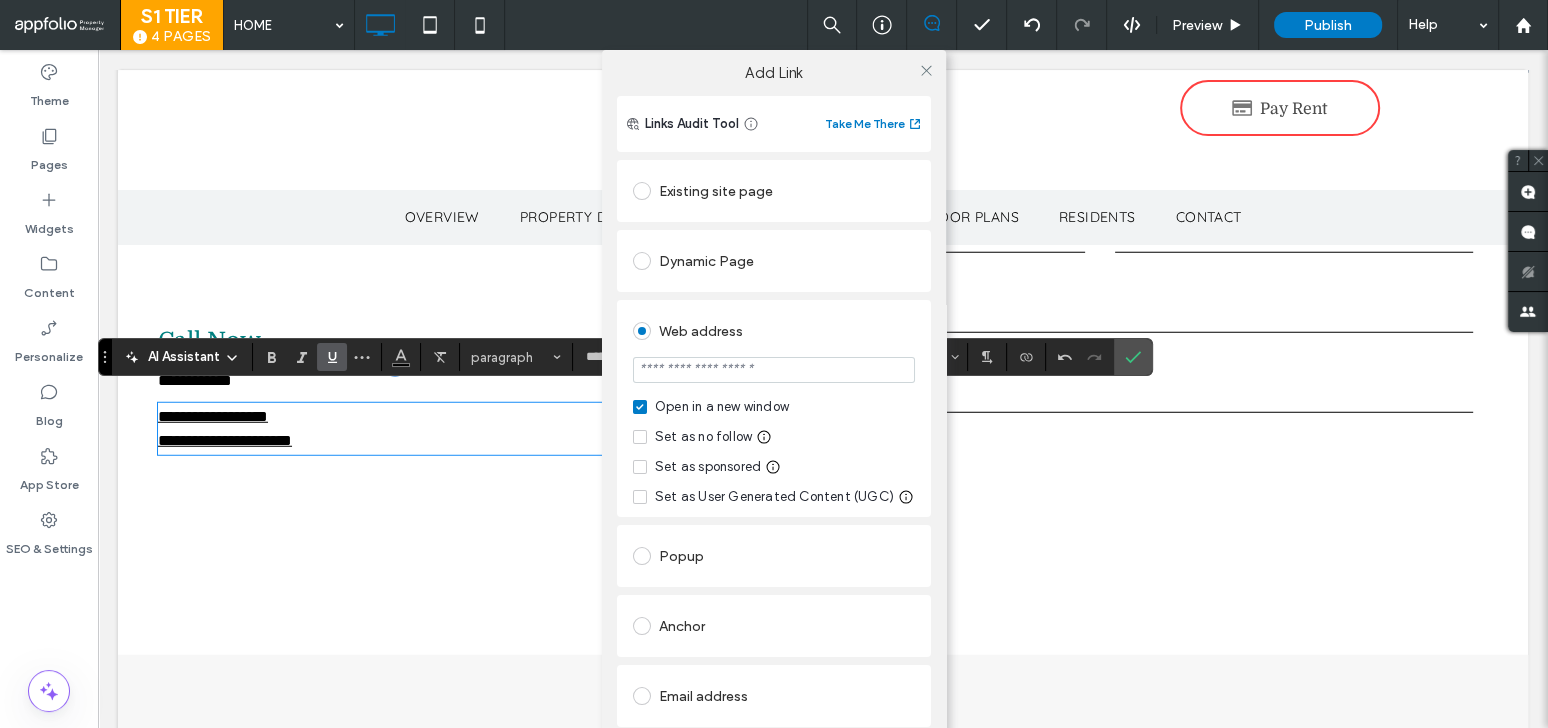 click at bounding box center [774, 370] 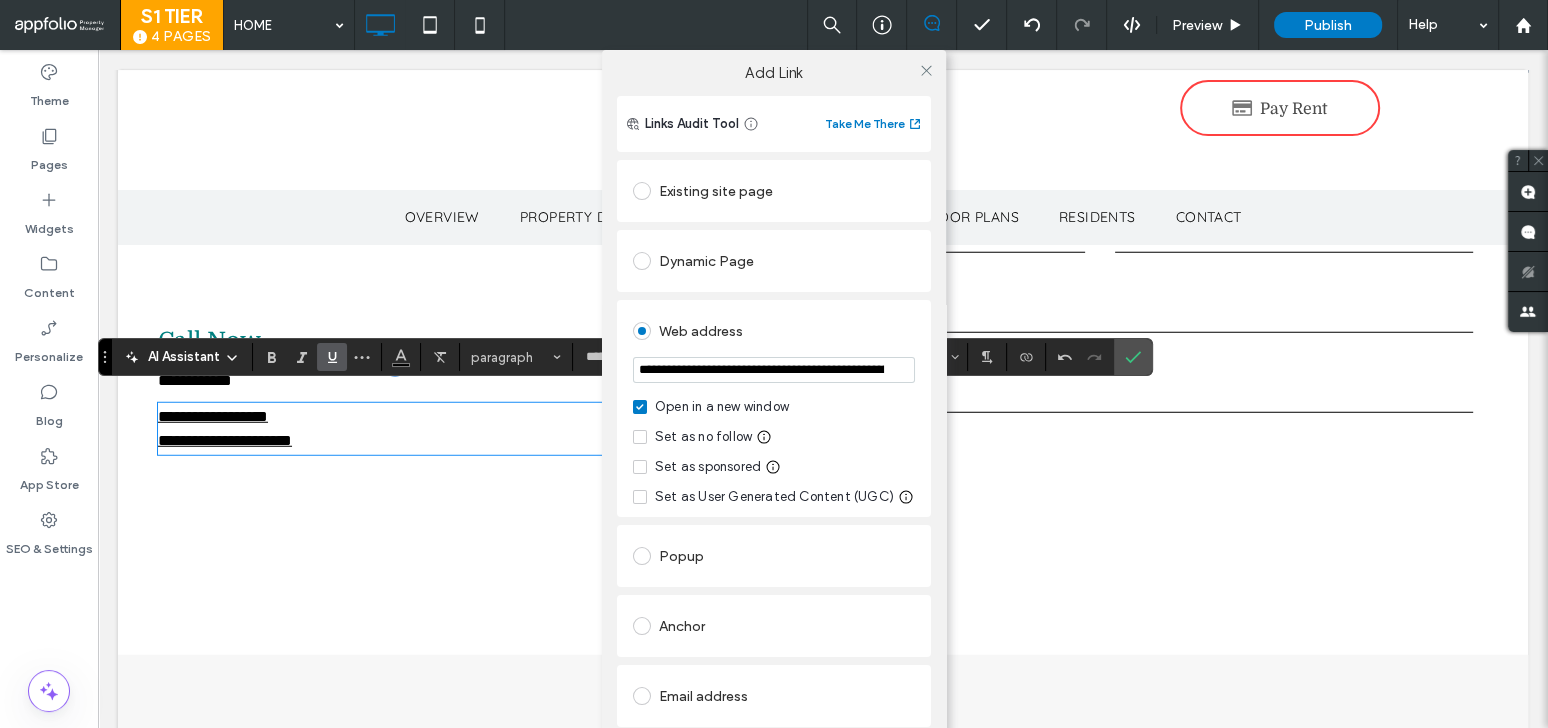 scroll, scrollTop: 0, scrollLeft: 1678, axis: horizontal 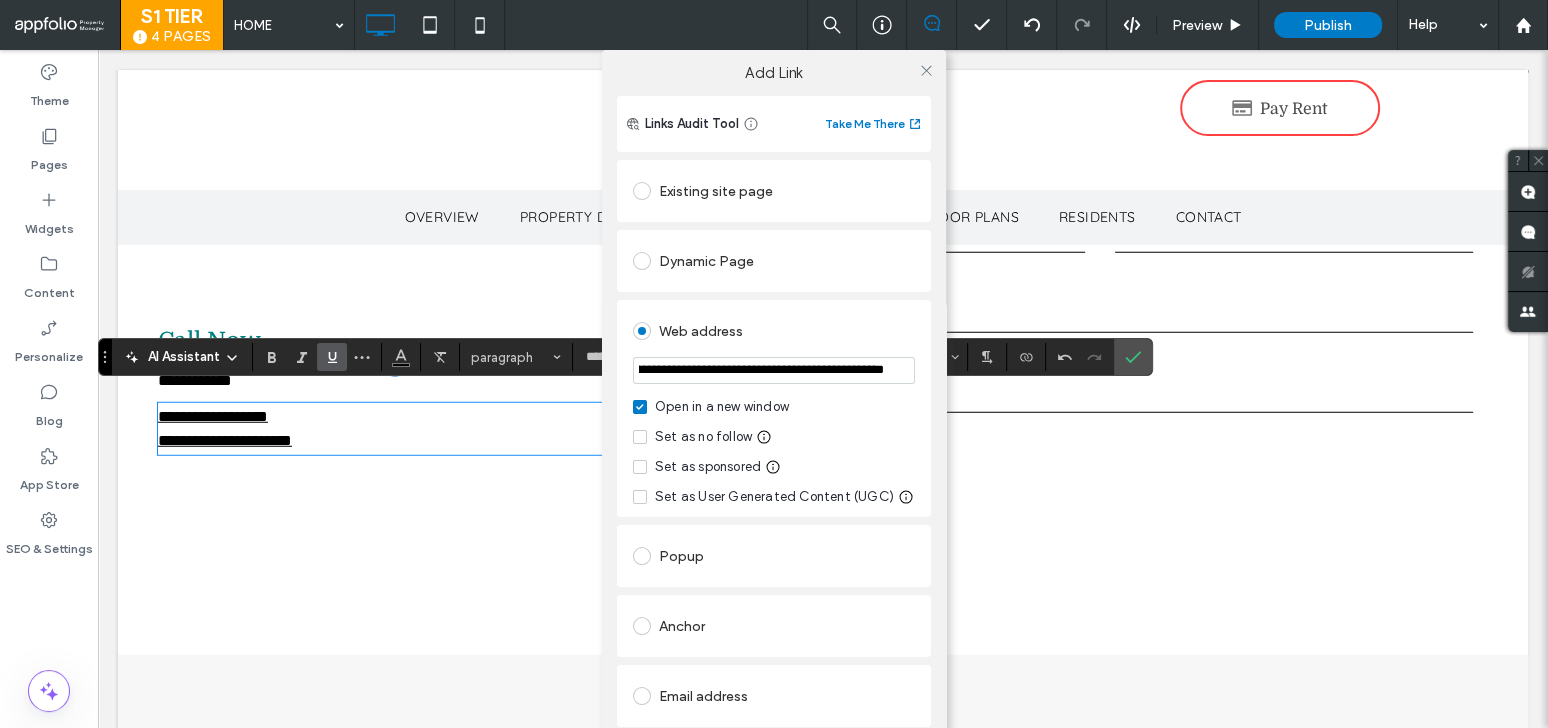 type on "**********" 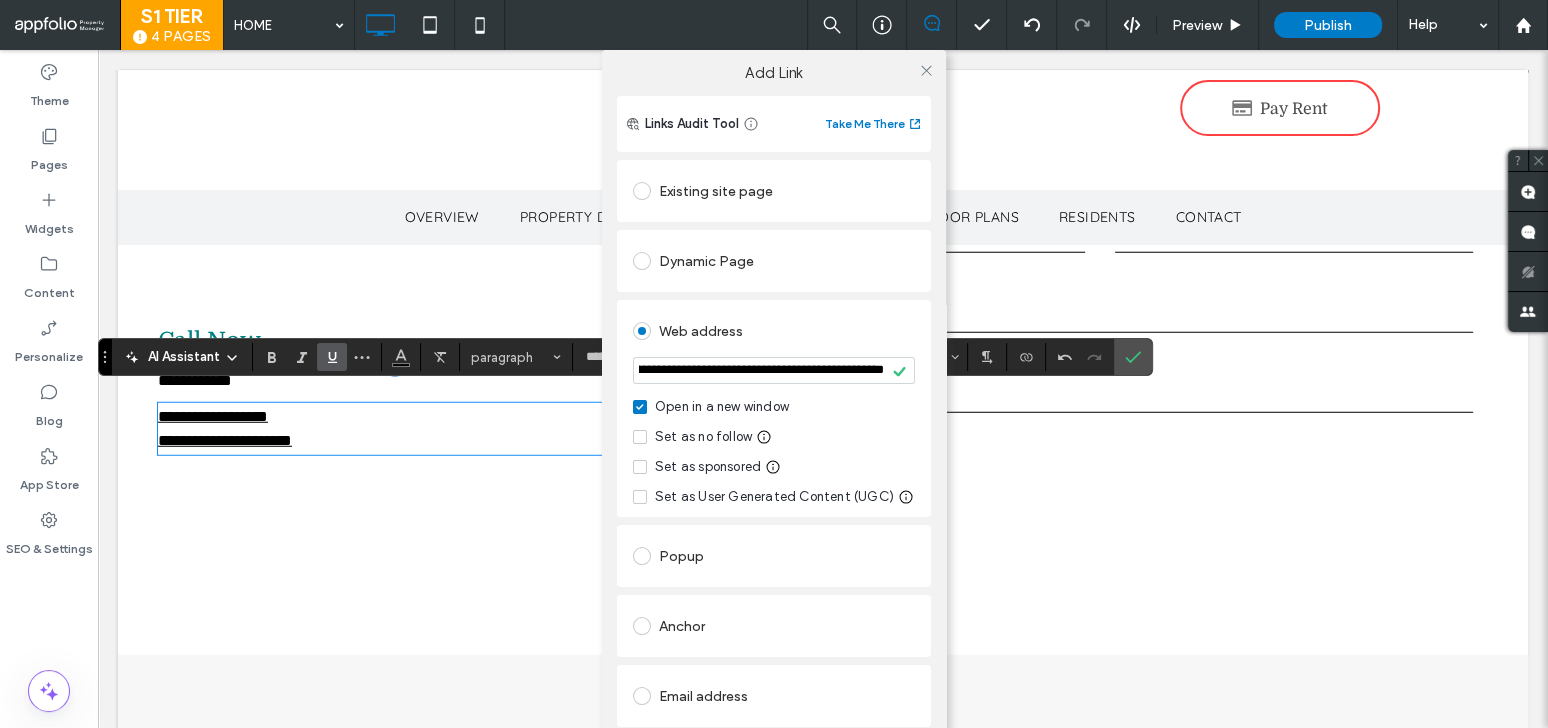 scroll, scrollTop: 0, scrollLeft: 0, axis: both 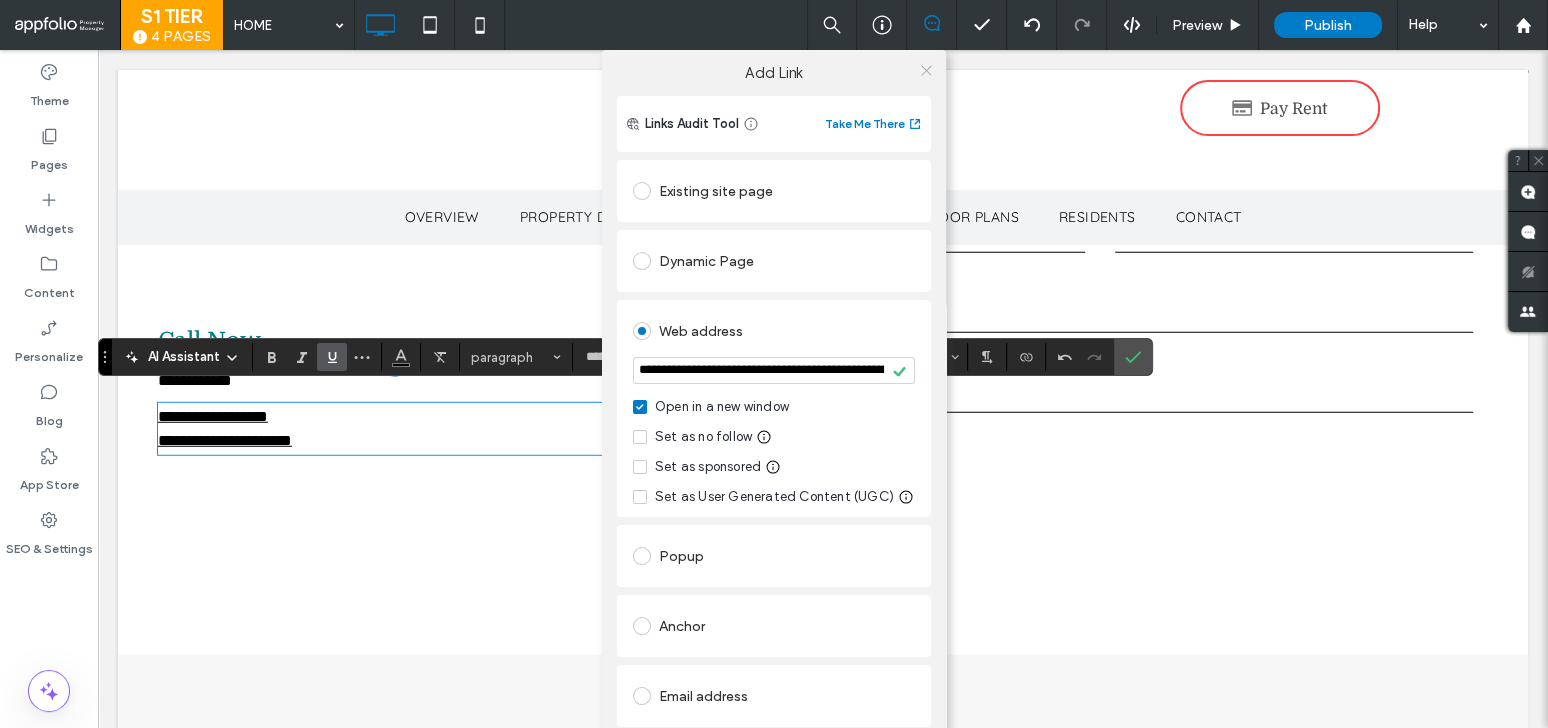 click 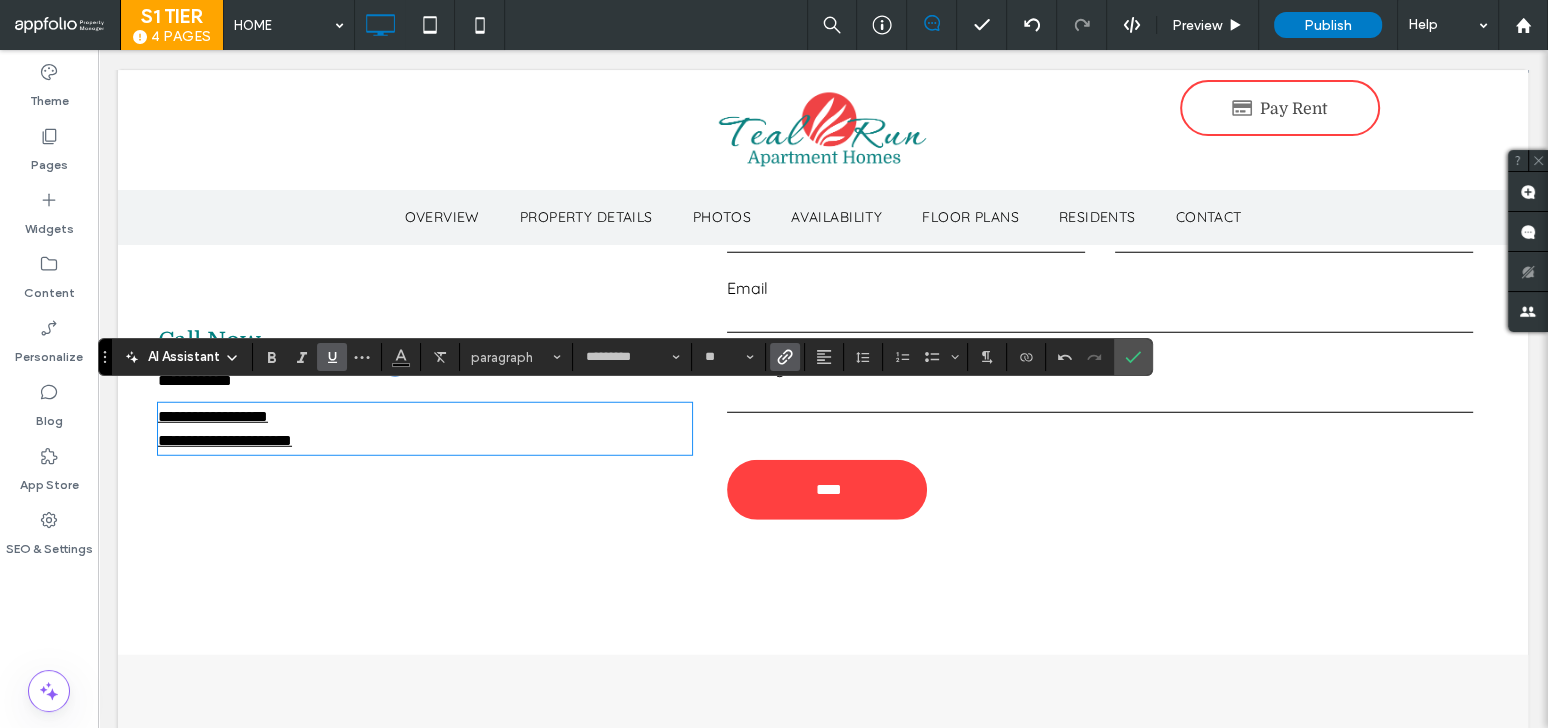 click 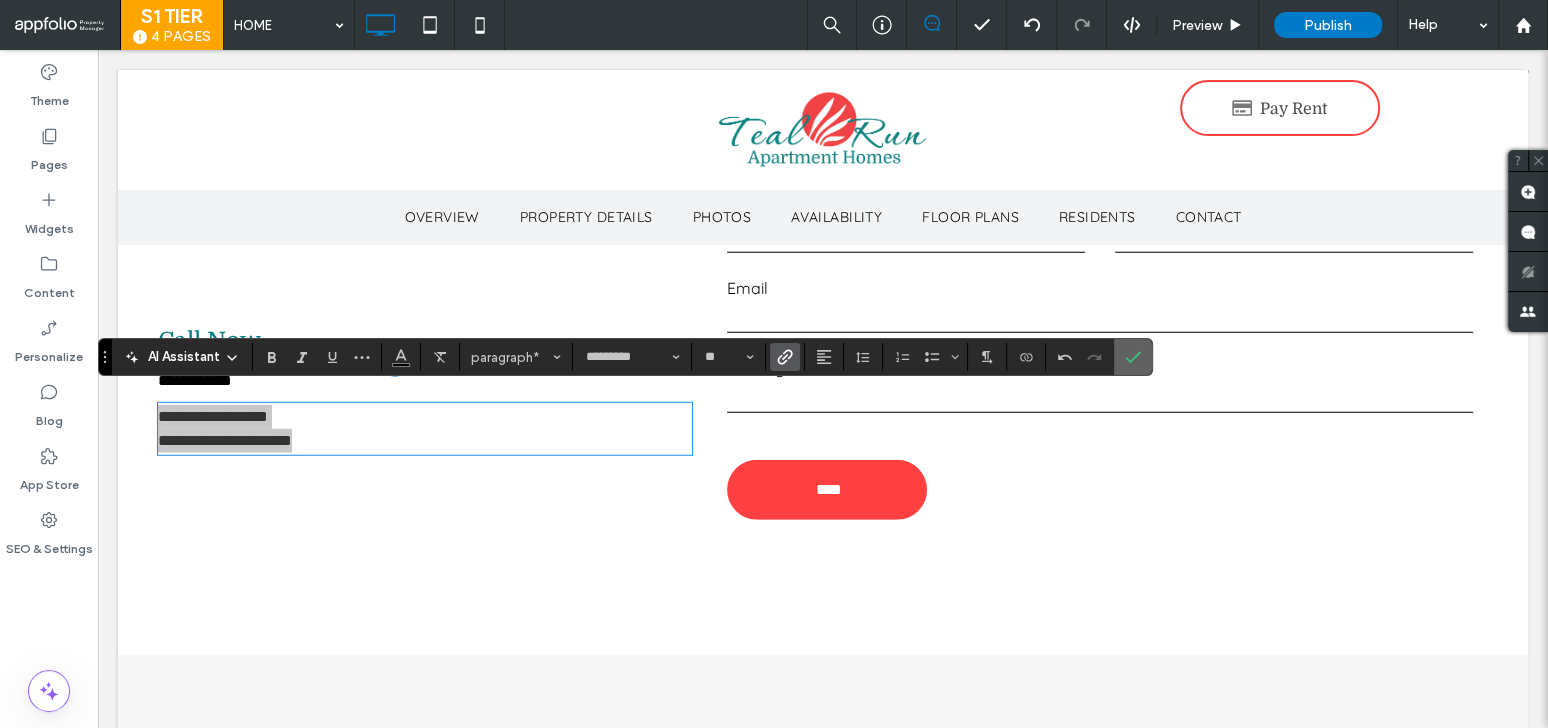 click at bounding box center (1133, 357) 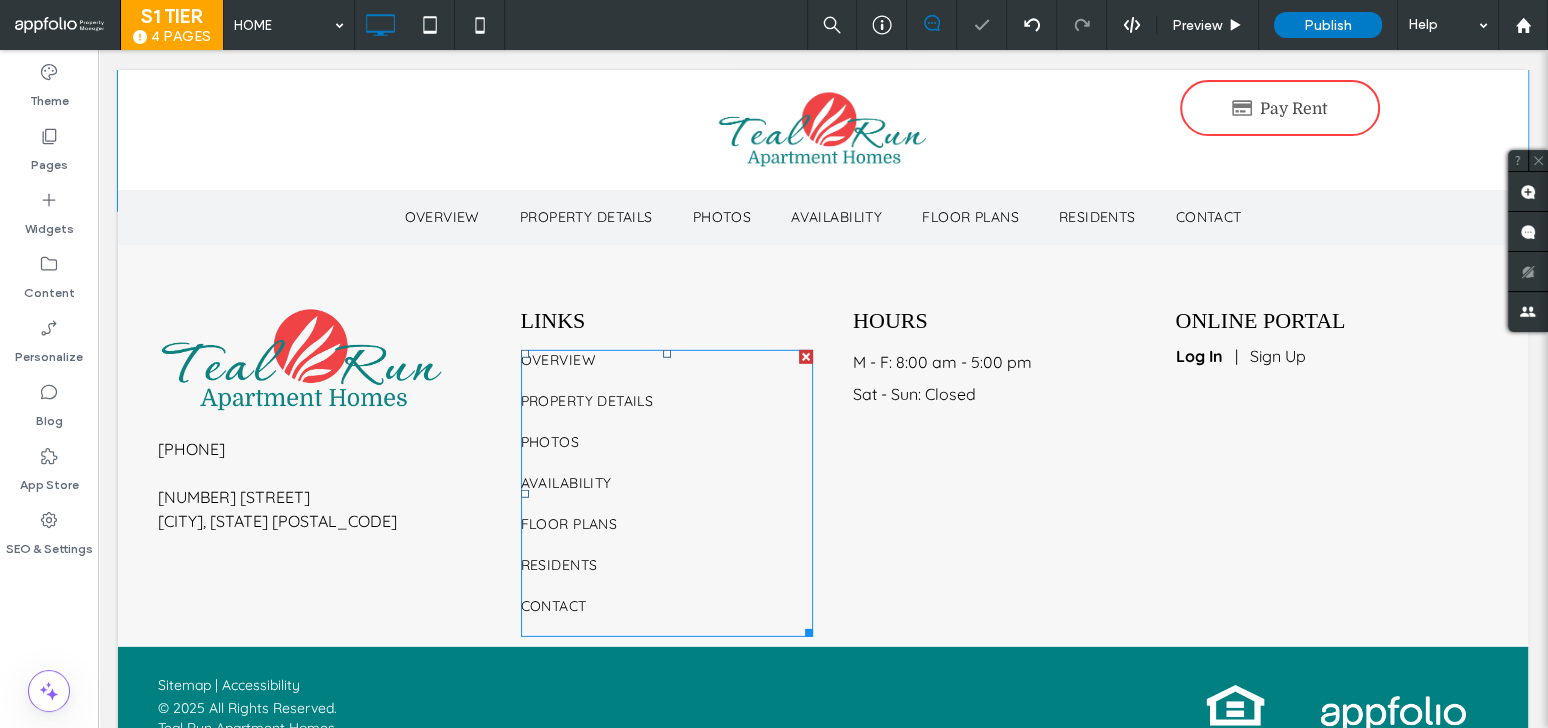 scroll, scrollTop: 5386, scrollLeft: 0, axis: vertical 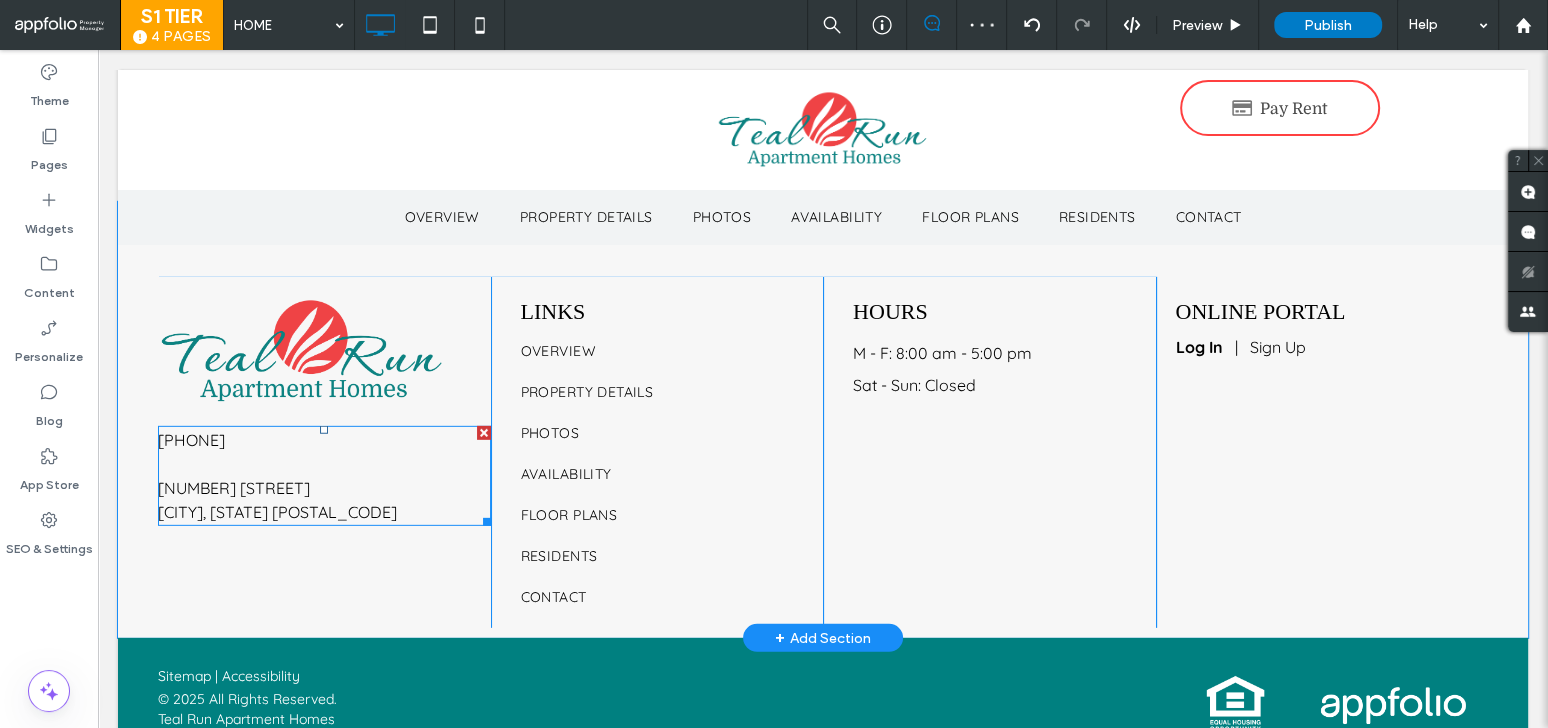 click on "[CITY], [STATE] [POSTAL_CODE]" at bounding box center [277, 512] 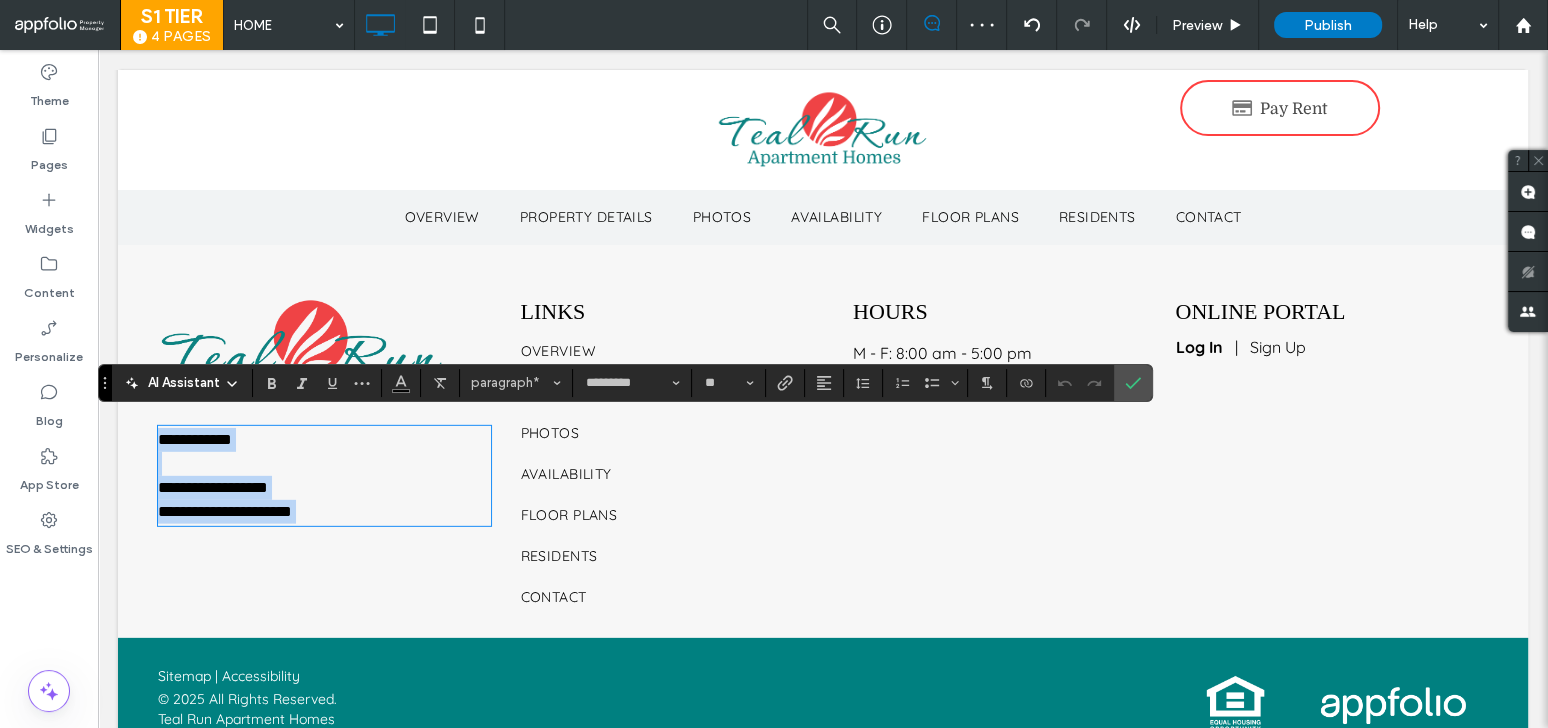 click on "**********" at bounding box center (324, 512) 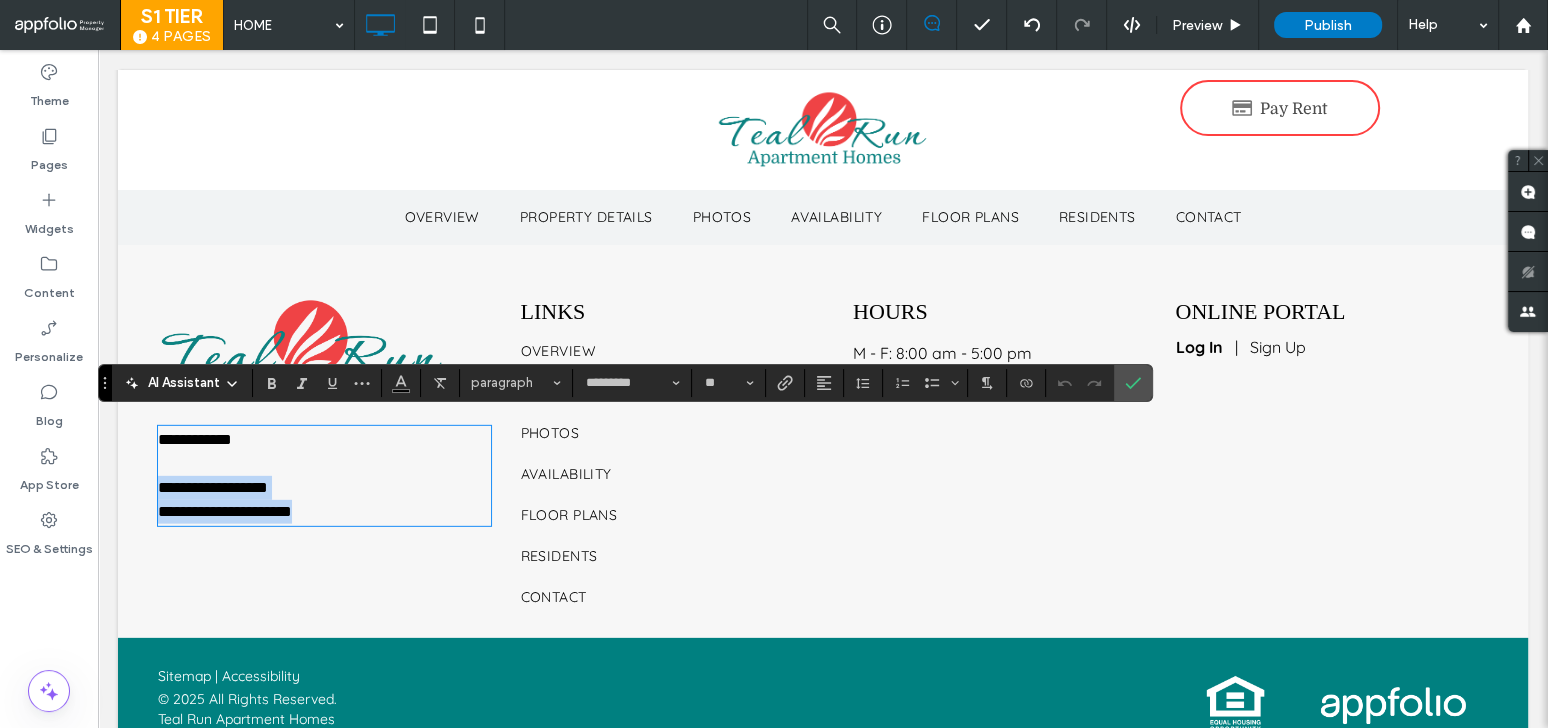 drag, startPoint x: 321, startPoint y: 503, endPoint x: 126, endPoint y: 481, distance: 196.2371 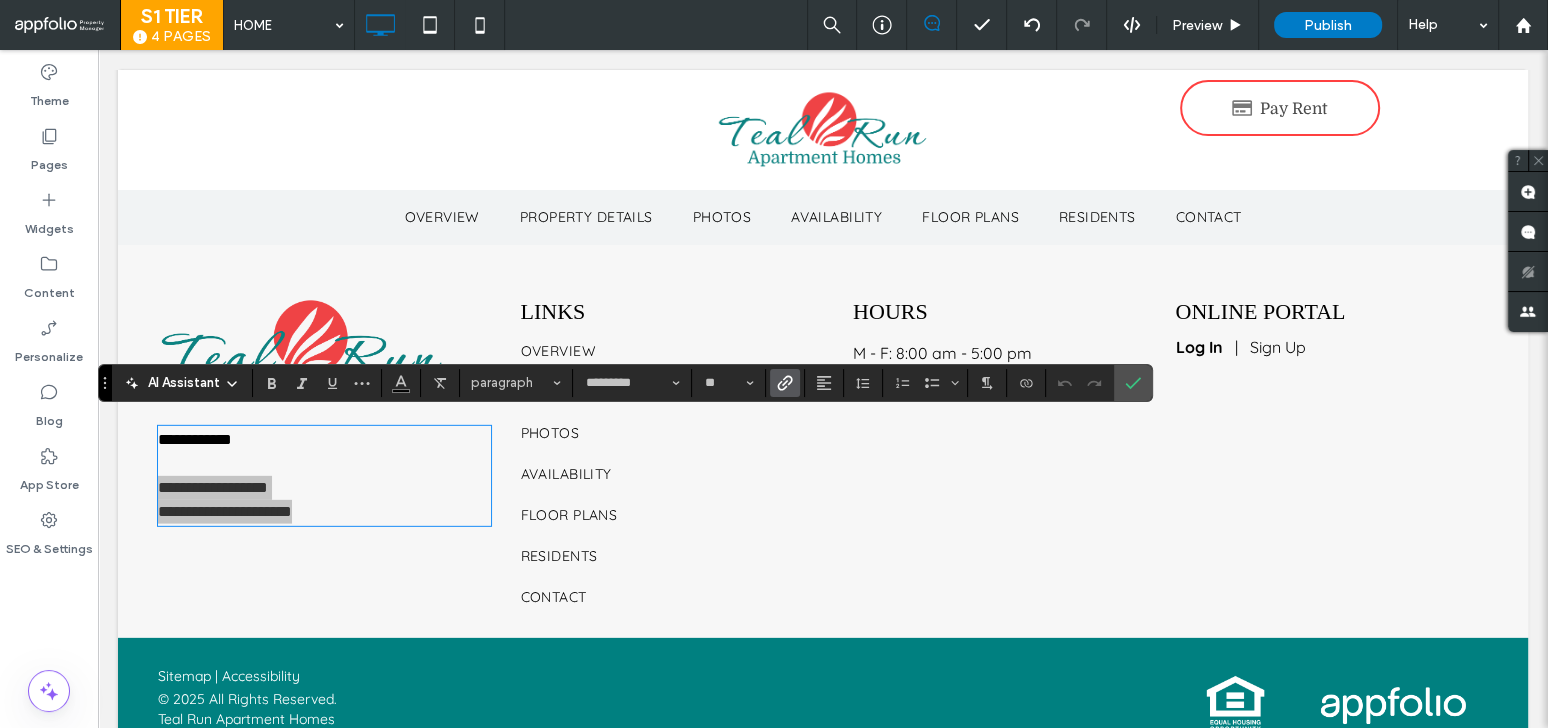 click 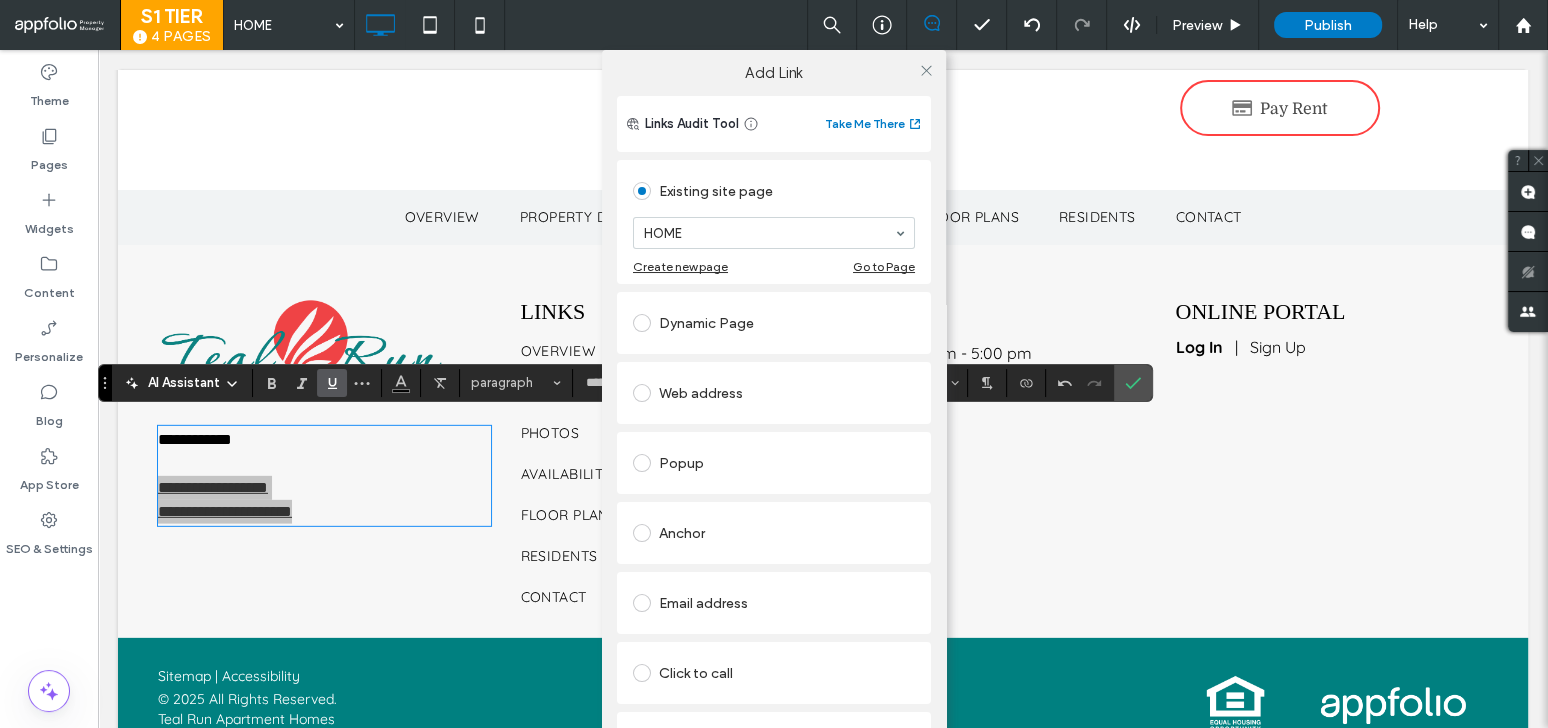 click on "Web address" at bounding box center (774, 393) 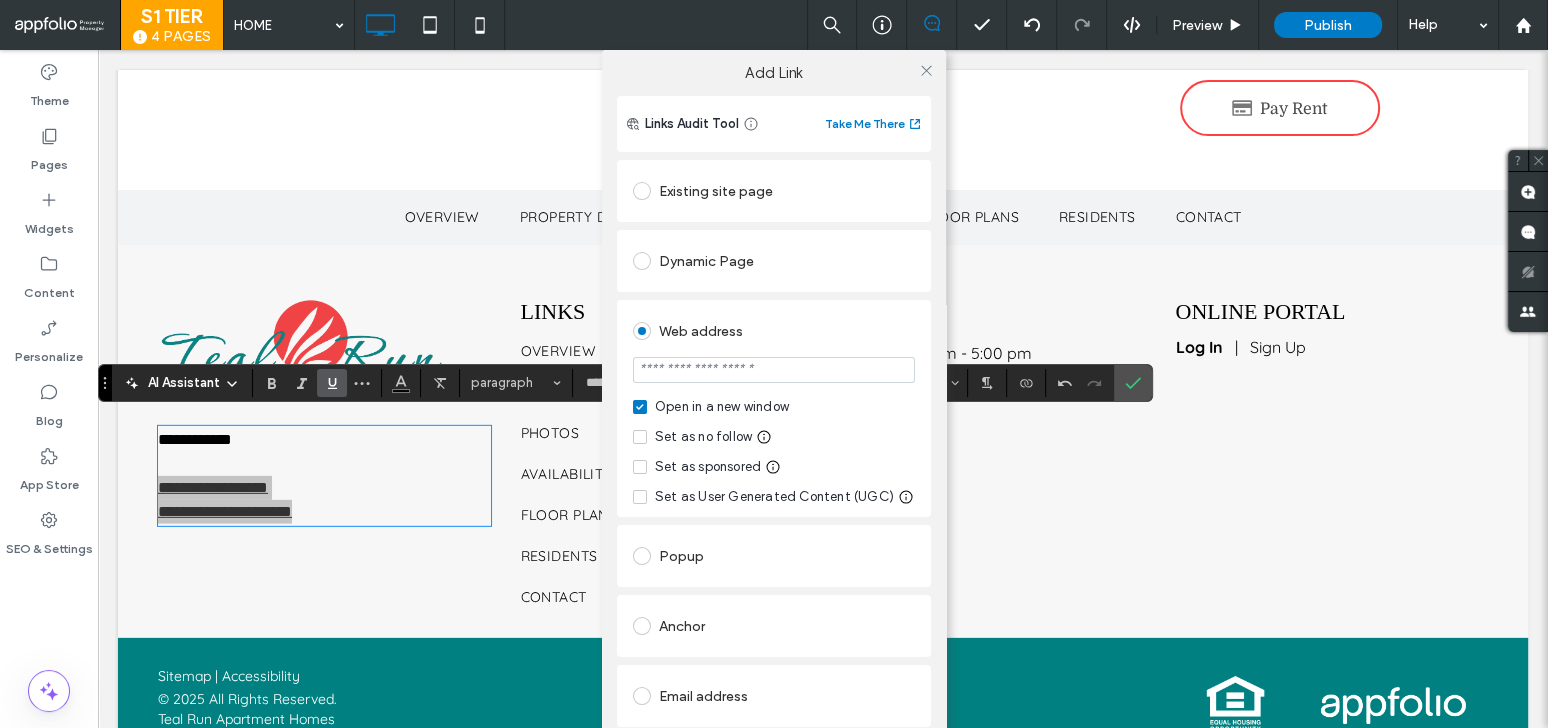 click at bounding box center (774, 370) 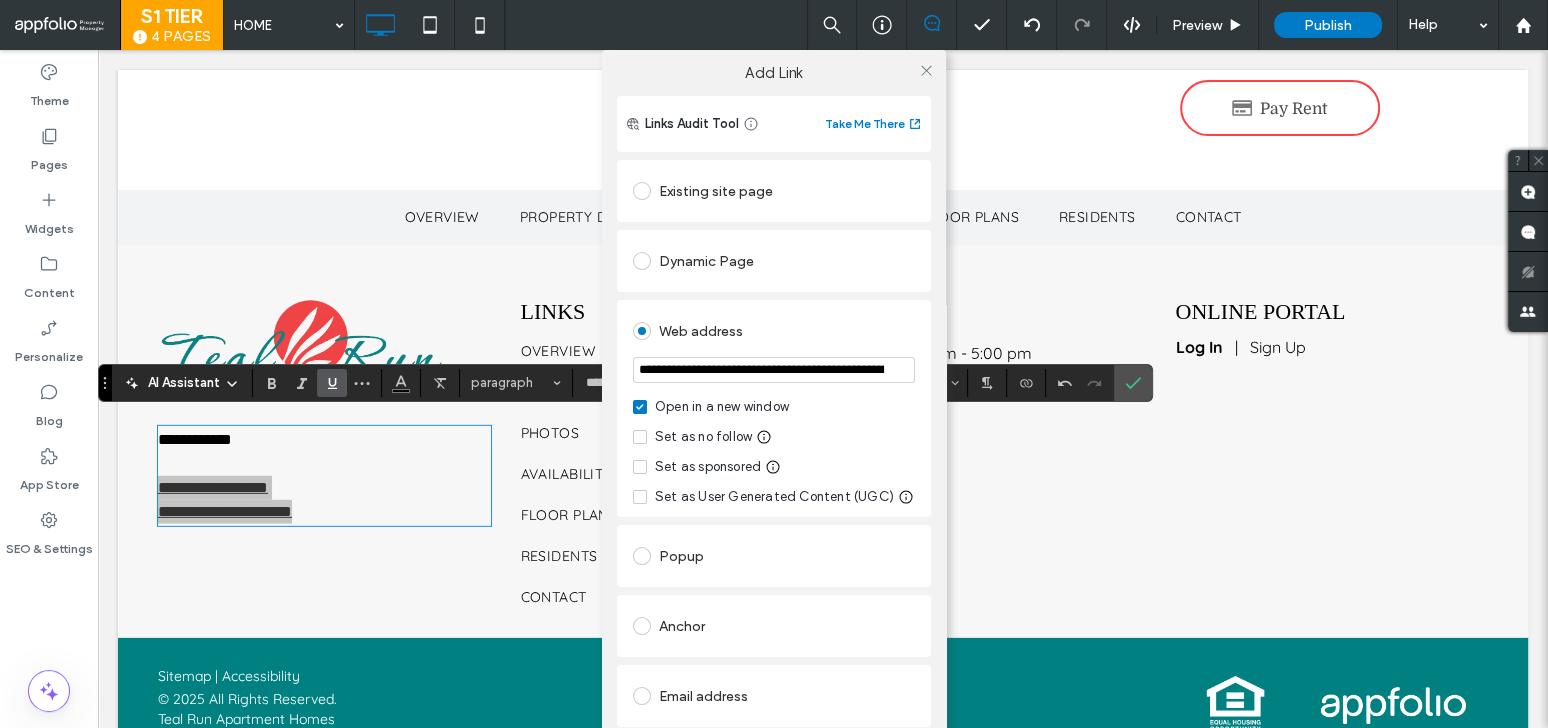 scroll, scrollTop: 0, scrollLeft: 1678, axis: horizontal 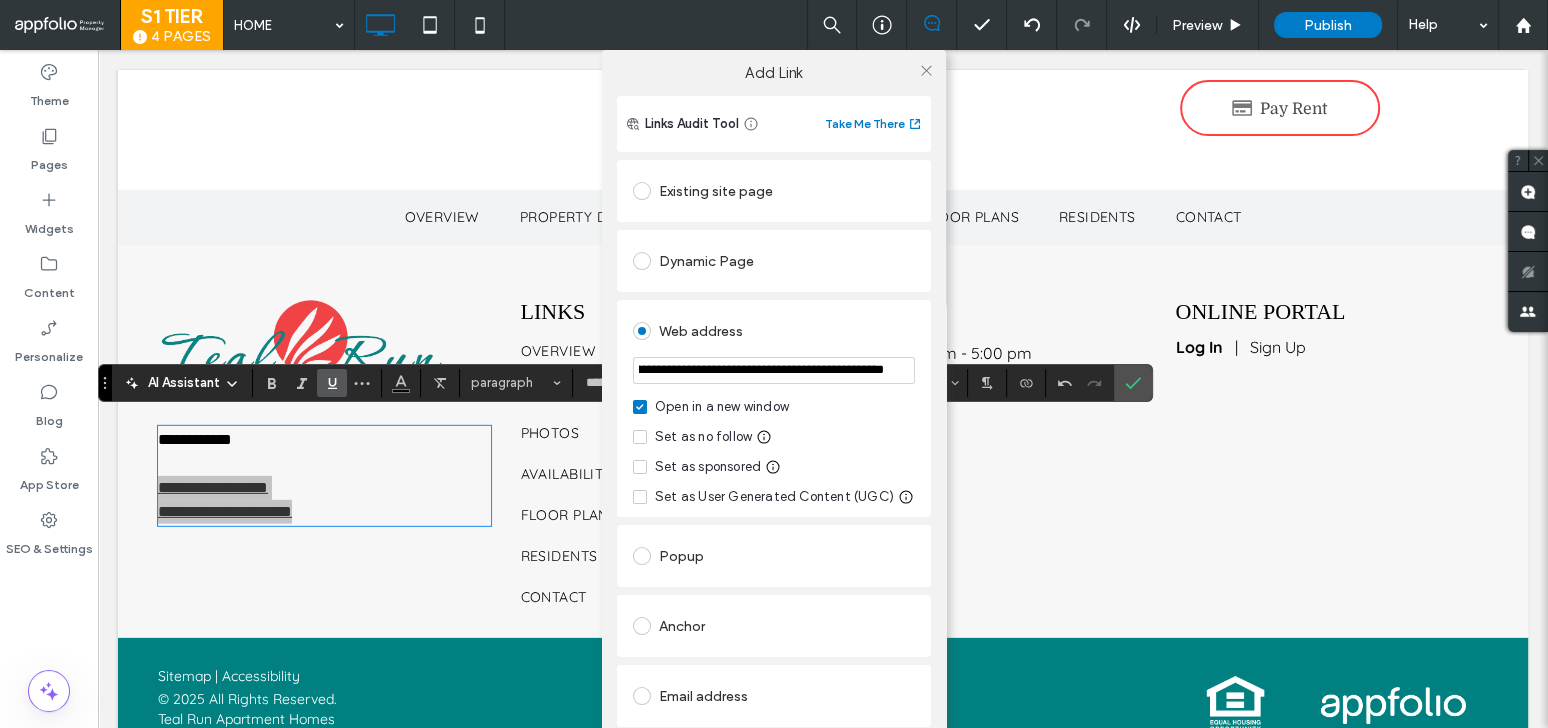 type on "**********" 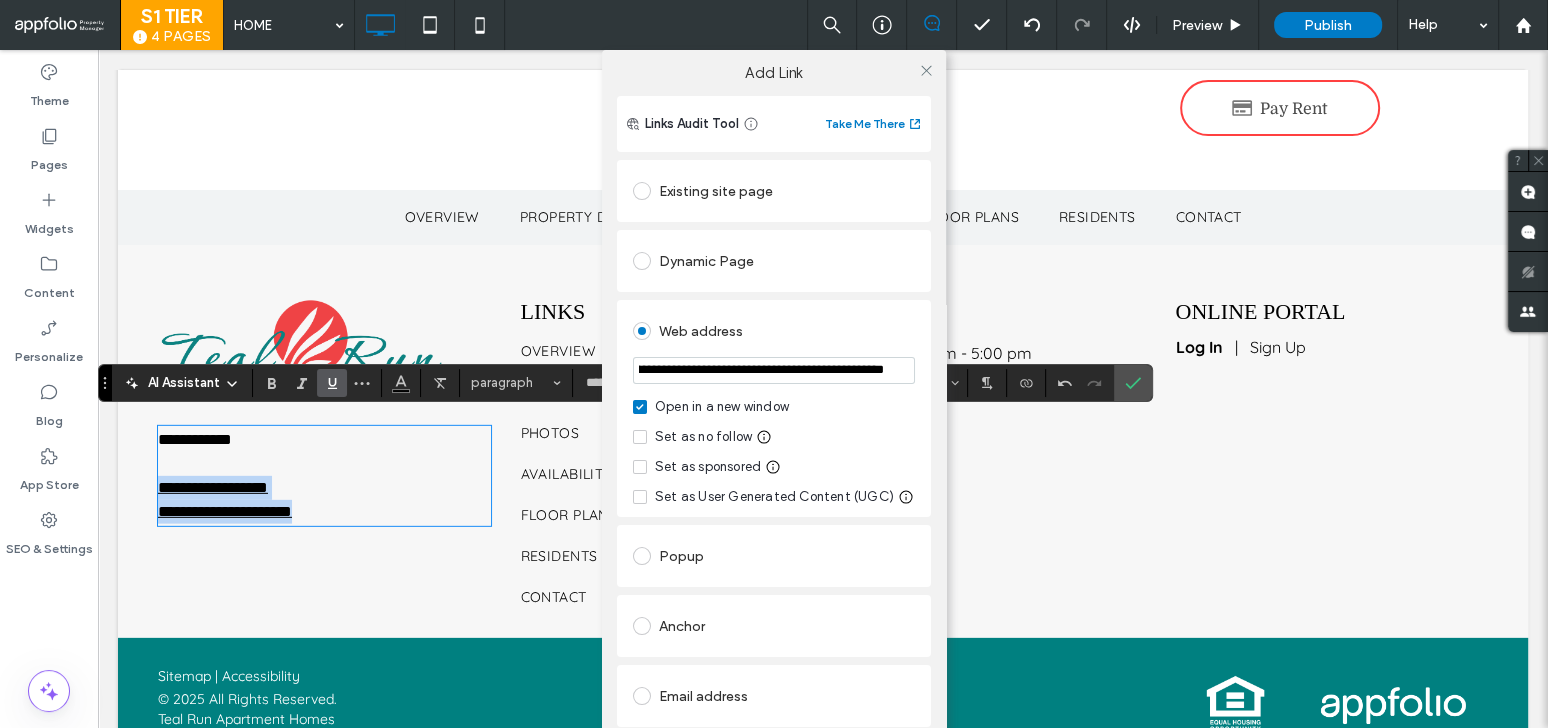 scroll, scrollTop: 0, scrollLeft: 0, axis: both 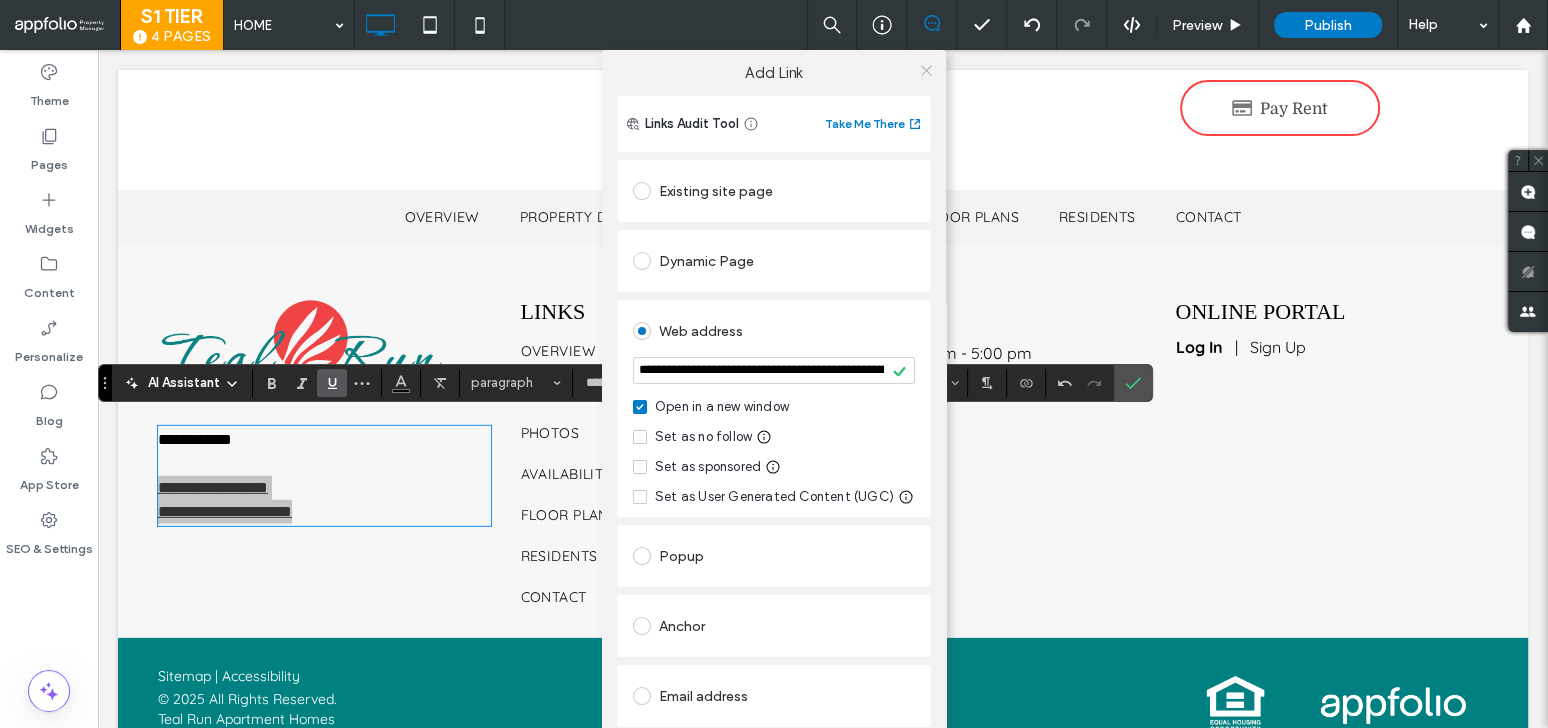 click 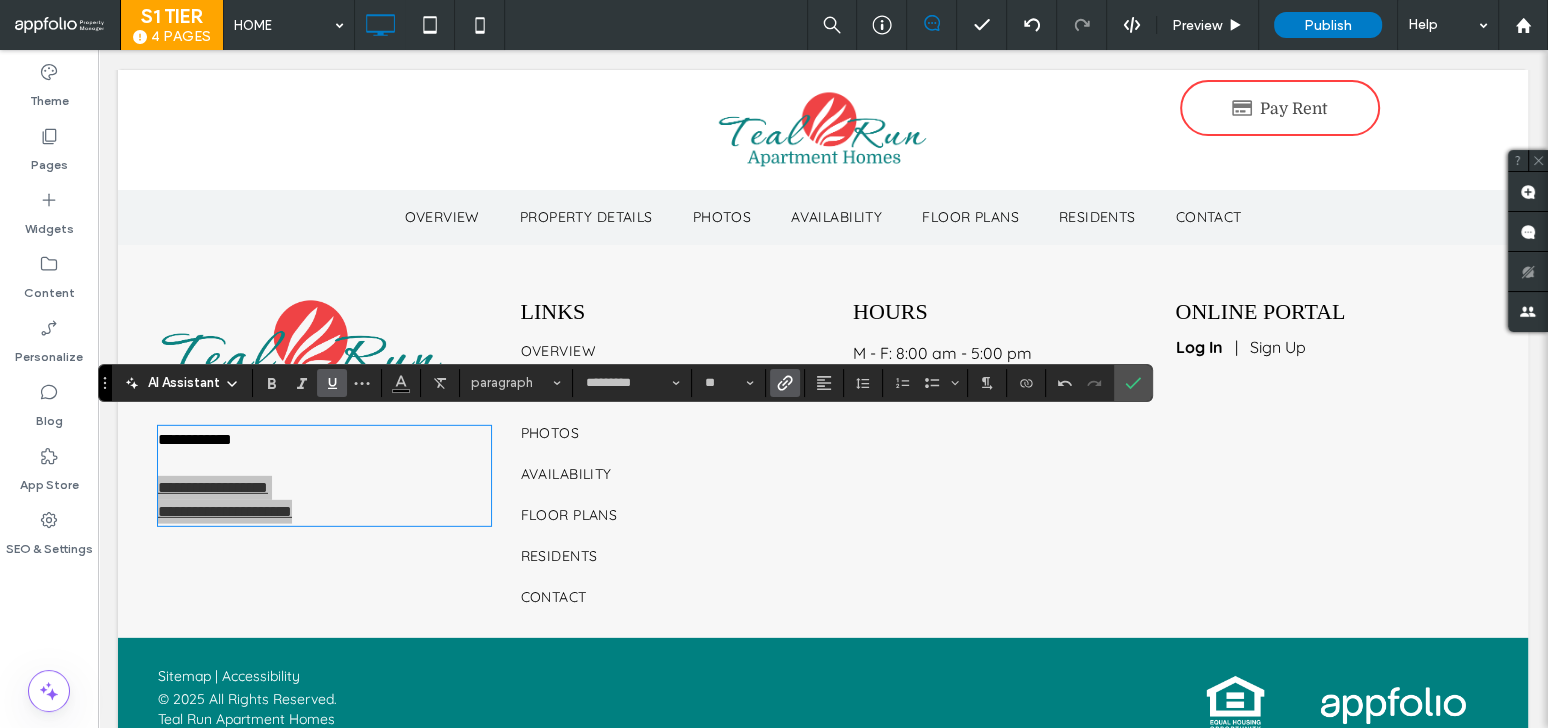 click 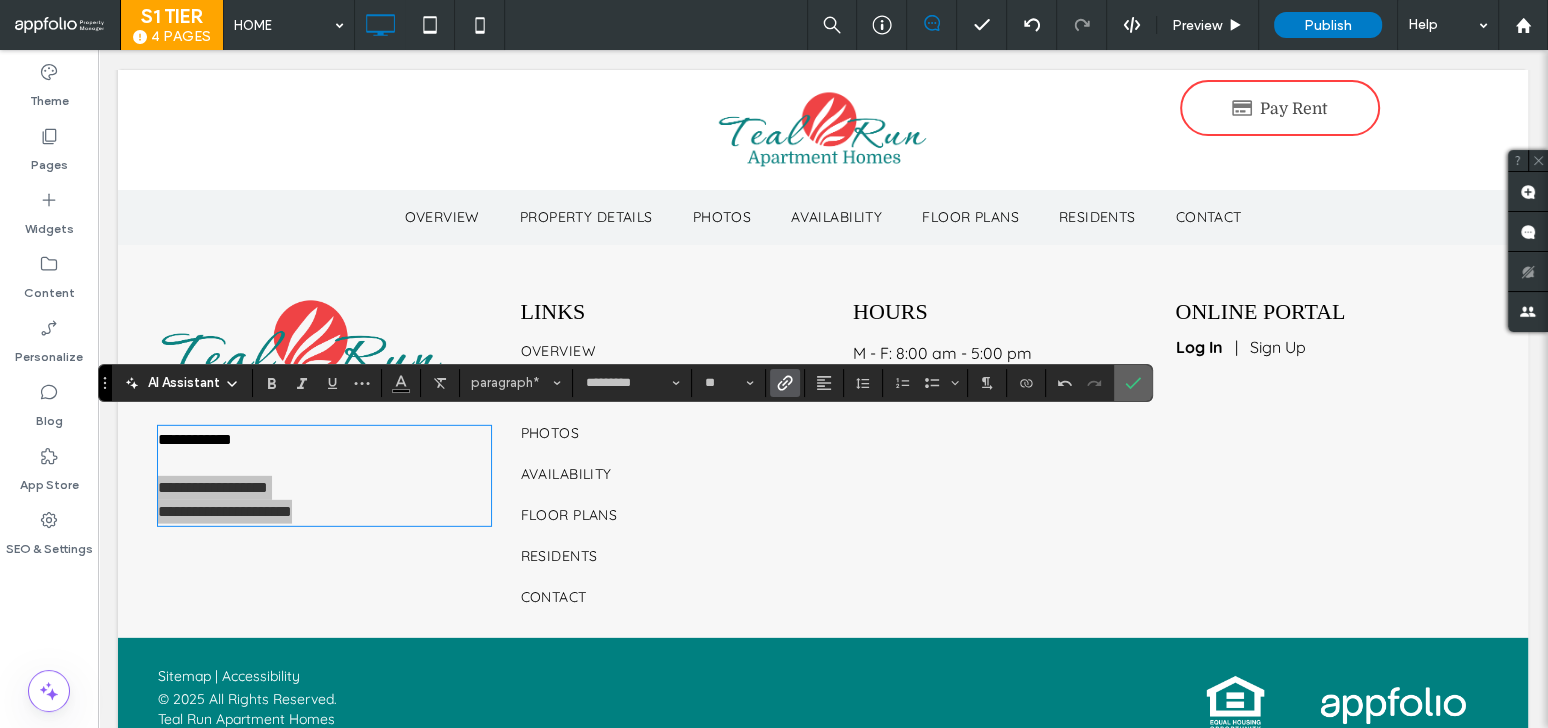 click 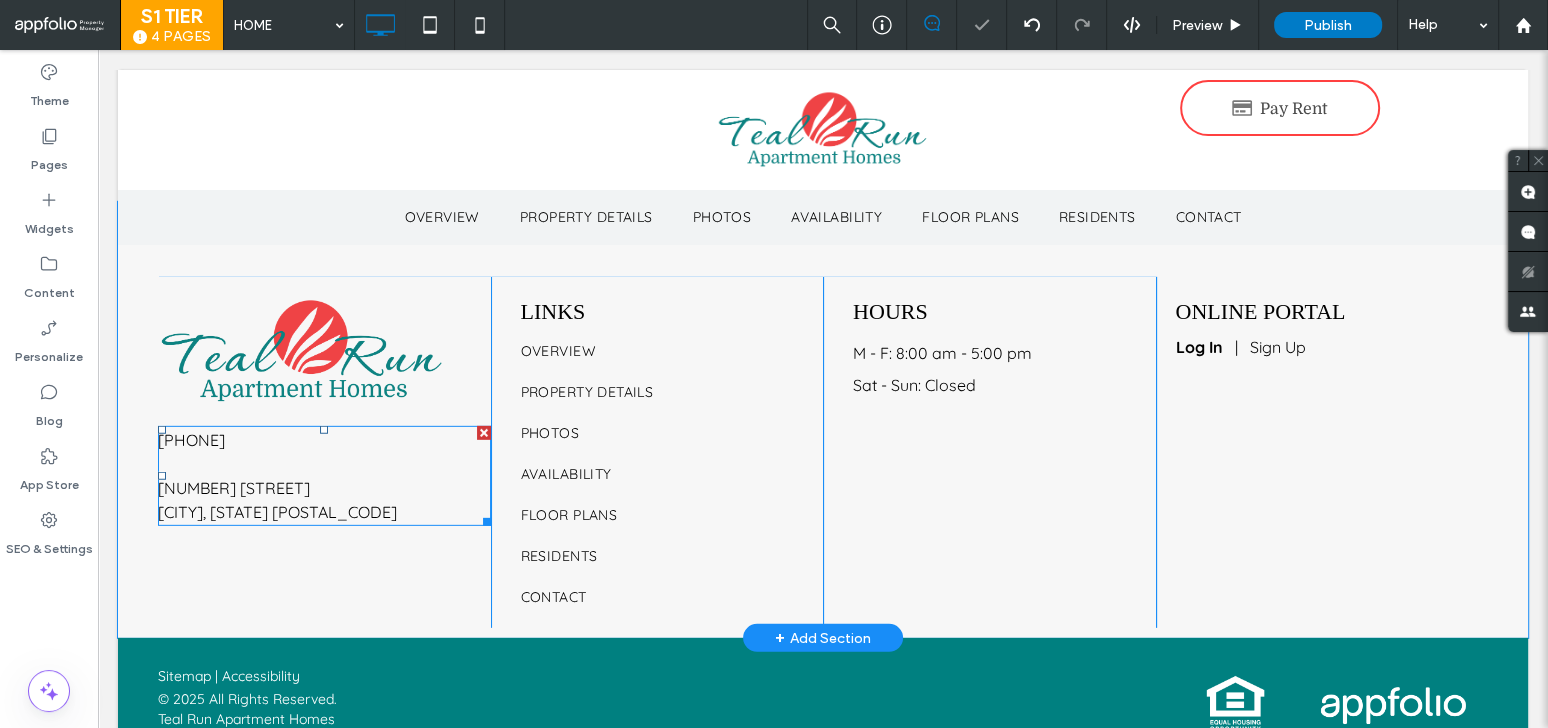 click on "[PHONE]" at bounding box center [191, 440] 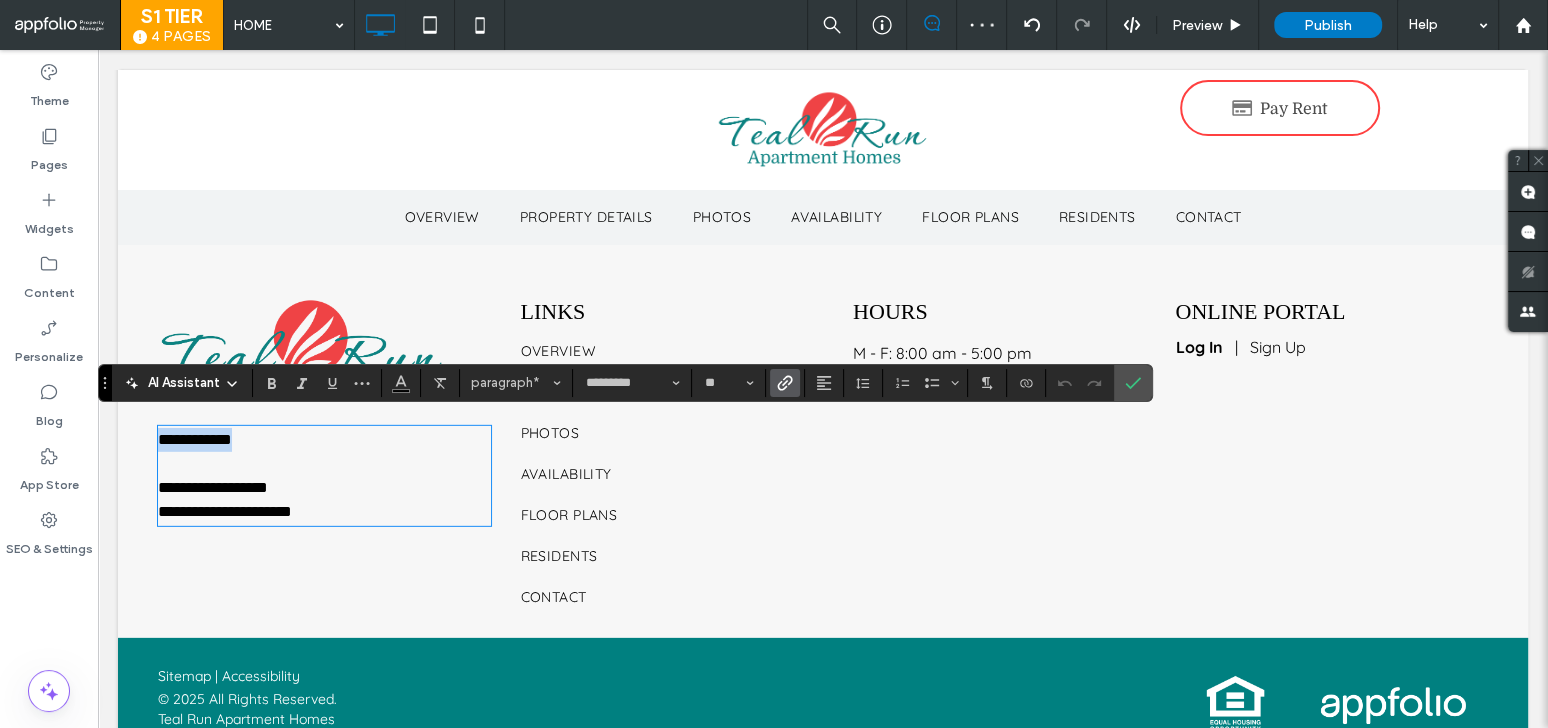 drag, startPoint x: 258, startPoint y: 432, endPoint x: 153, endPoint y: 426, distance: 105.17129 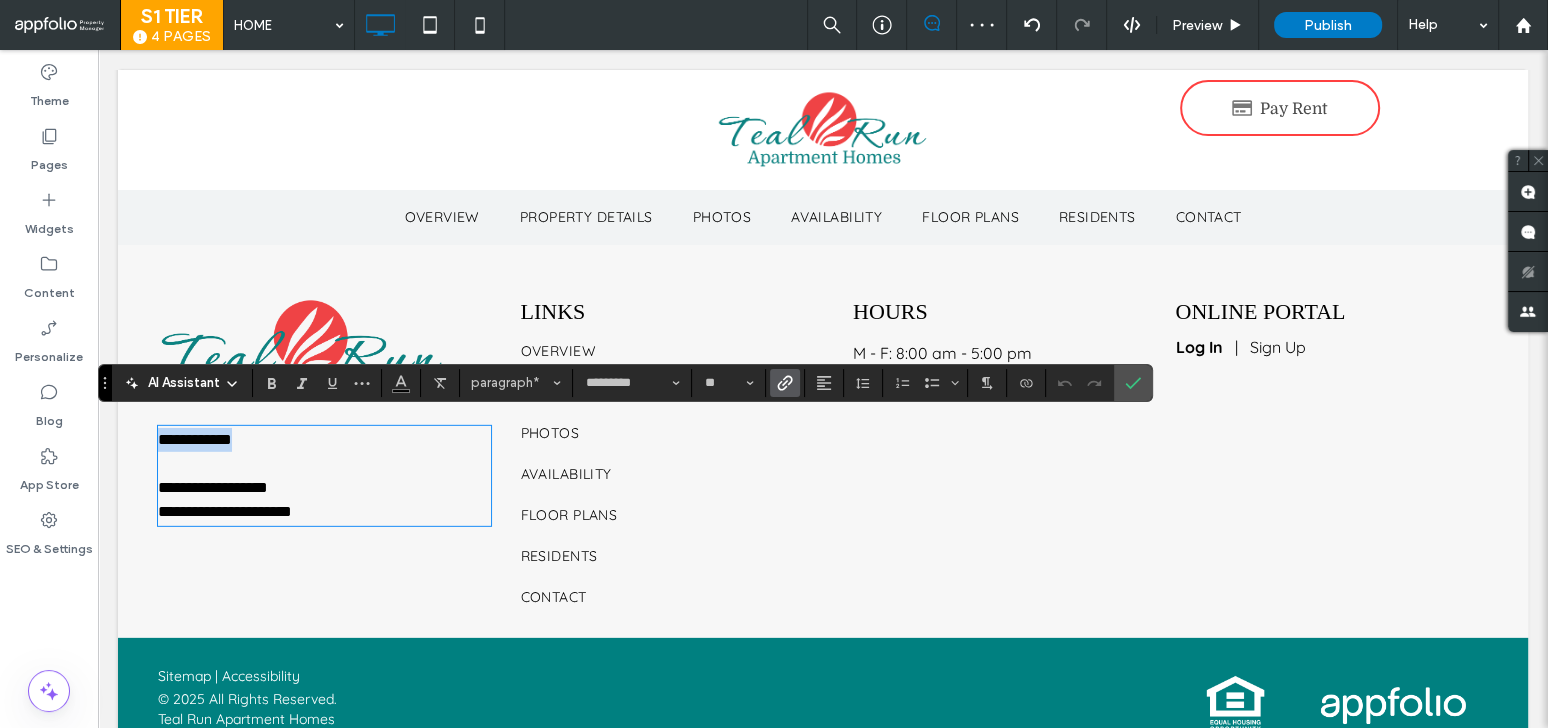 click on "**********" at bounding box center (823, 420) 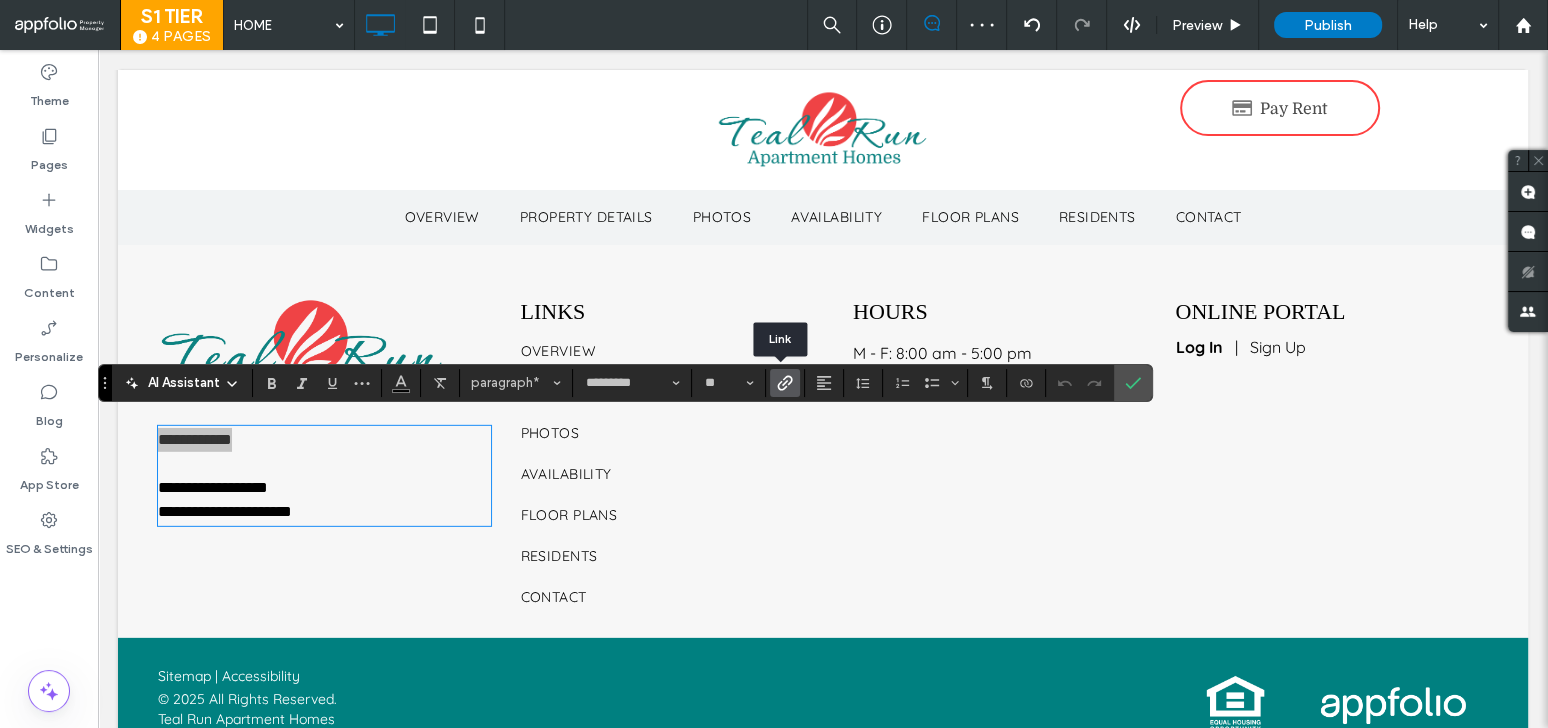 click 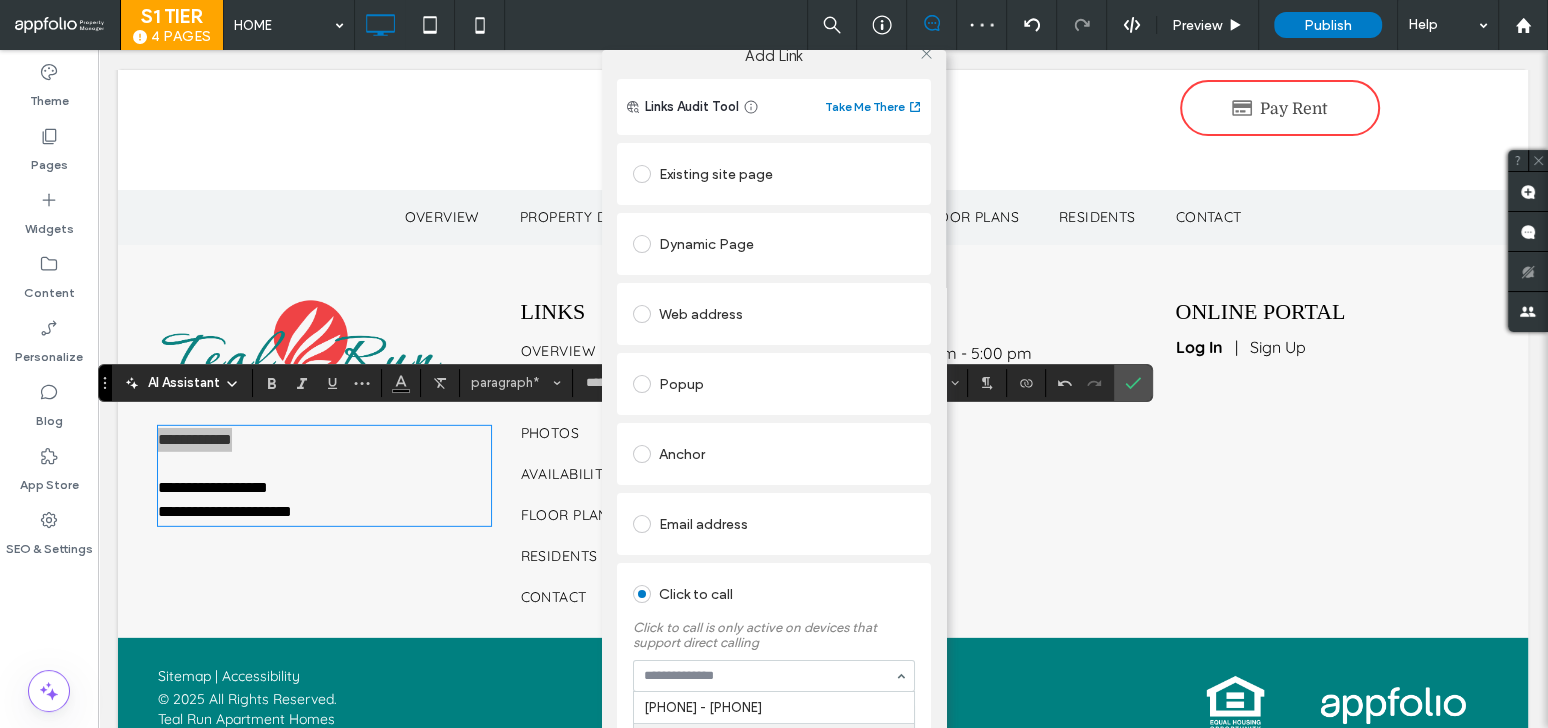 scroll, scrollTop: 61, scrollLeft: 0, axis: vertical 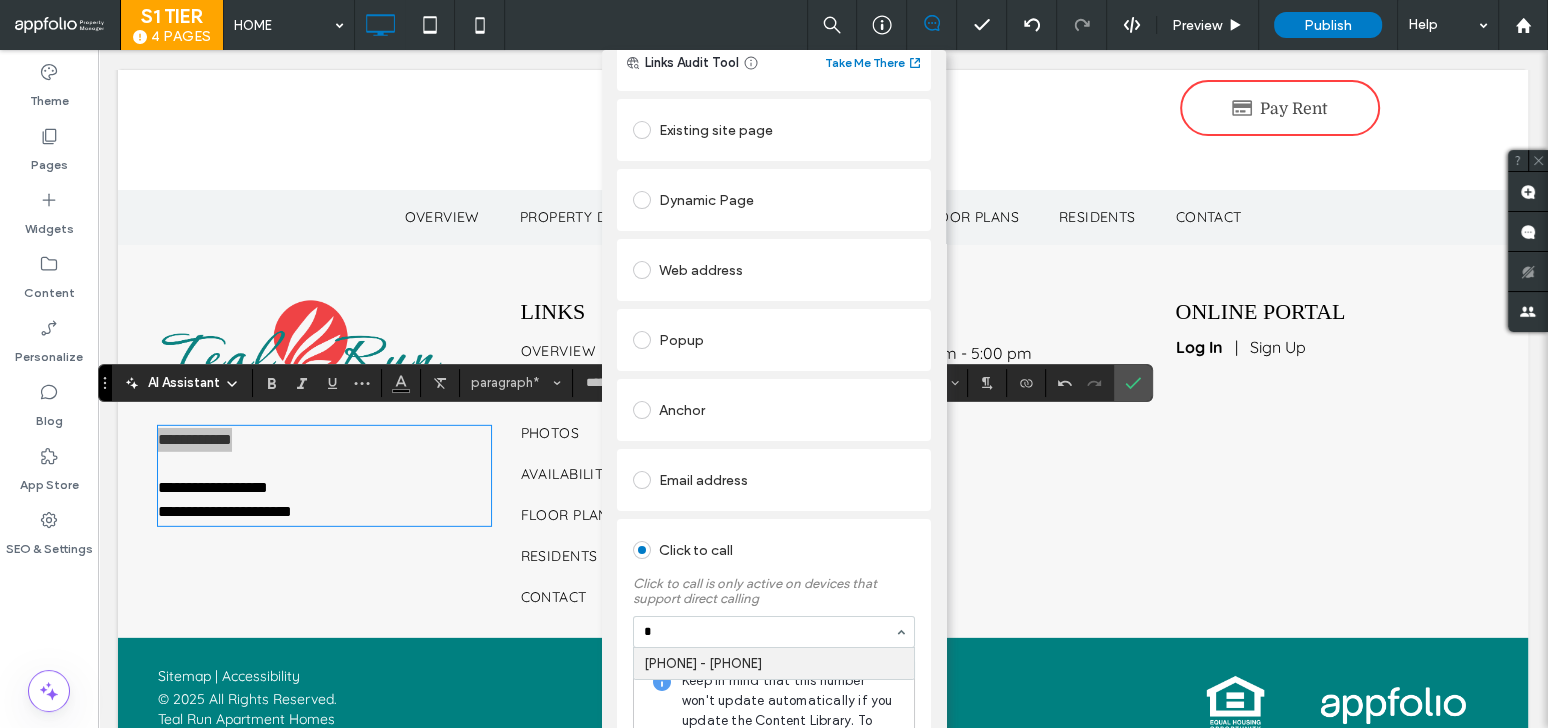 type on "**" 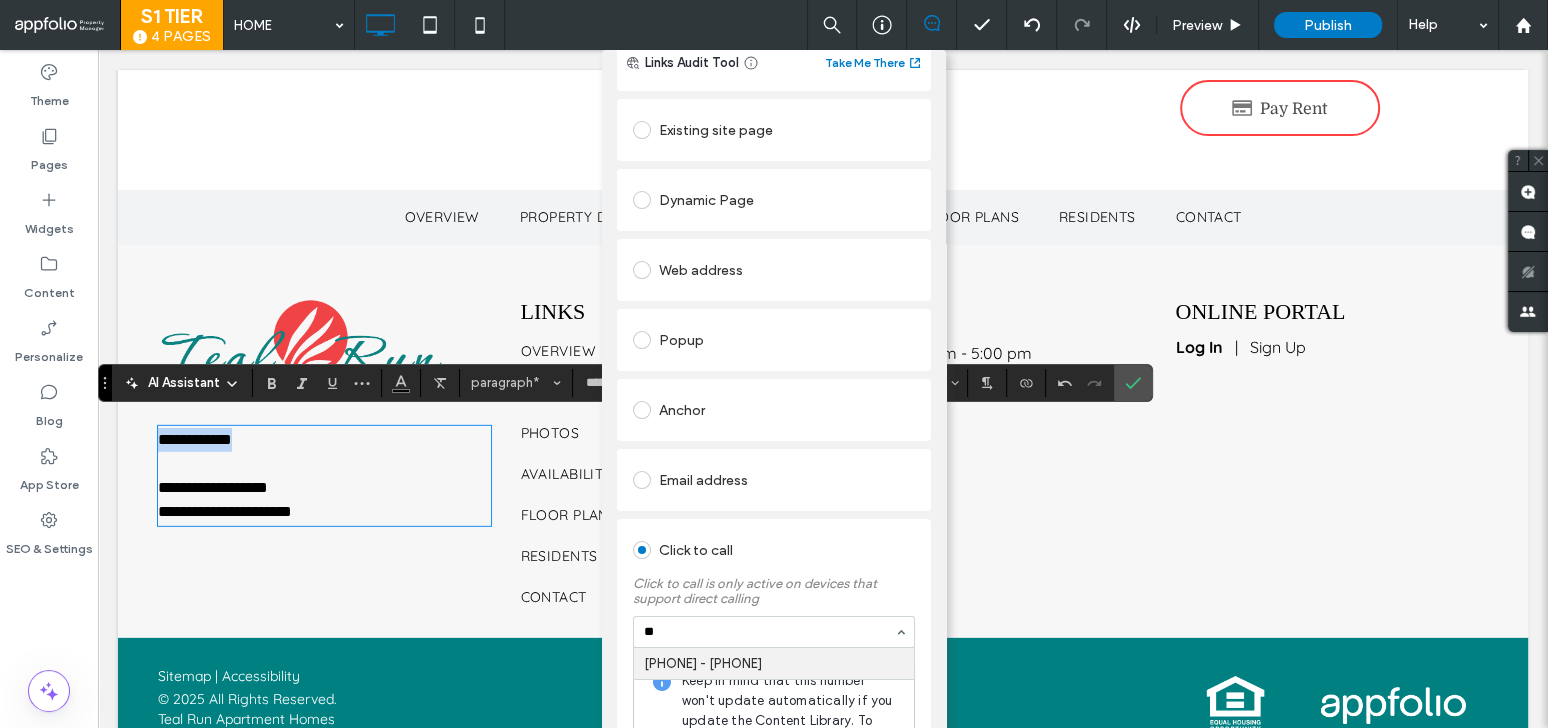 type 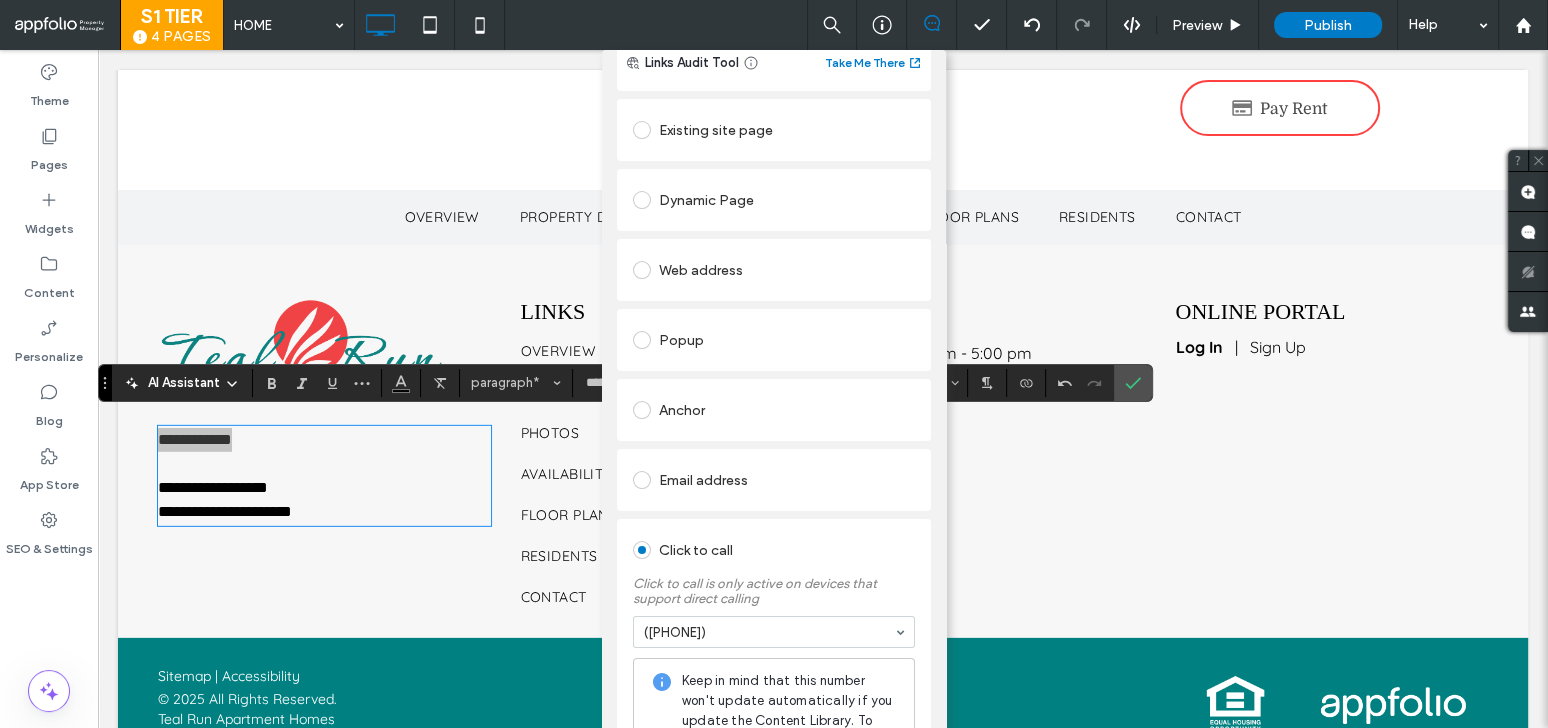 click on "Click to call Click to call is only active on devices that support direct calling ([PHONE]) Keep in mind that this number won't update automatically if you update the Content Library. To allow automatic updates, use the Connect to Data option in the editor. File for download Remove link" at bounding box center [774, 414] 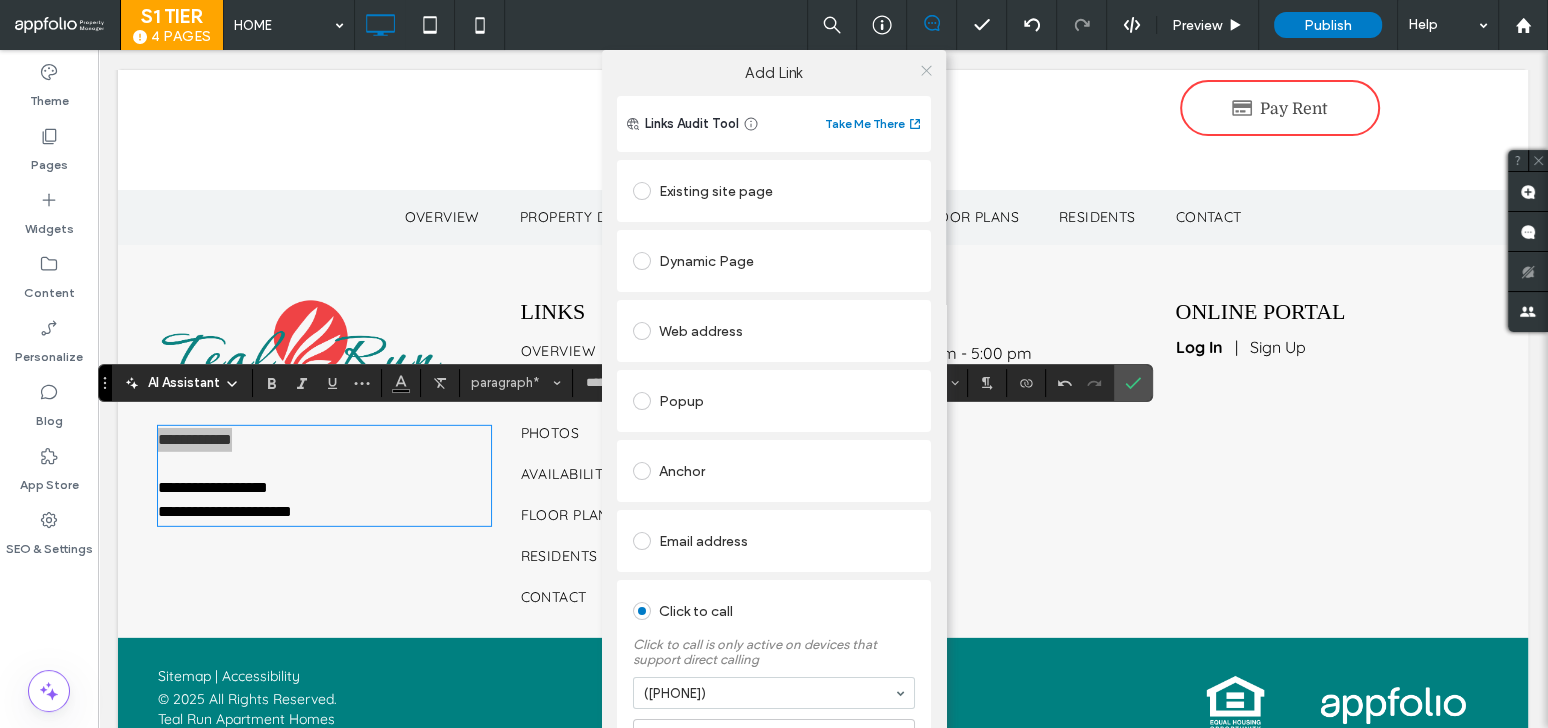 click at bounding box center (926, 70) 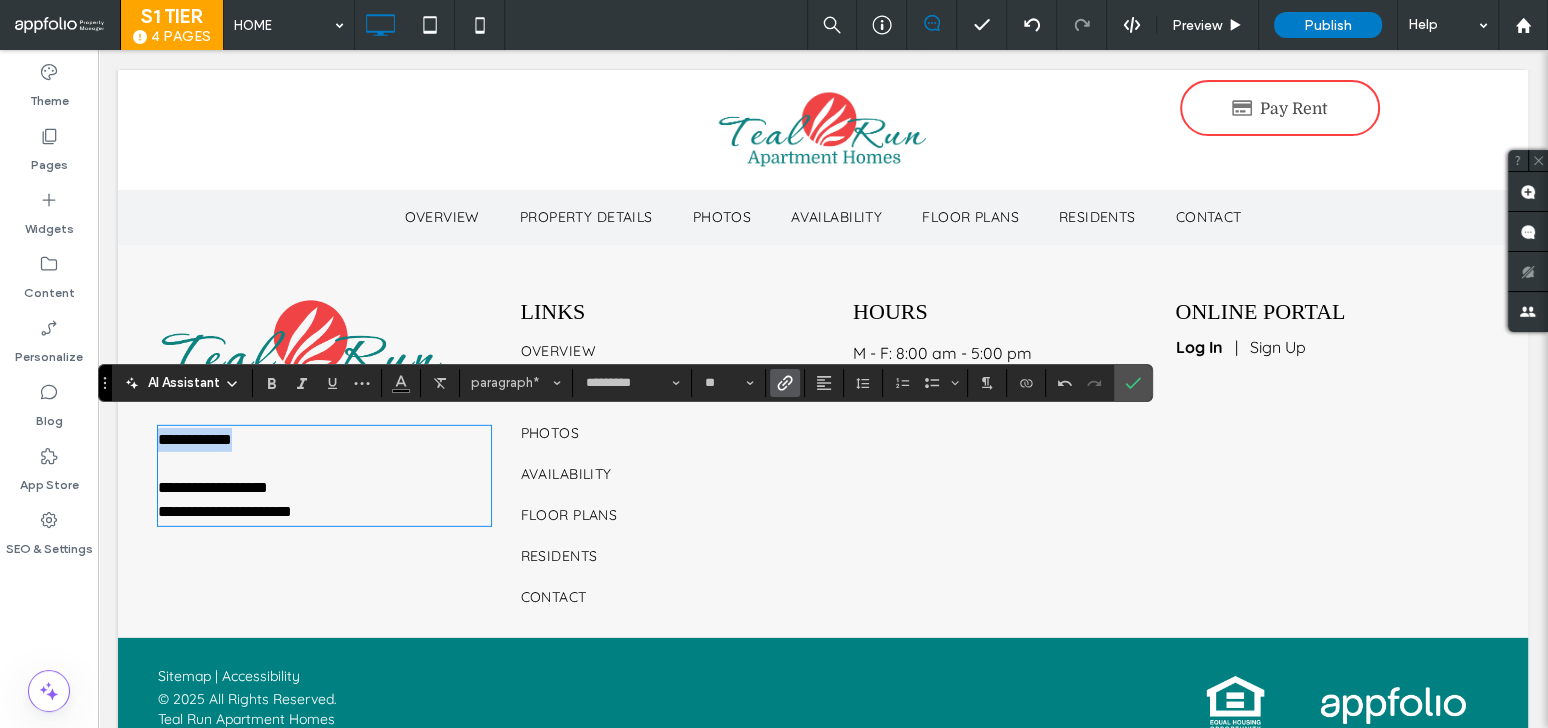 click on "**********" at bounding box center [324, 440] 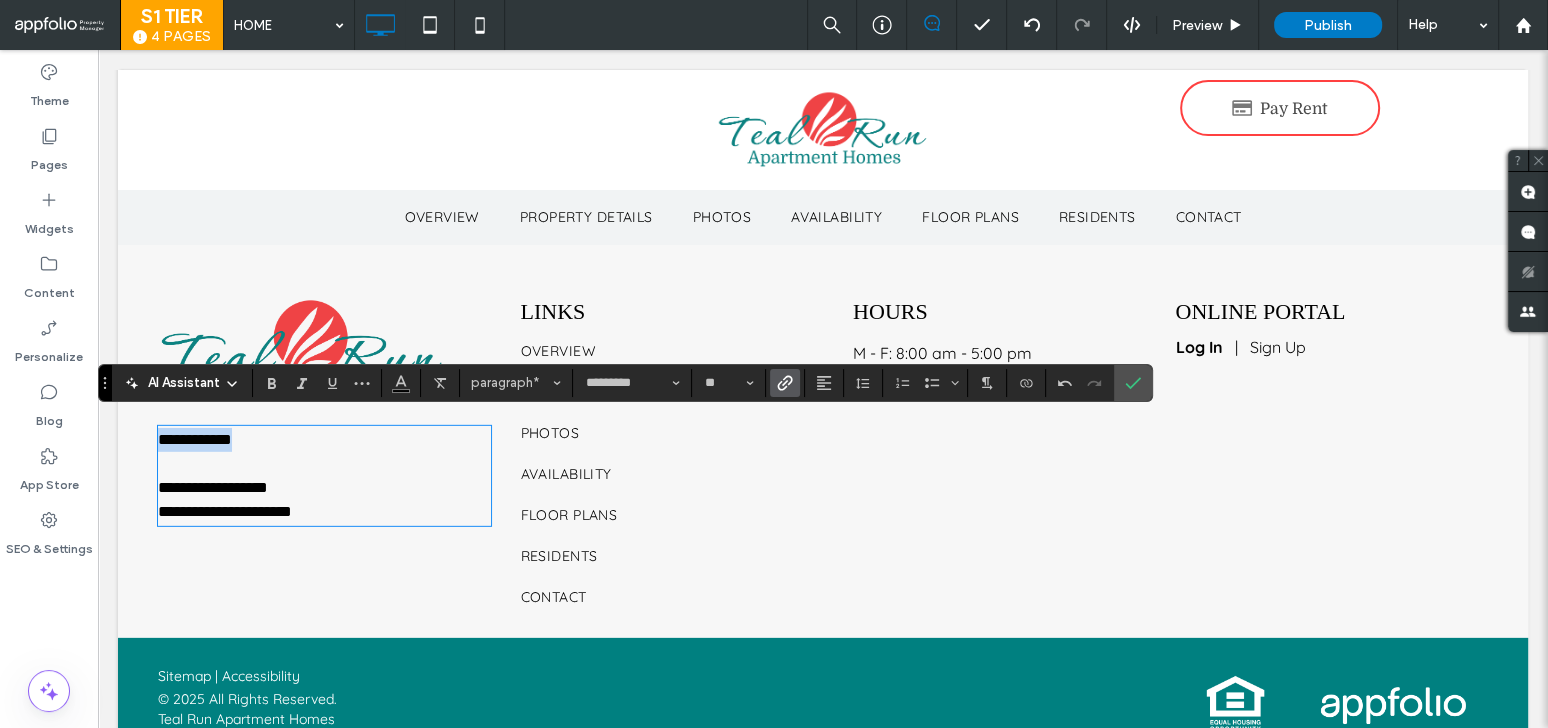 copy on "**********" 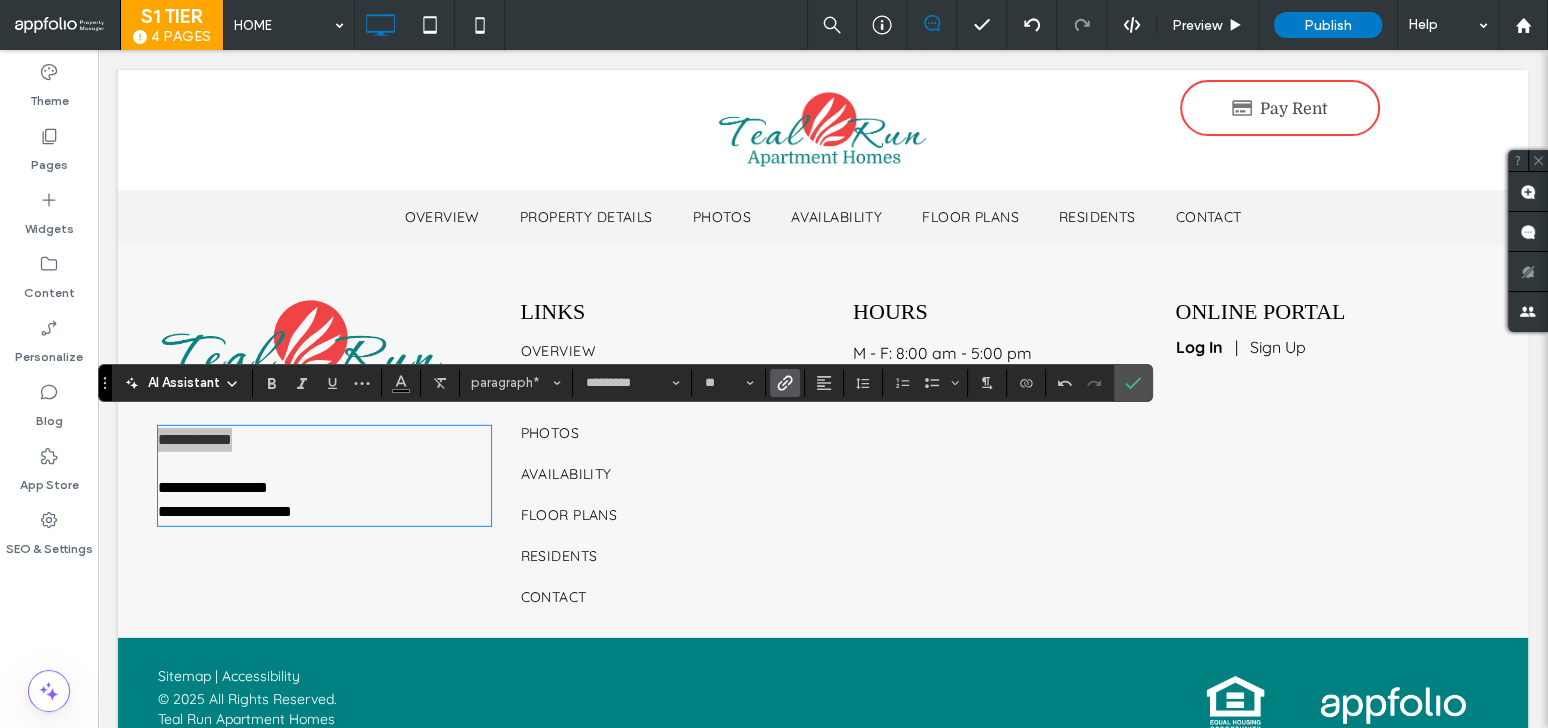 click 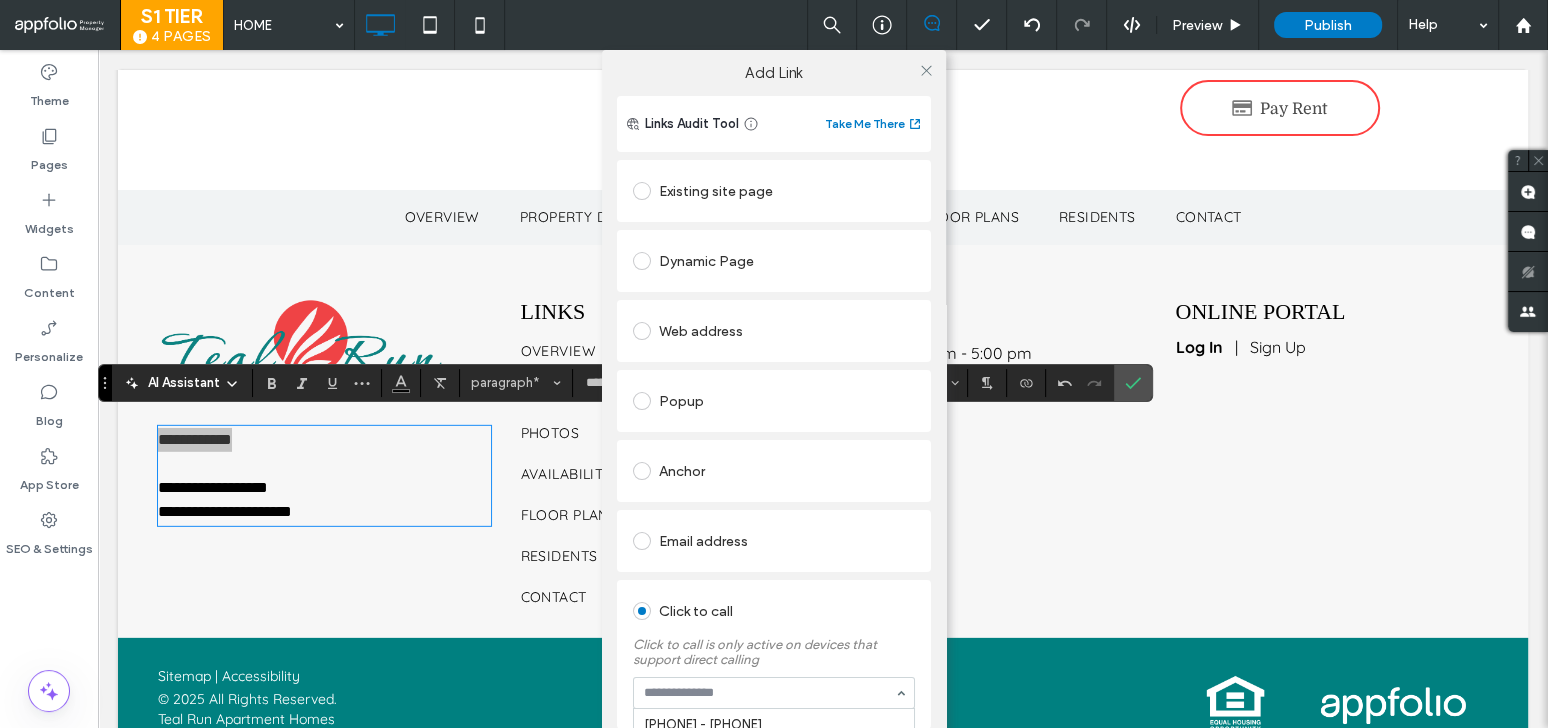 paste on "**********" 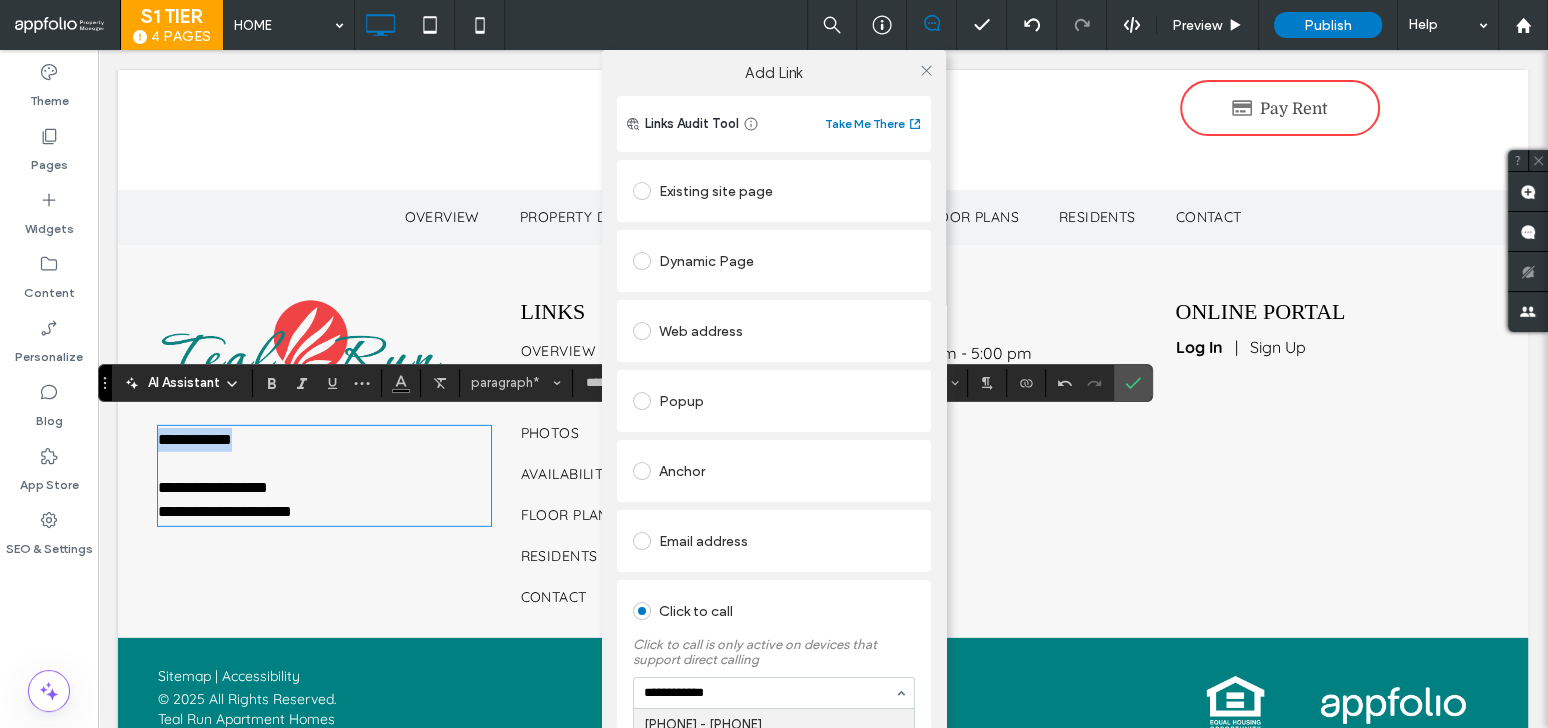 type 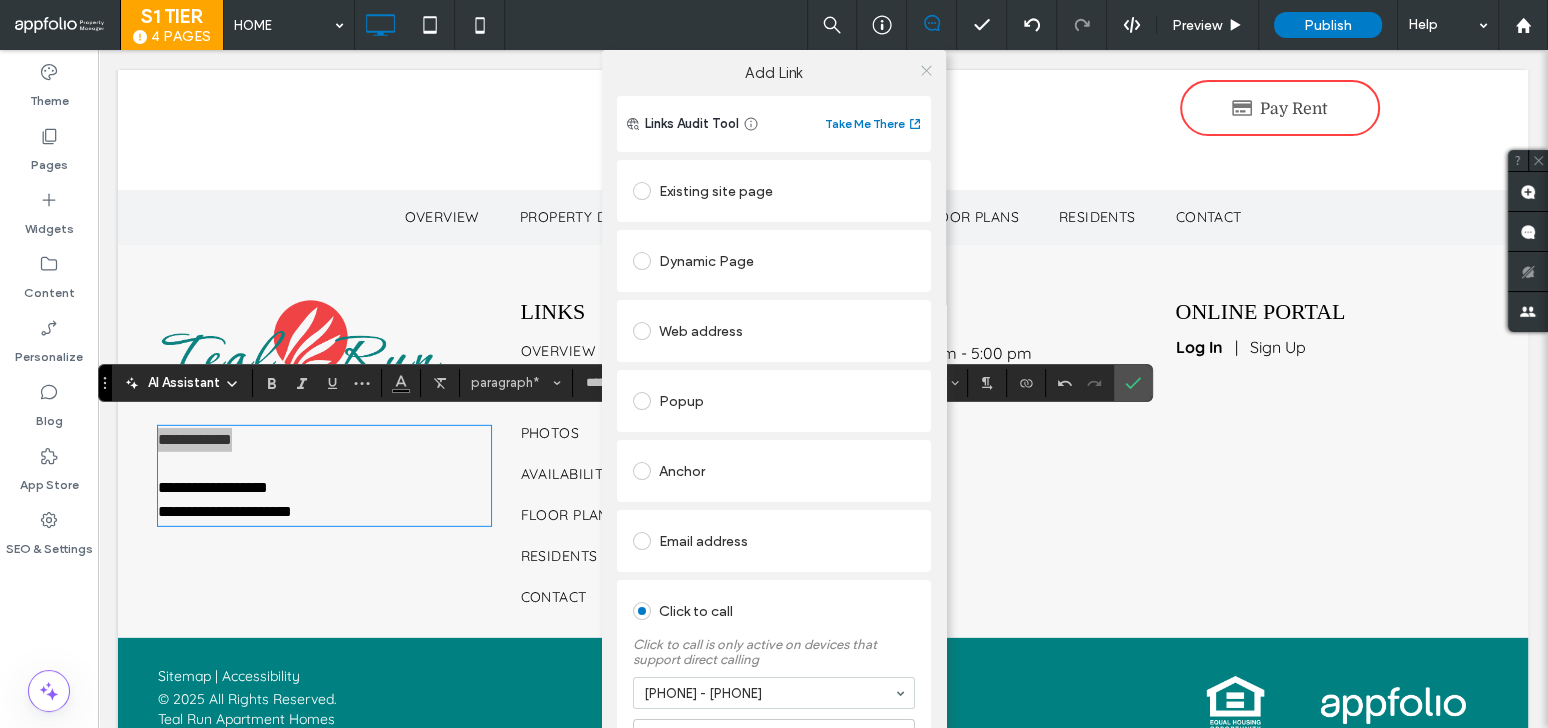 click 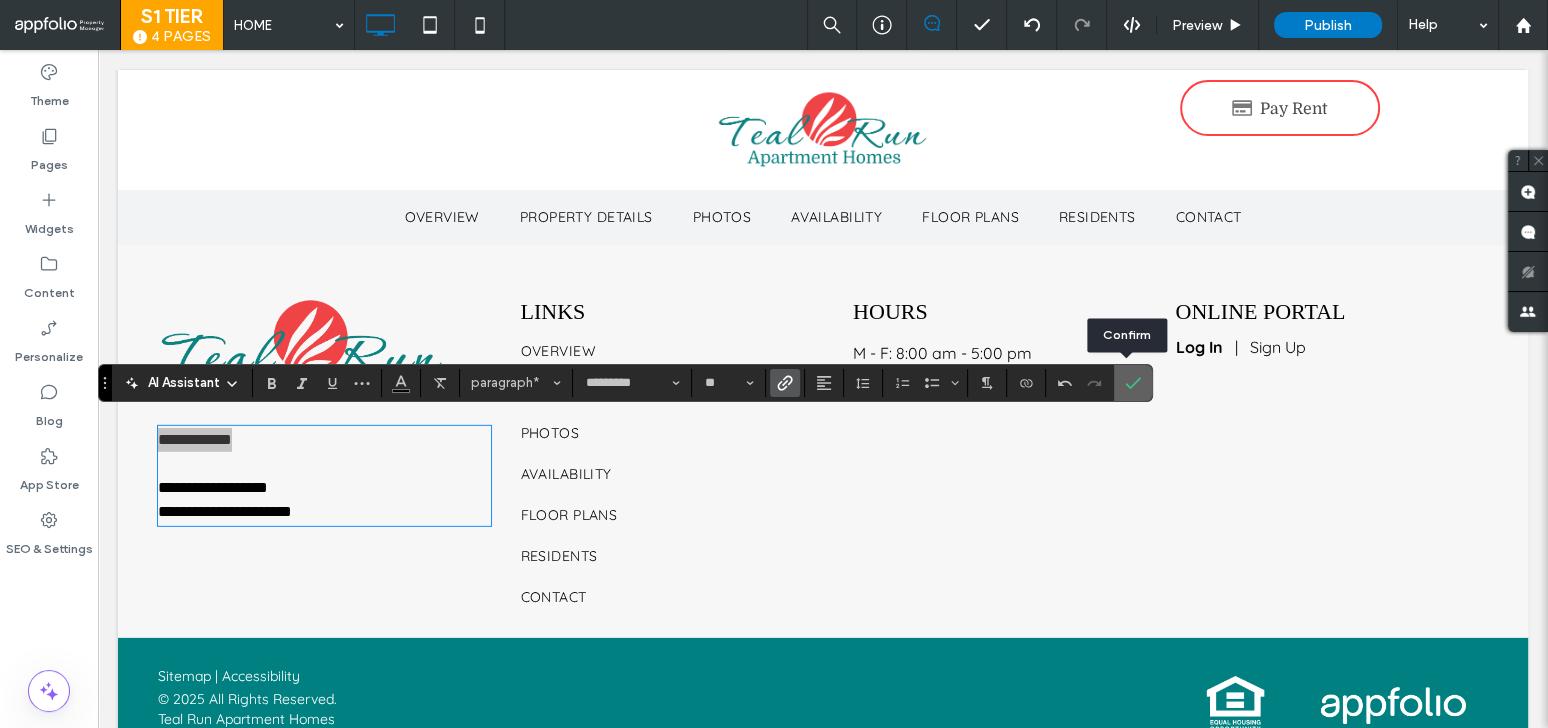 click 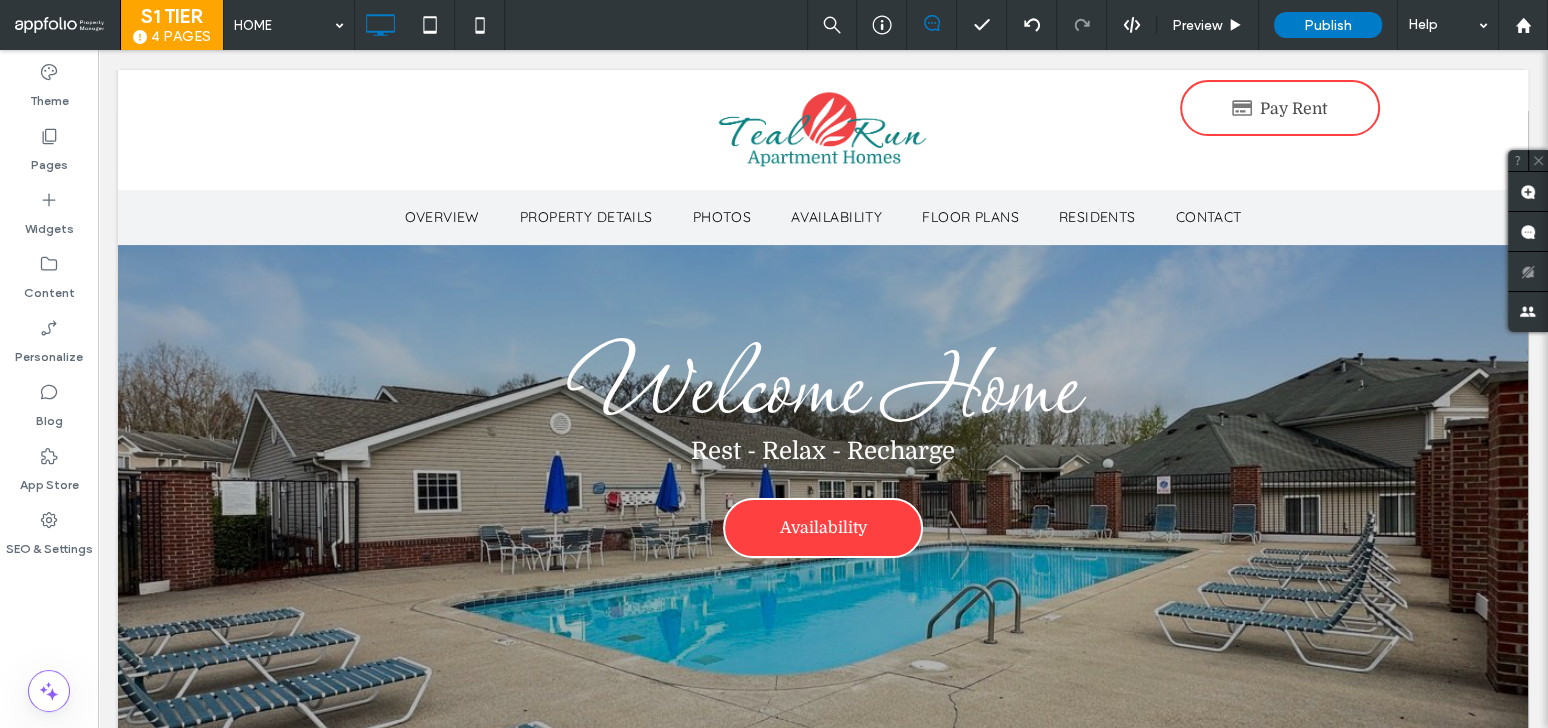 scroll, scrollTop: 0, scrollLeft: 0, axis: both 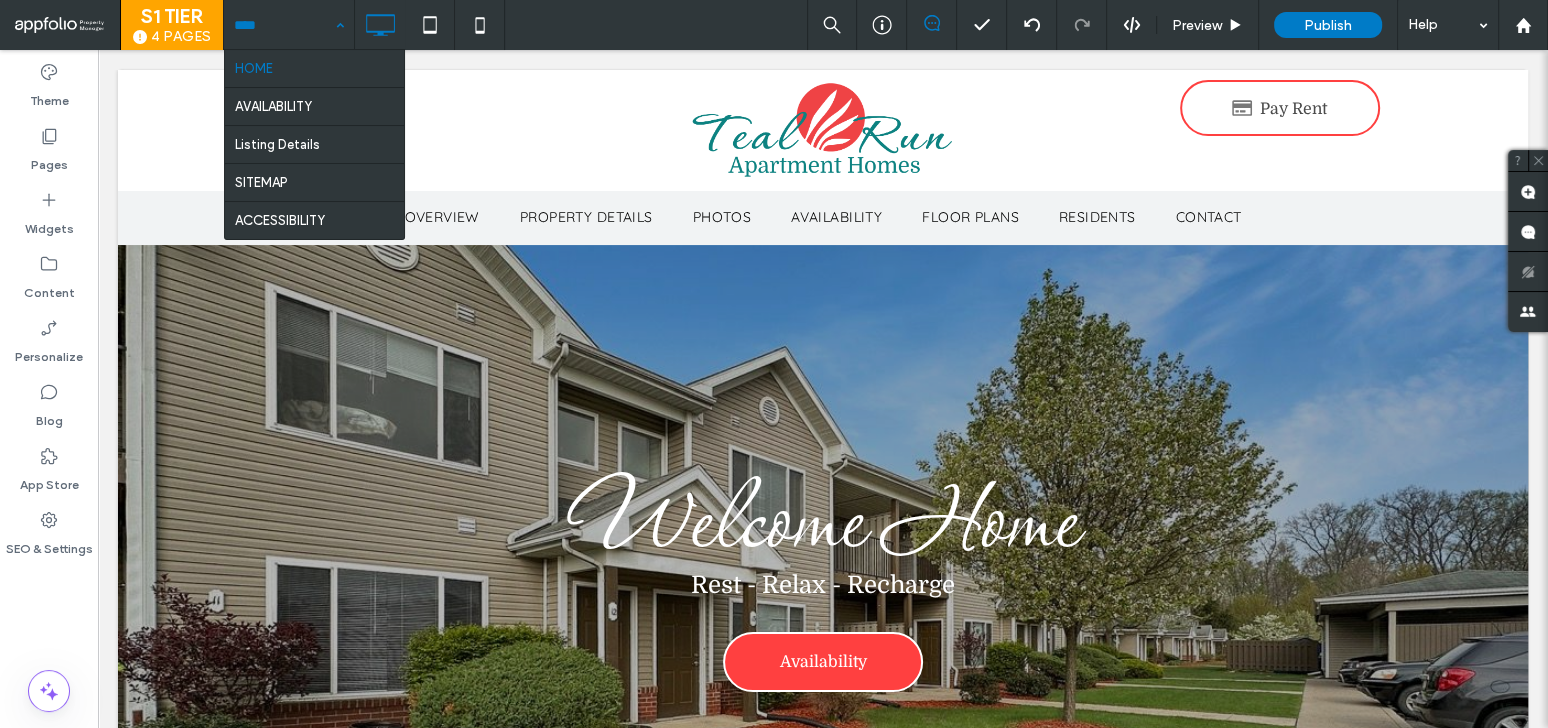 click on "HOME AVAILABILITY Listing Details SITEMAP ACCESSIBILITY" at bounding box center (289, 25) 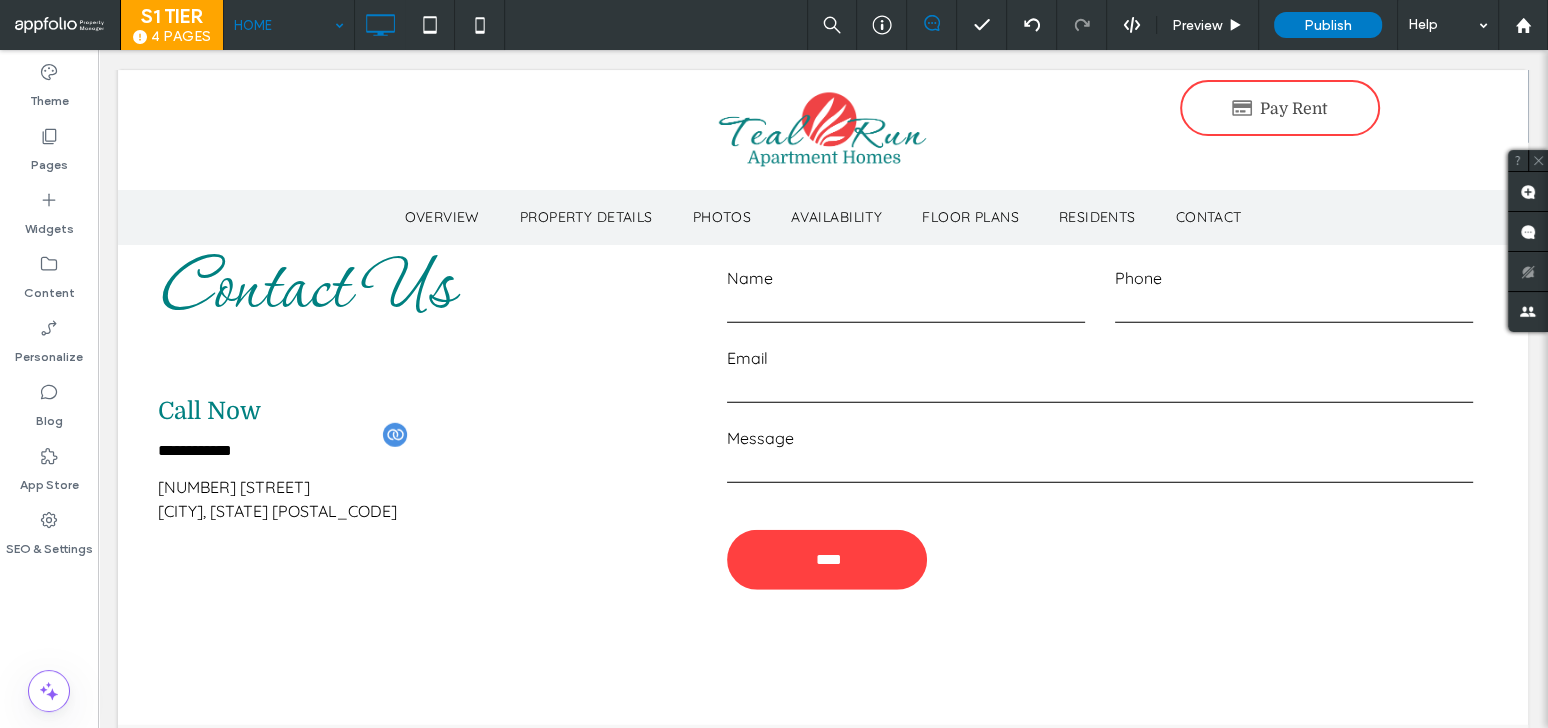 scroll, scrollTop: 4871, scrollLeft: 0, axis: vertical 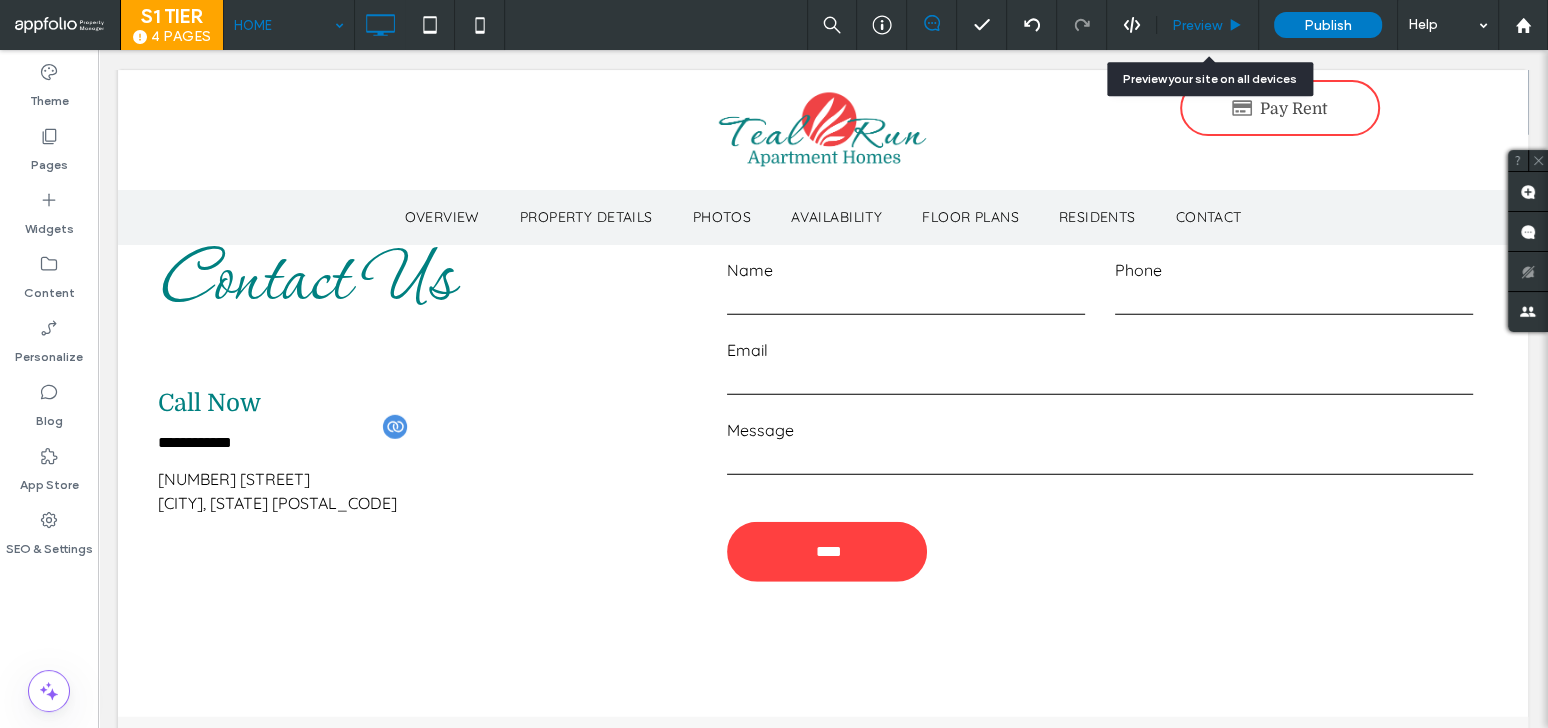 click on "Preview" at bounding box center (1208, 25) 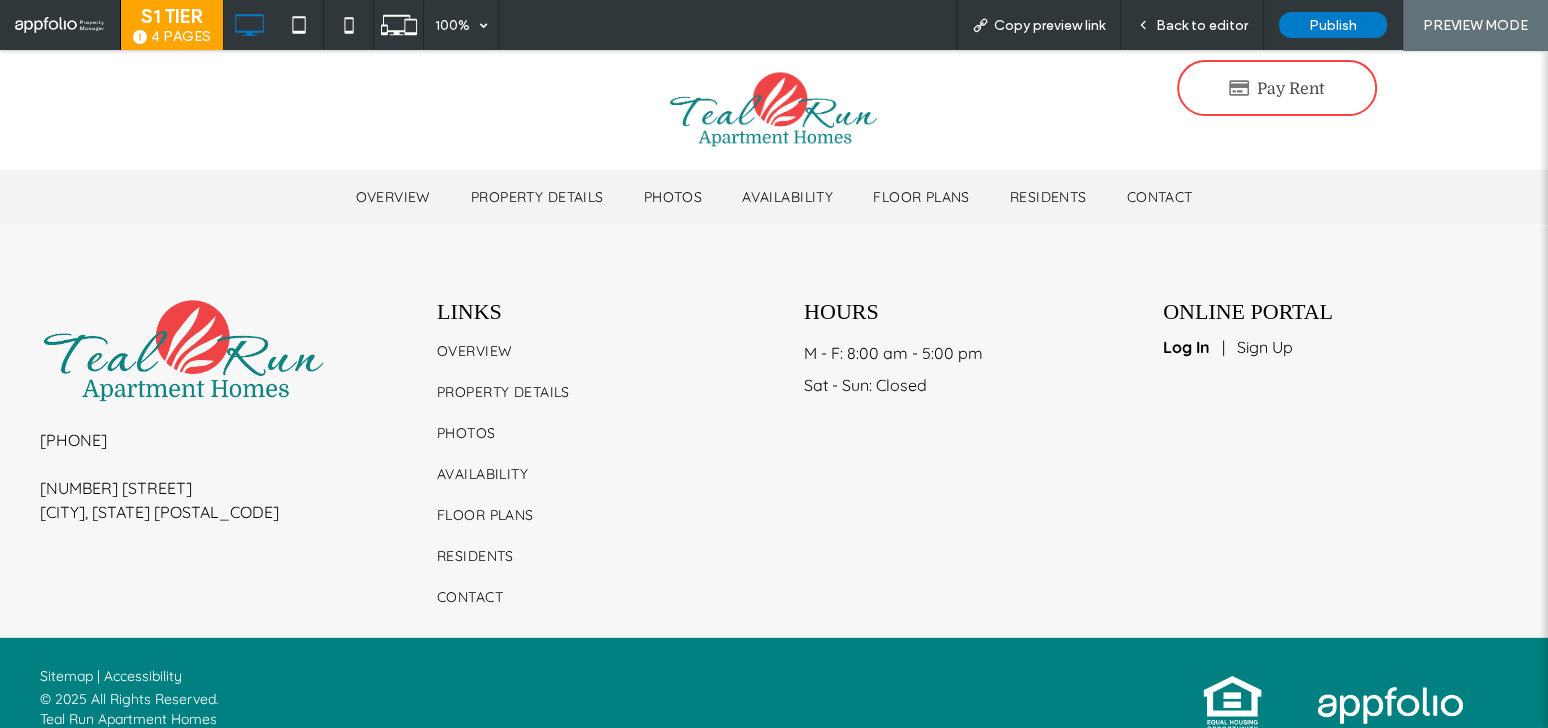 scroll, scrollTop: 5413, scrollLeft: 0, axis: vertical 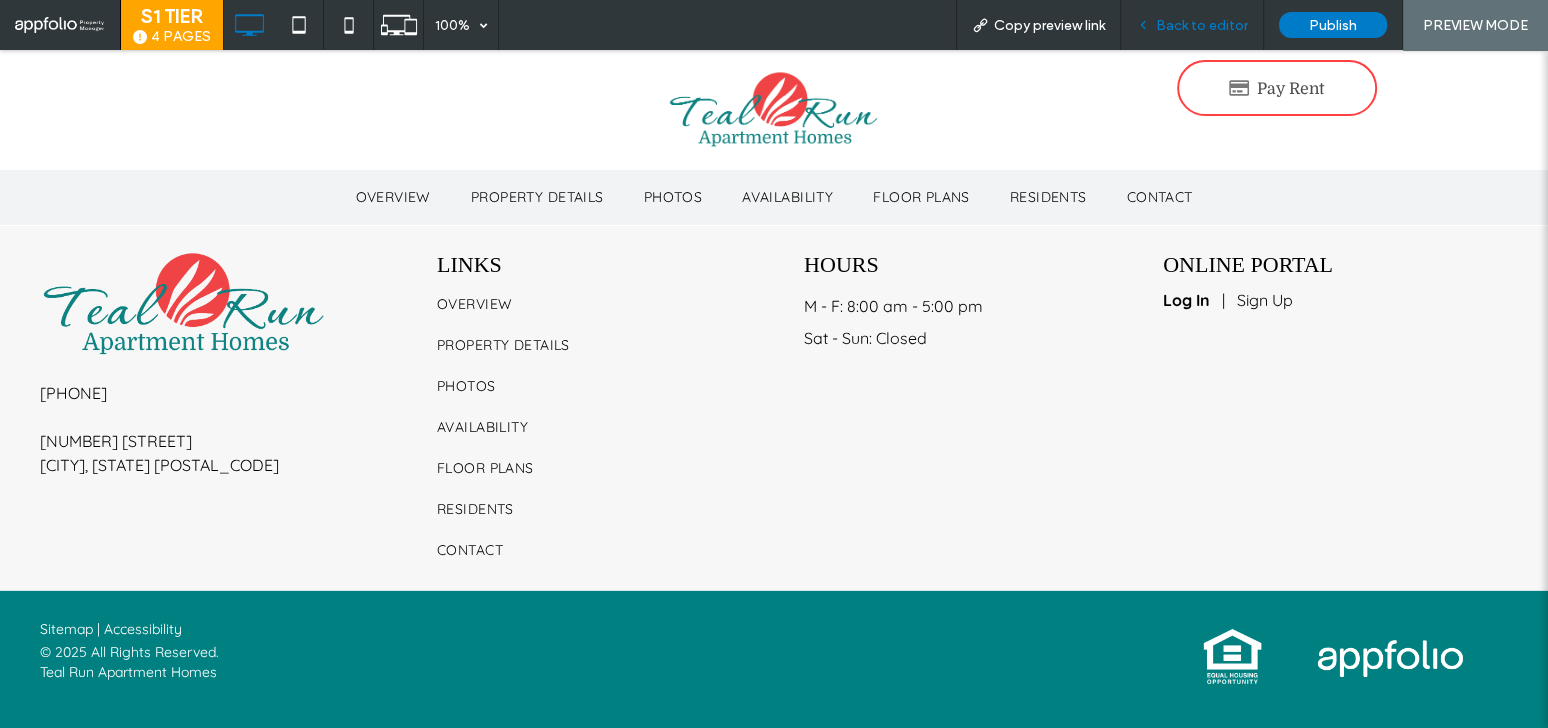 click on "Back to editor" at bounding box center (1202, 25) 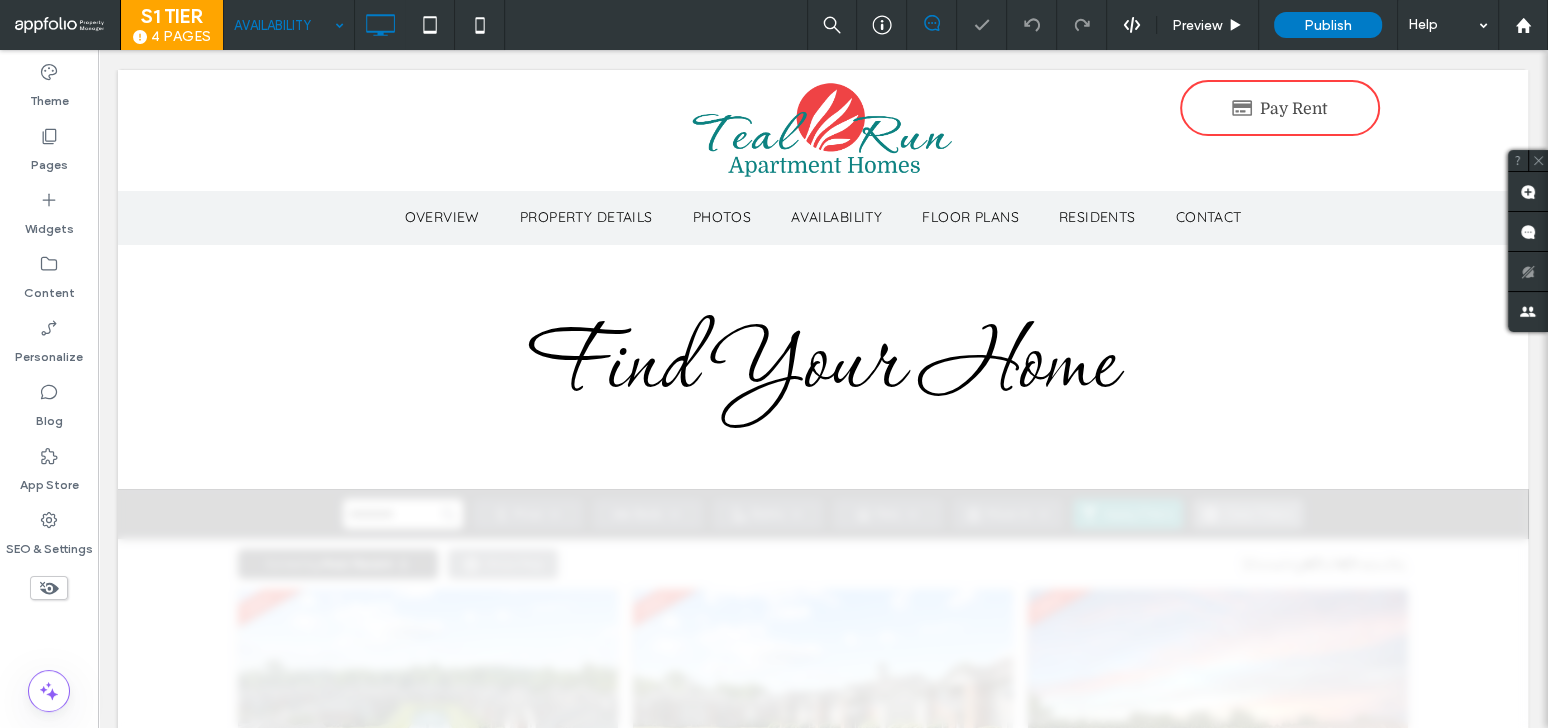 scroll, scrollTop: 0, scrollLeft: 0, axis: both 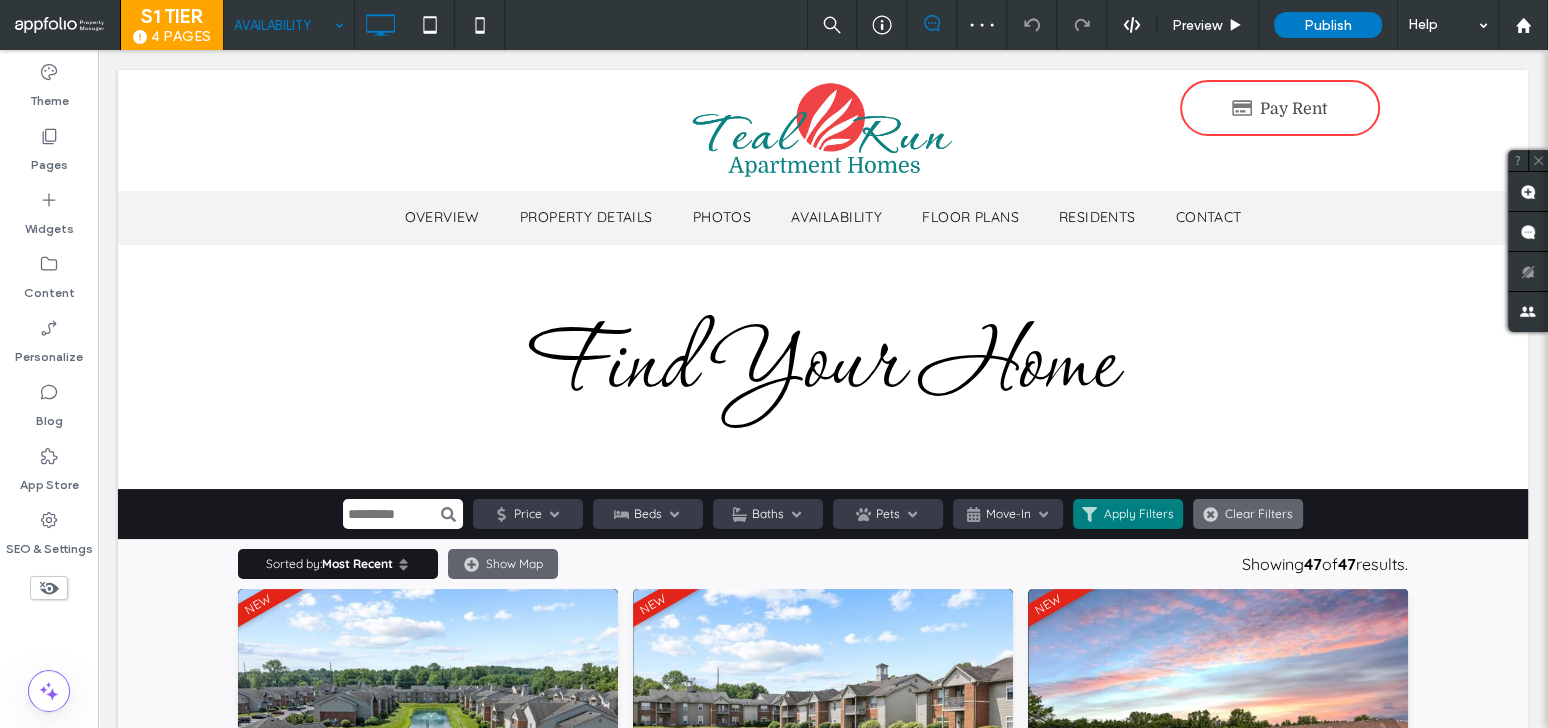 click on "AVAILABILITY" at bounding box center (289, 25) 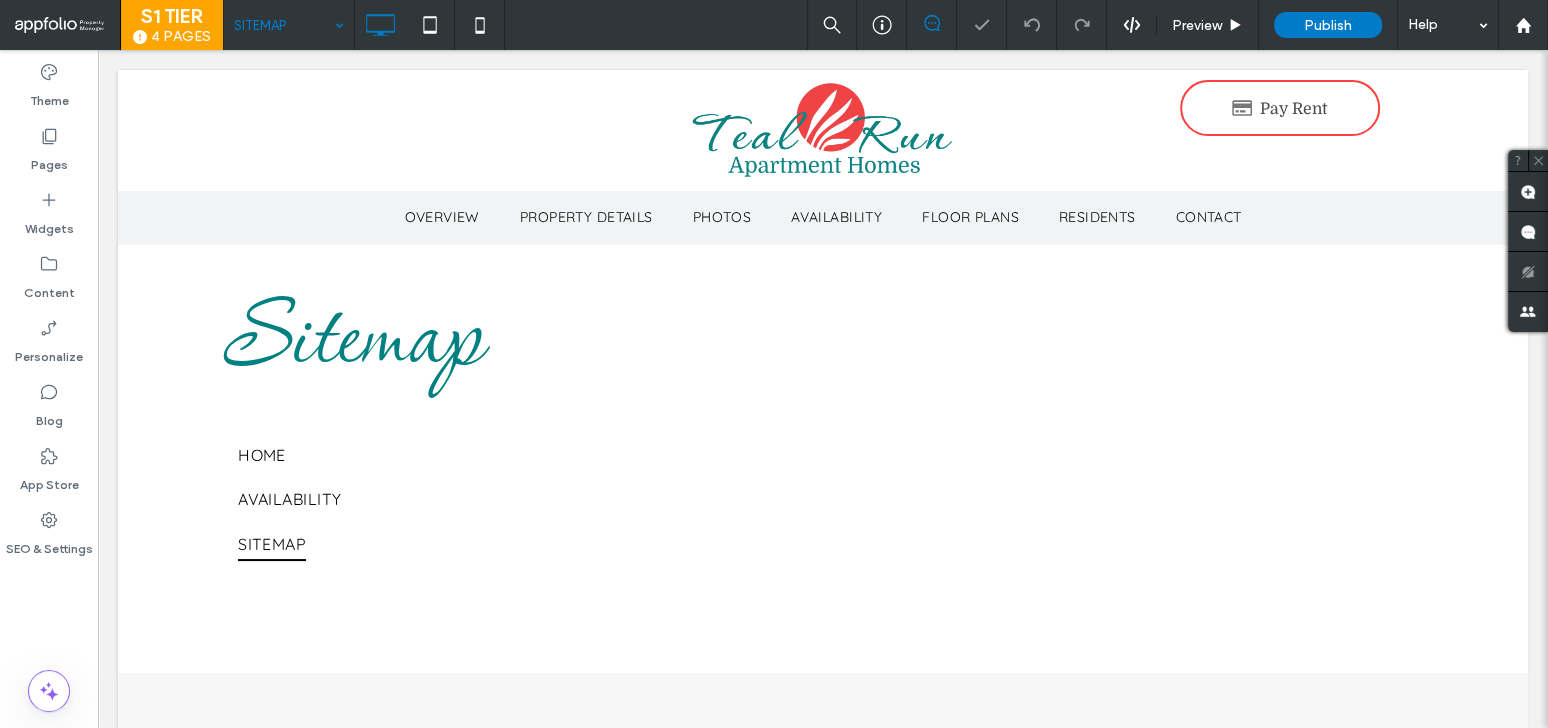 scroll, scrollTop: 0, scrollLeft: 0, axis: both 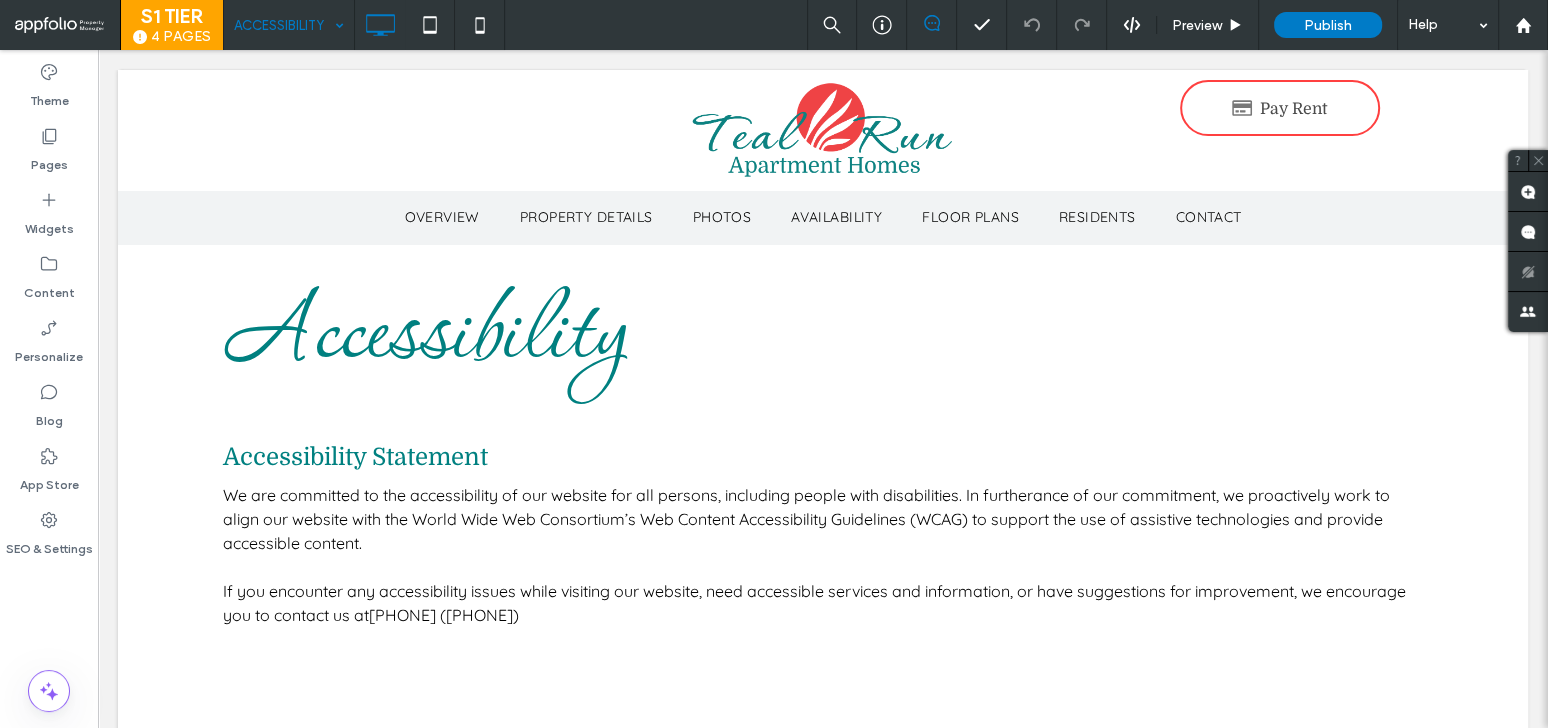 click at bounding box center [284, 25] 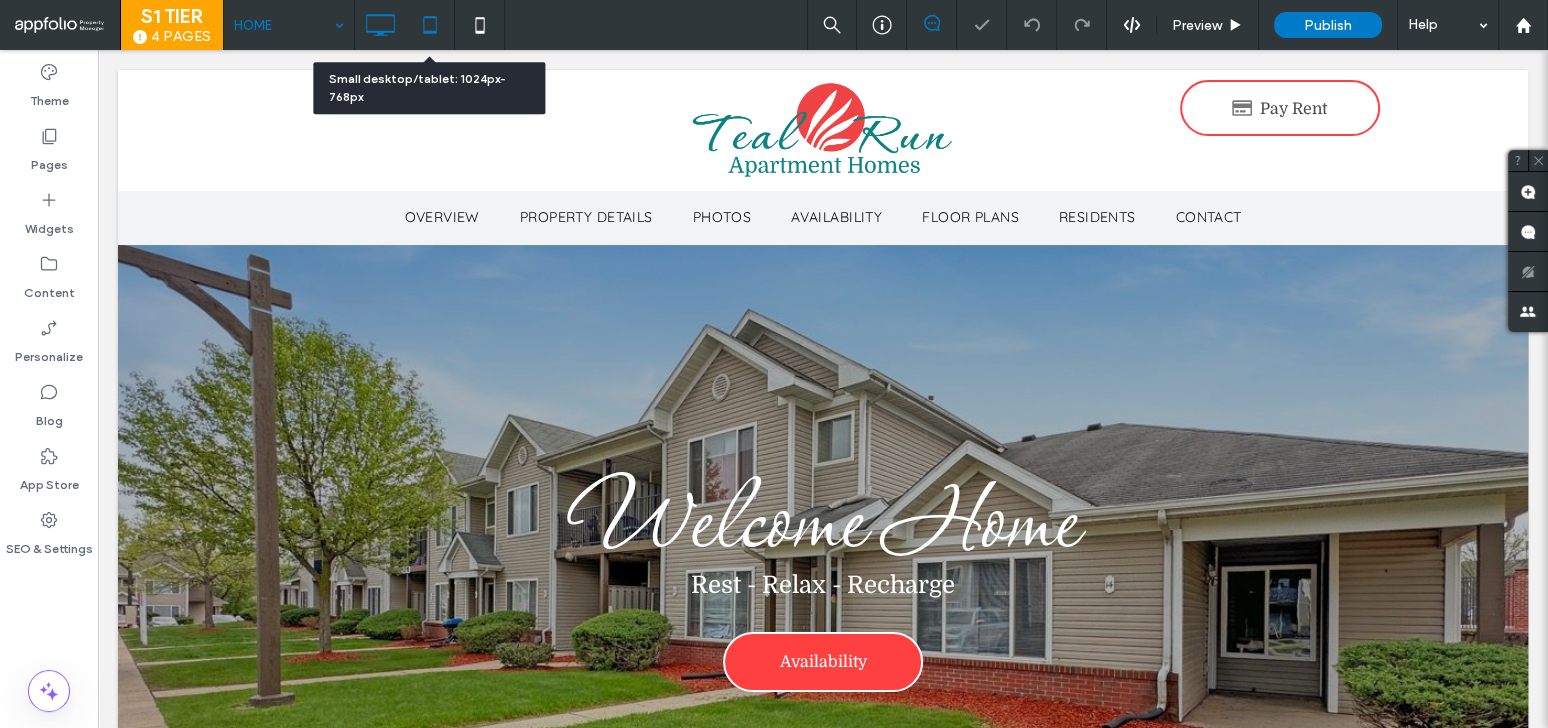 scroll, scrollTop: 0, scrollLeft: 0, axis: both 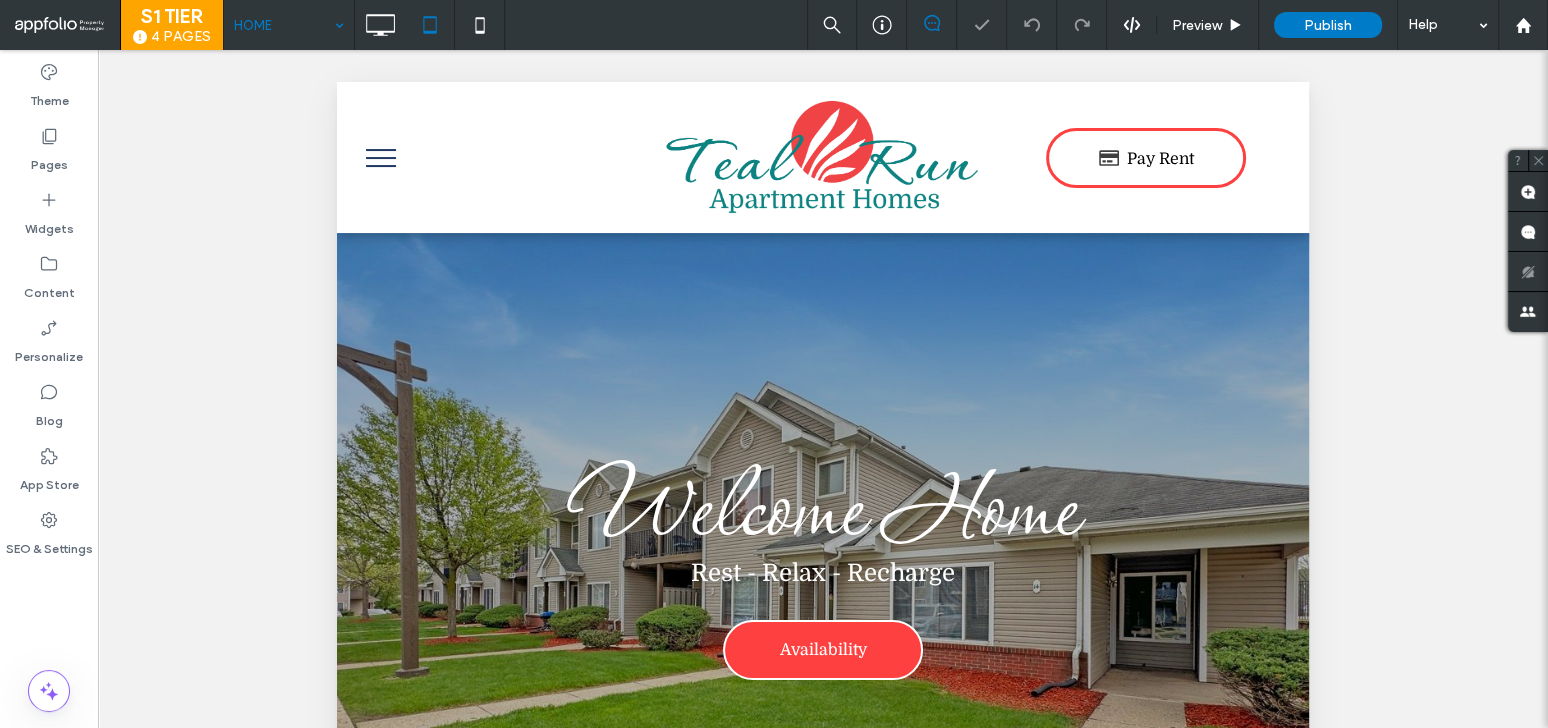 click at bounding box center (381, 158) 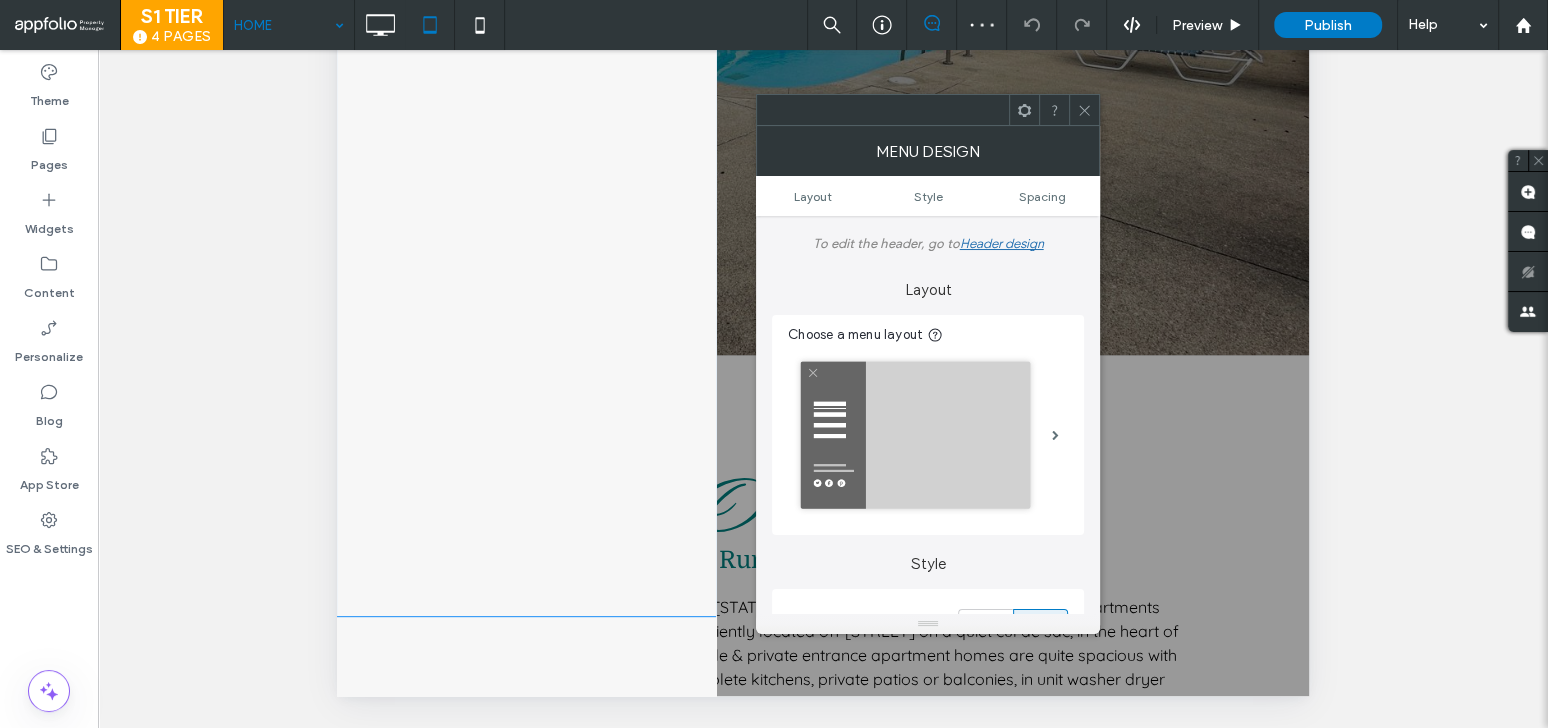 scroll, scrollTop: 0, scrollLeft: 0, axis: both 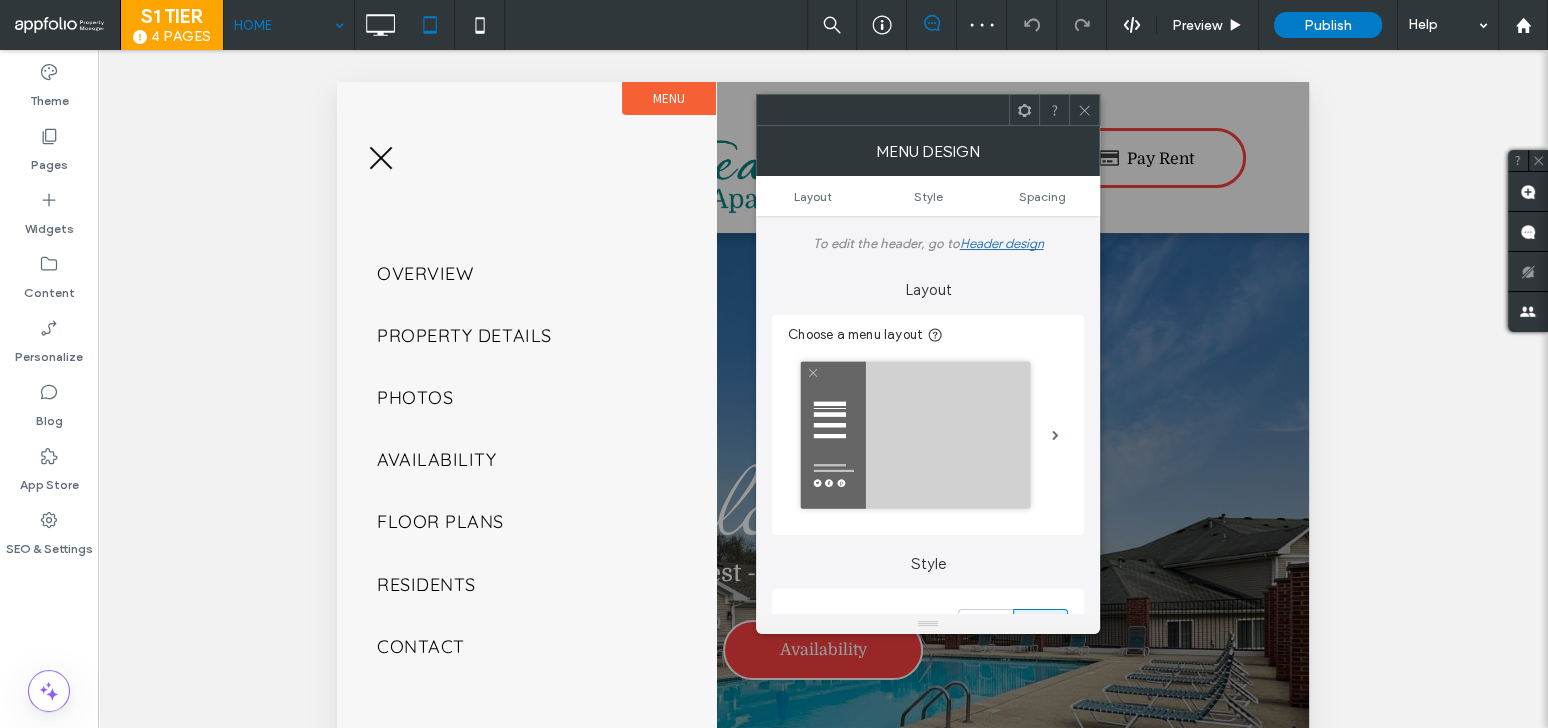 click at bounding box center [381, 158] 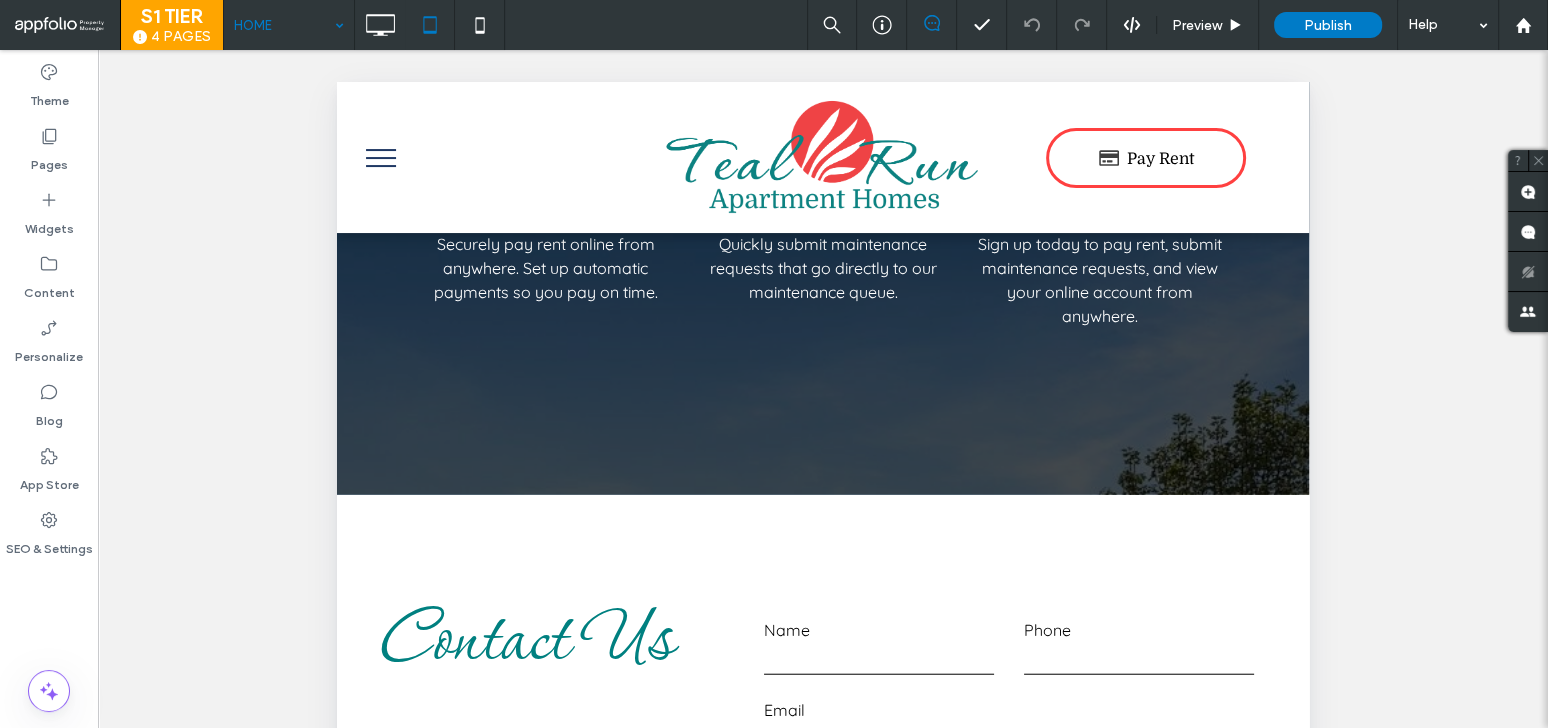 scroll, scrollTop: 4673, scrollLeft: 0, axis: vertical 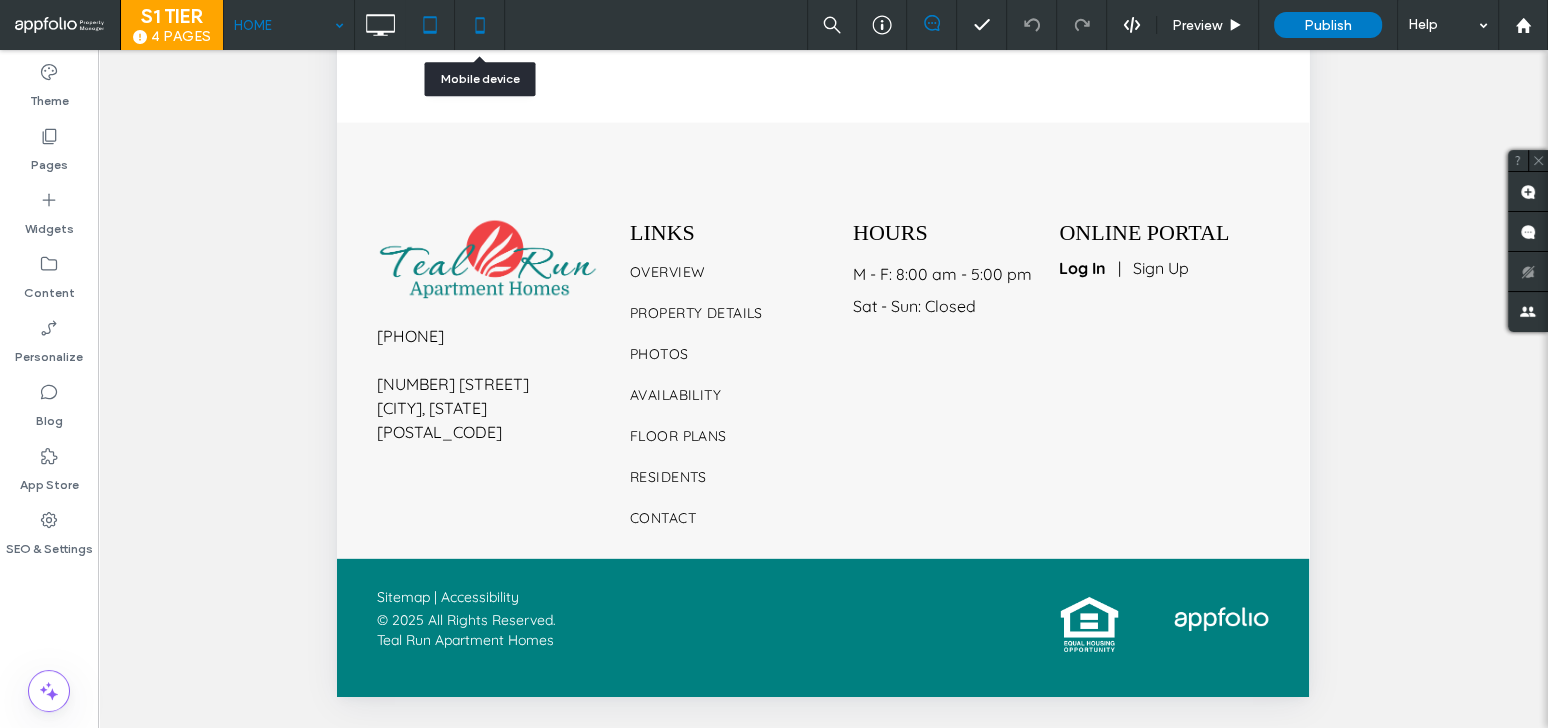 click 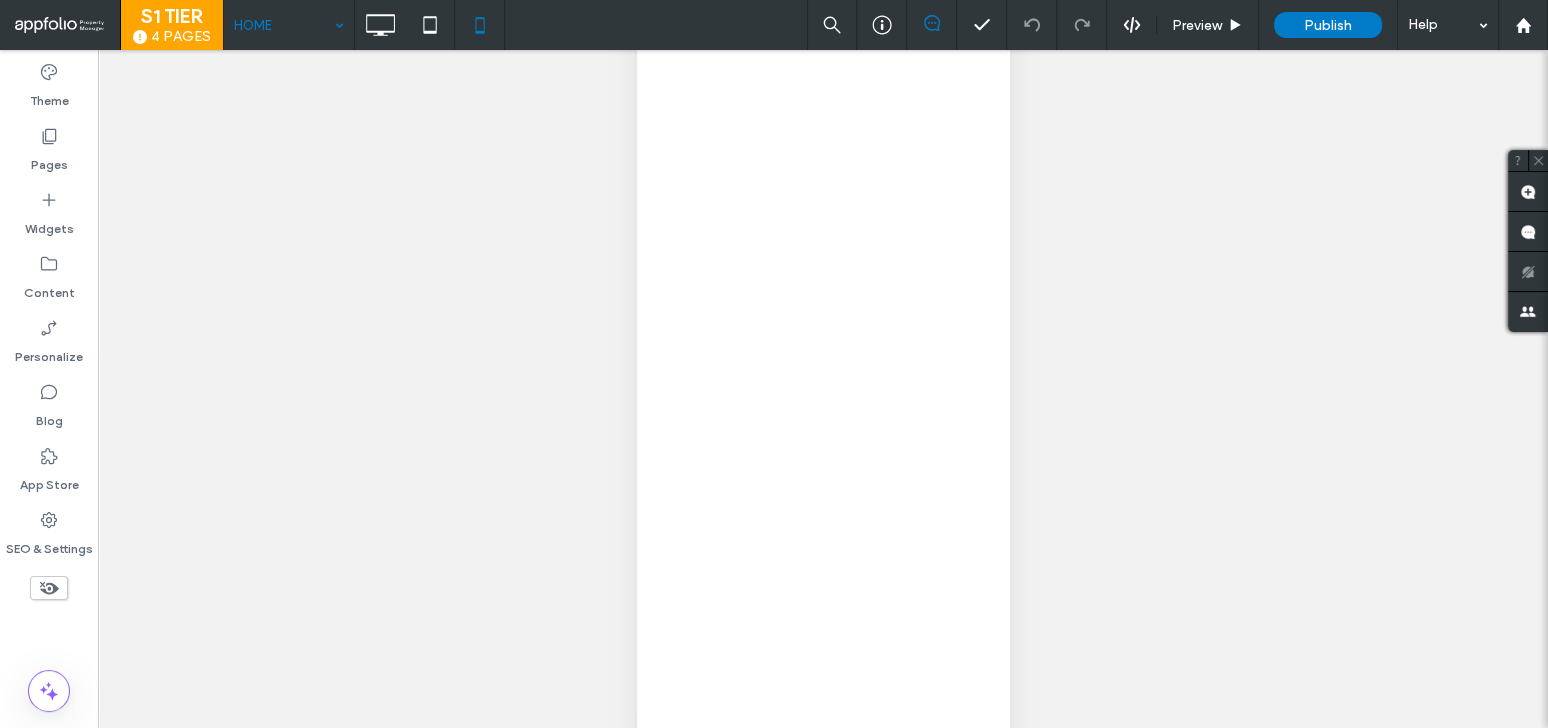 scroll, scrollTop: 0, scrollLeft: 0, axis: both 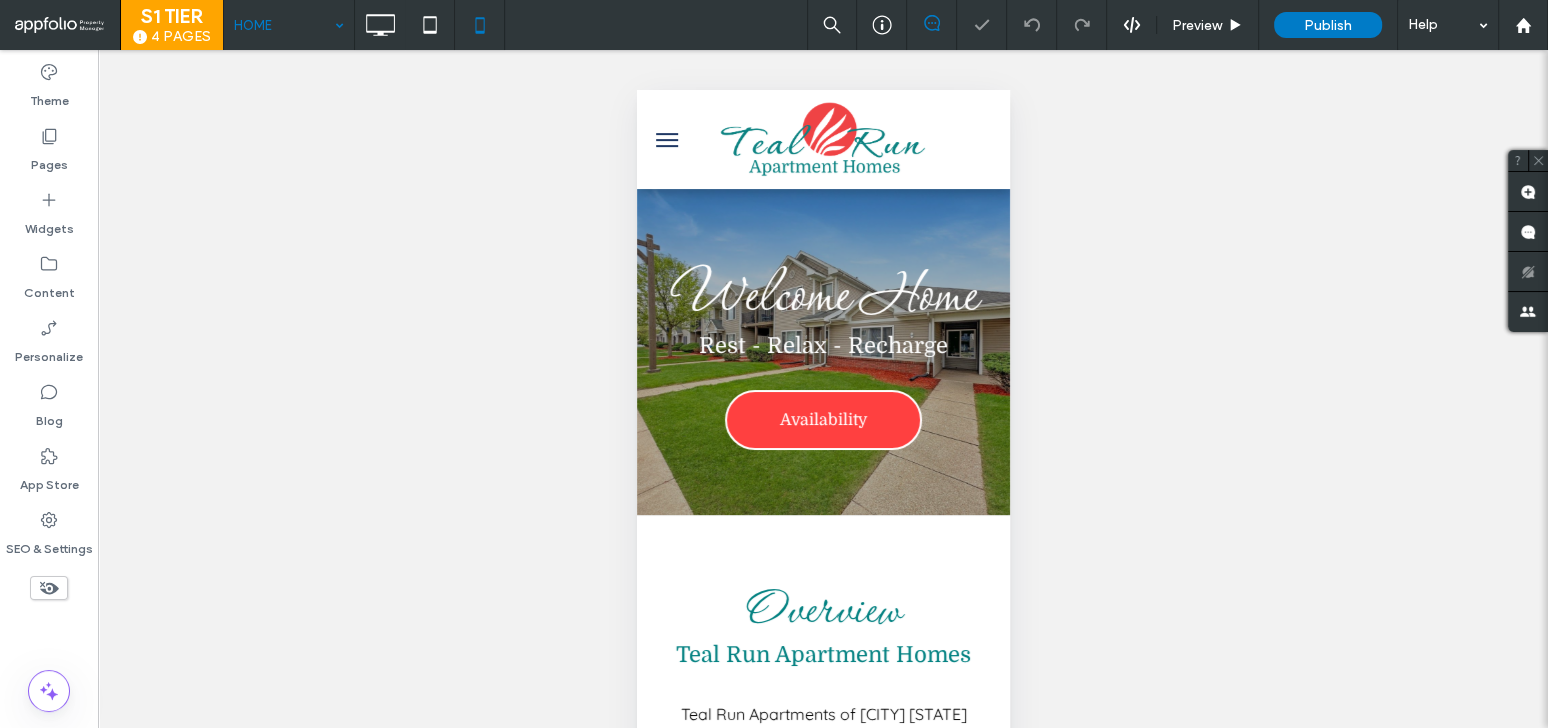 click at bounding box center [666, 140] 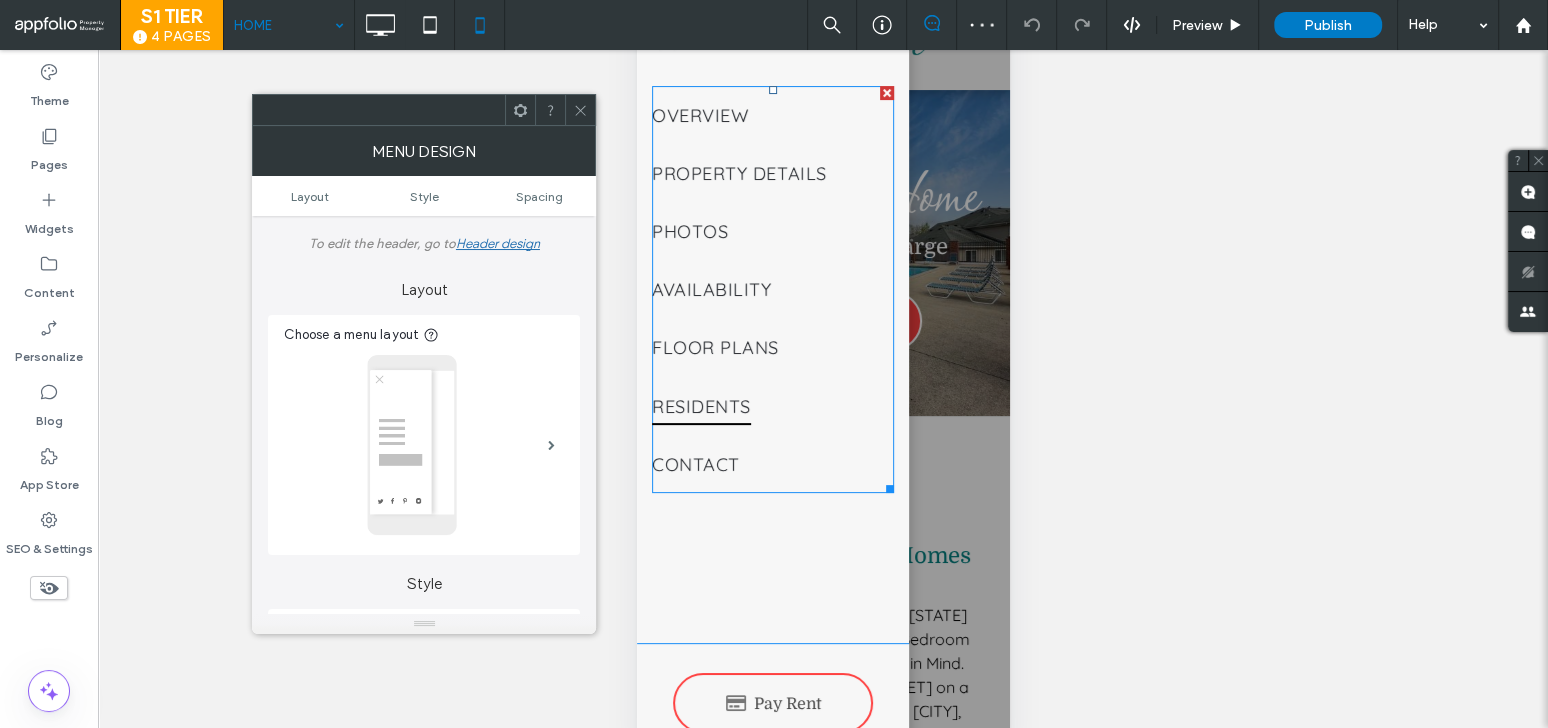 scroll, scrollTop: 0, scrollLeft: 0, axis: both 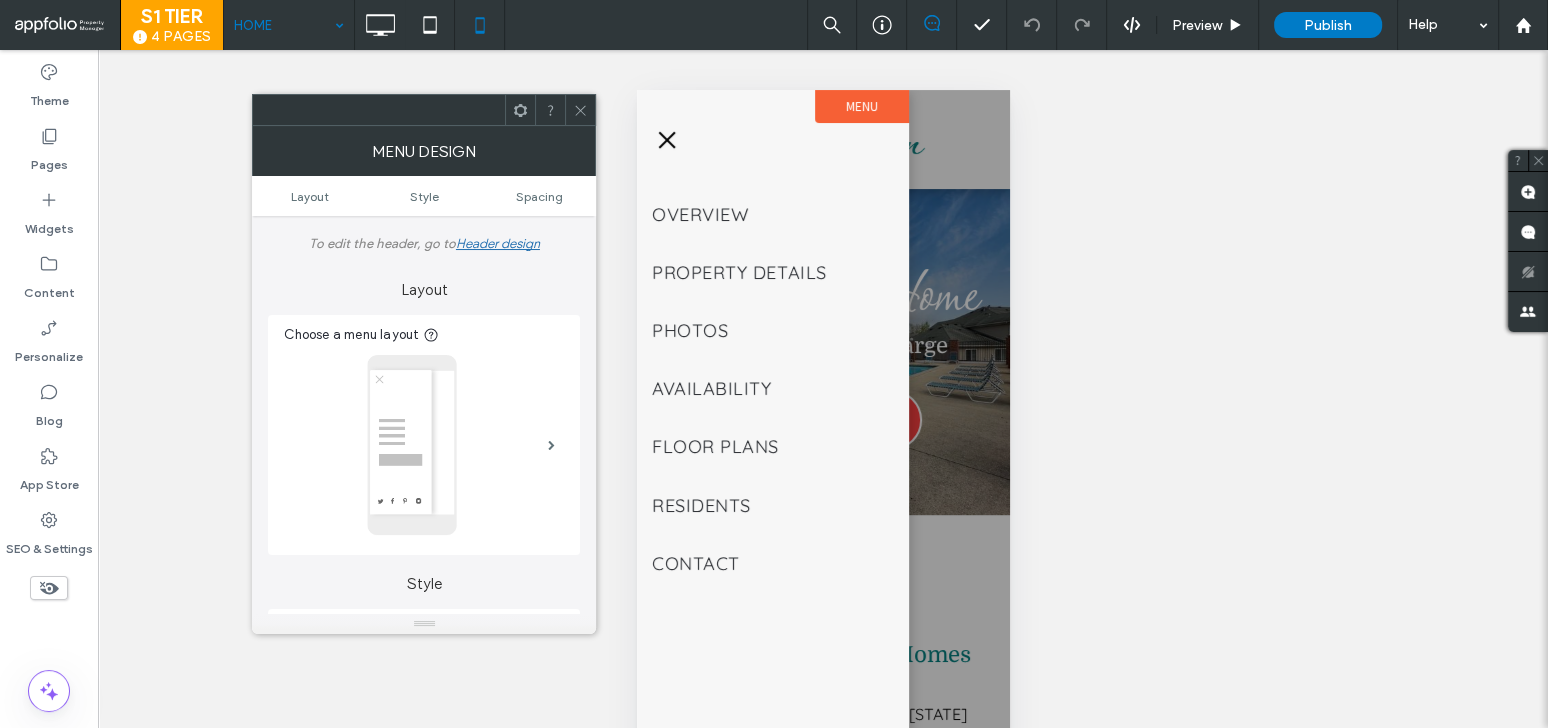 click at bounding box center (666, 140) 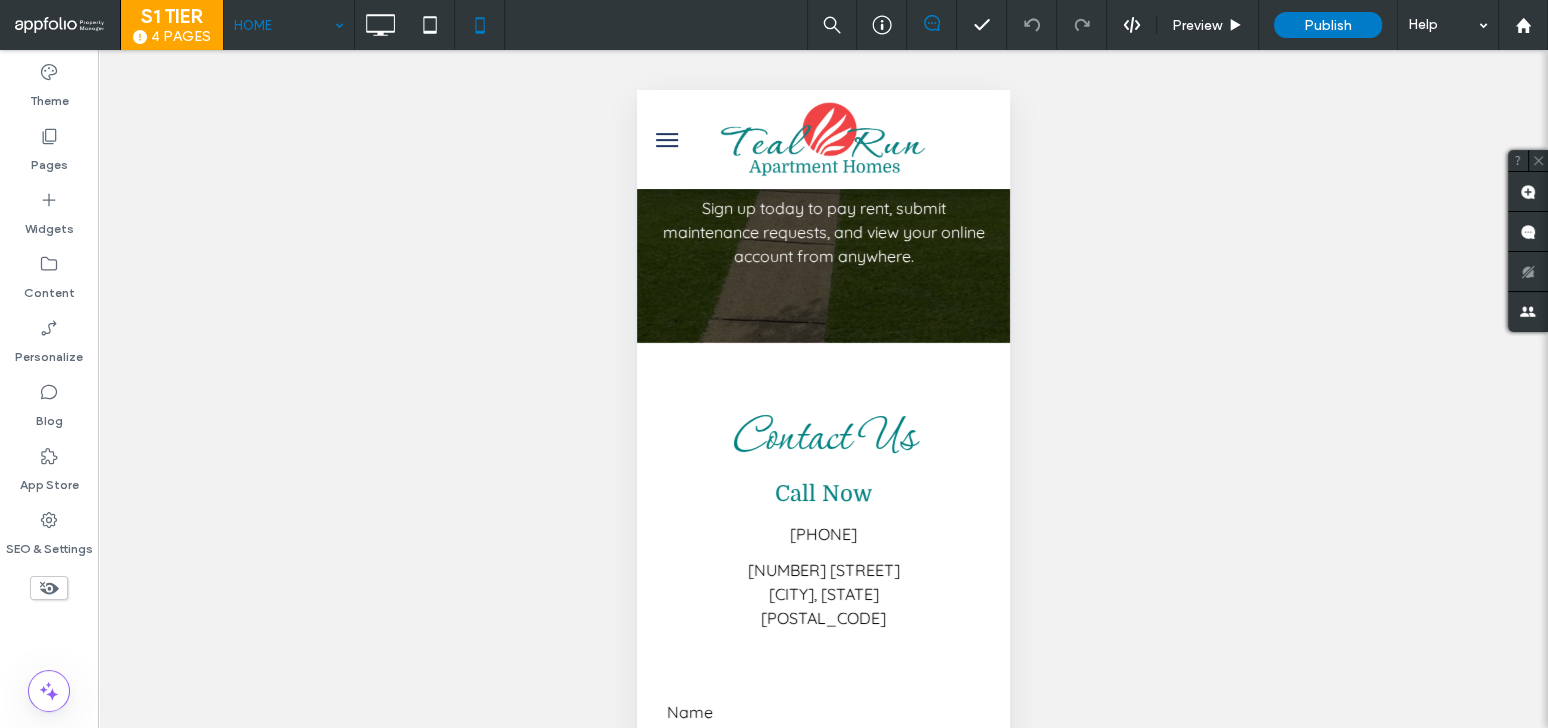 scroll, scrollTop: 5008, scrollLeft: 0, axis: vertical 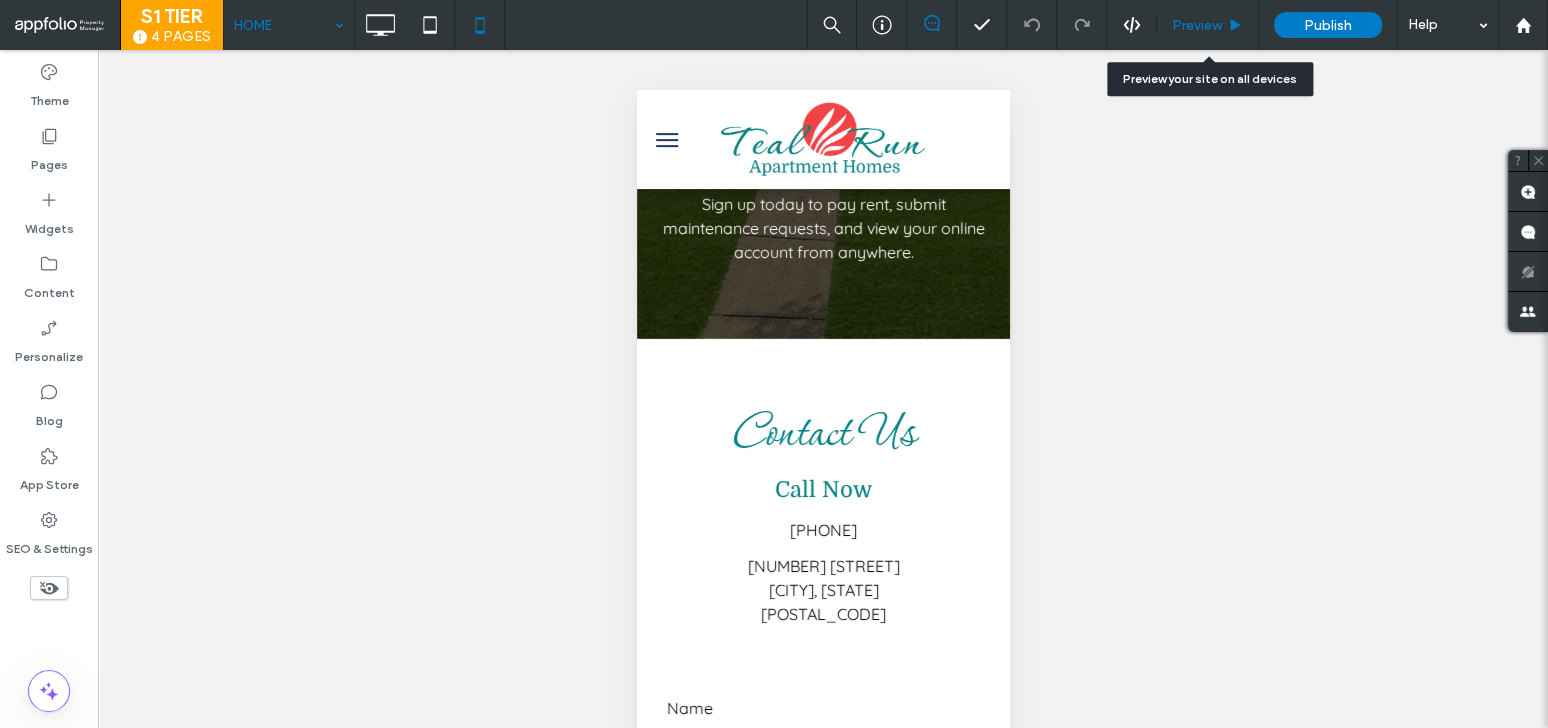 click on "Preview" at bounding box center [1197, 25] 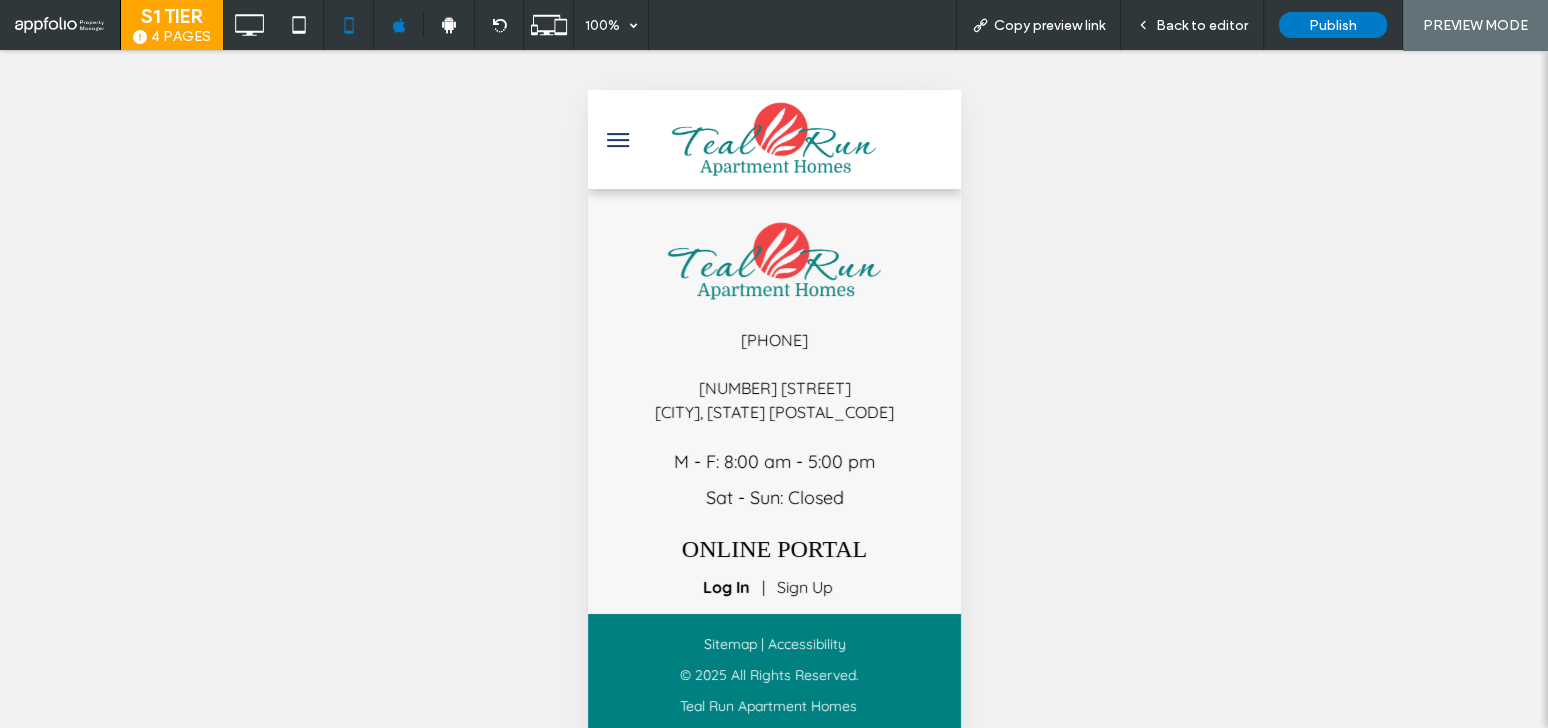 scroll, scrollTop: 6024, scrollLeft: 0, axis: vertical 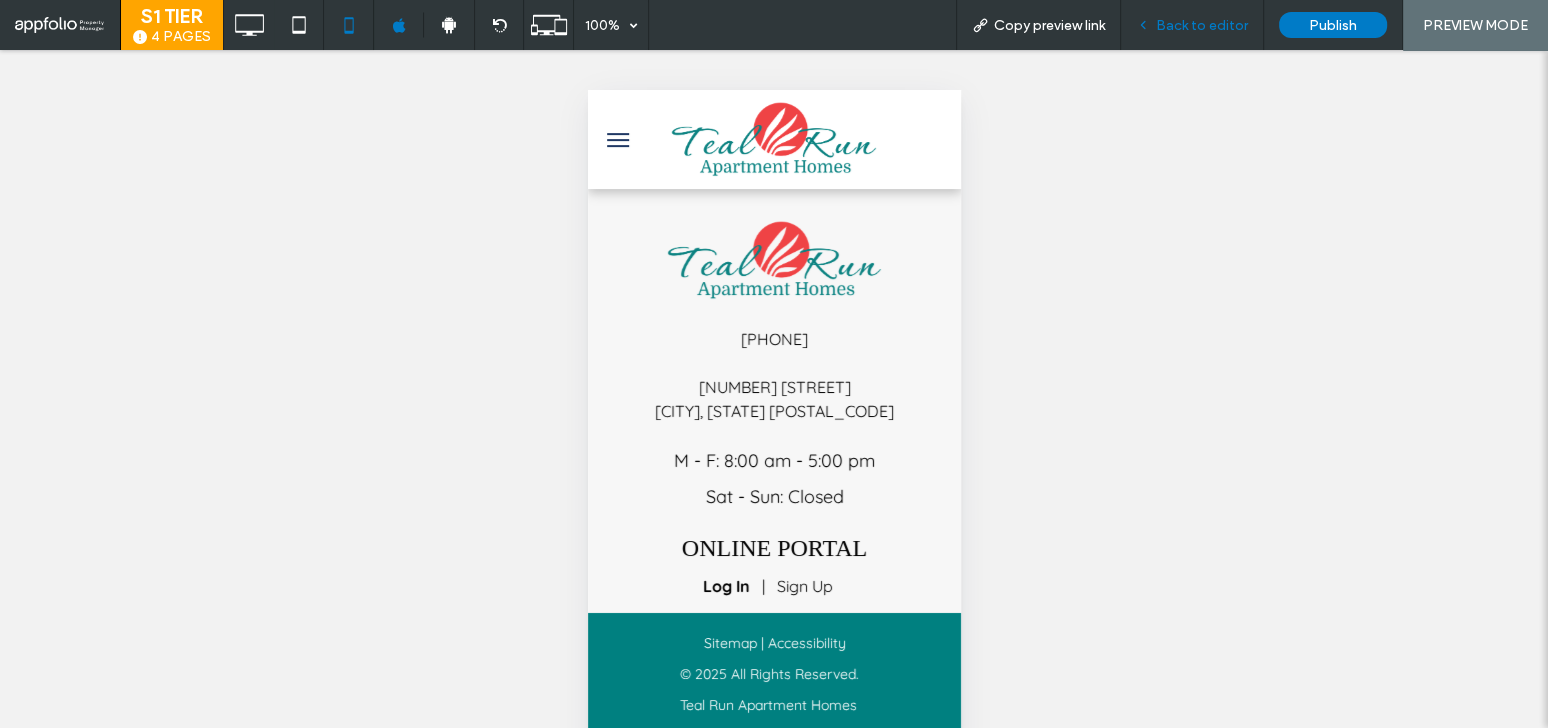 click on "Back to editor" at bounding box center (1192, 25) 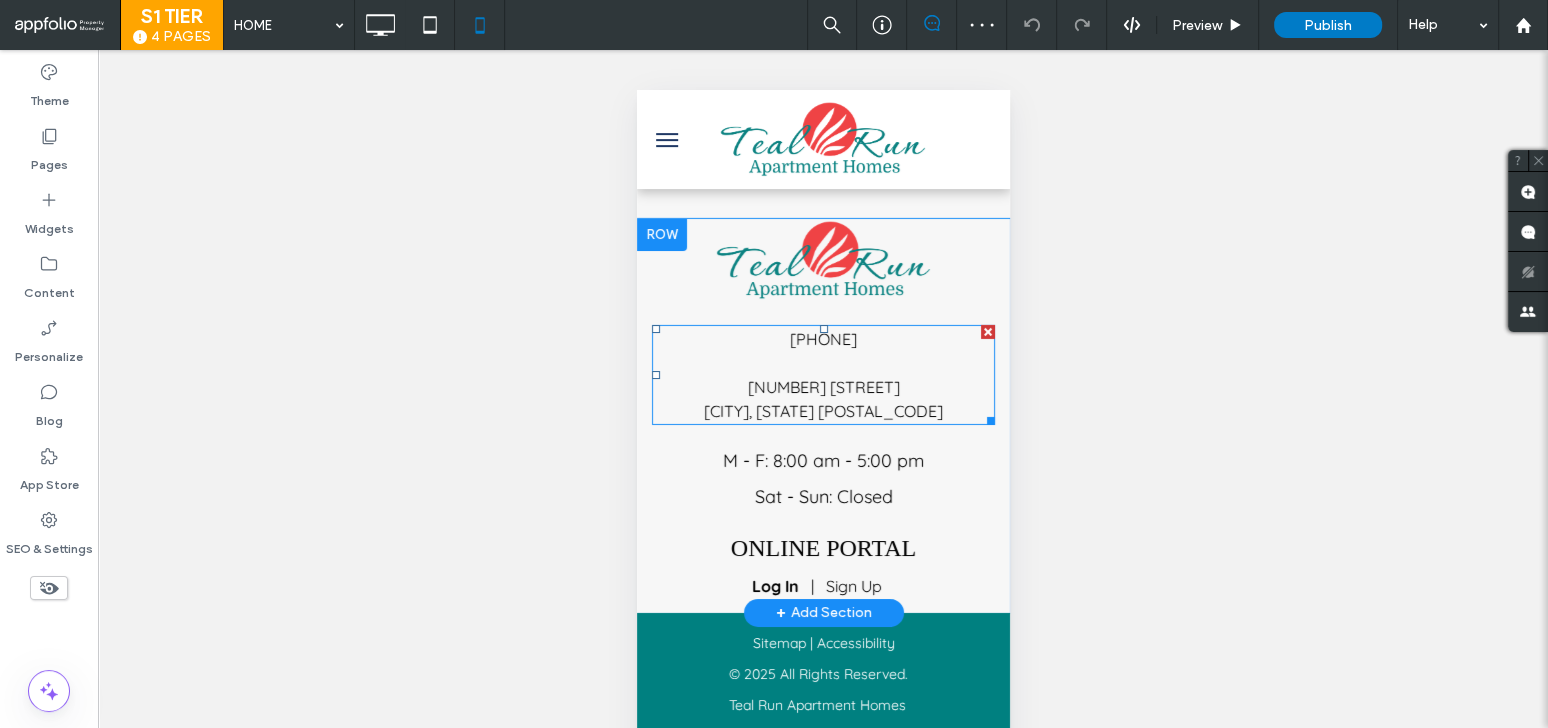 click on "[CITY], [STATE] [POSTAL_CODE]" at bounding box center (822, 411) 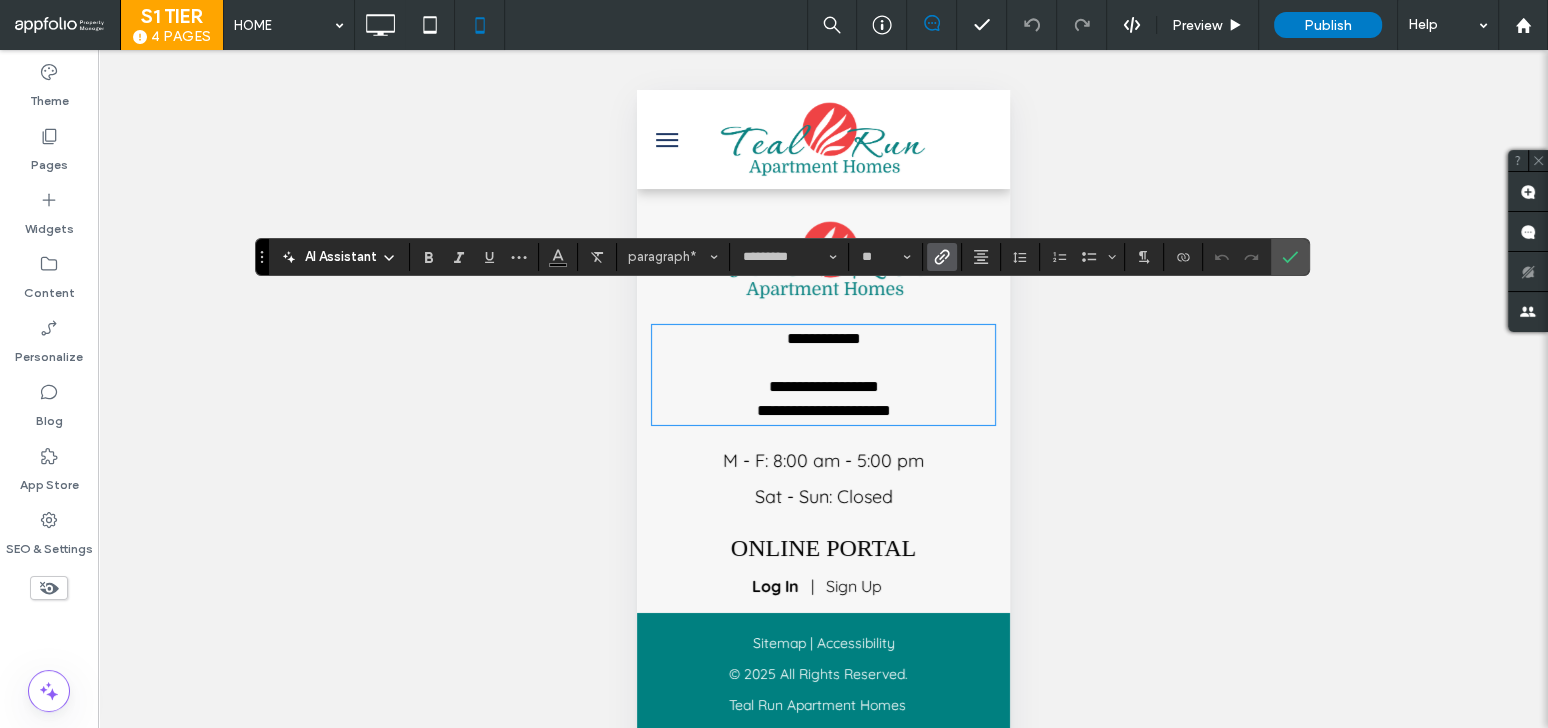 click on "Sat - Sun: Closed" at bounding box center (823, 496) 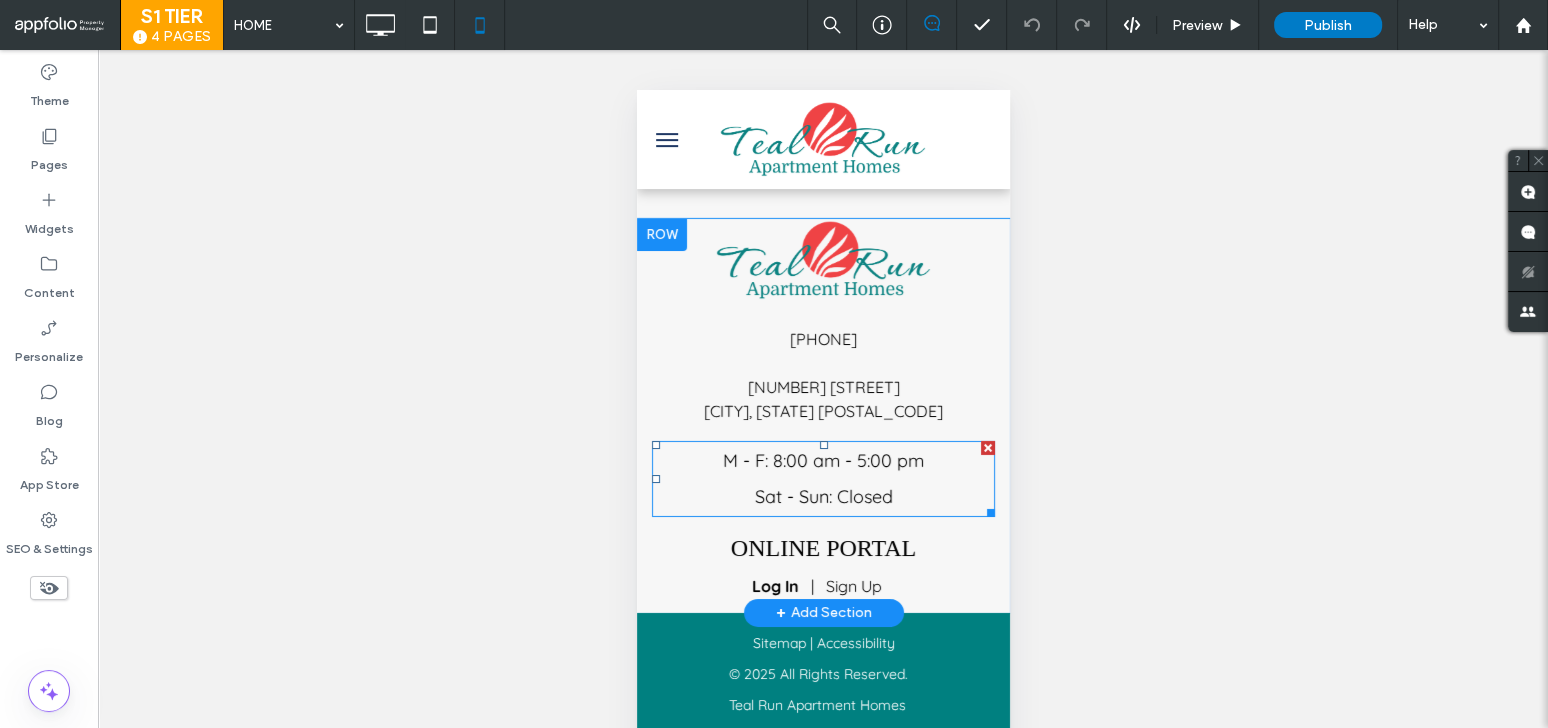 click on "Sat - Sun: Closed" at bounding box center [823, 496] 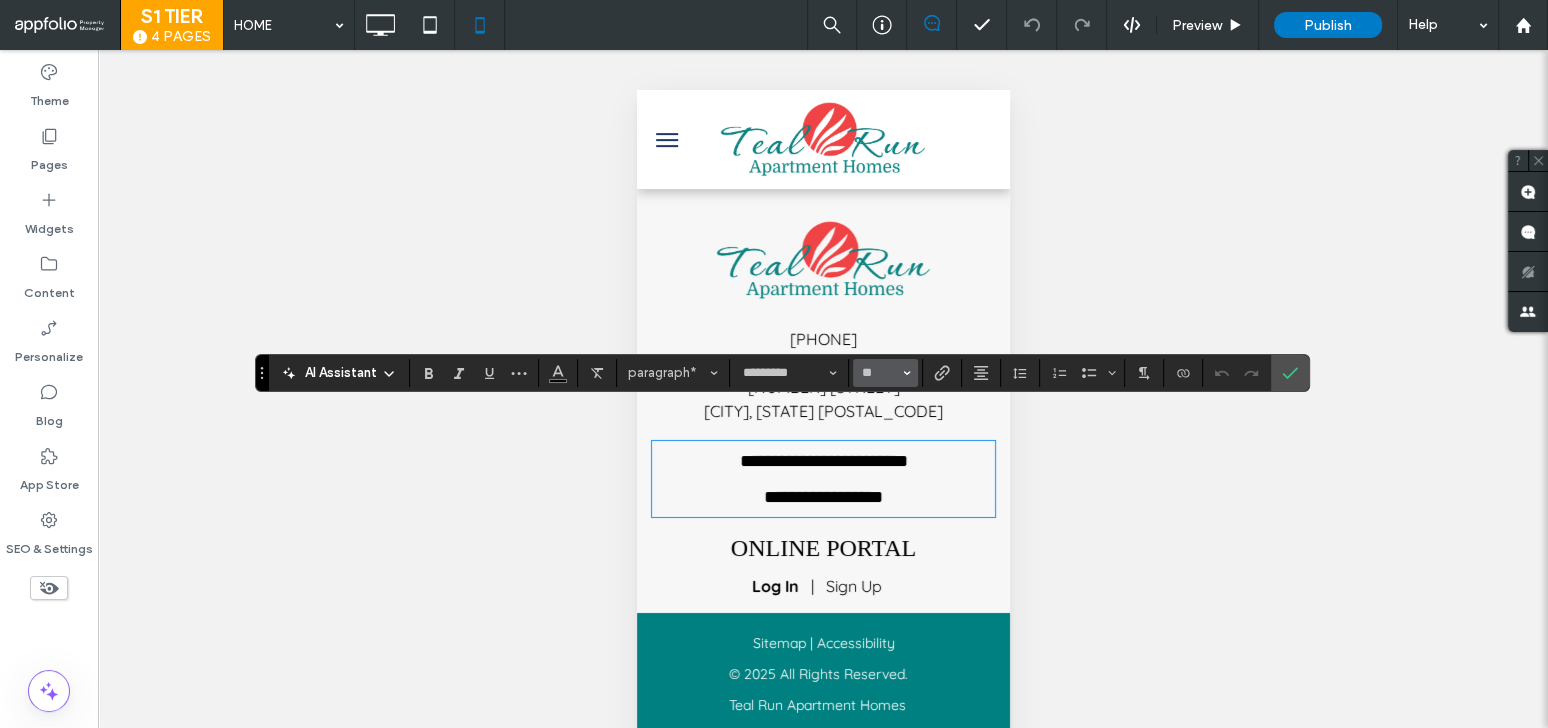 click at bounding box center (907, 373) 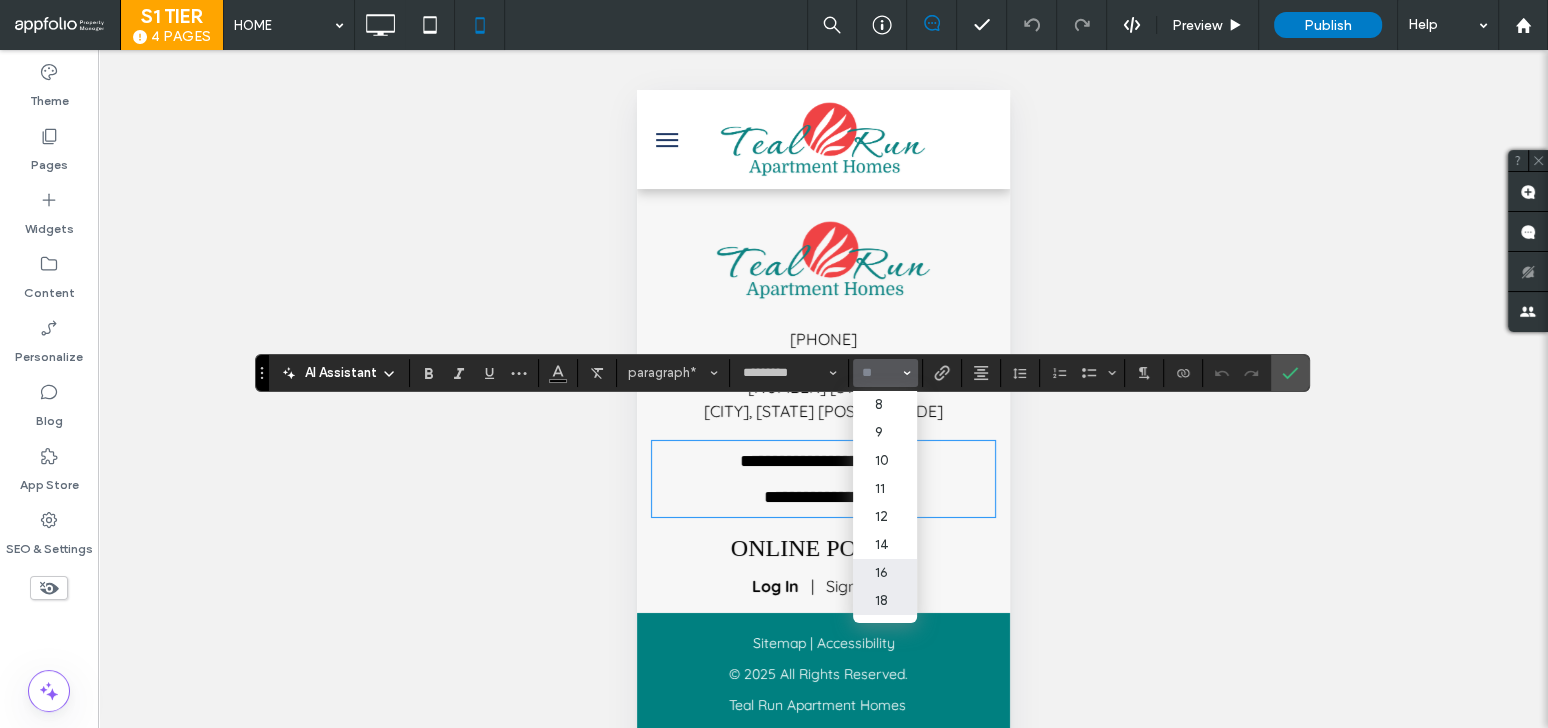 click on "16" at bounding box center [885, 573] 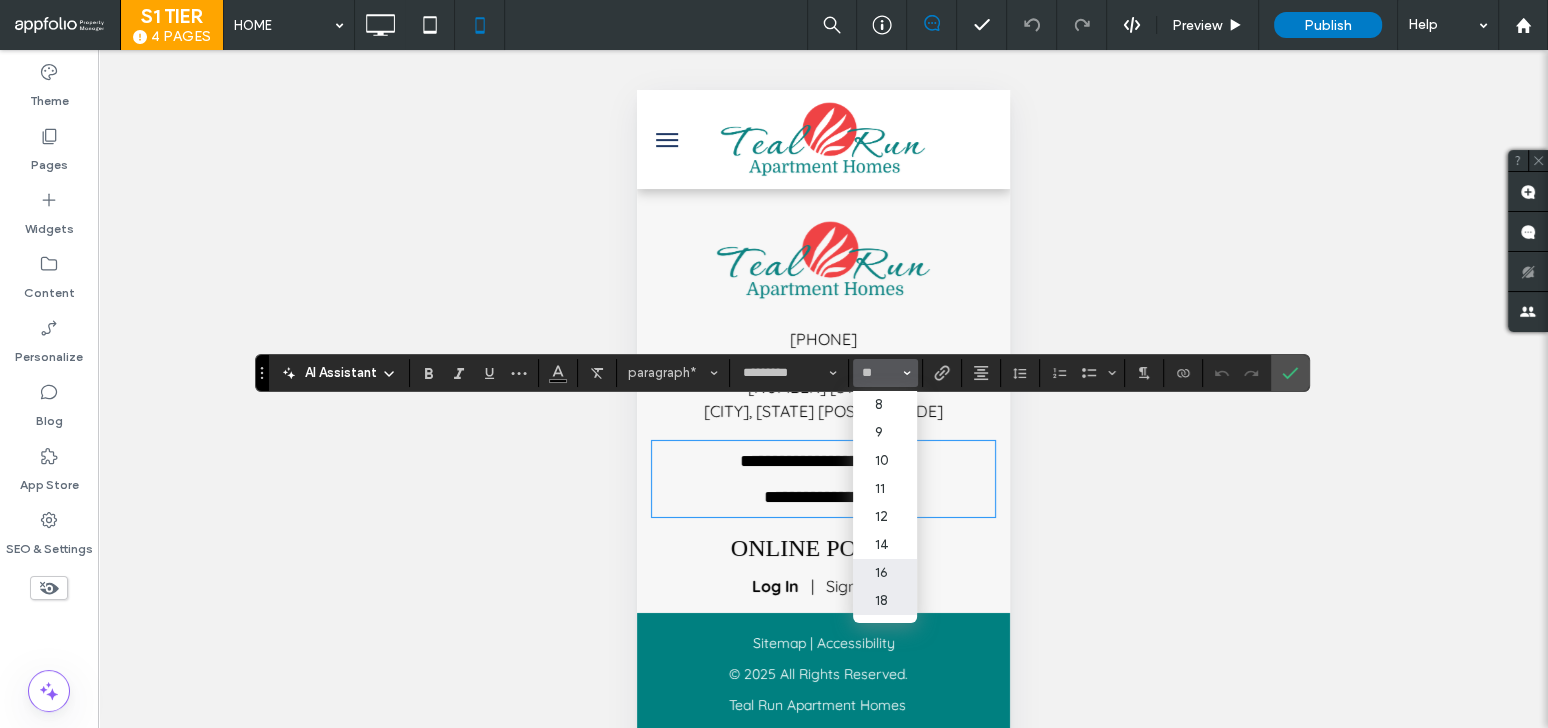 type on "**" 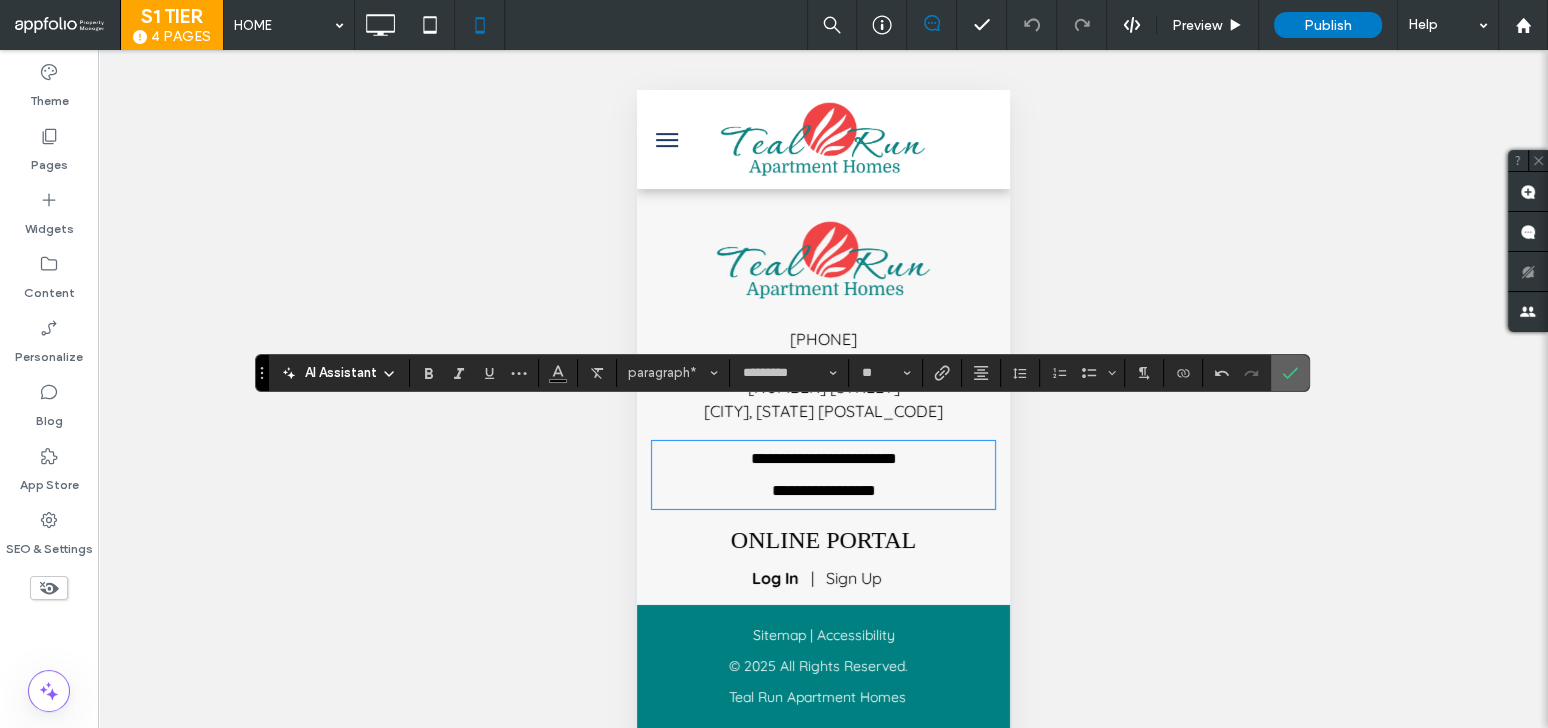 click 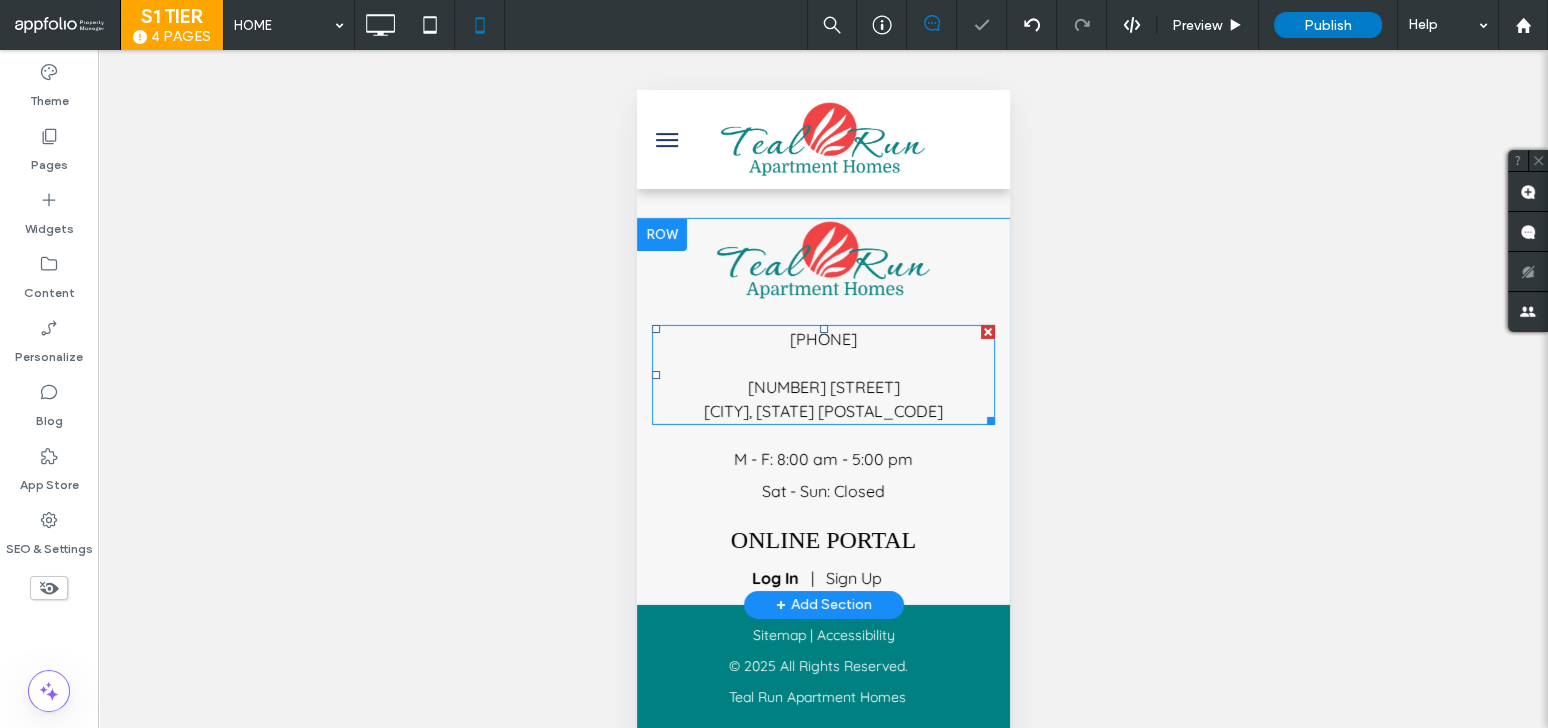 click on "[CITY], [STATE] [POSTAL_CODE]" at bounding box center (822, 411) 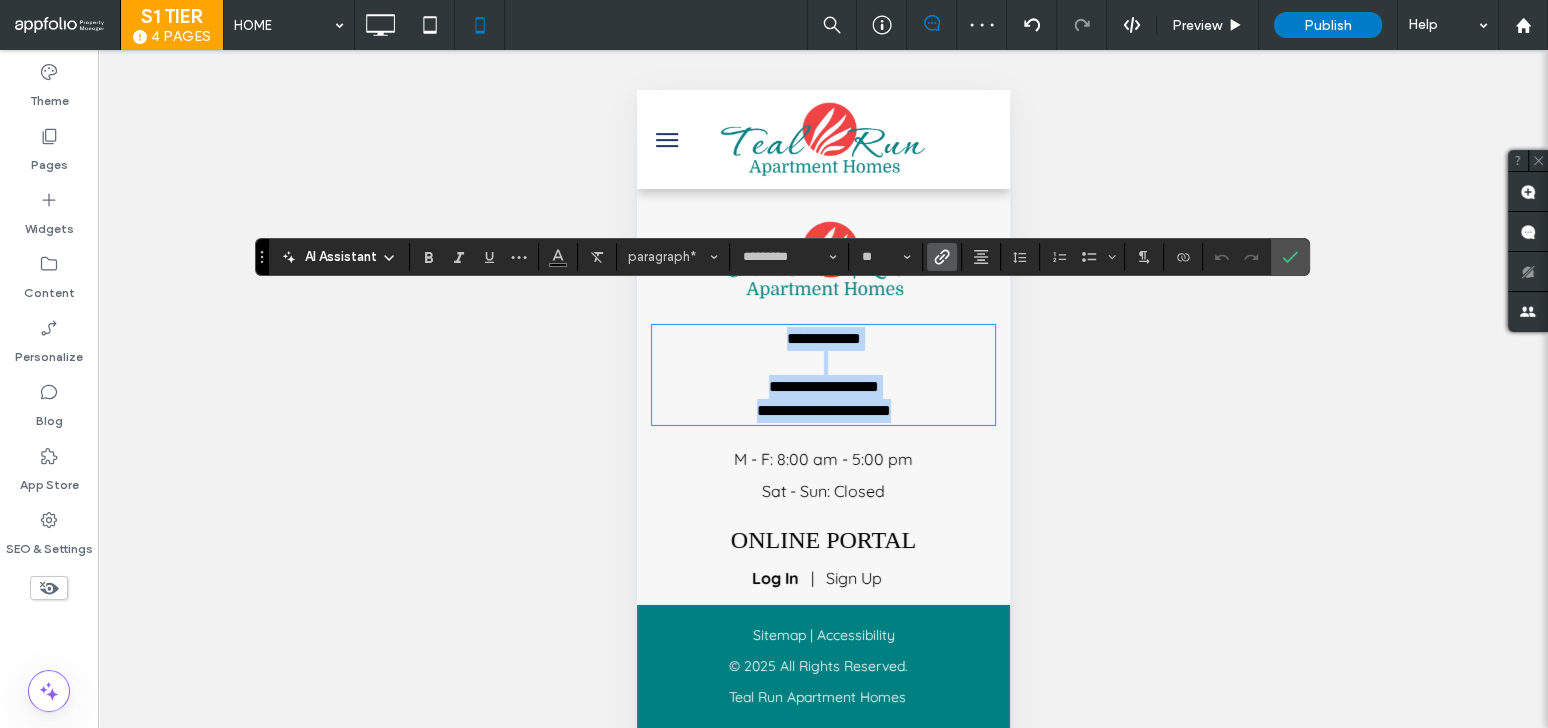 click on "**********" at bounding box center [823, 410] 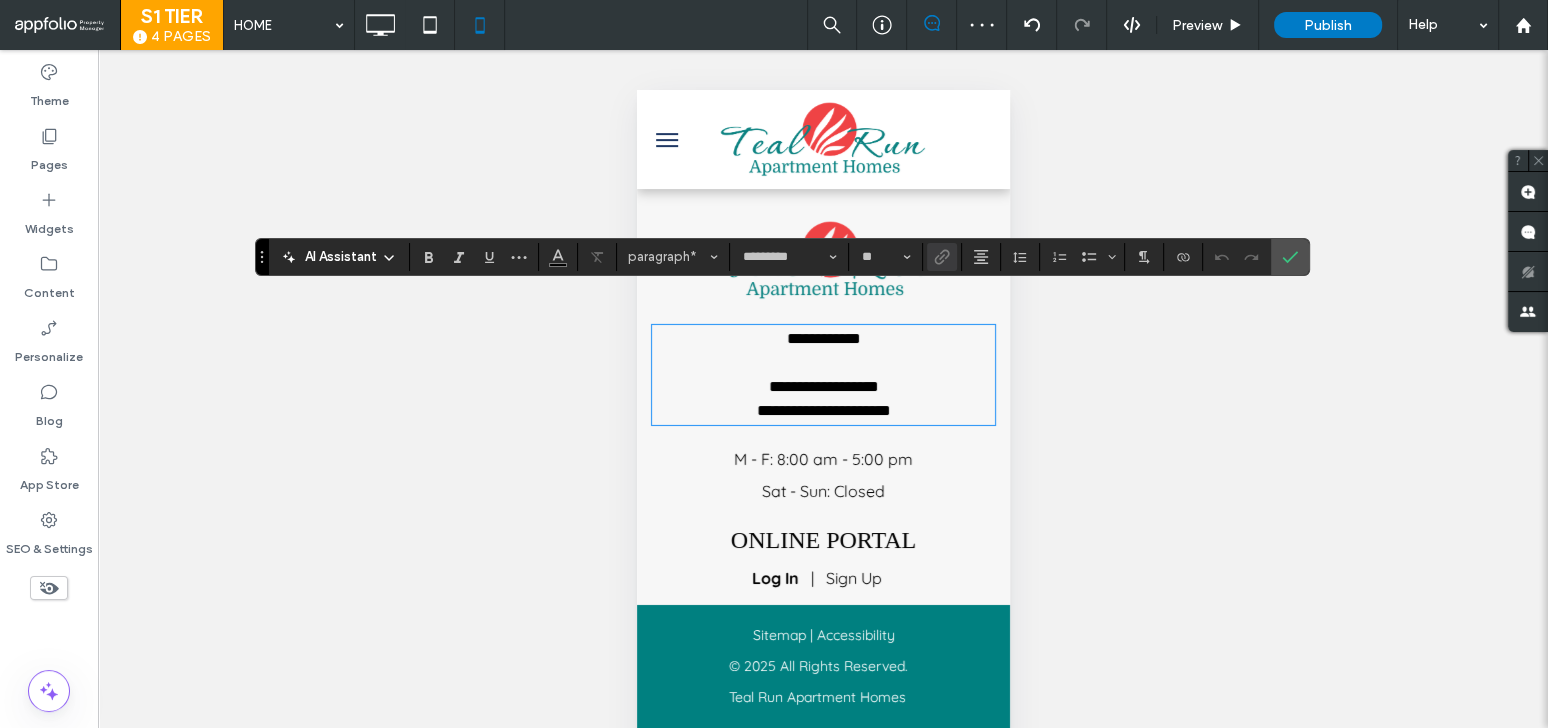 click on "Sat - Sun: Closed" at bounding box center [822, 491] 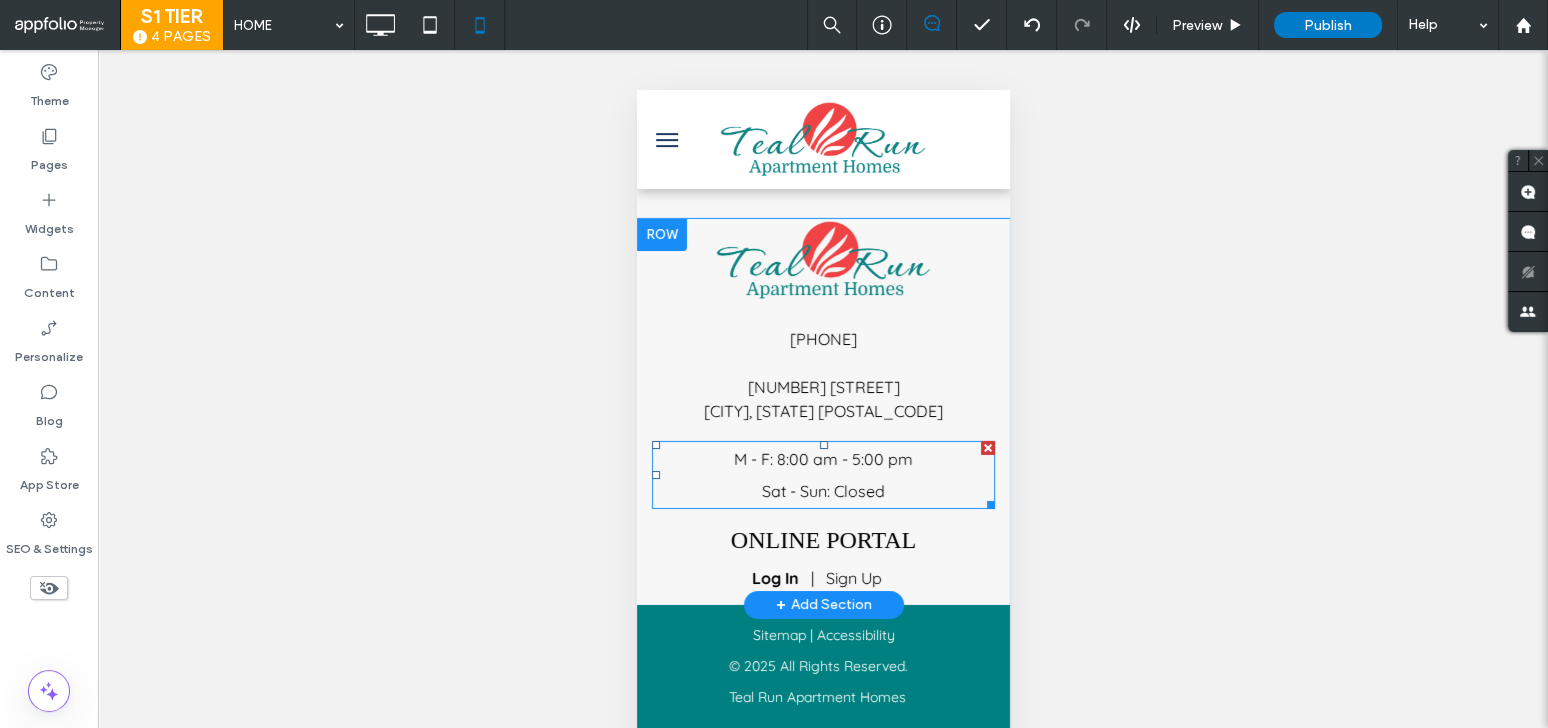 click on "Sat - Sun: Closed" at bounding box center [822, 491] 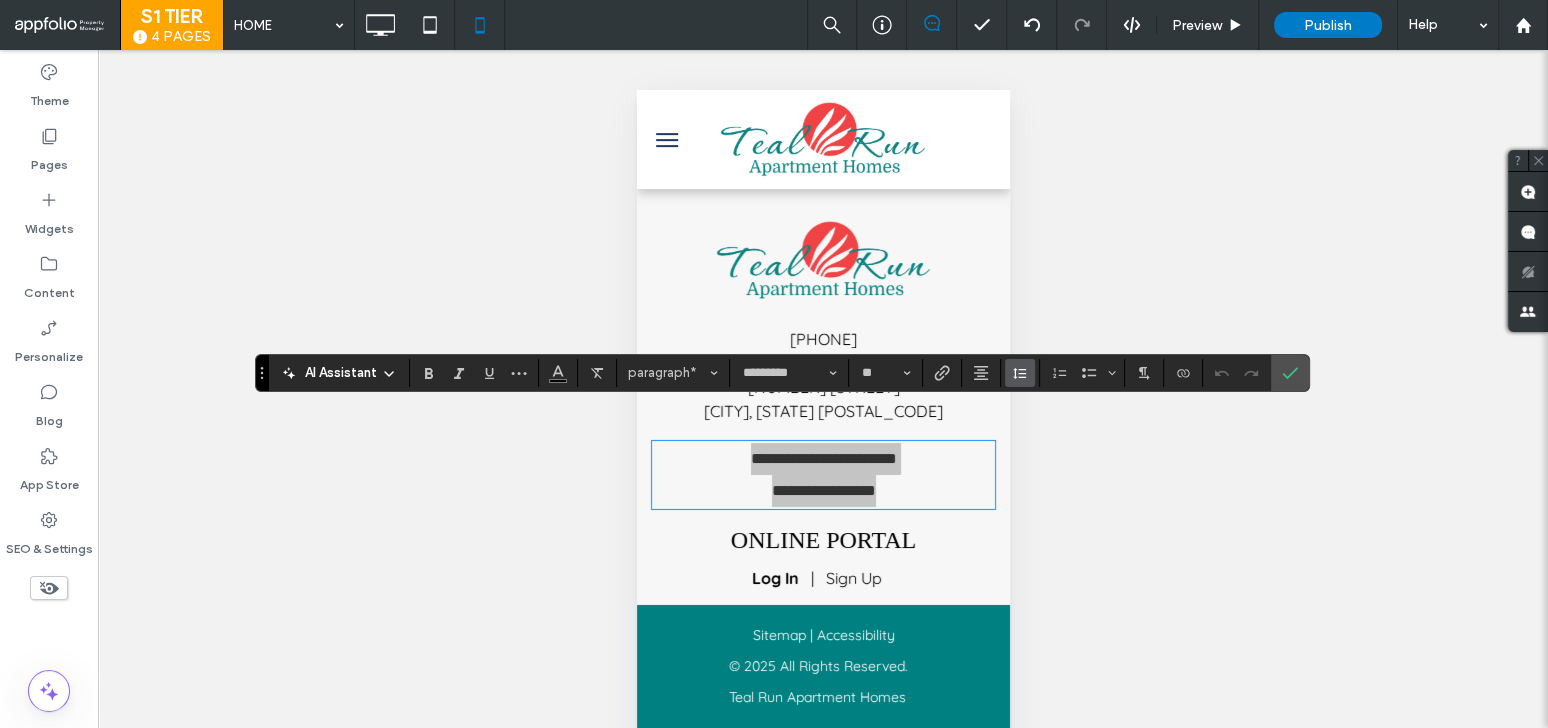 click 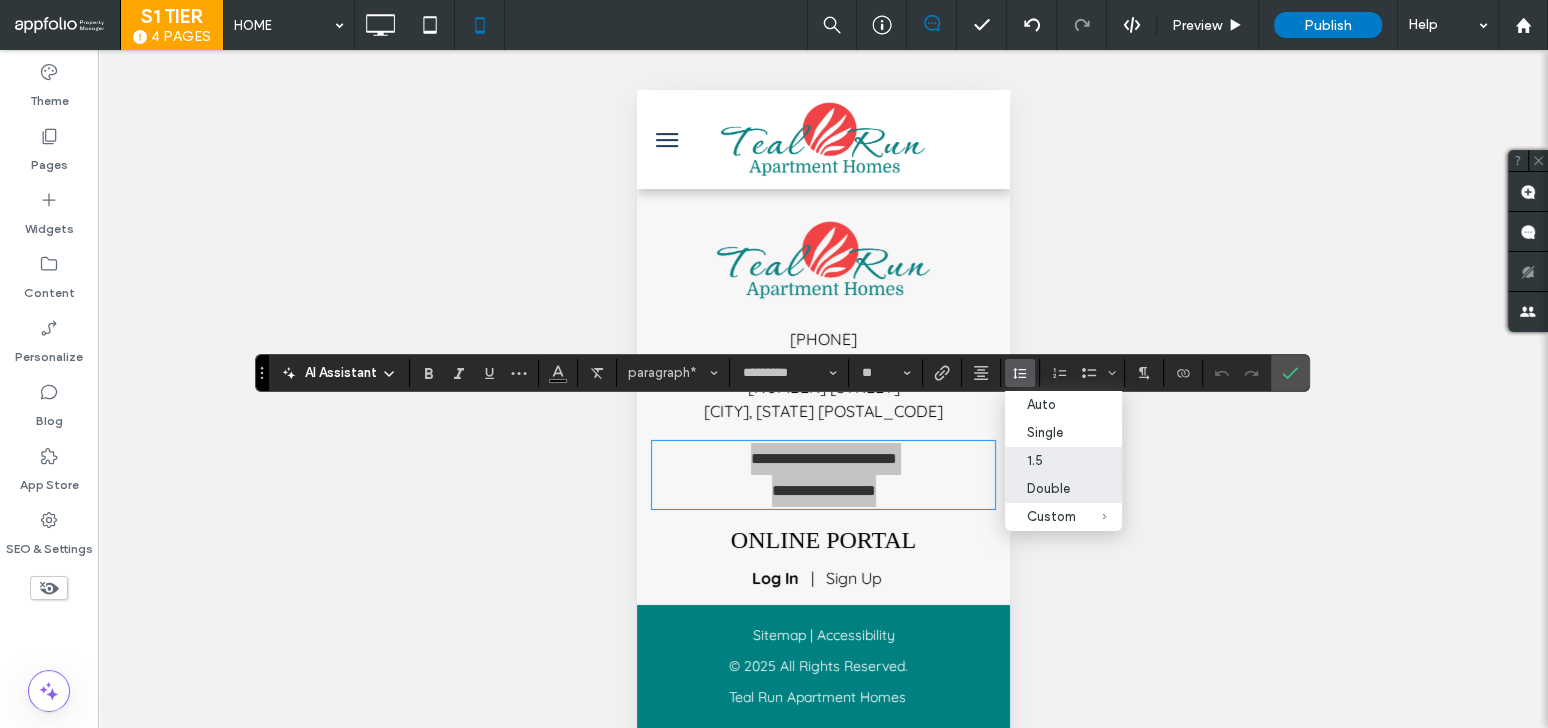 click on "1.5" at bounding box center (1051, 460) 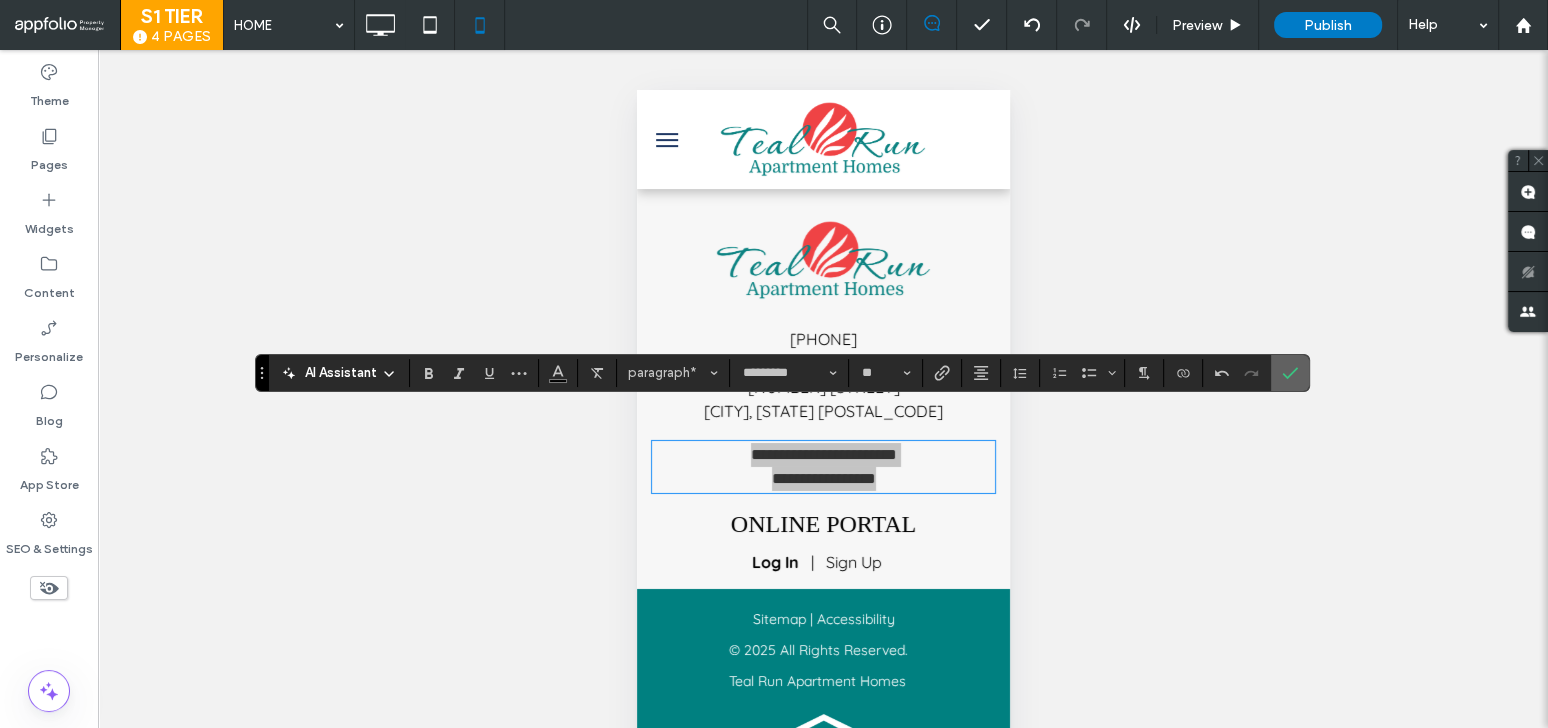 click 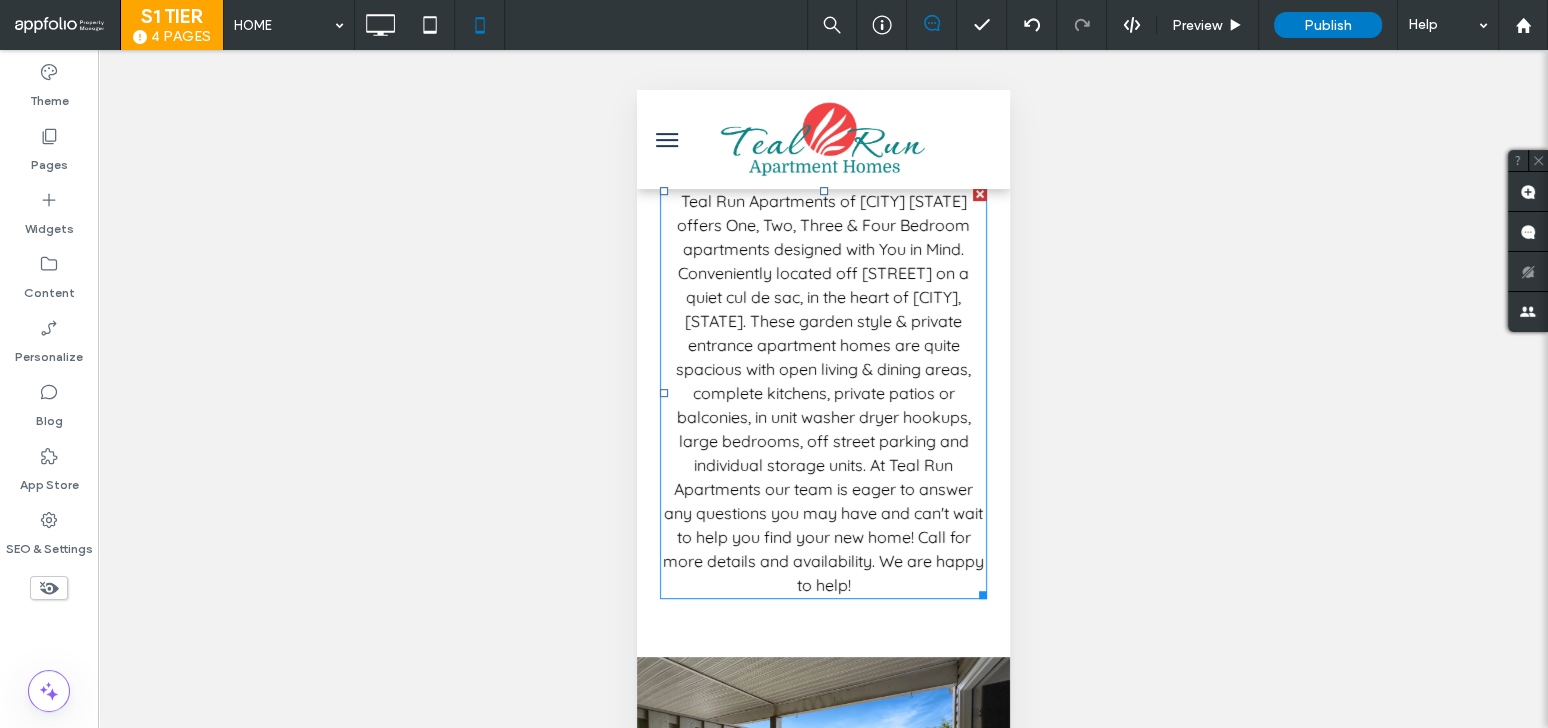 scroll, scrollTop: 0, scrollLeft: 0, axis: both 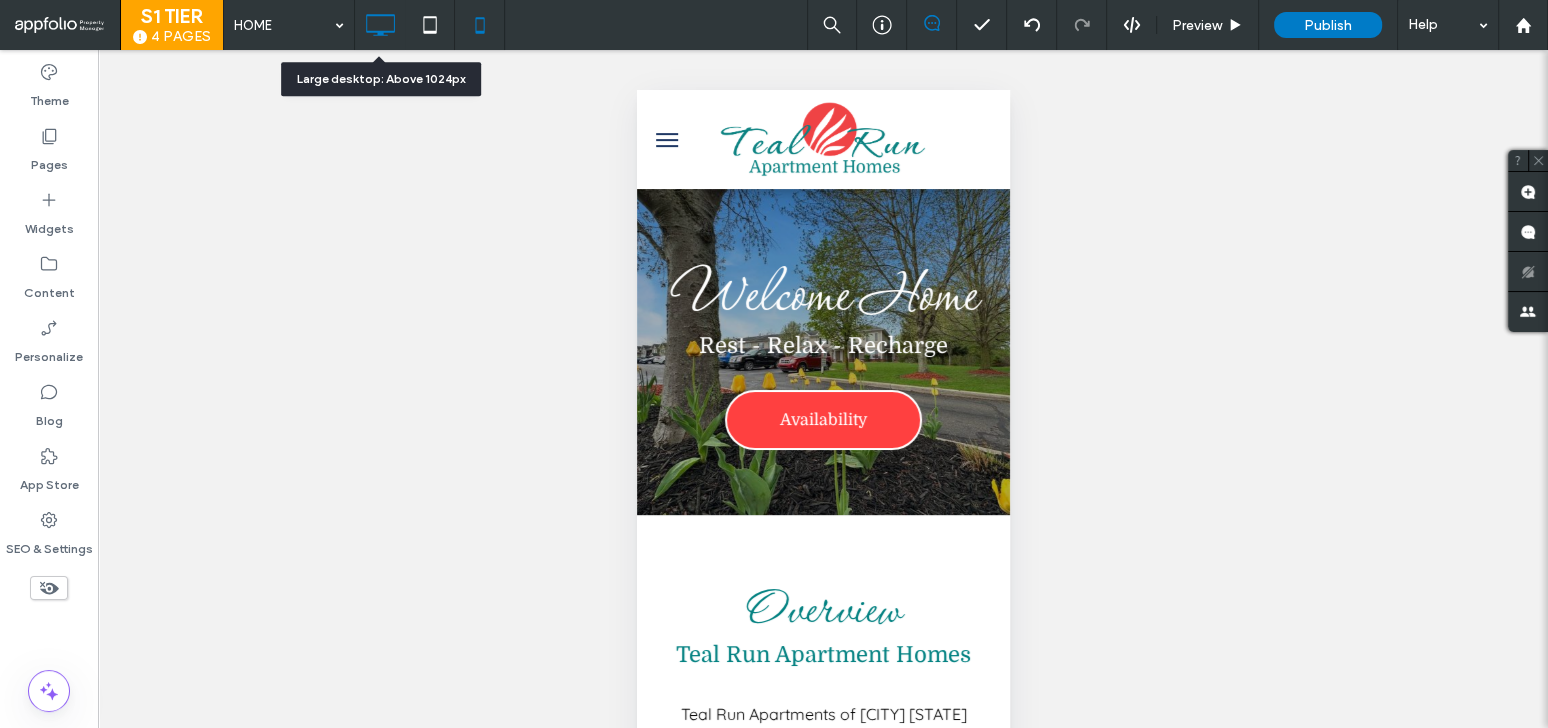 click 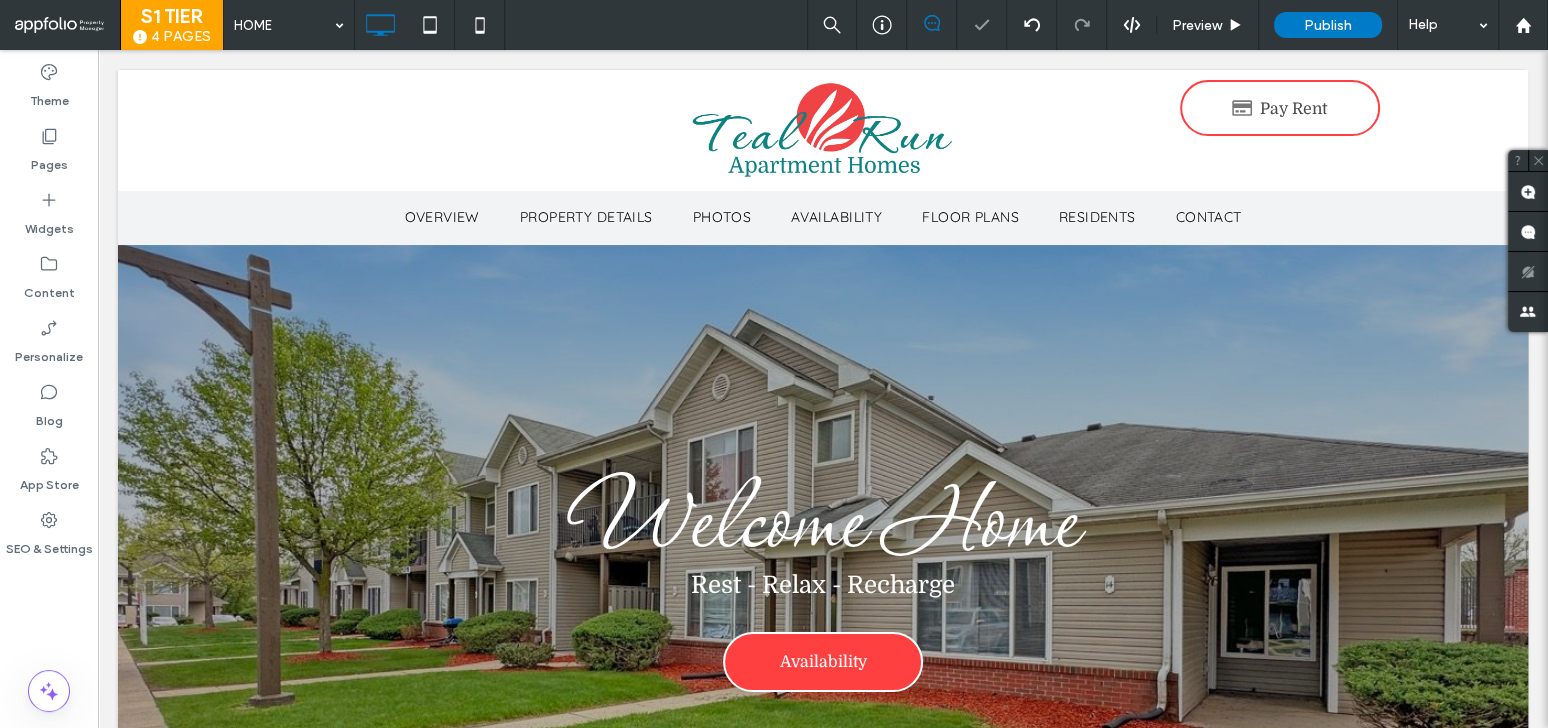scroll, scrollTop: 0, scrollLeft: 0, axis: both 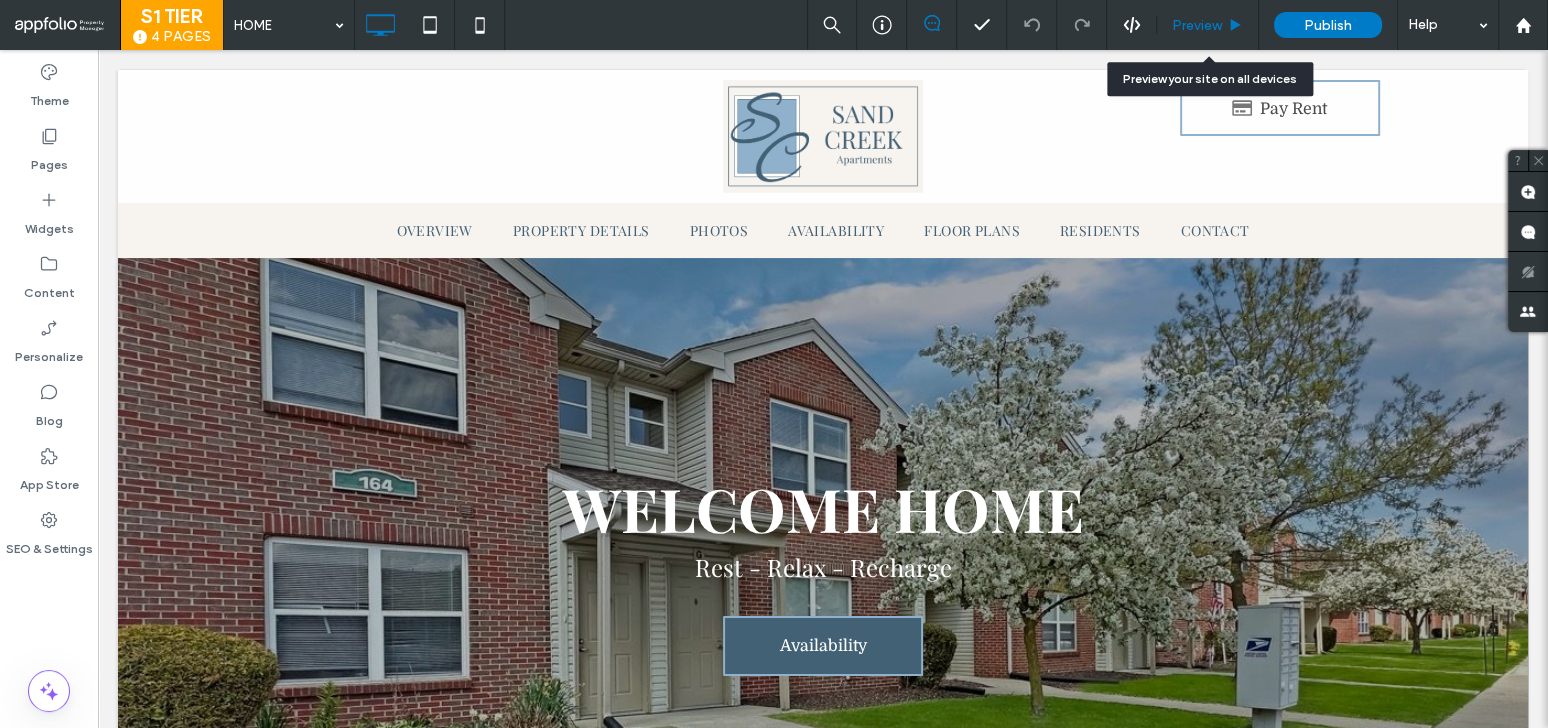 click on "Preview" at bounding box center [1207, 25] 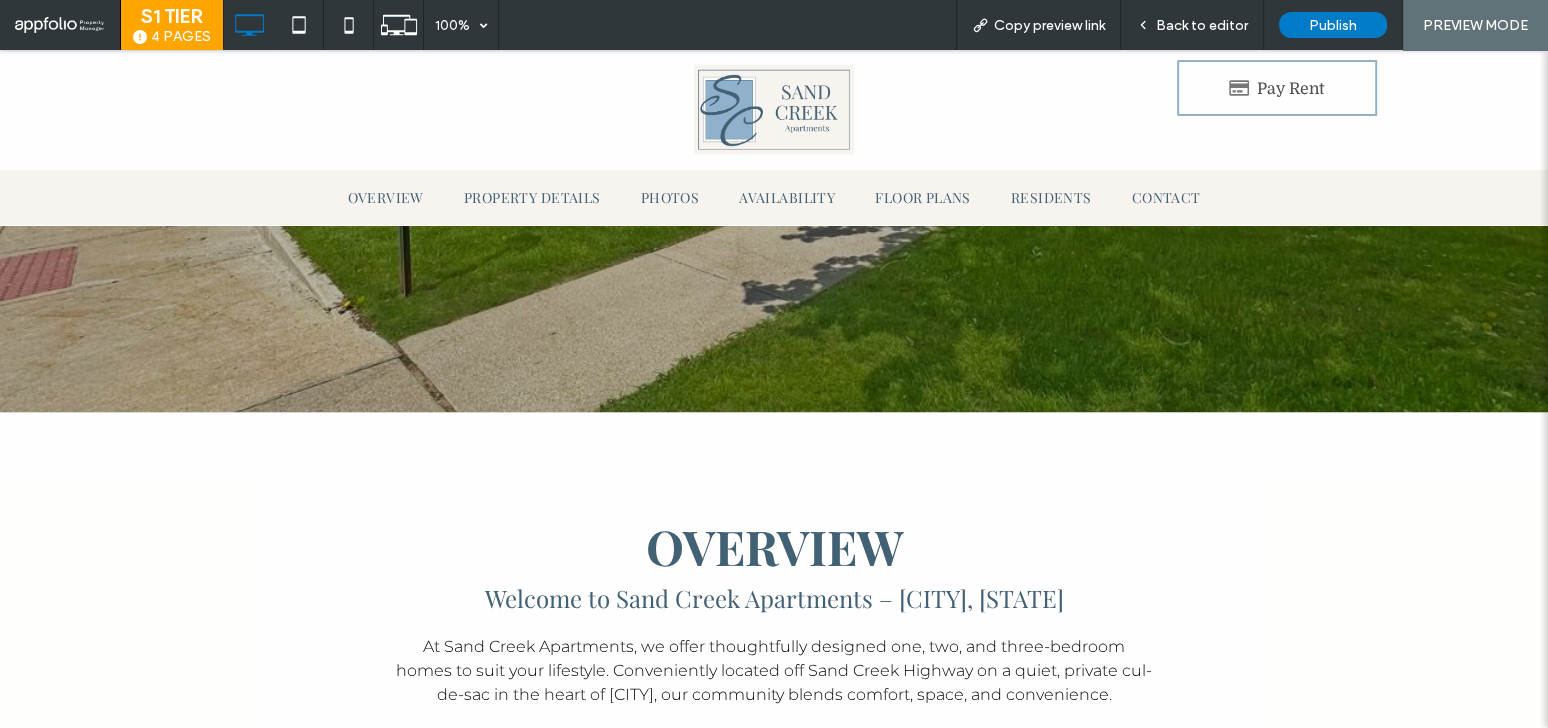 scroll, scrollTop: 0, scrollLeft: 0, axis: both 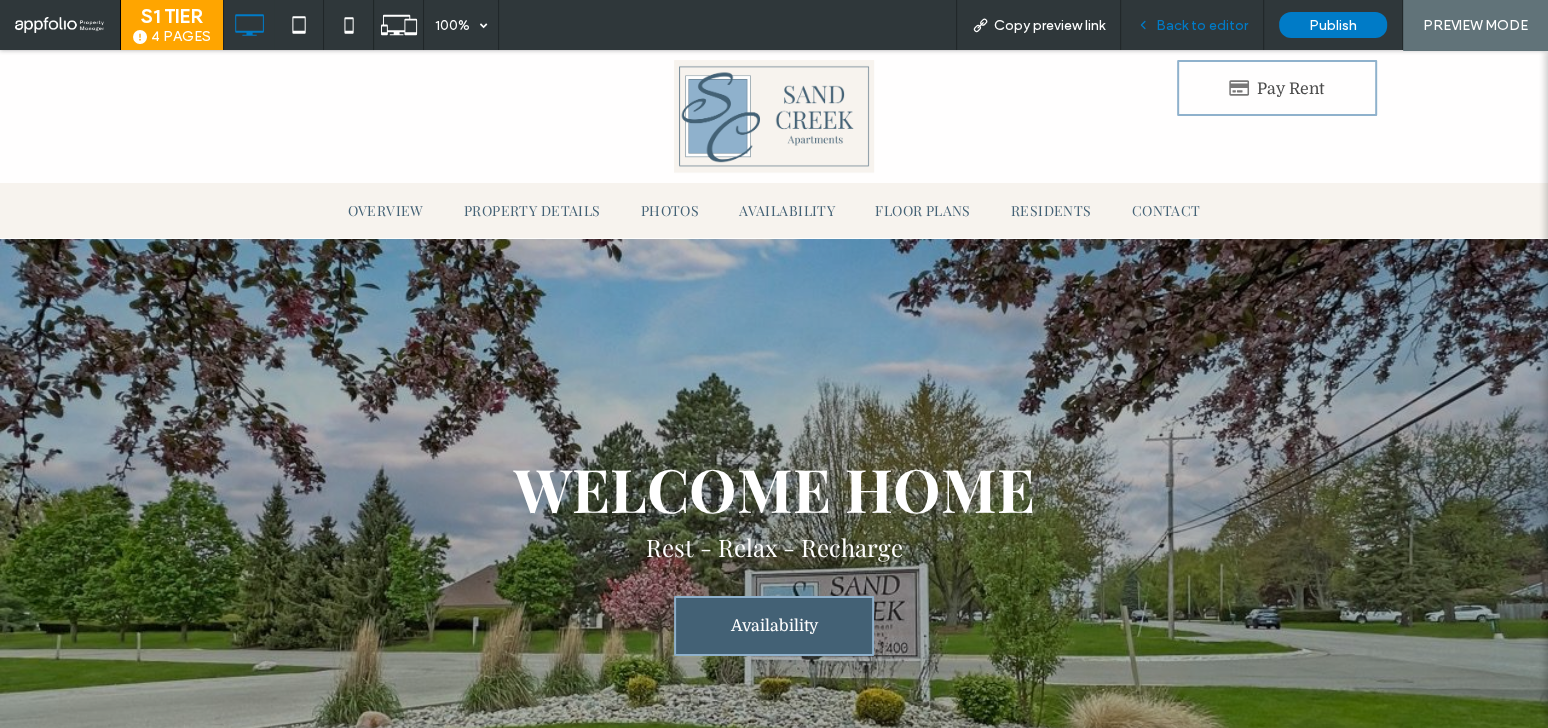 click on "Back to editor" at bounding box center [1202, 25] 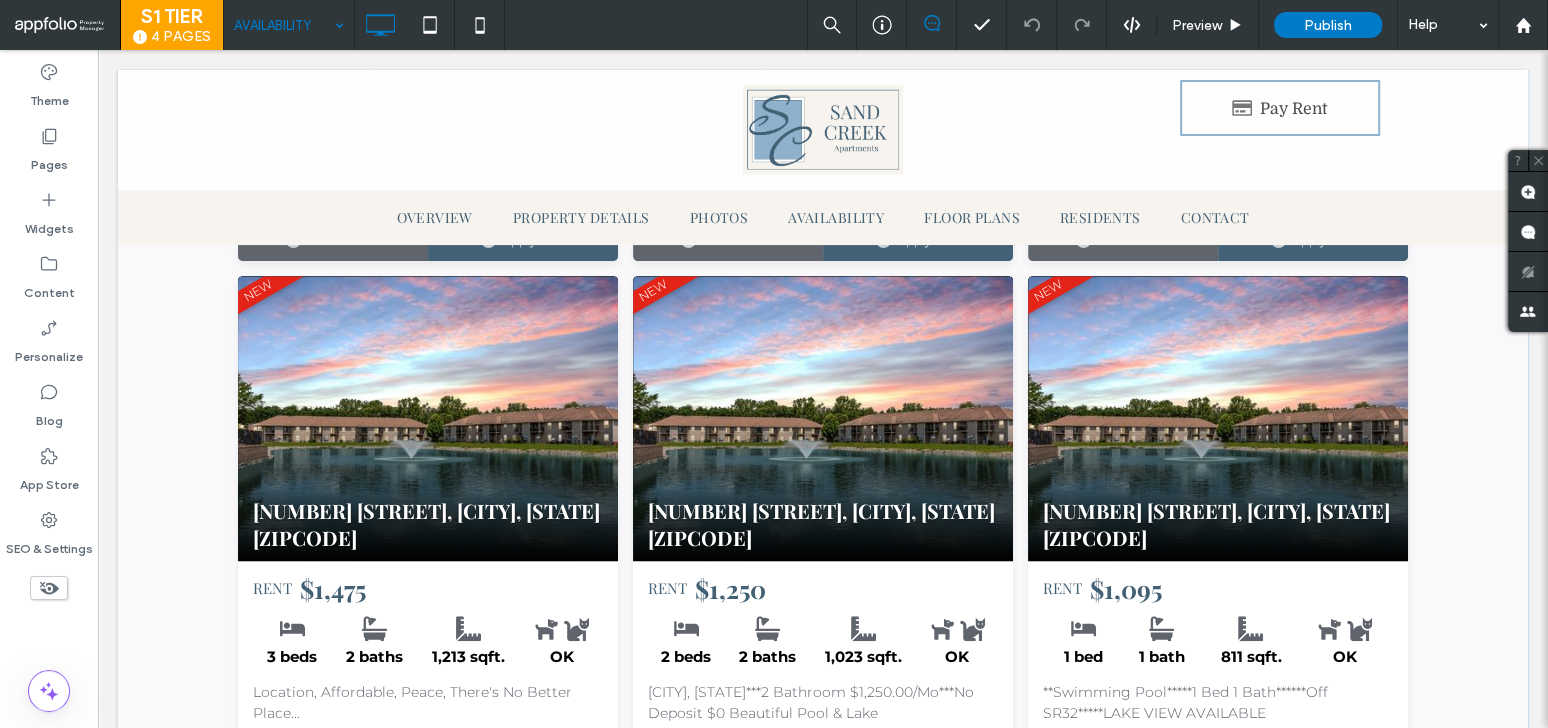 scroll, scrollTop: 0, scrollLeft: 0, axis: both 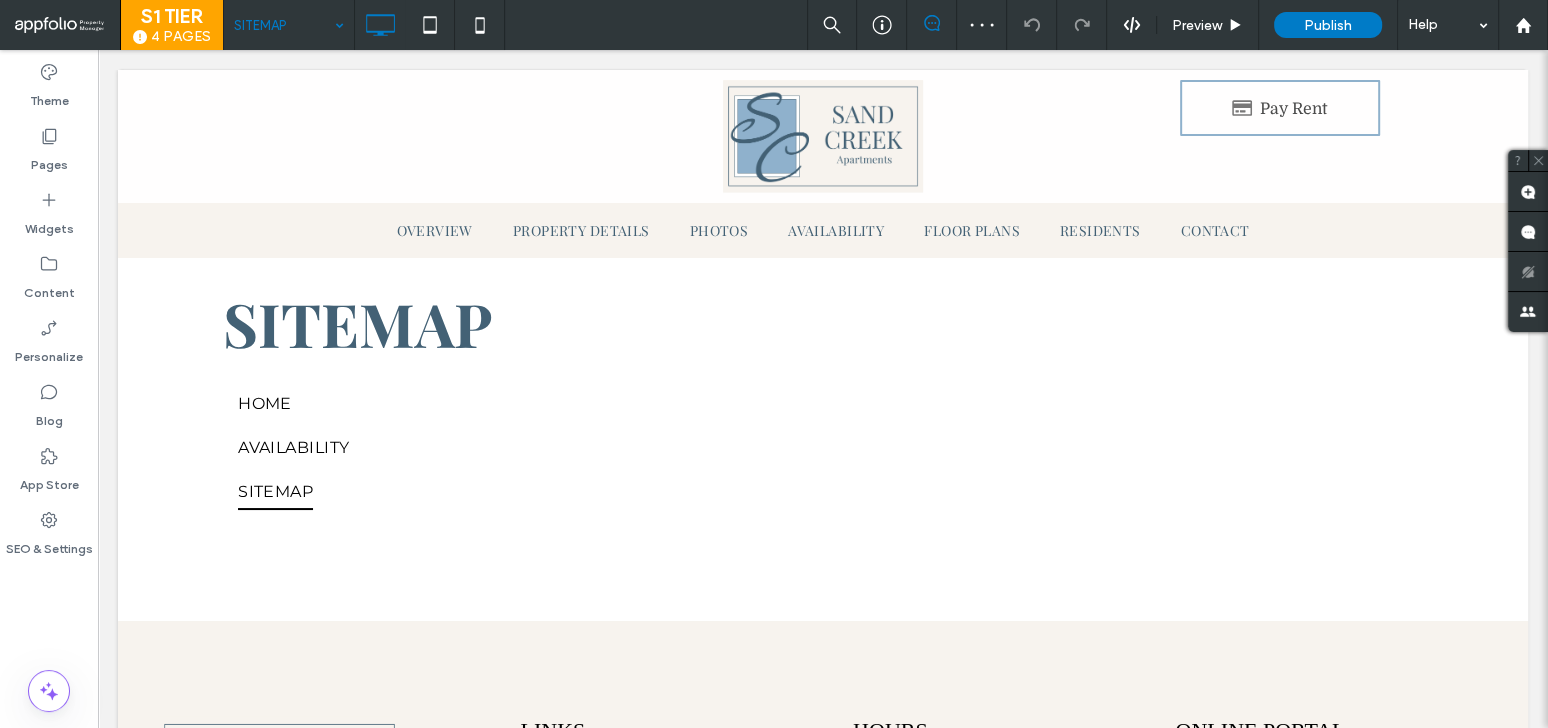 click at bounding box center (284, 25) 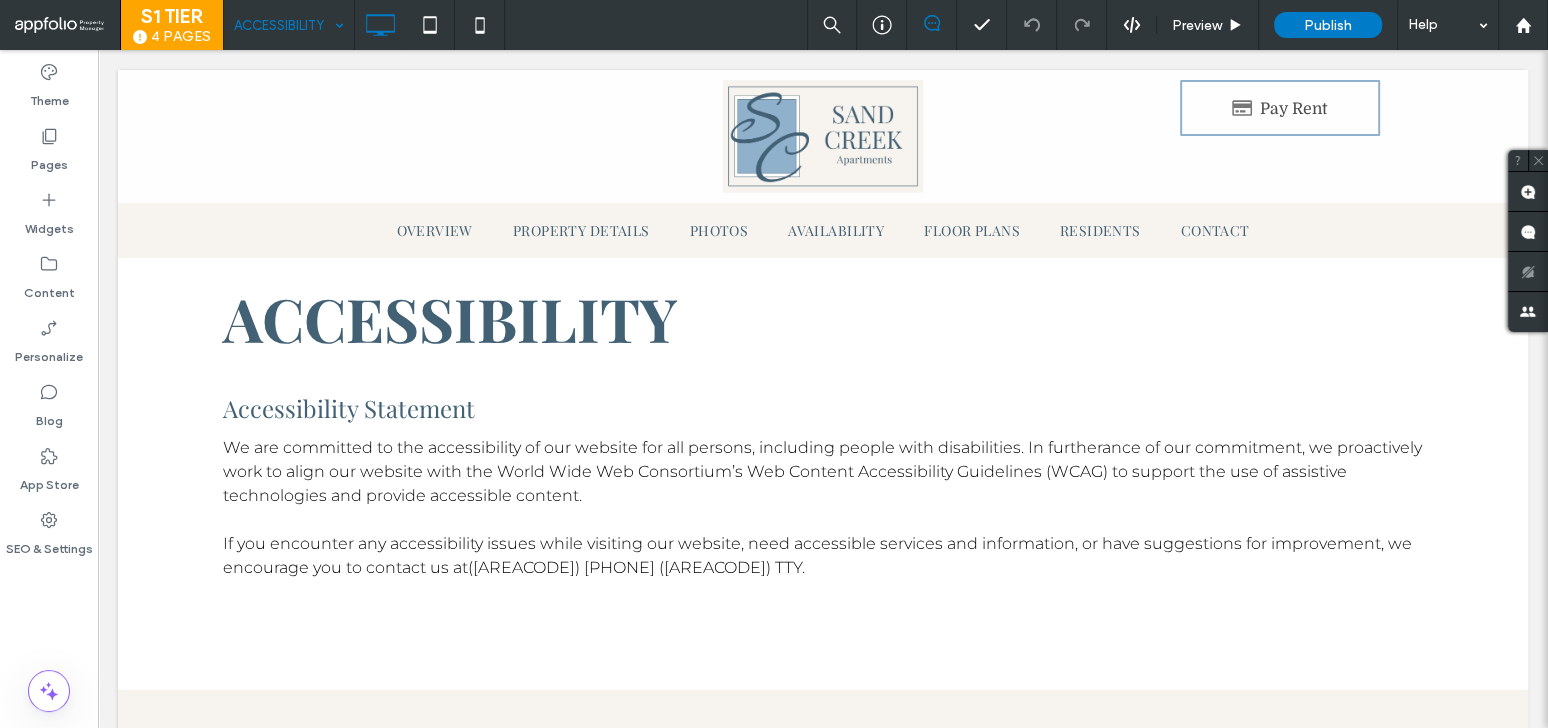 scroll, scrollTop: 0, scrollLeft: 0, axis: both 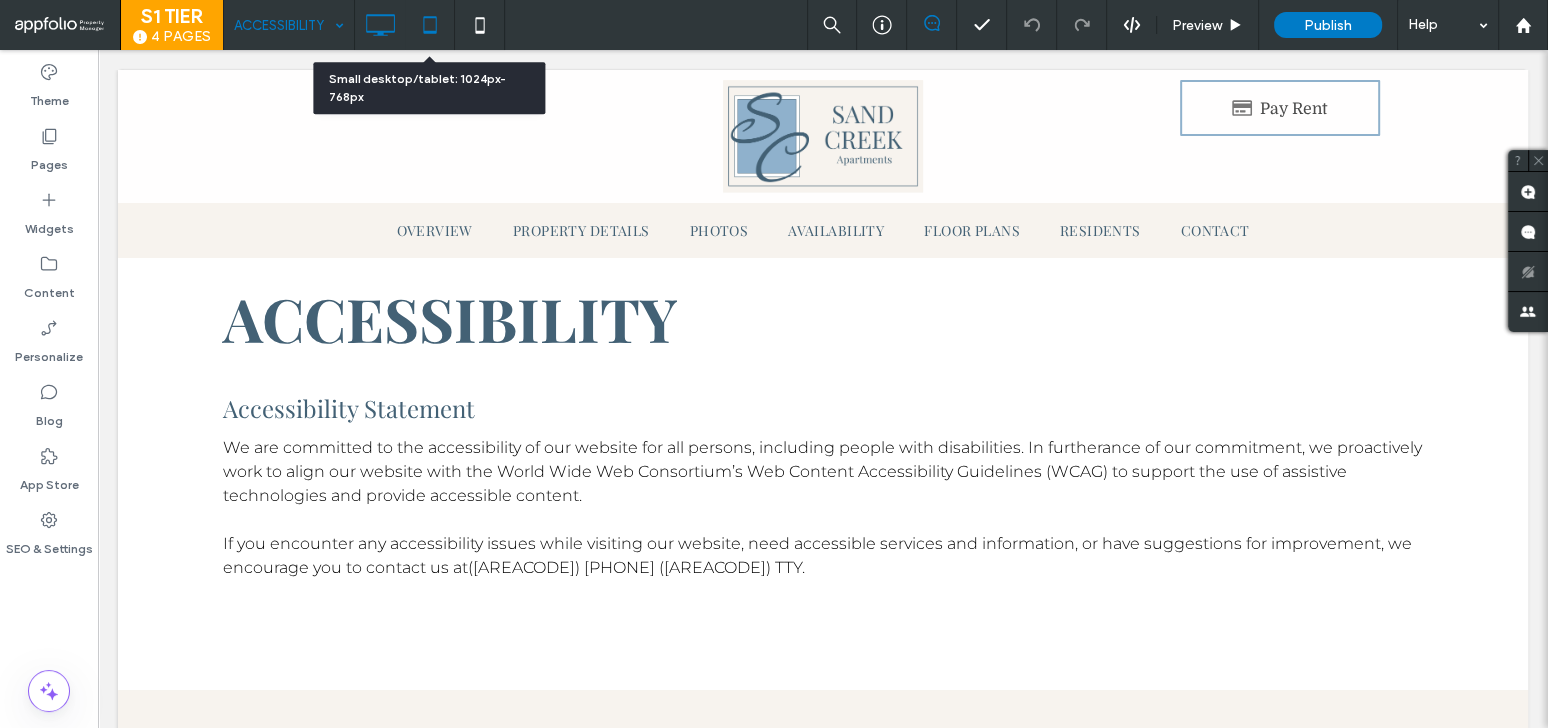 click 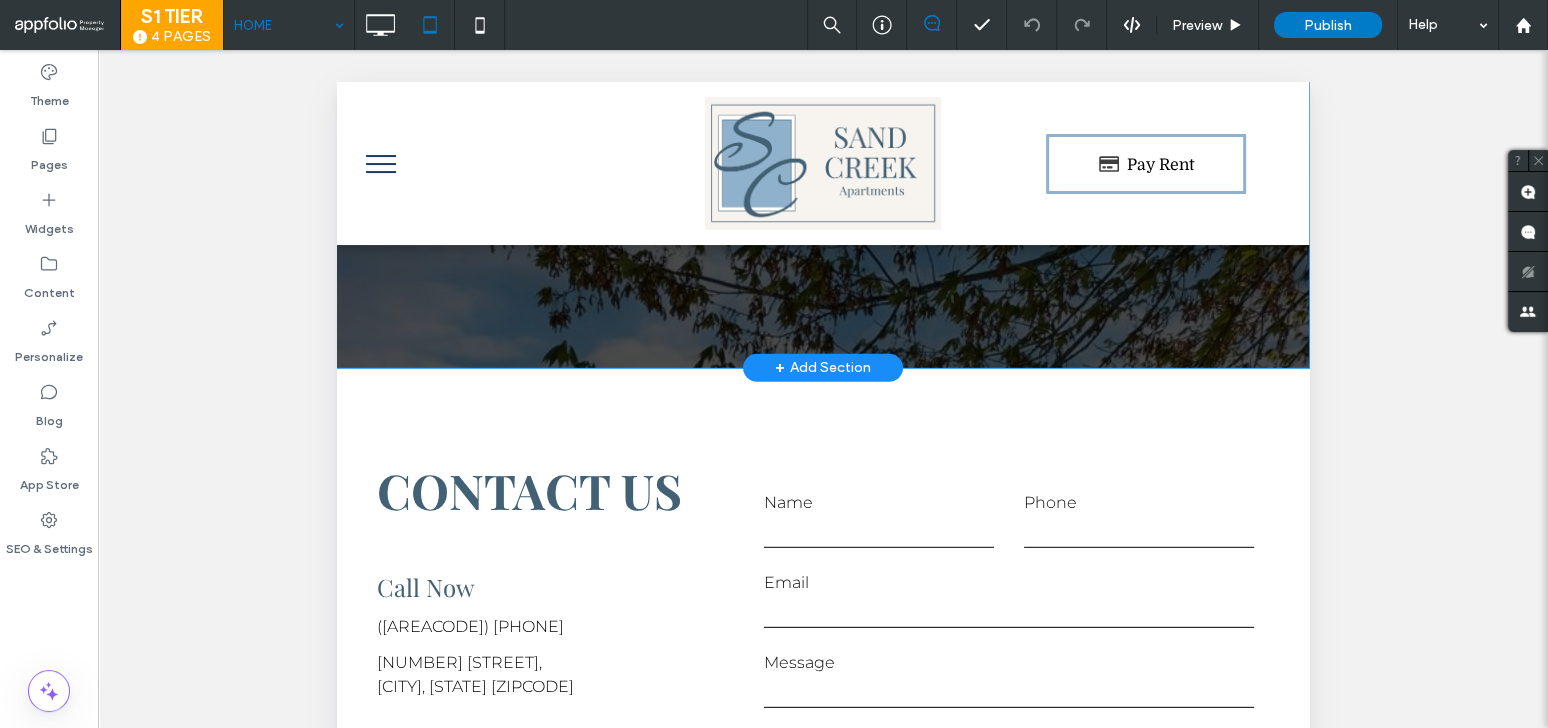 scroll, scrollTop: 5320, scrollLeft: 0, axis: vertical 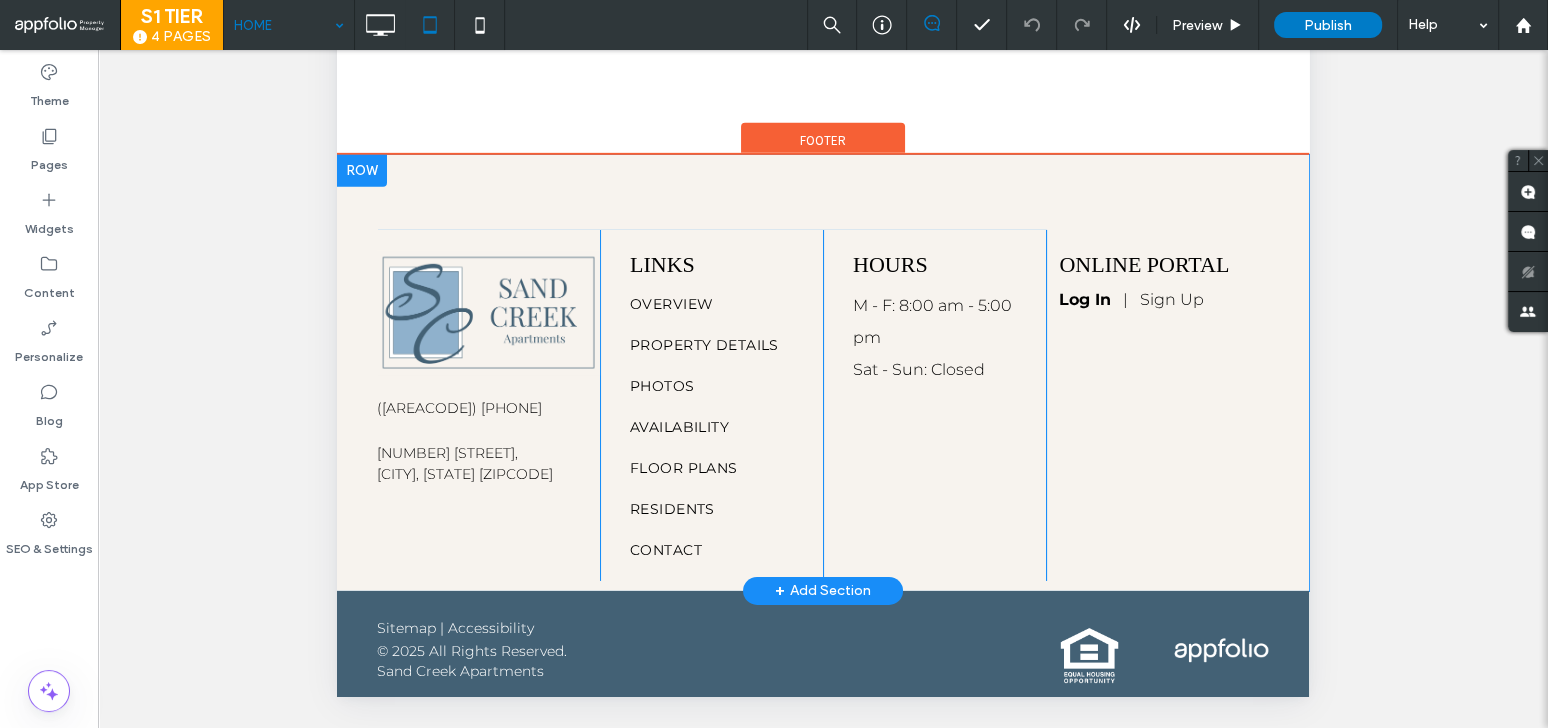 click on "Hours
M - F: 8:00 am - 5:00 pm Sat - Sun: Closed
Click To Paste" at bounding box center [934, 405] 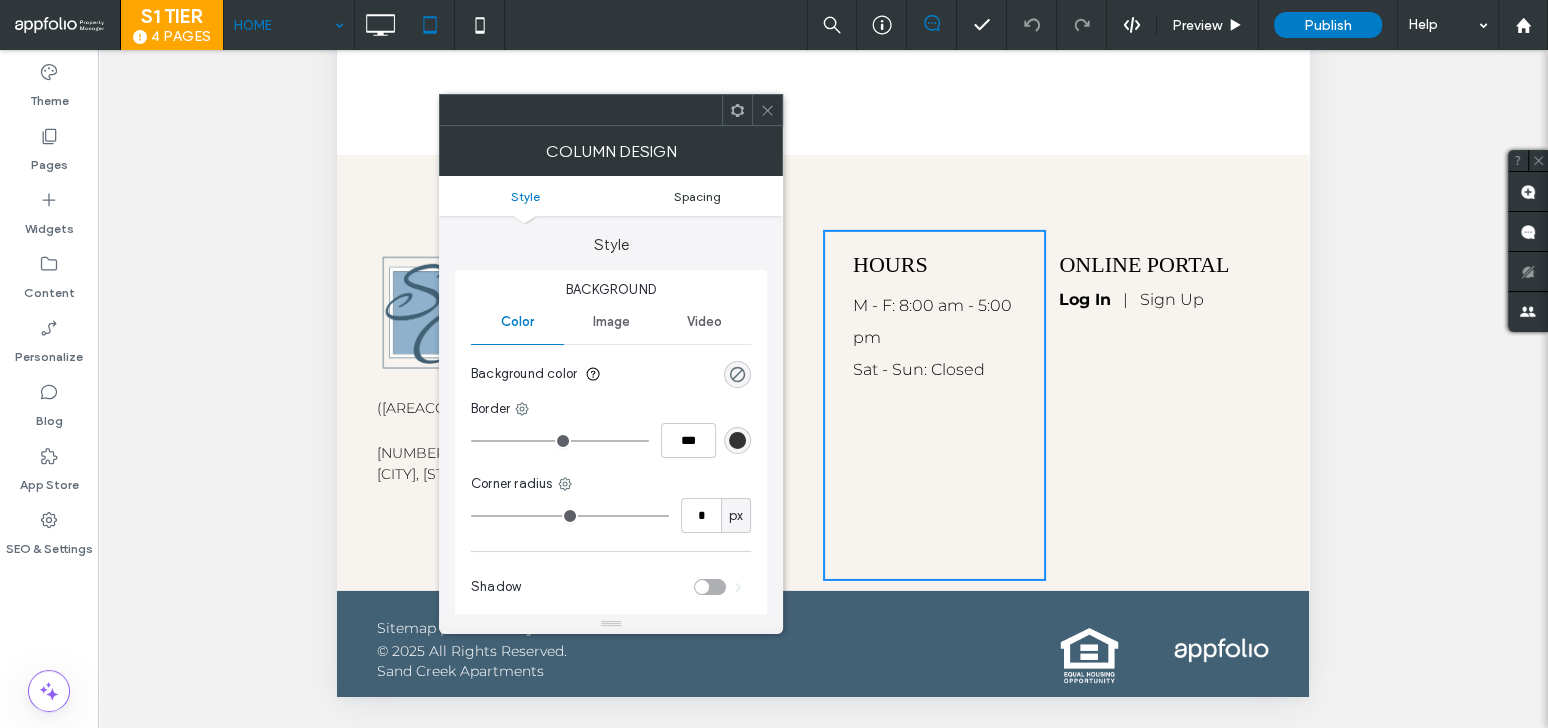 click on "Spacing" at bounding box center (696, 196) 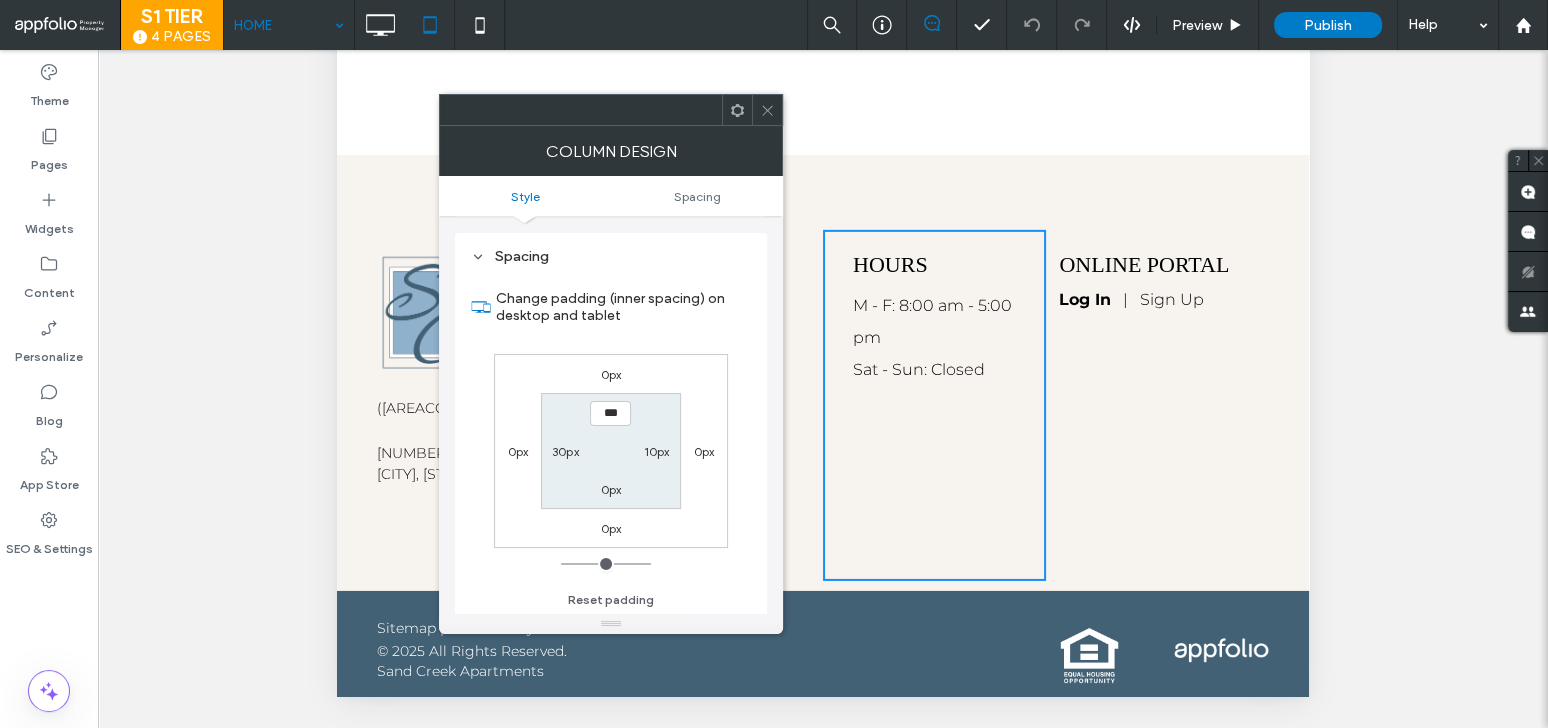 scroll, scrollTop: 405, scrollLeft: 0, axis: vertical 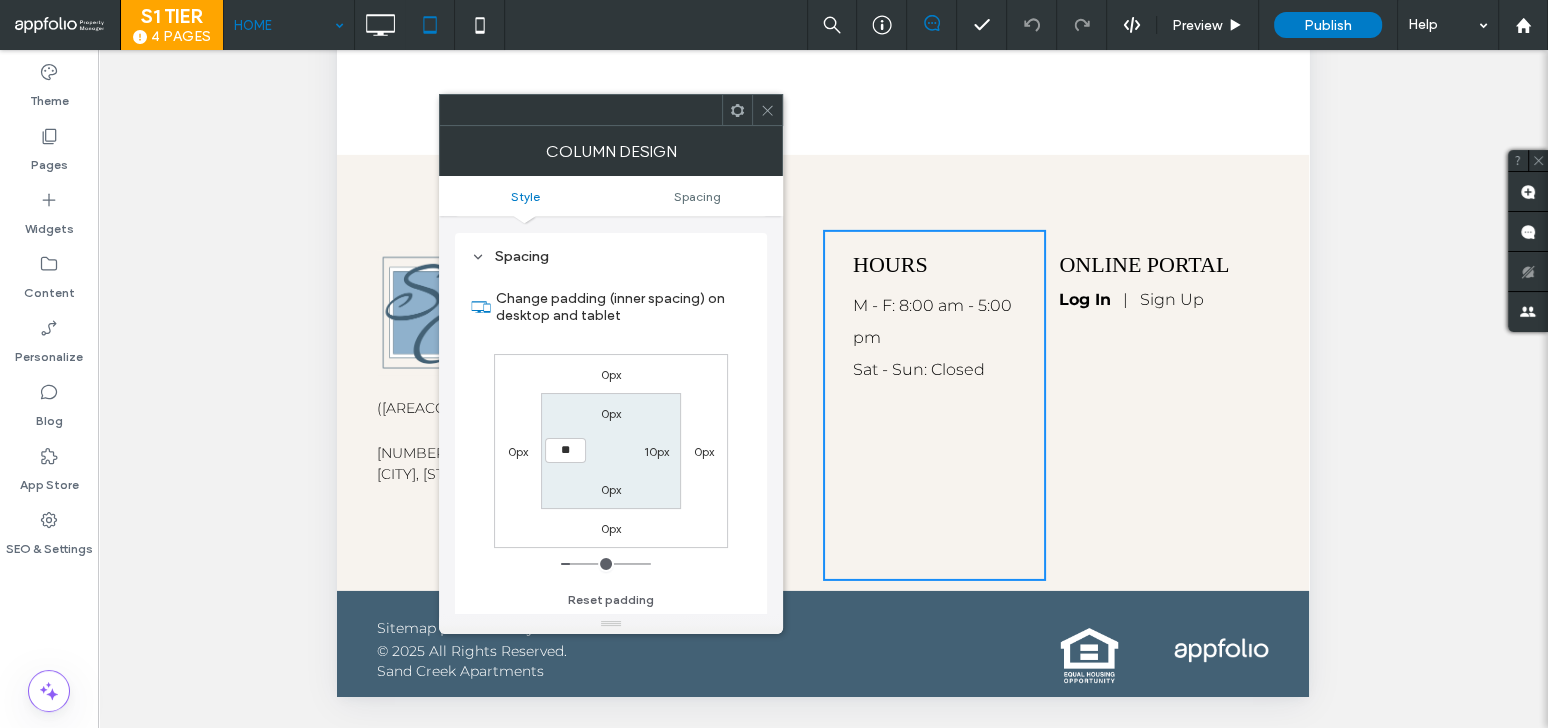 type on "**" 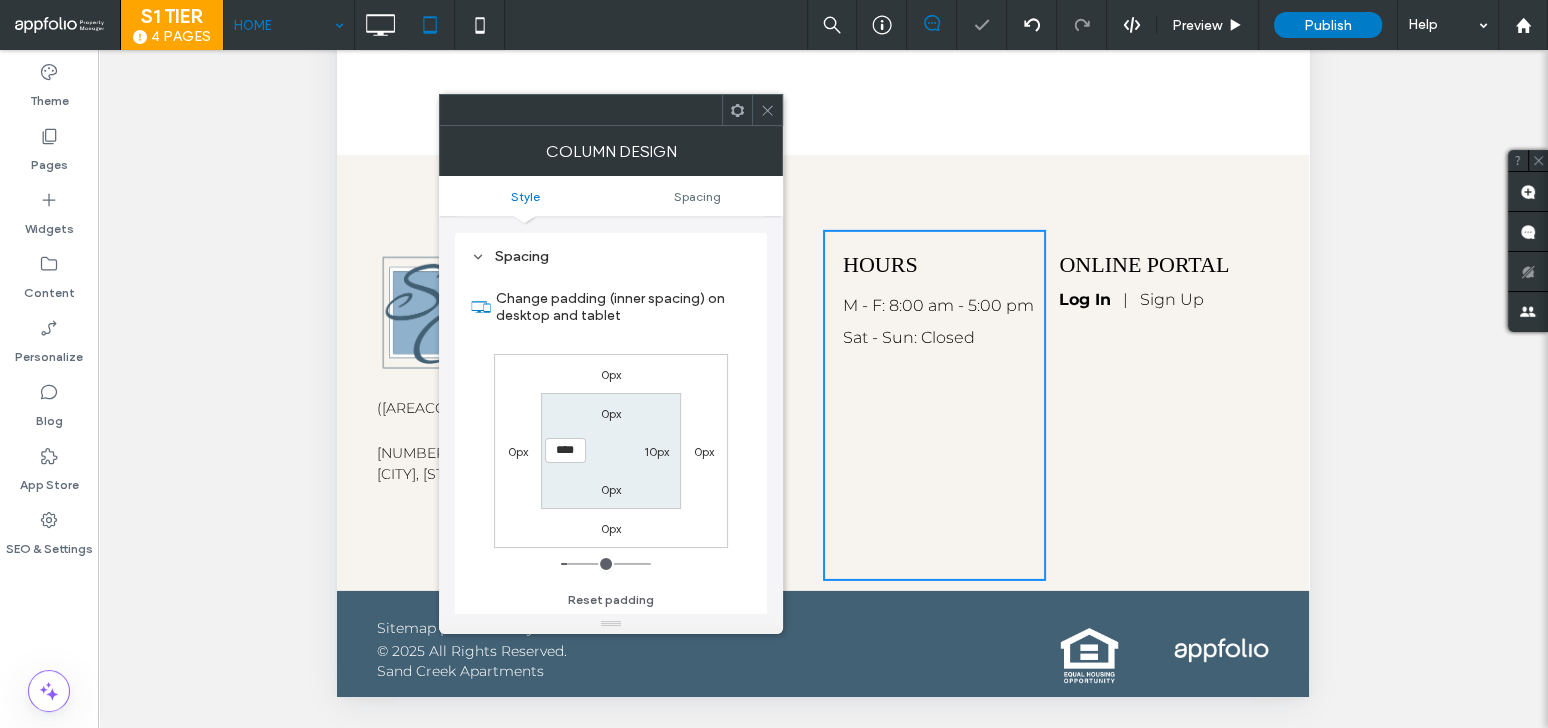click 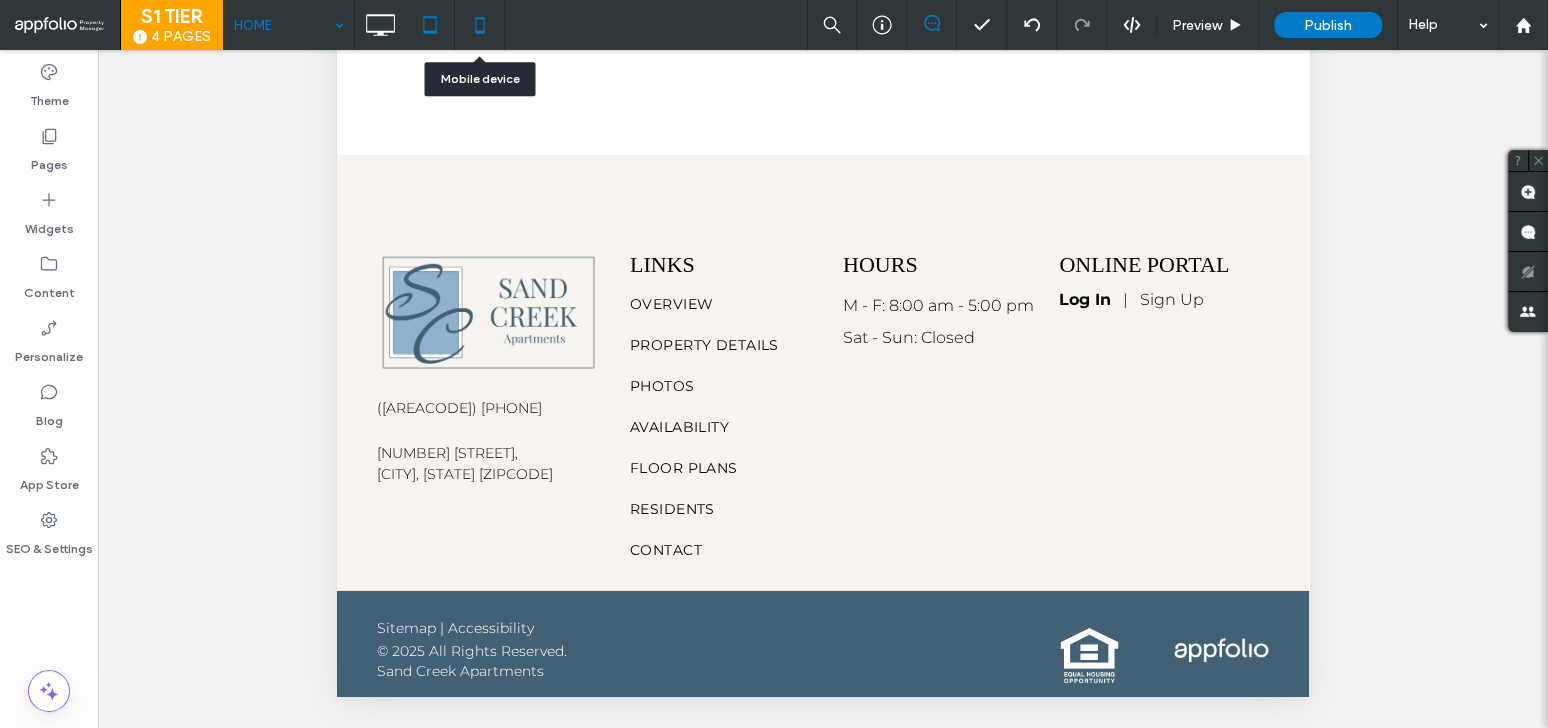 click 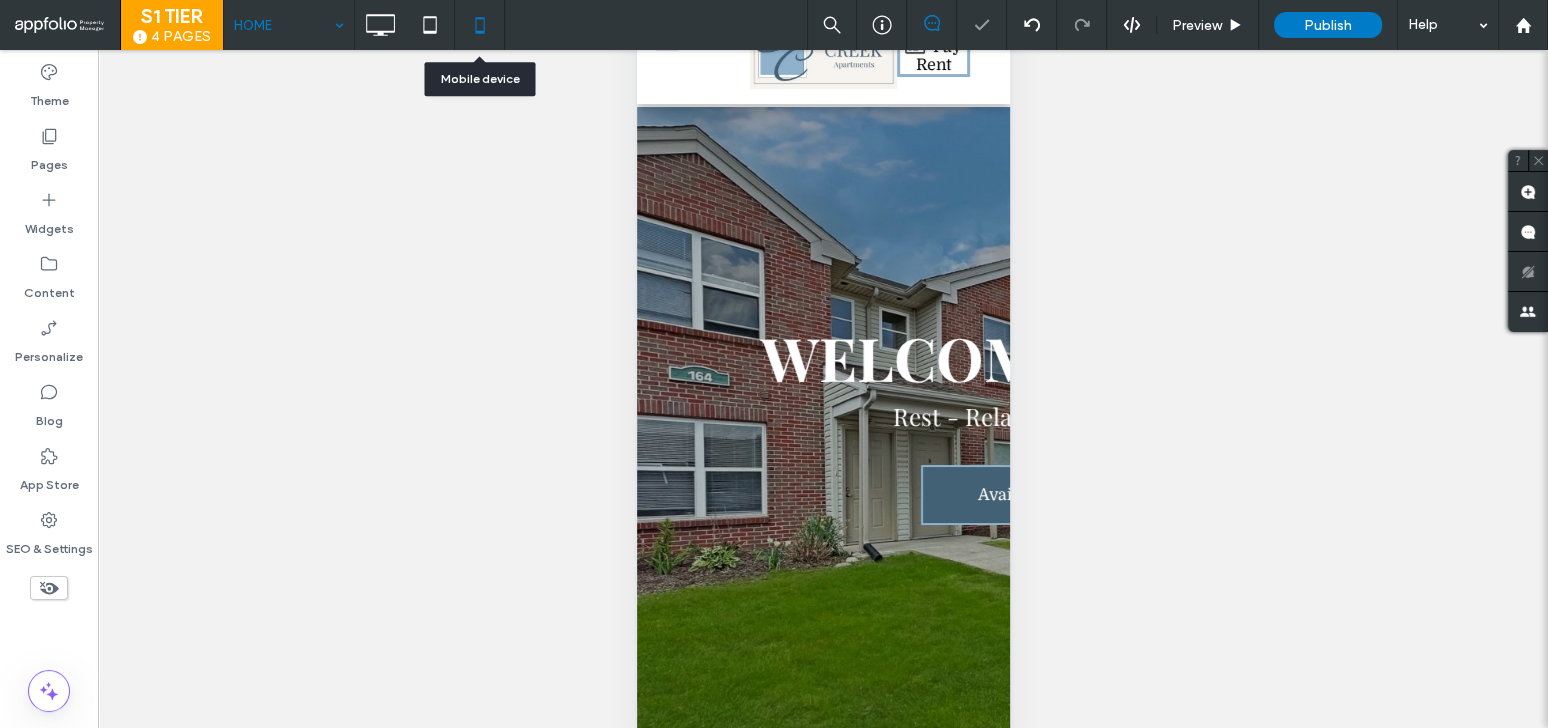 scroll, scrollTop: 99, scrollLeft: 0, axis: vertical 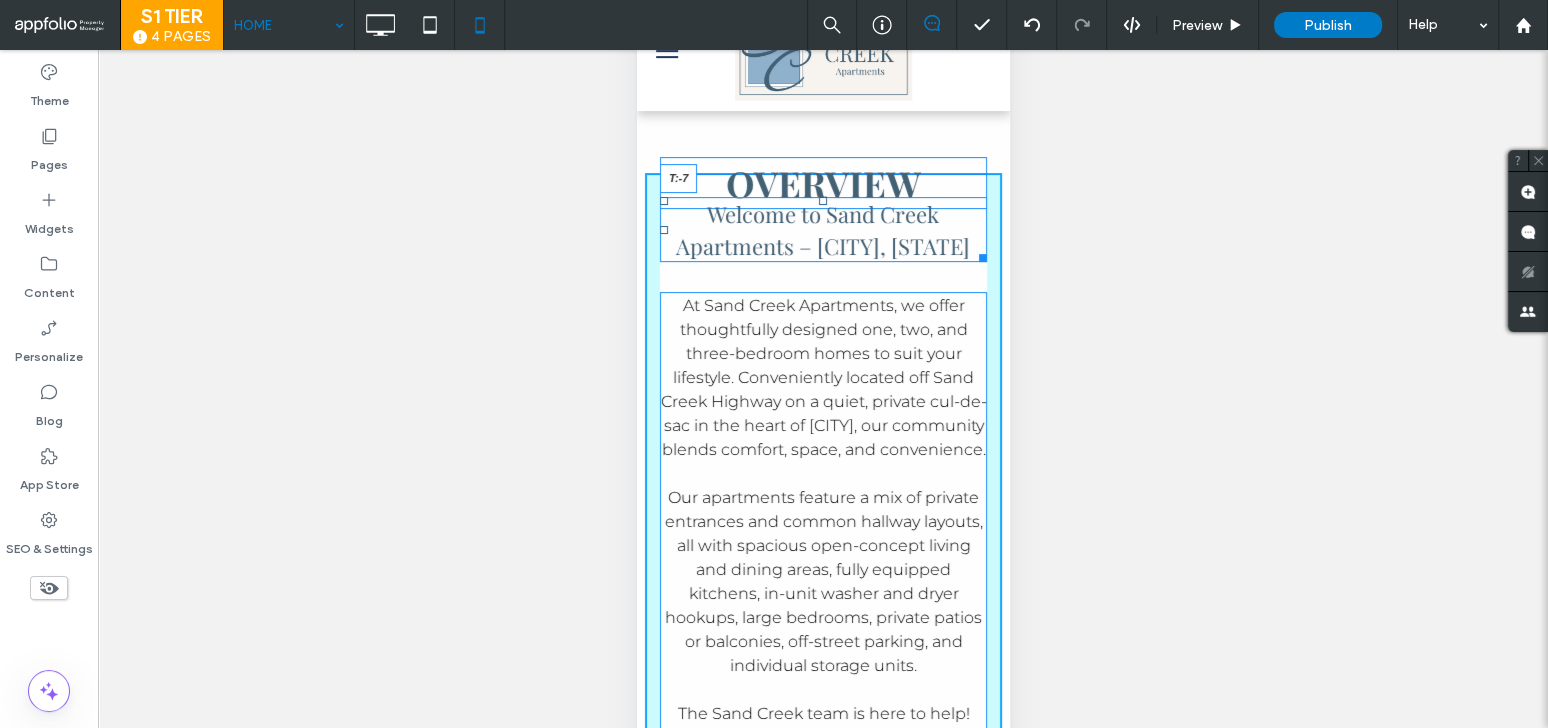 drag, startPoint x: 823, startPoint y: 199, endPoint x: 825, endPoint y: 211, distance: 12.165525 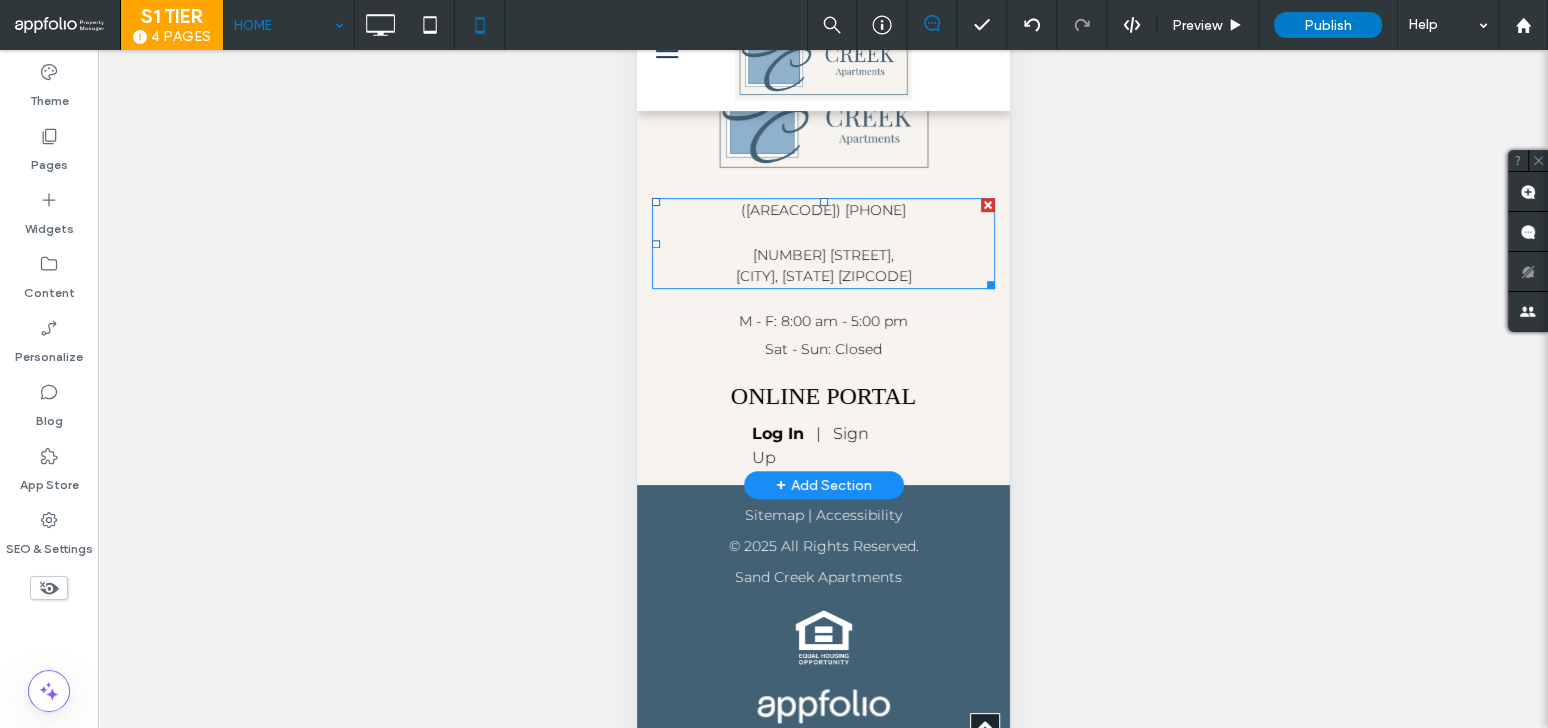 scroll, scrollTop: 7596, scrollLeft: 0, axis: vertical 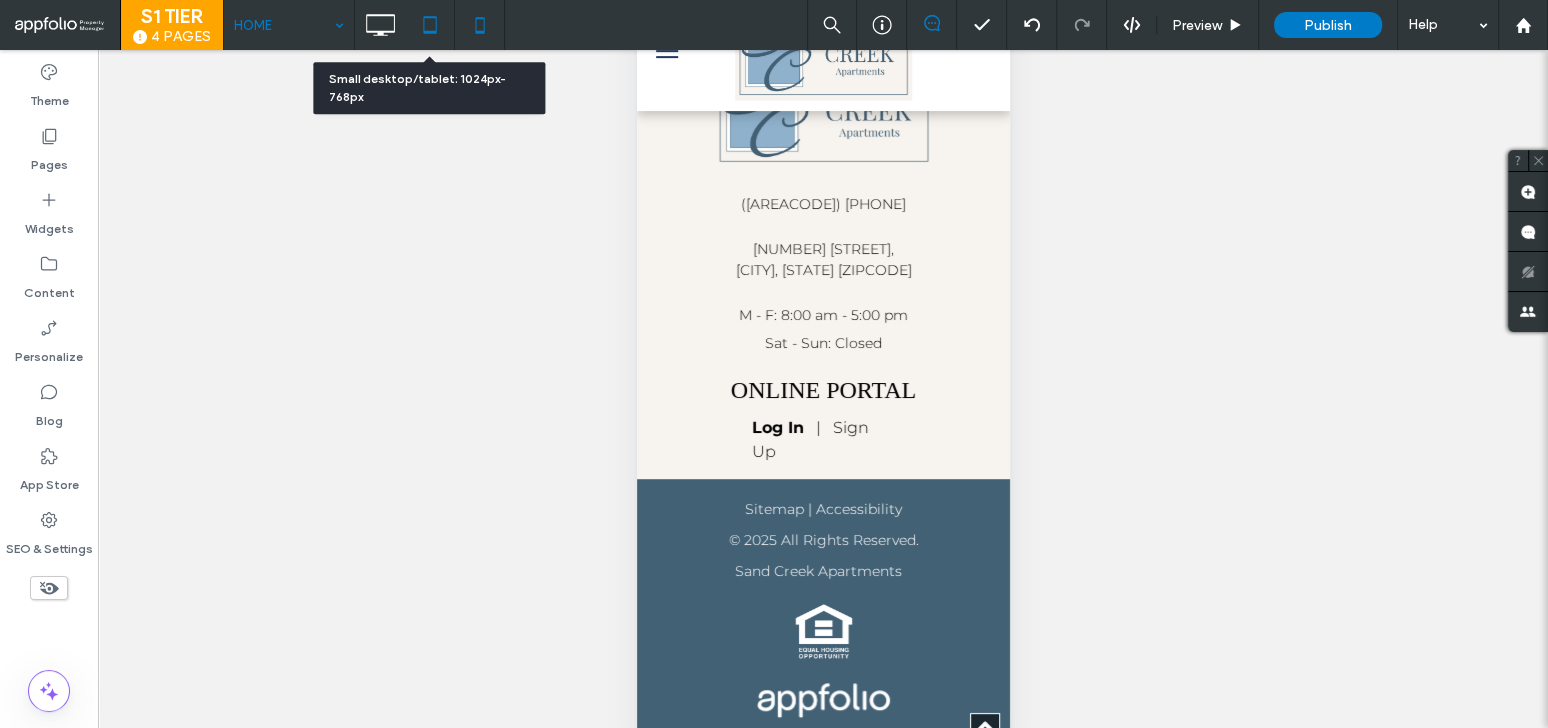 click 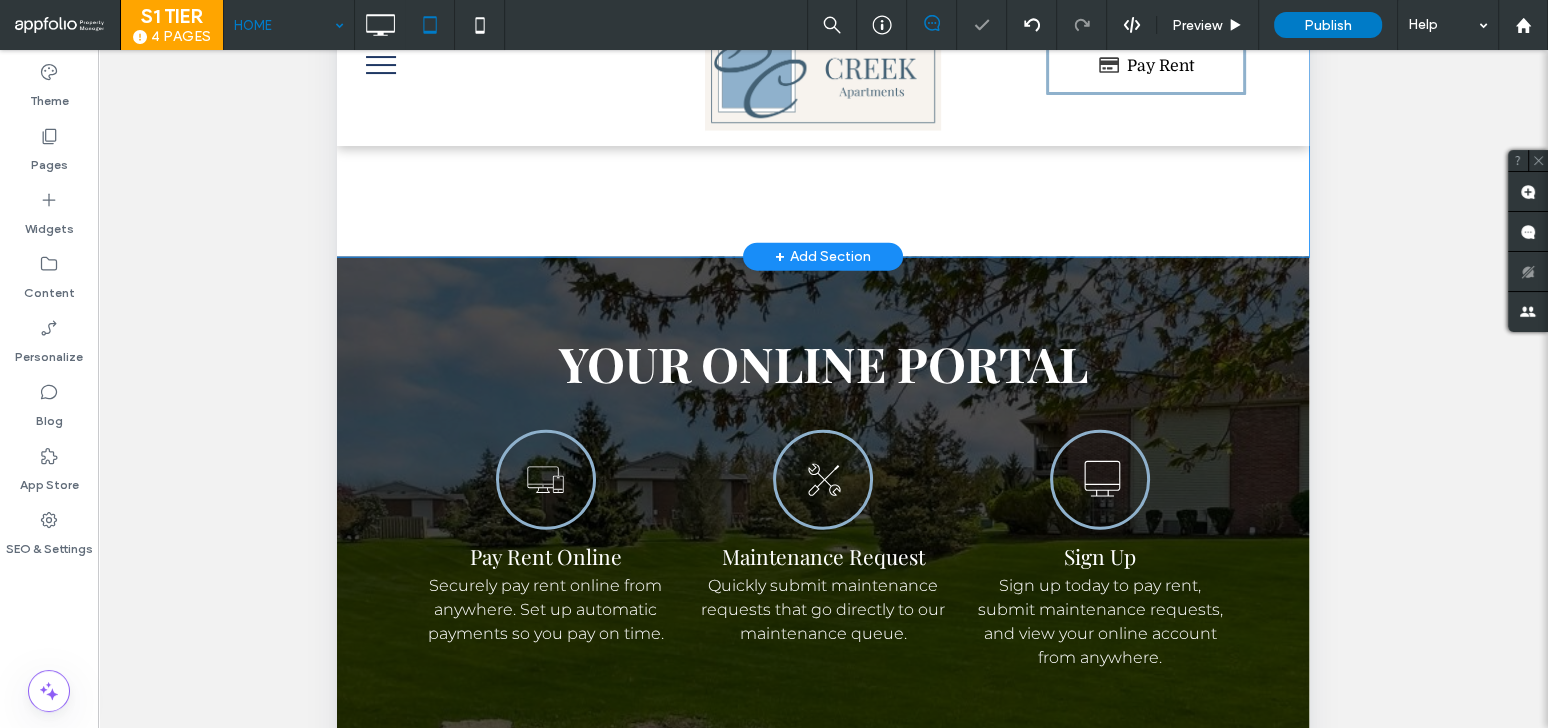 scroll, scrollTop: 5320, scrollLeft: 0, axis: vertical 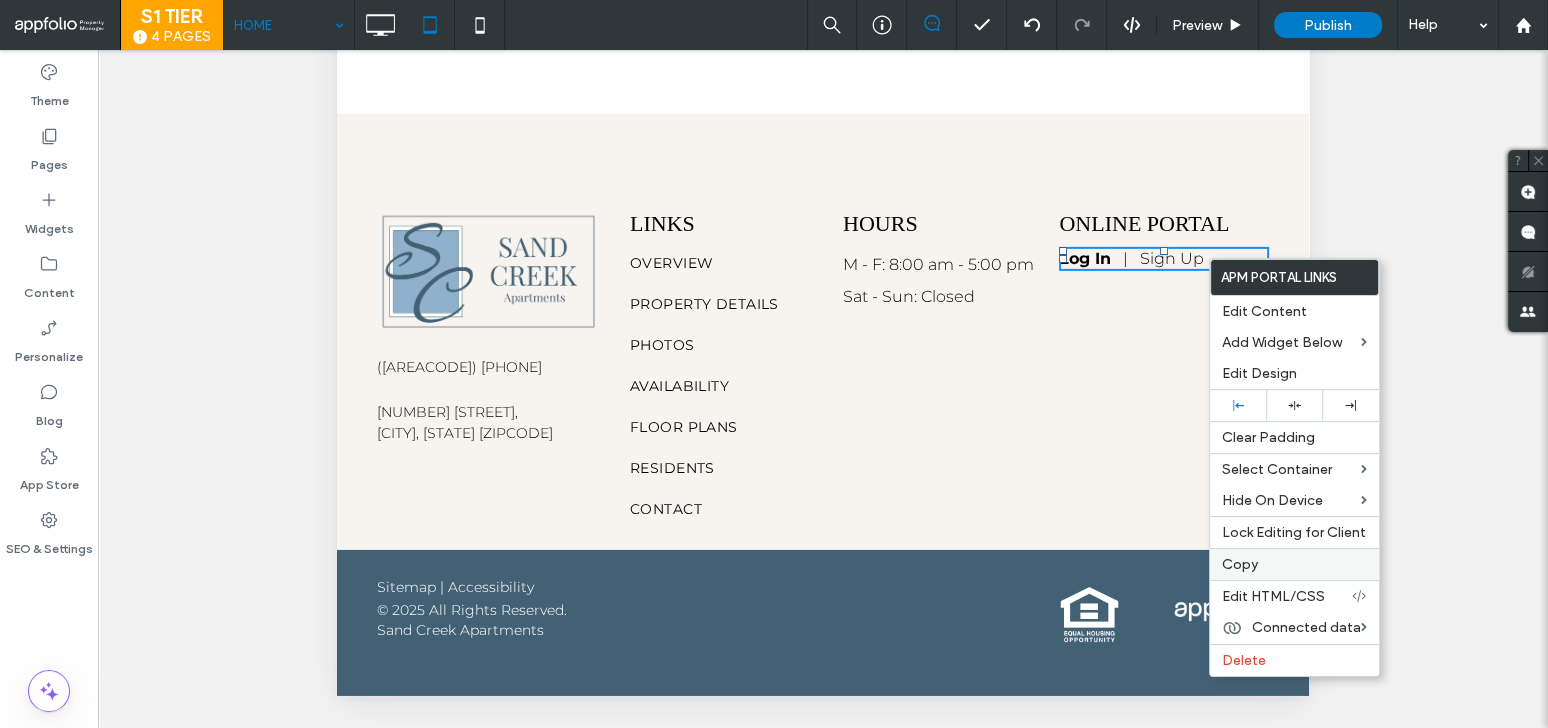 click on "Copy" at bounding box center (1240, 564) 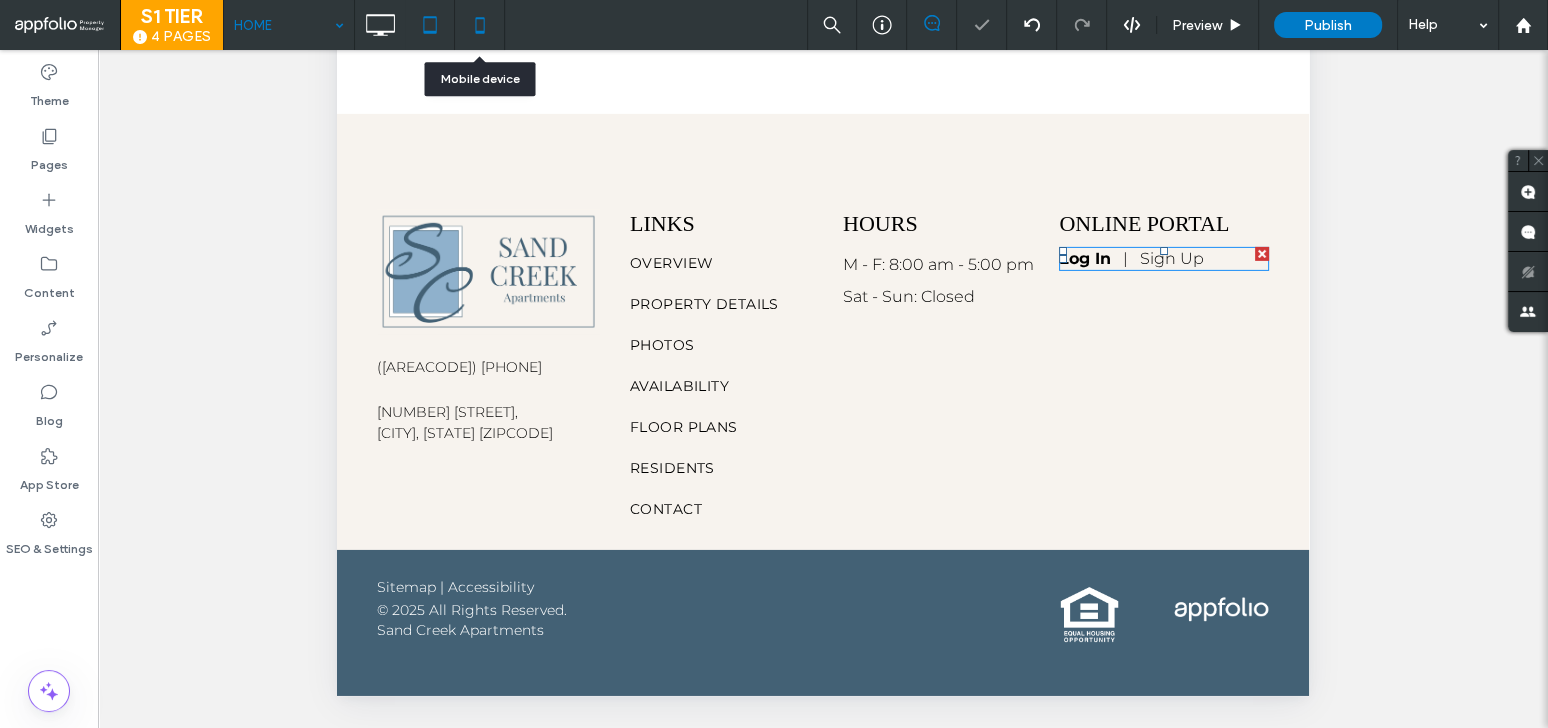 click 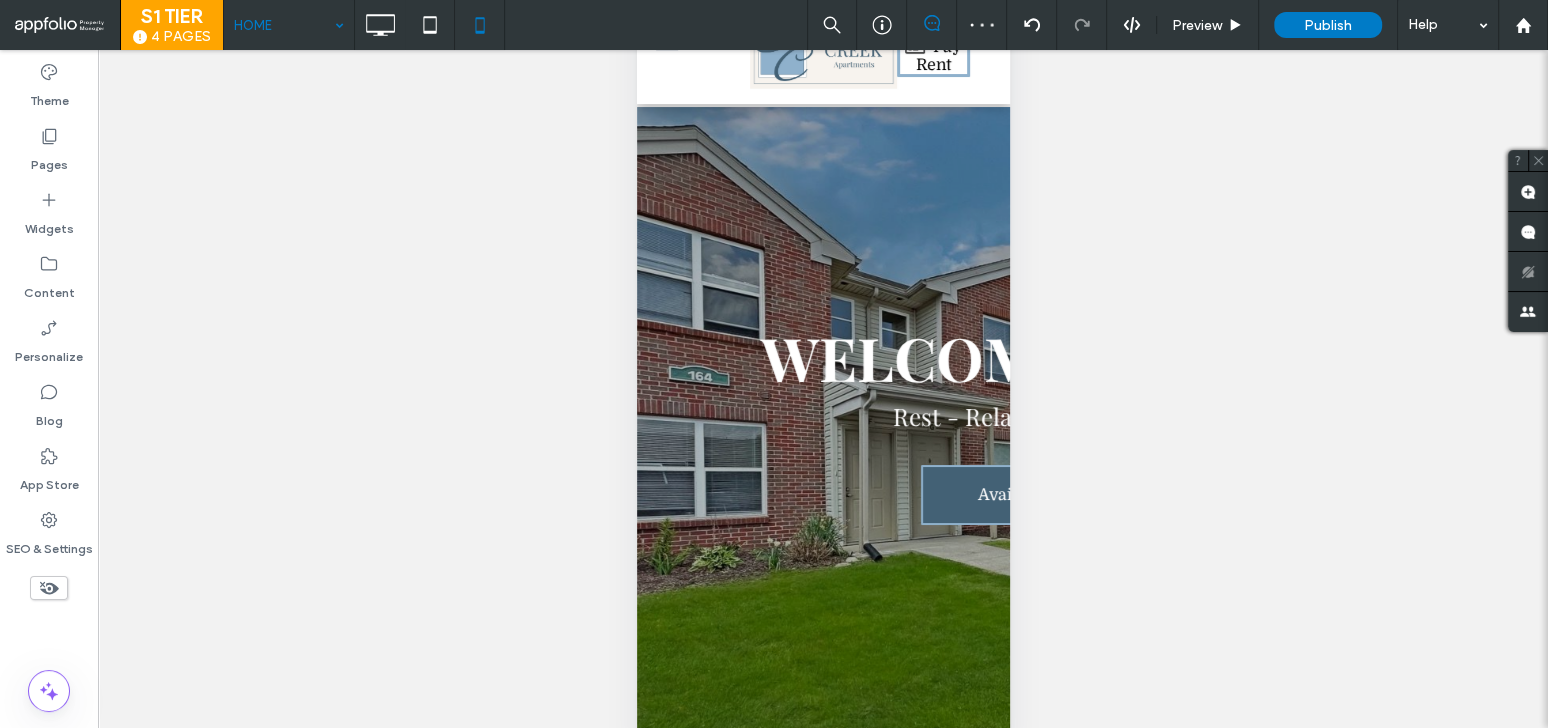 scroll, scrollTop: 99, scrollLeft: 0, axis: vertical 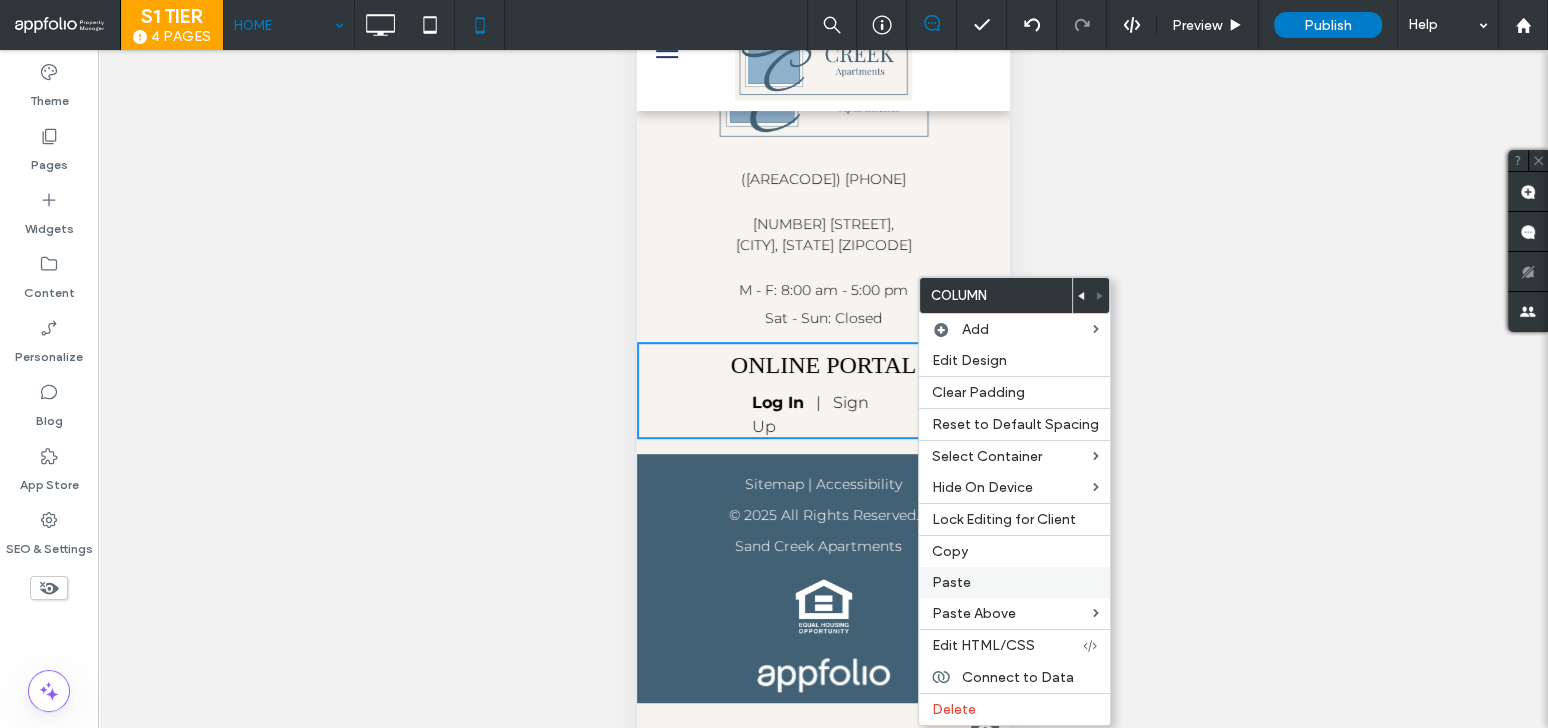 click on "Paste" at bounding box center (1014, 582) 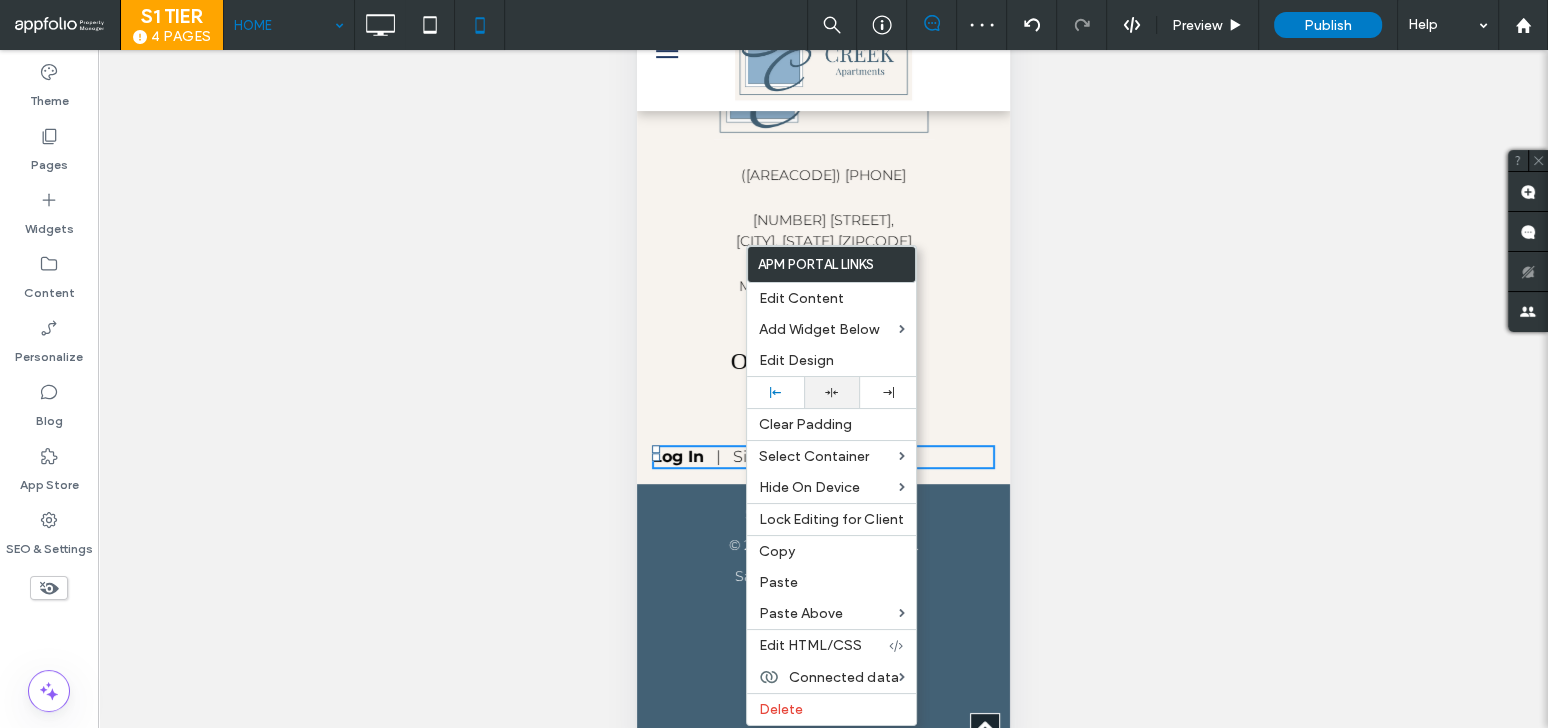 click at bounding box center (832, 392) 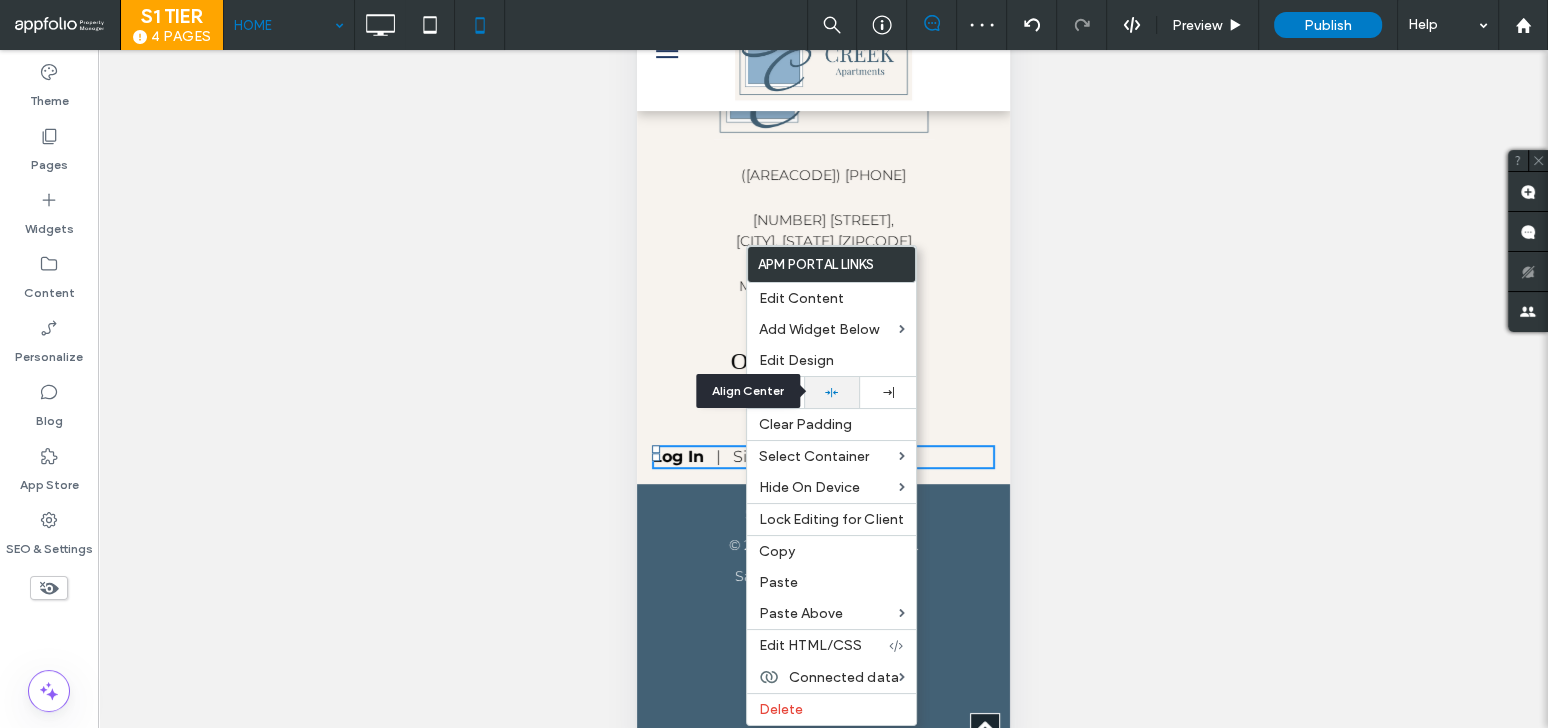 click at bounding box center (832, 392) 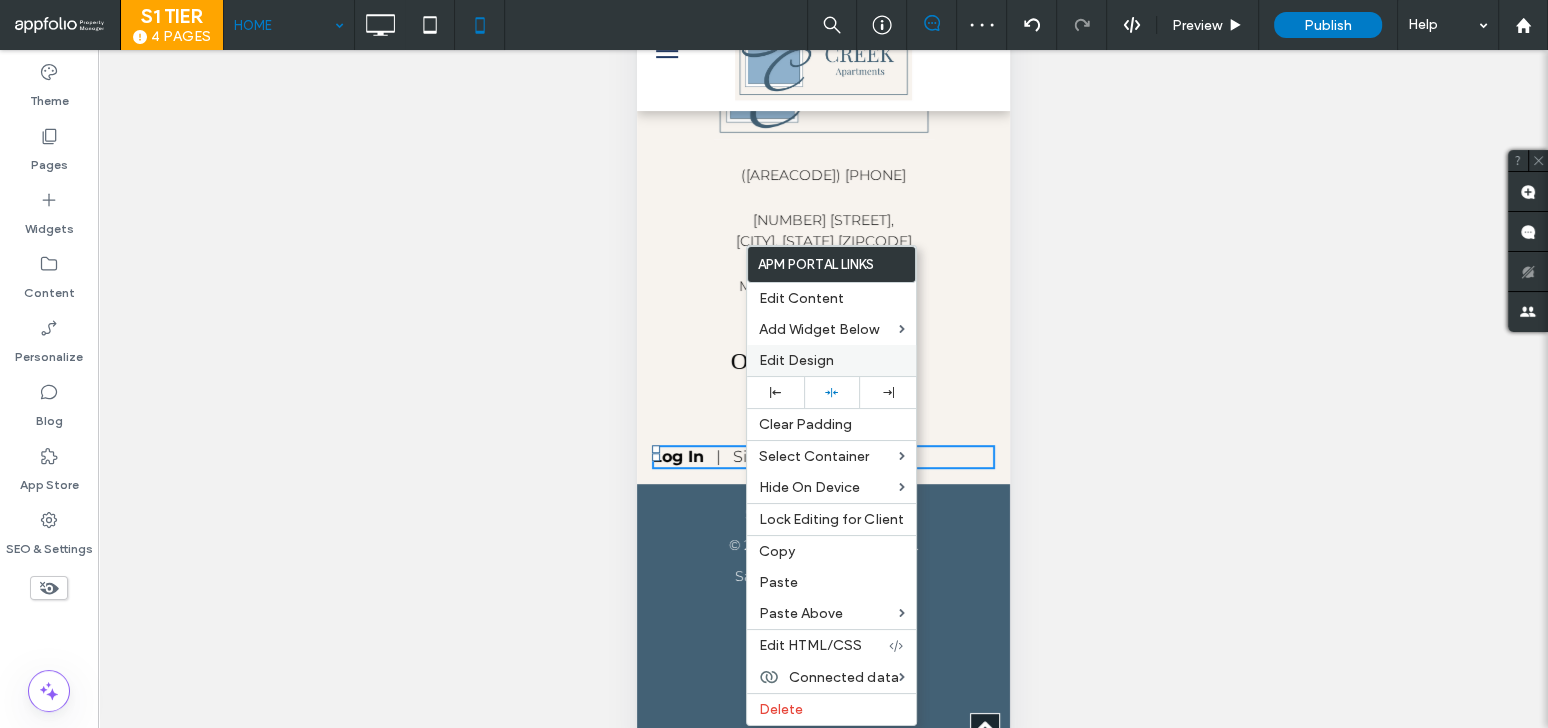 click on "Edit Design" at bounding box center (796, 360) 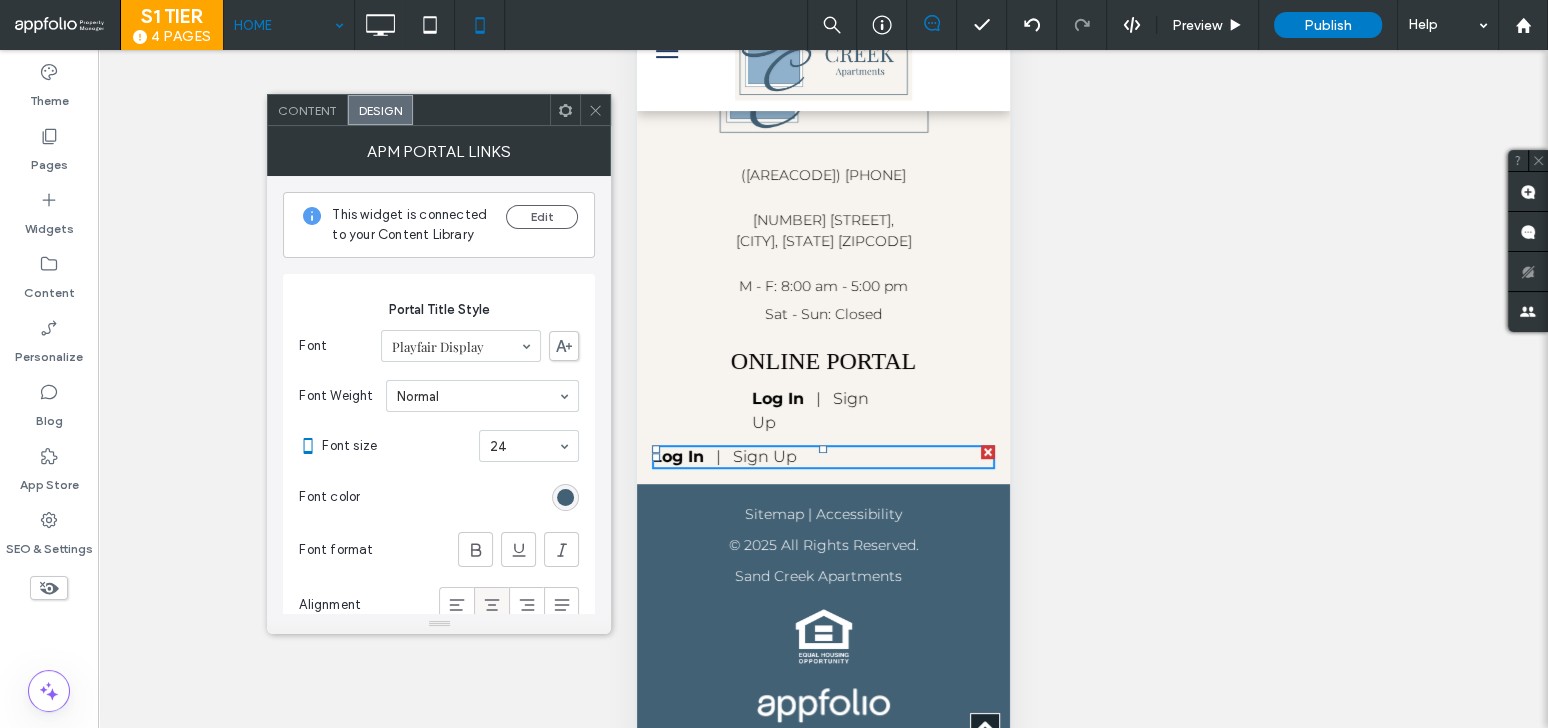 click 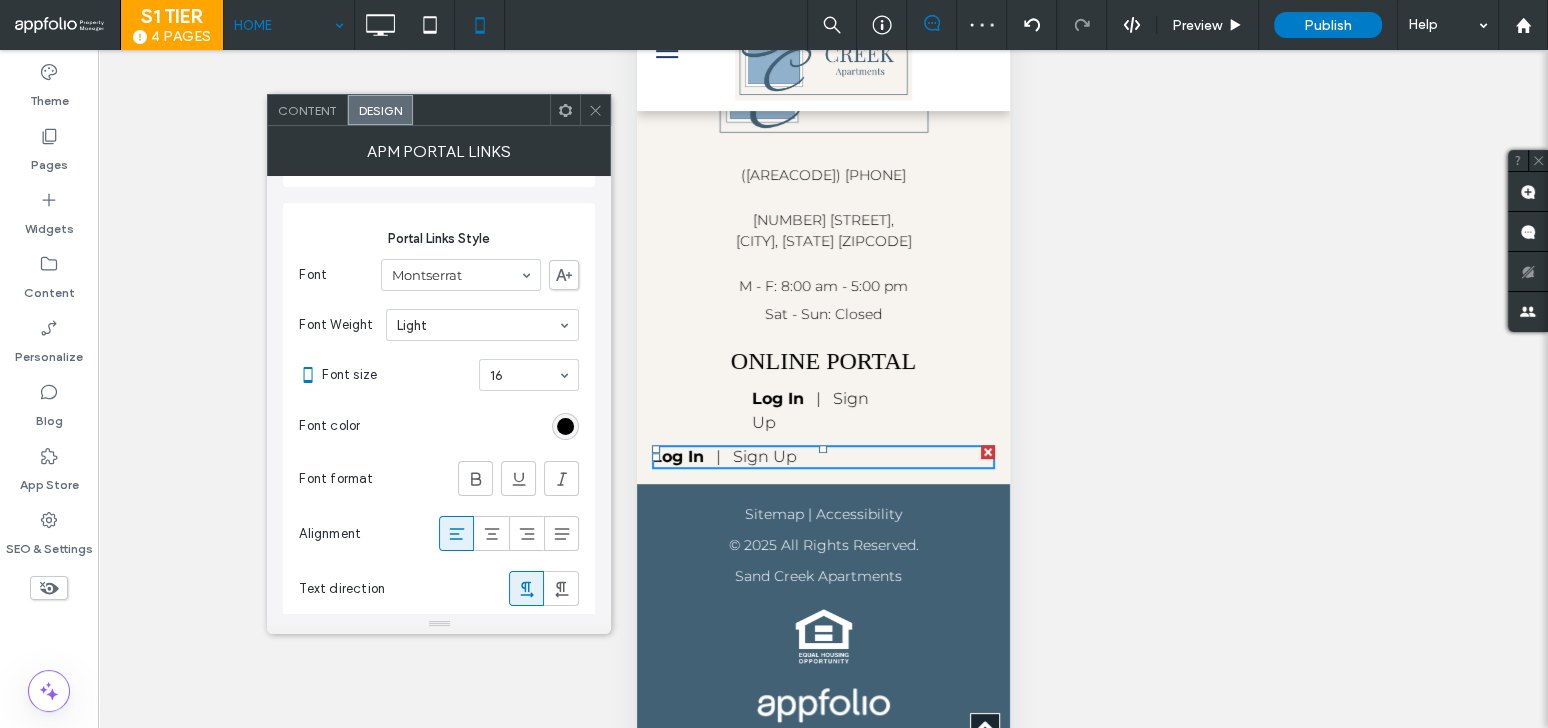 scroll, scrollTop: 587, scrollLeft: 0, axis: vertical 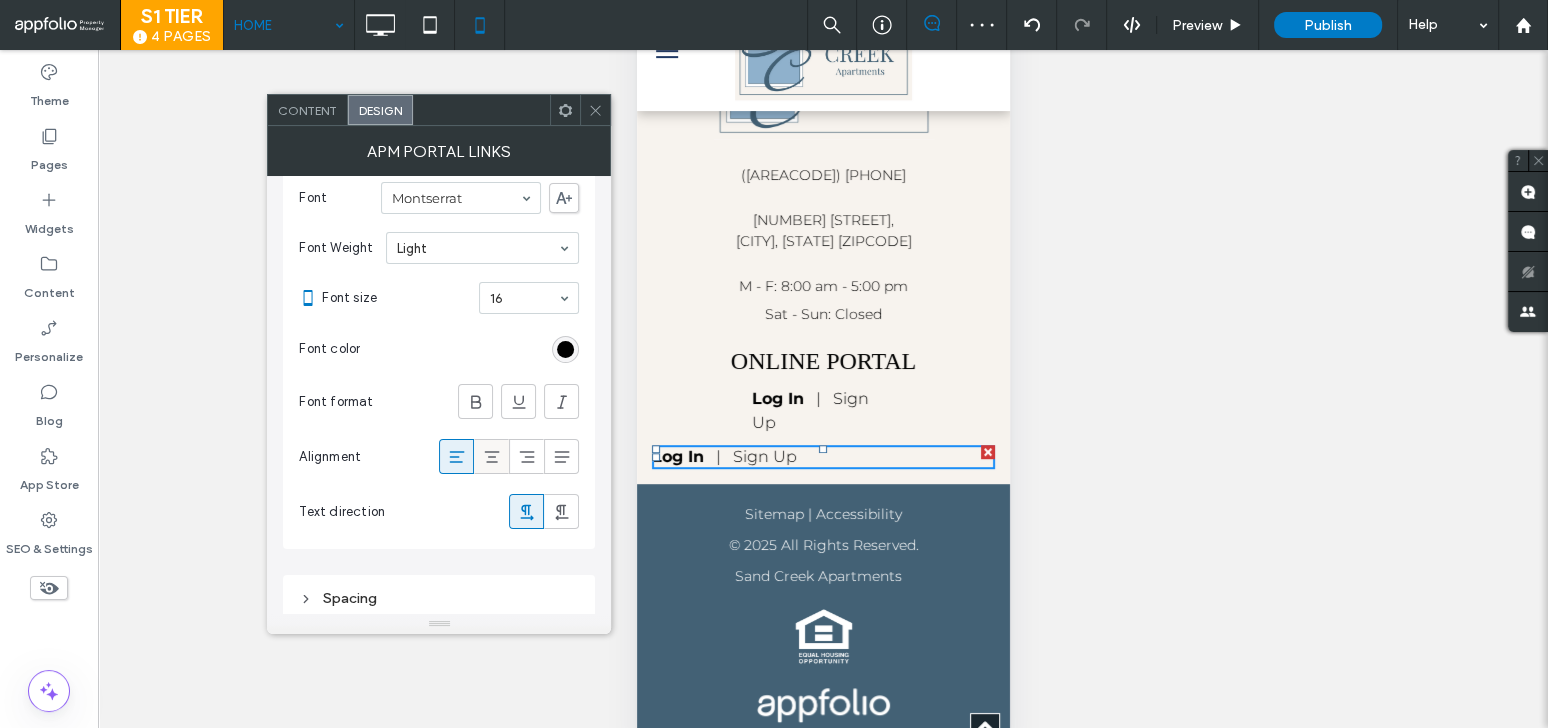 click 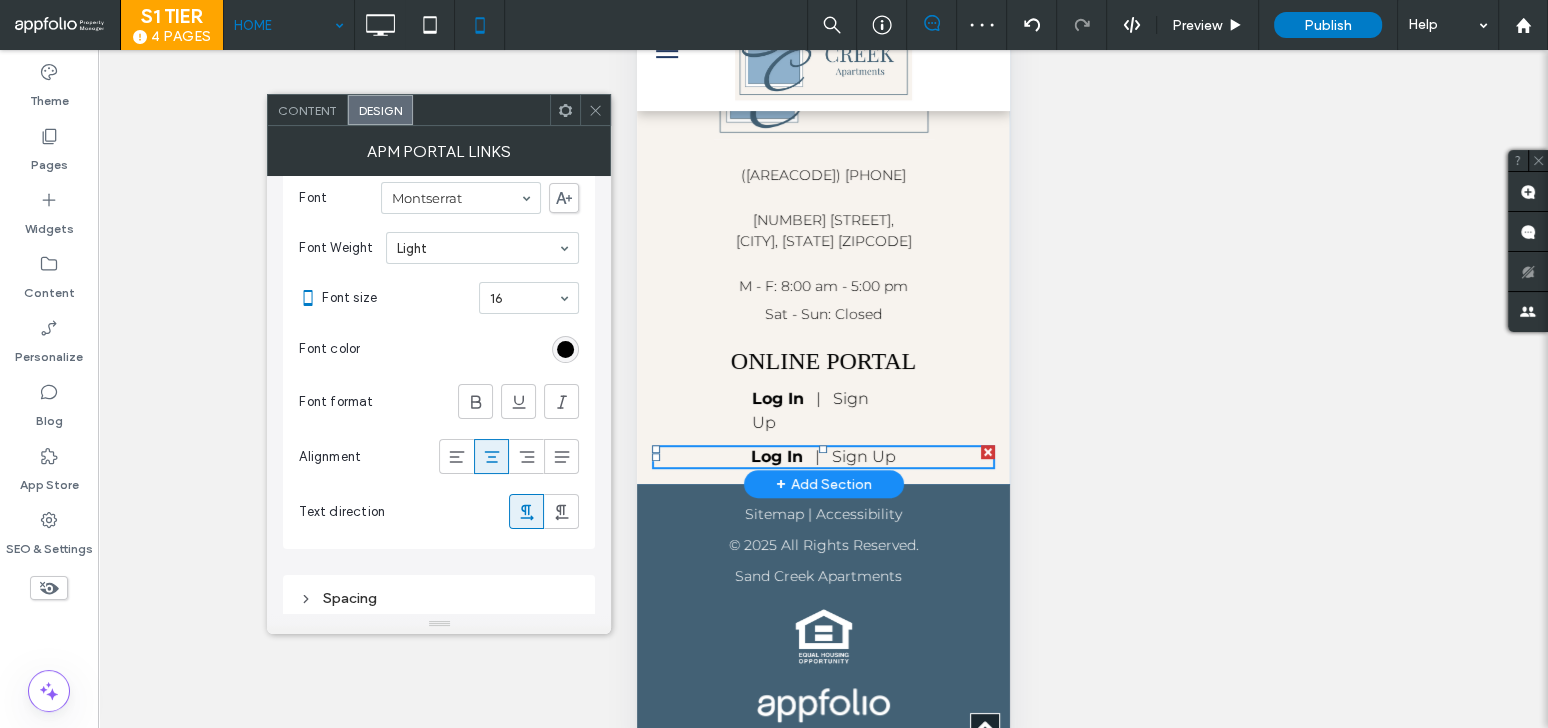 click on "Online Portal
Log In
|
Sign Up
Click To Paste             Log In
|
Sign Up" at bounding box center [822, 403] 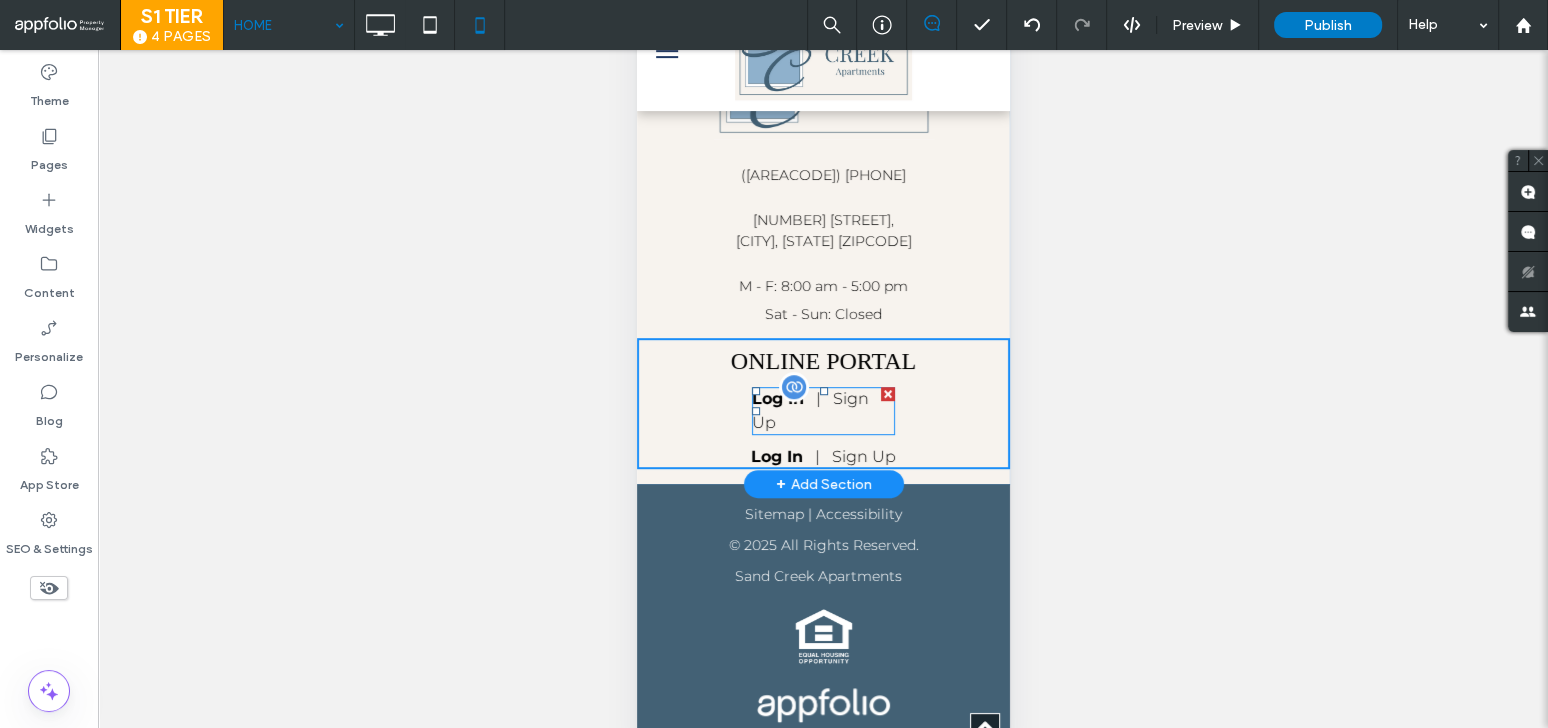 click at bounding box center (887, 394) 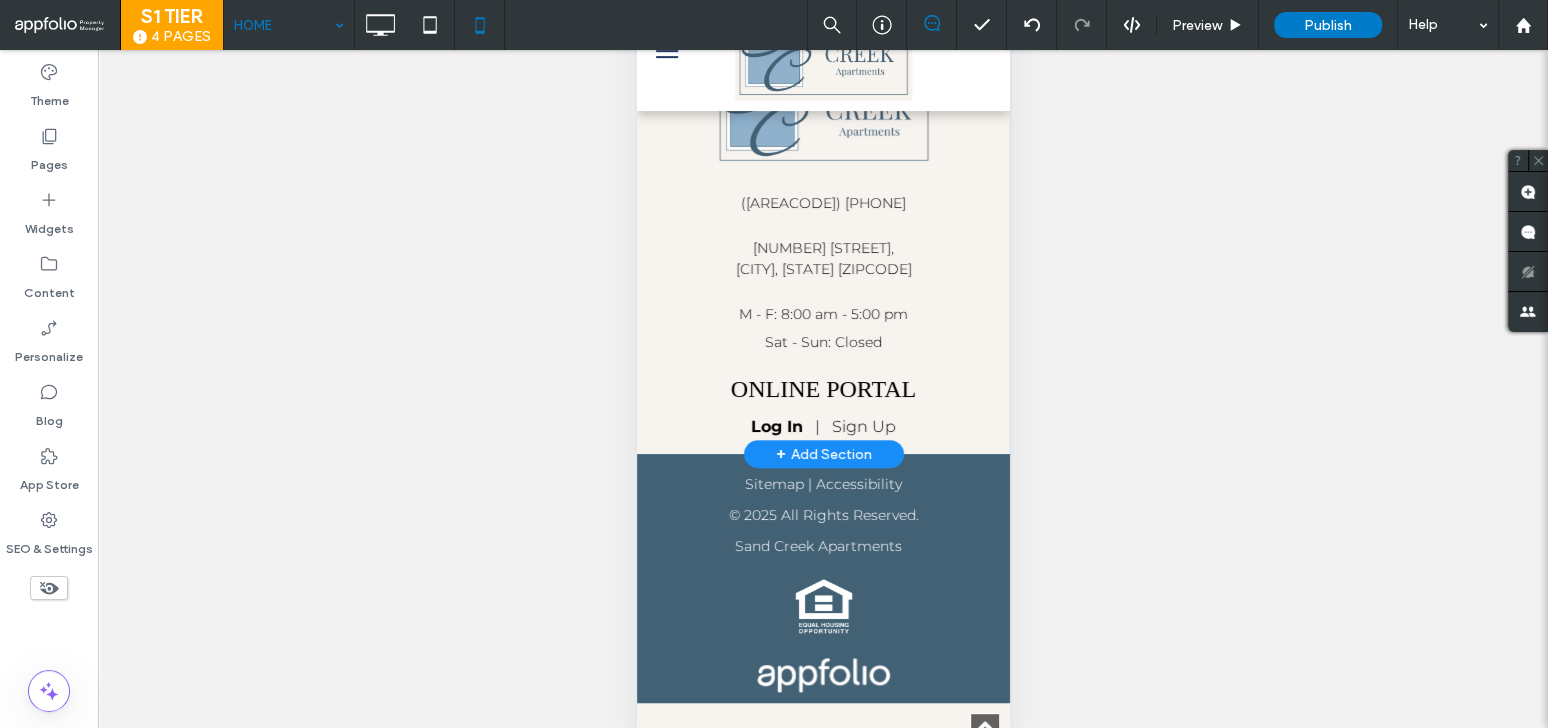 scroll, scrollTop: 7601, scrollLeft: 0, axis: vertical 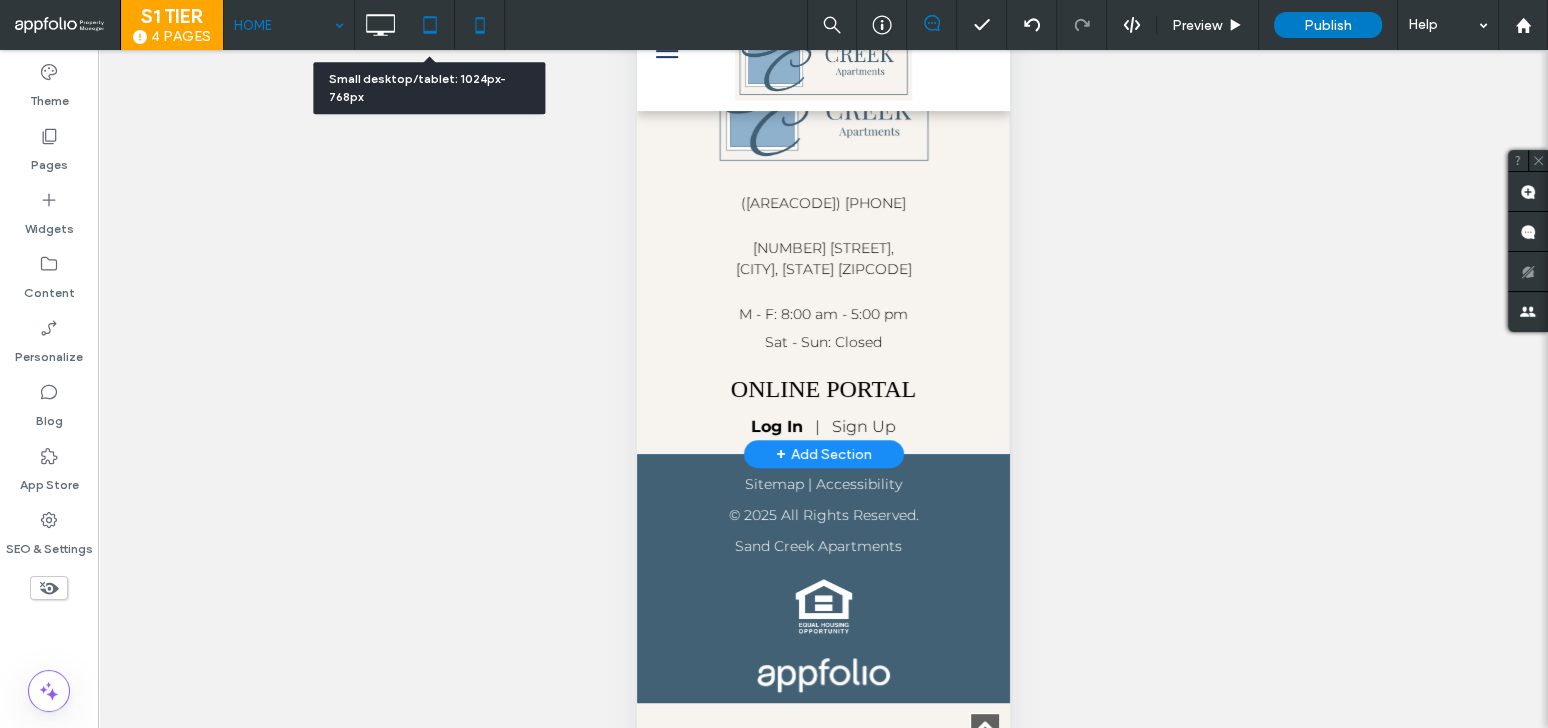 click 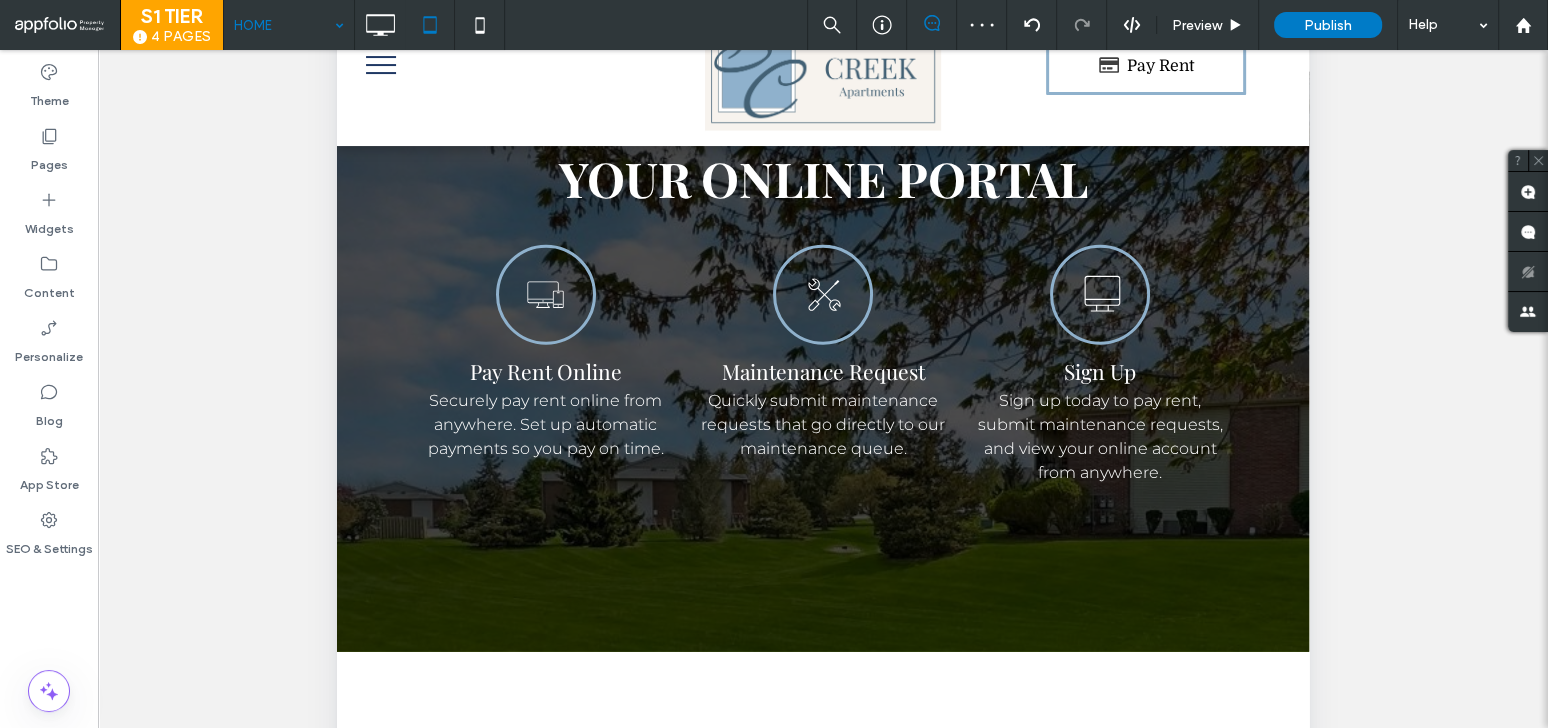 scroll, scrollTop: 5320, scrollLeft: 0, axis: vertical 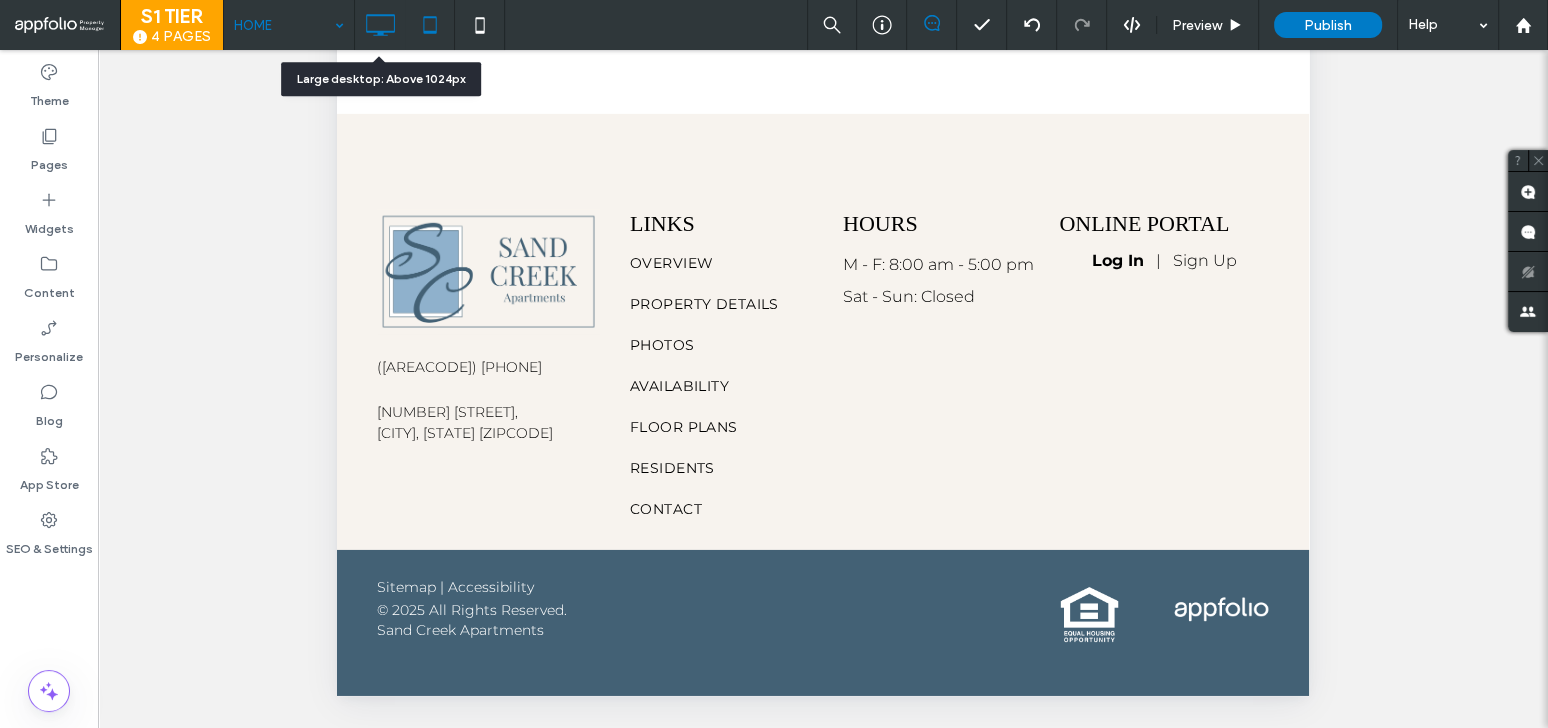 click 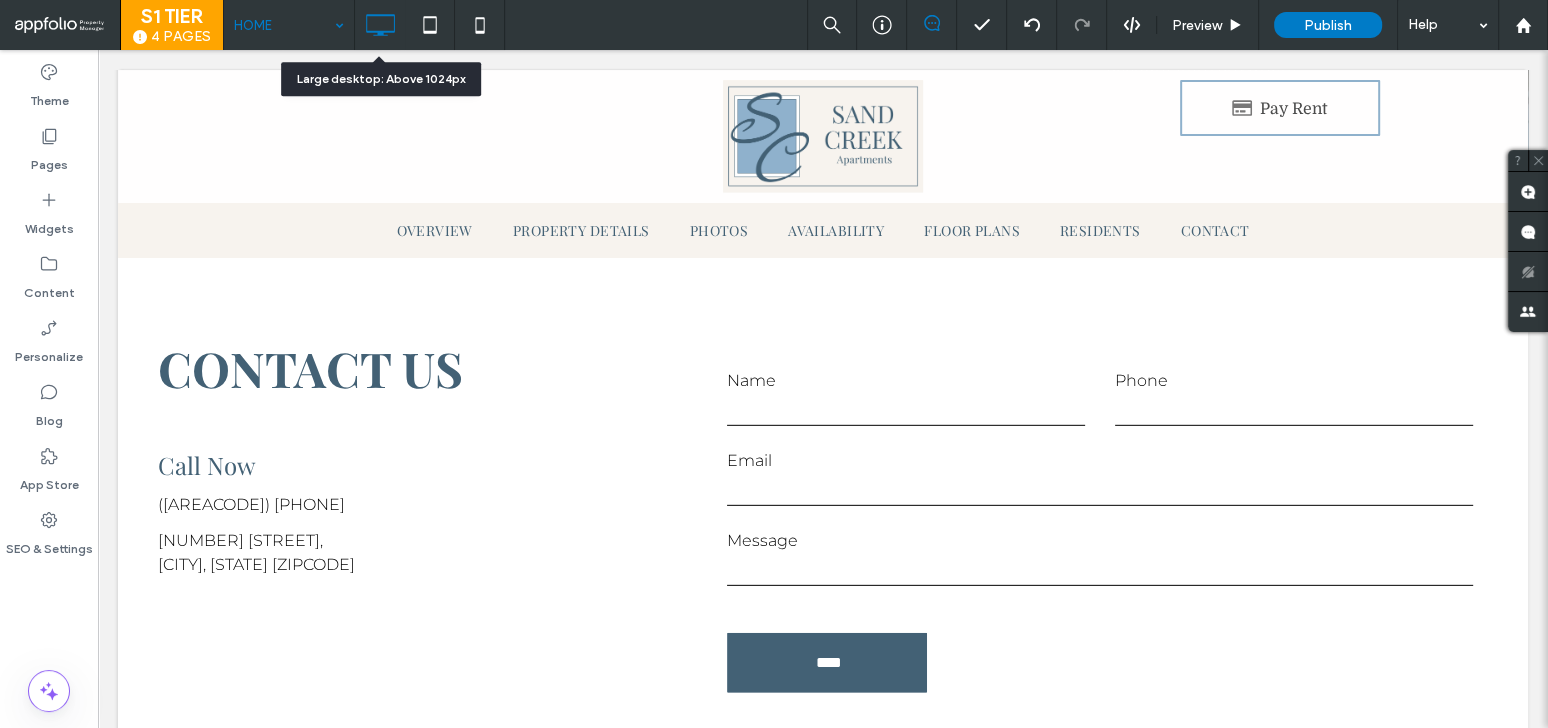 scroll, scrollTop: 0, scrollLeft: 0, axis: both 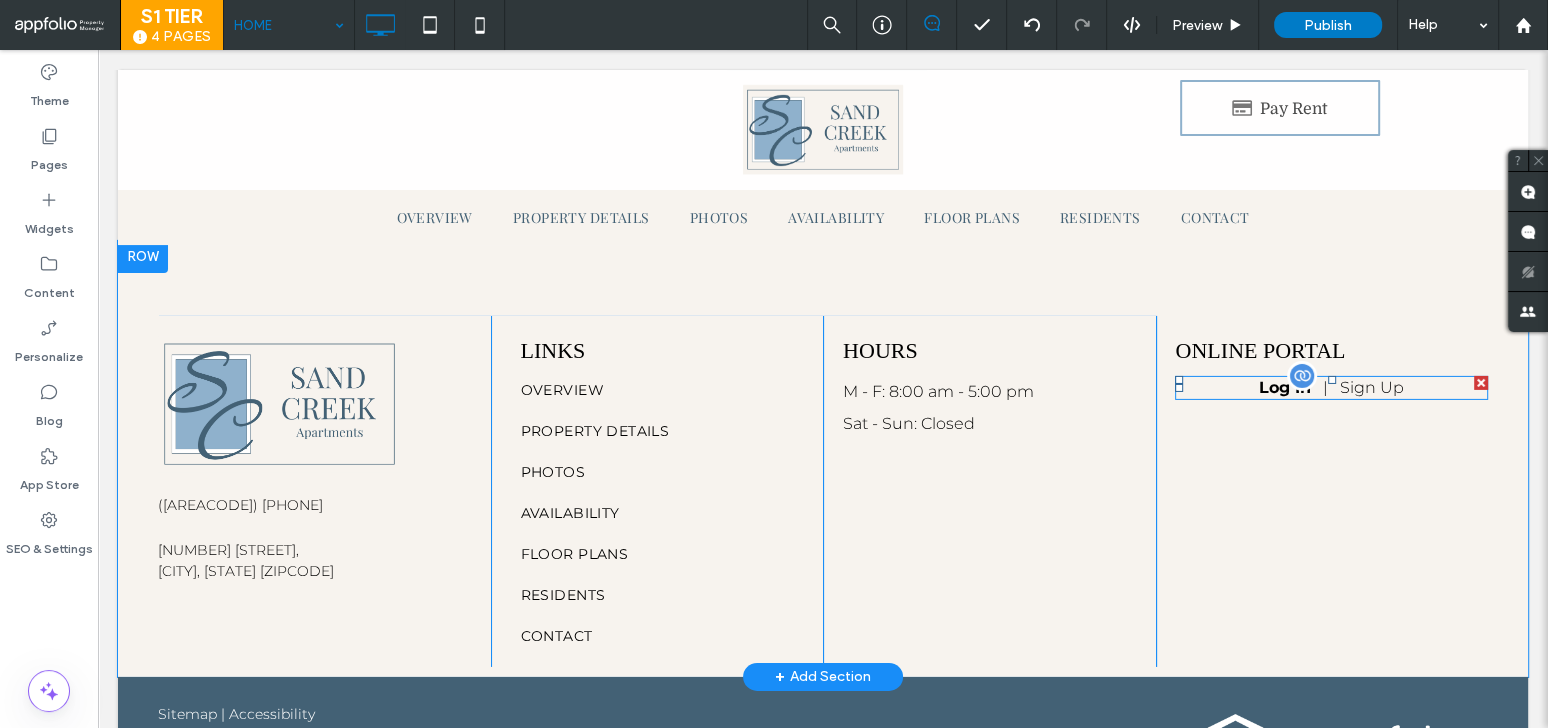 click at bounding box center (1331, 388) 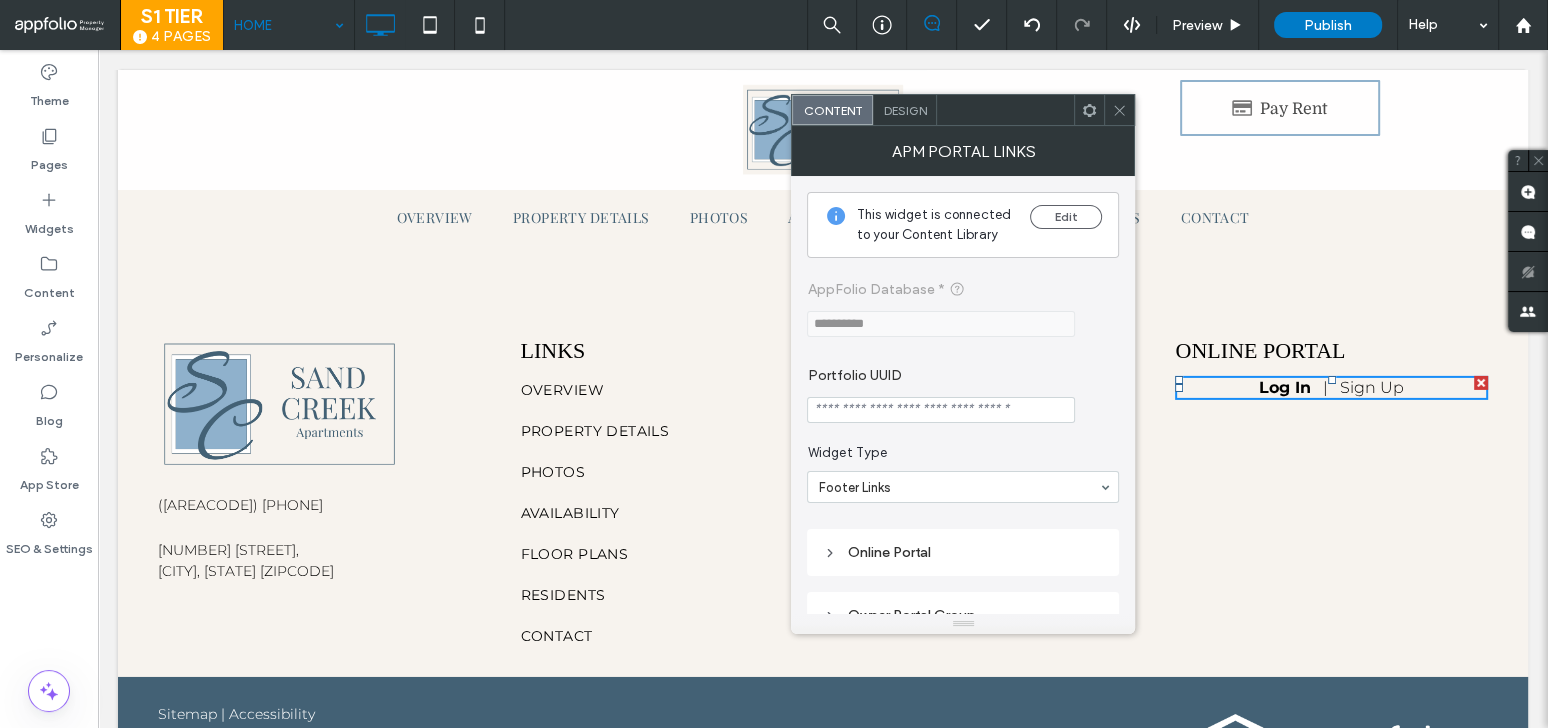click on "Design" at bounding box center (904, 110) 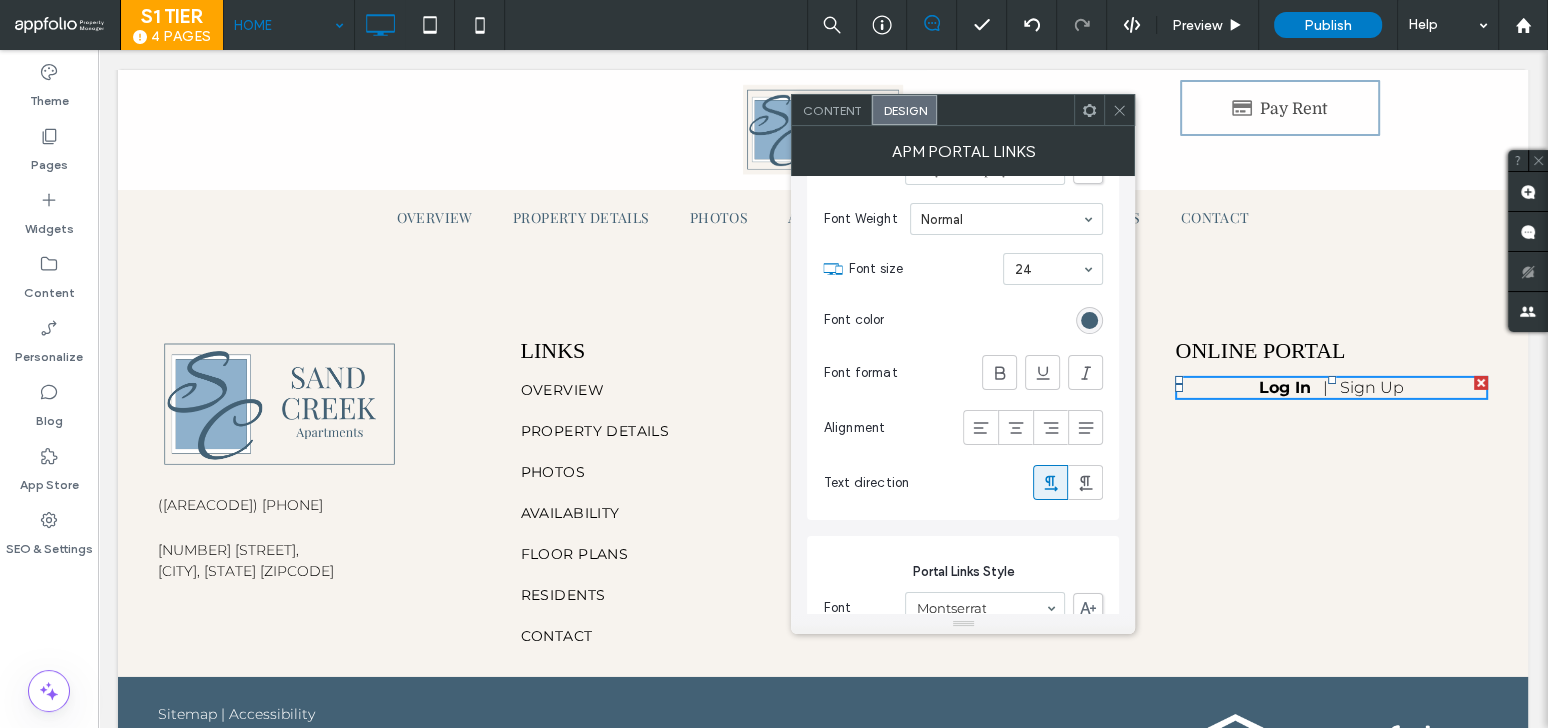 scroll, scrollTop: 182, scrollLeft: 0, axis: vertical 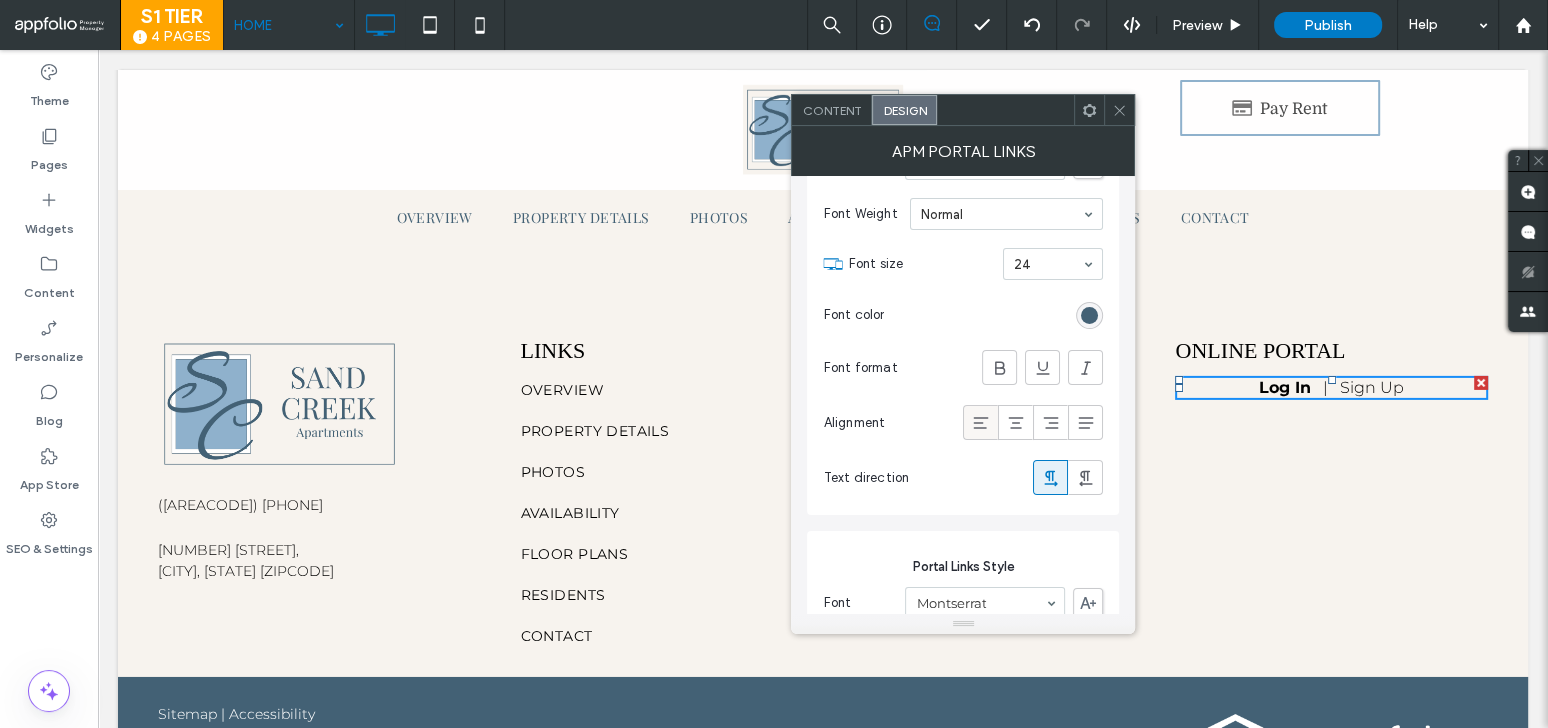 click 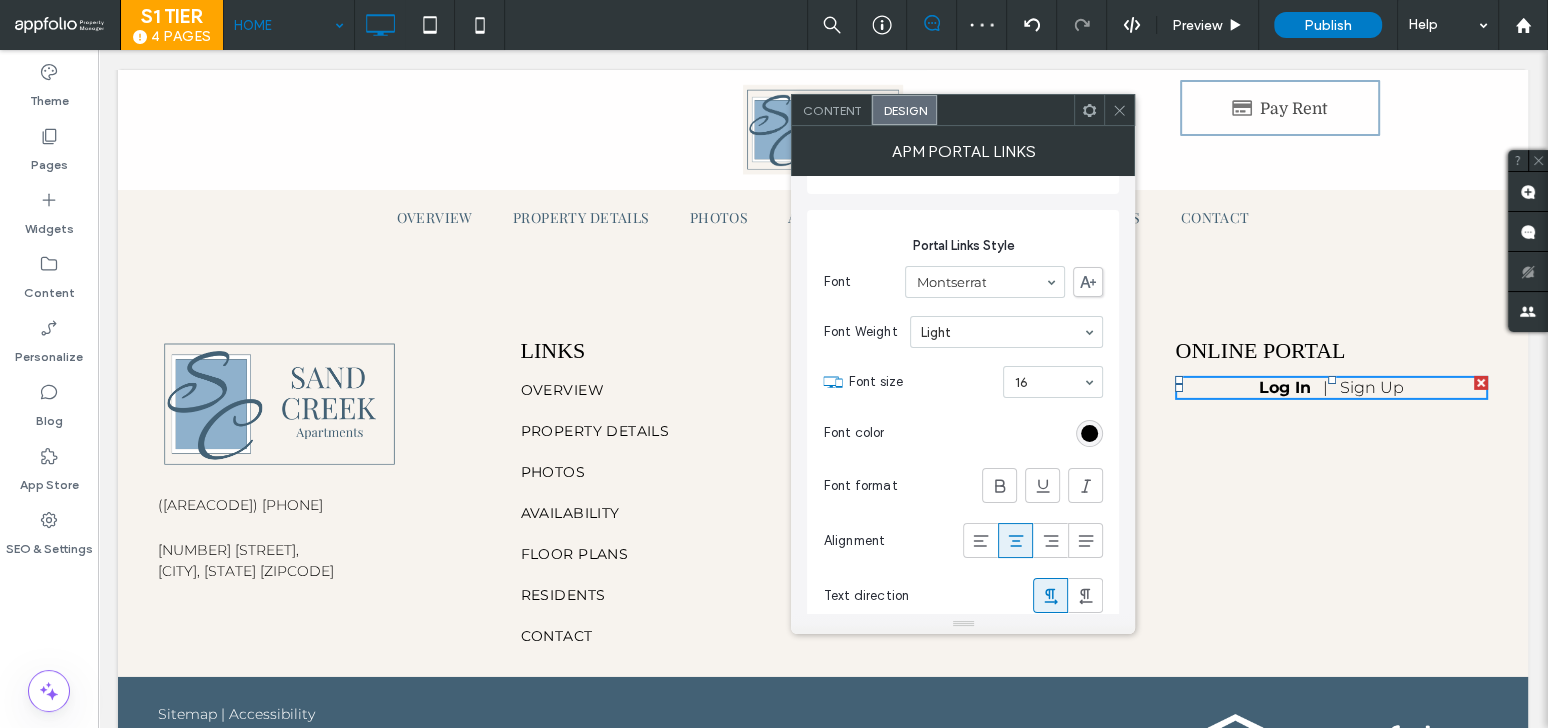 scroll, scrollTop: 505, scrollLeft: 0, axis: vertical 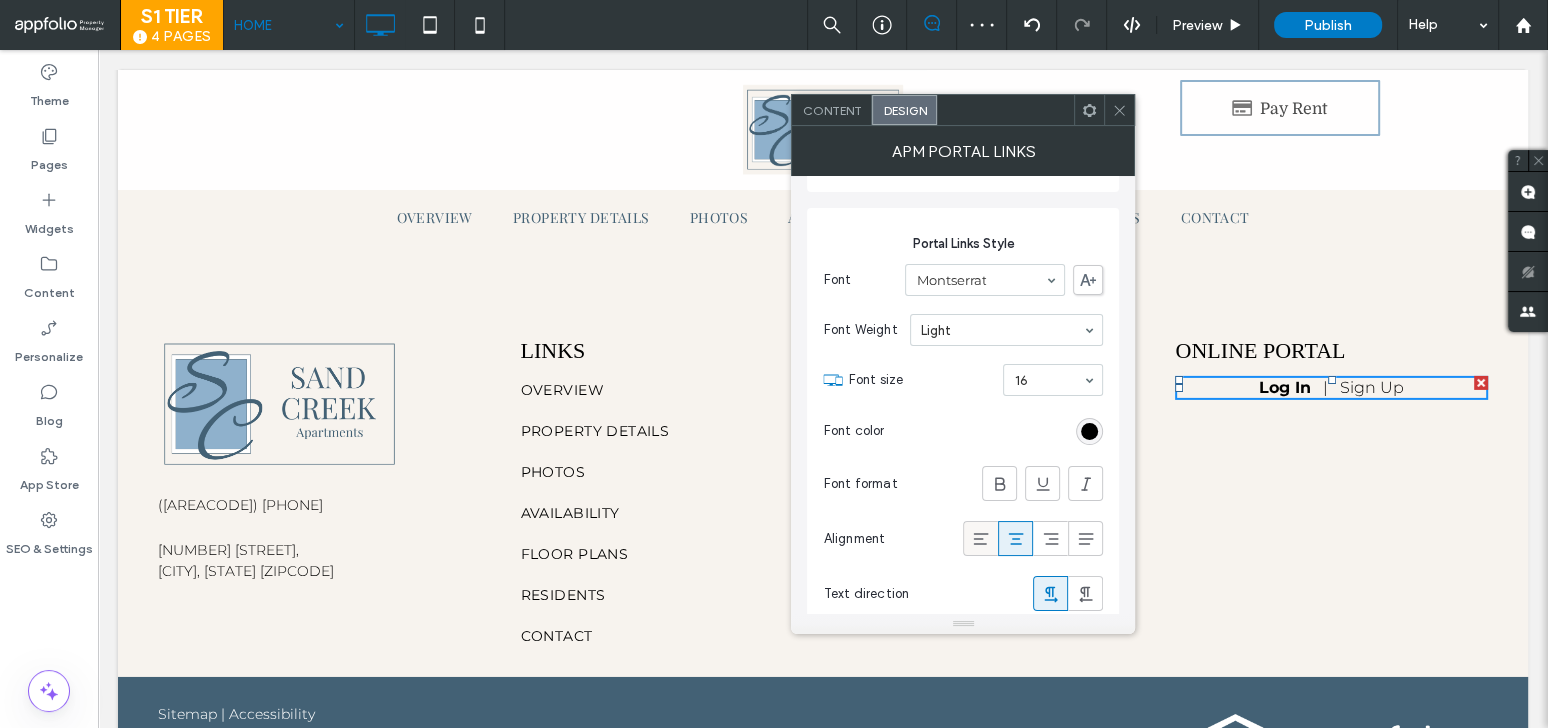 click 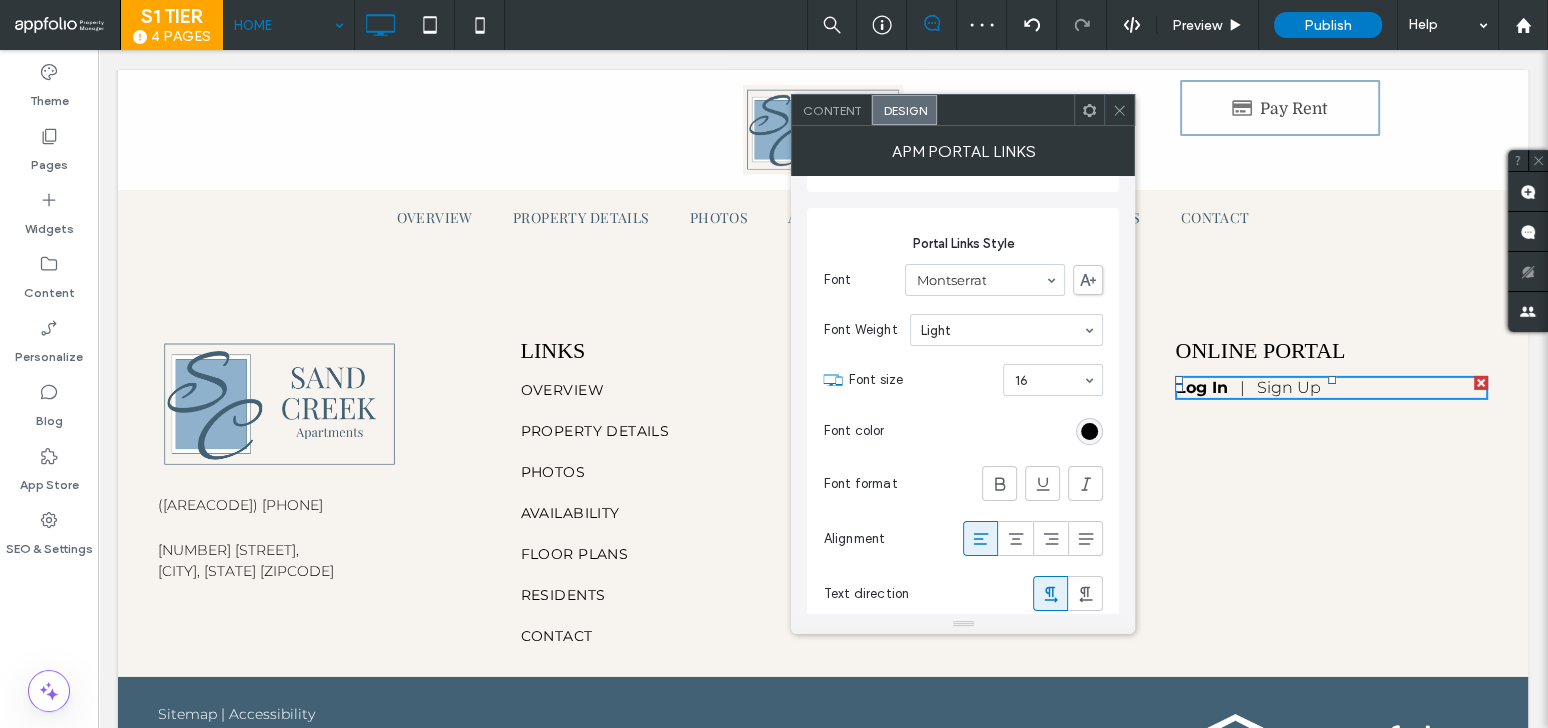 click 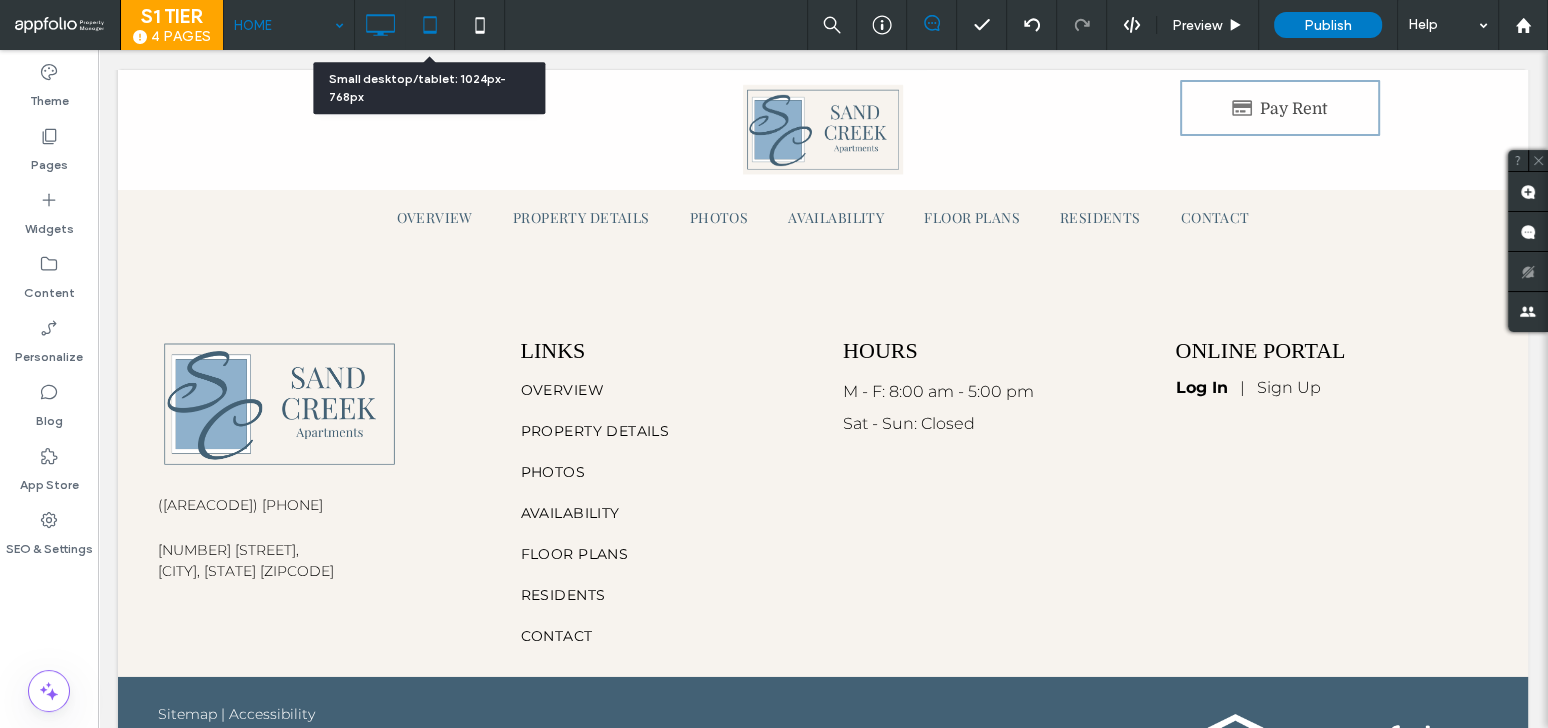 click 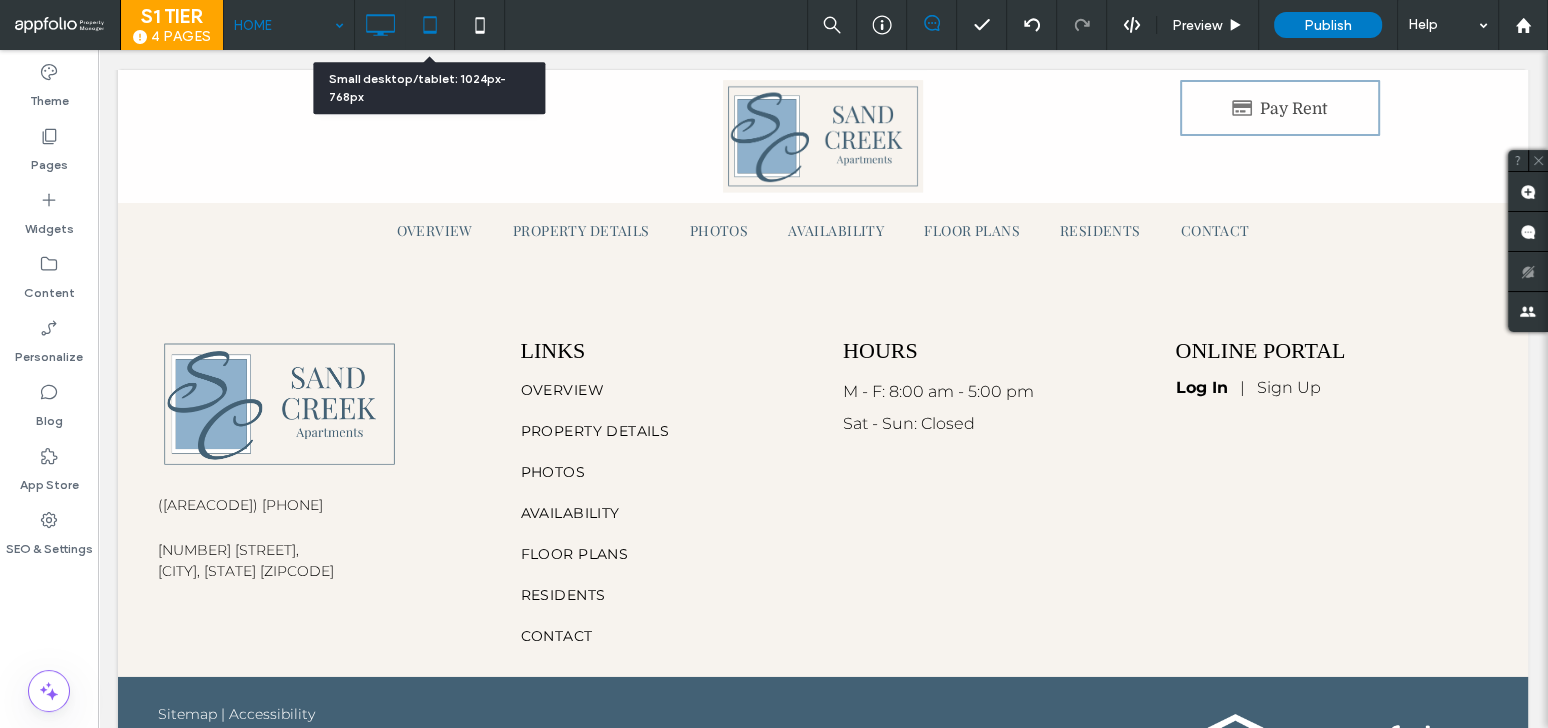 scroll, scrollTop: 5320, scrollLeft: 0, axis: vertical 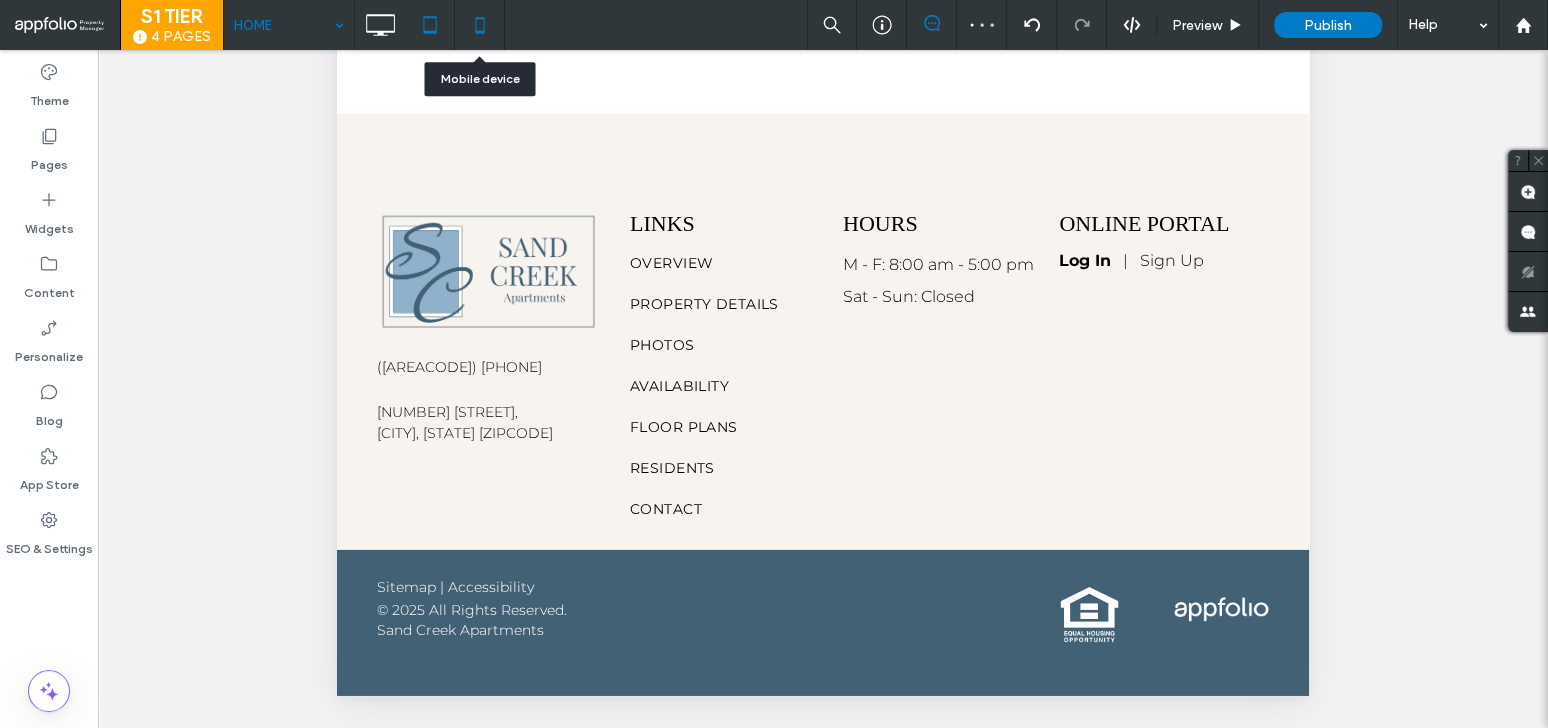 click 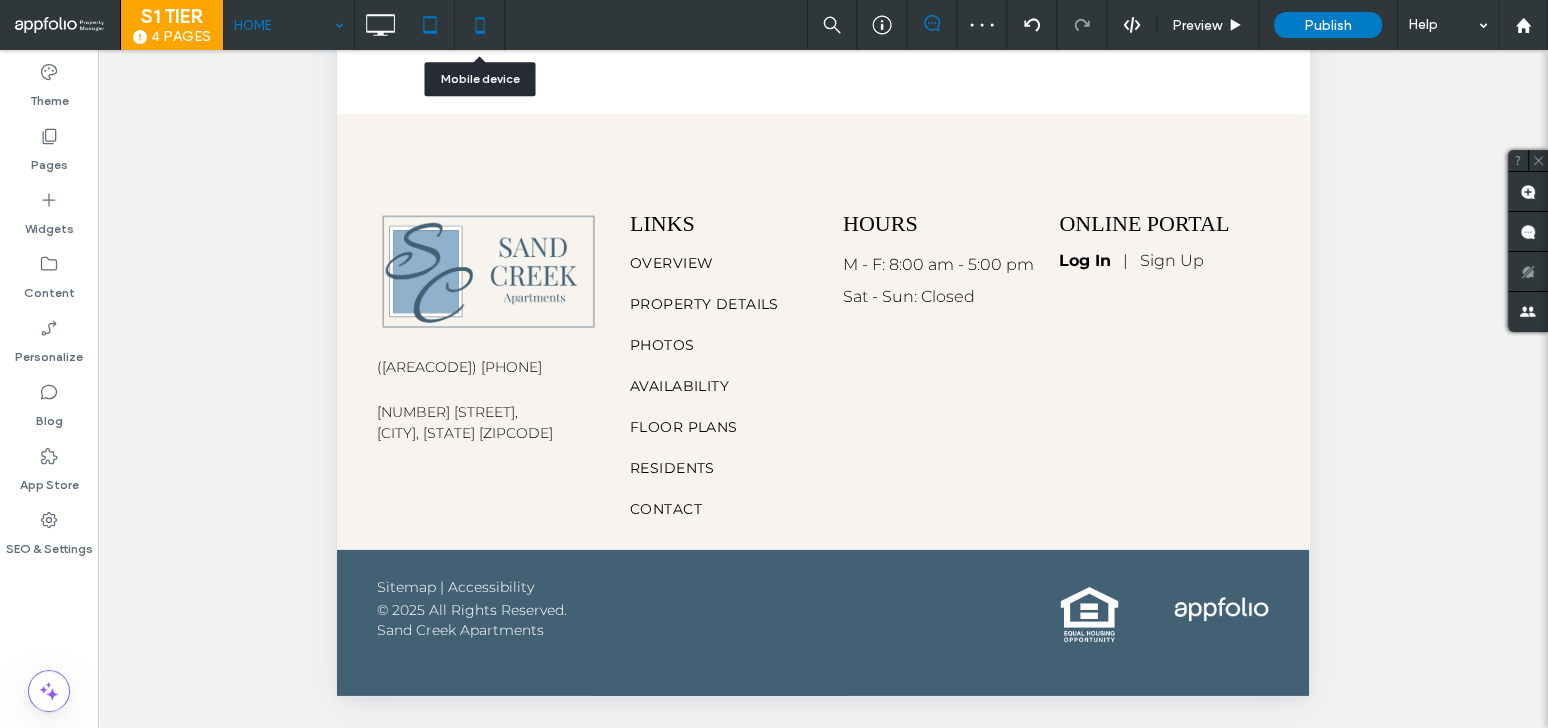 scroll, scrollTop: 0, scrollLeft: 0, axis: both 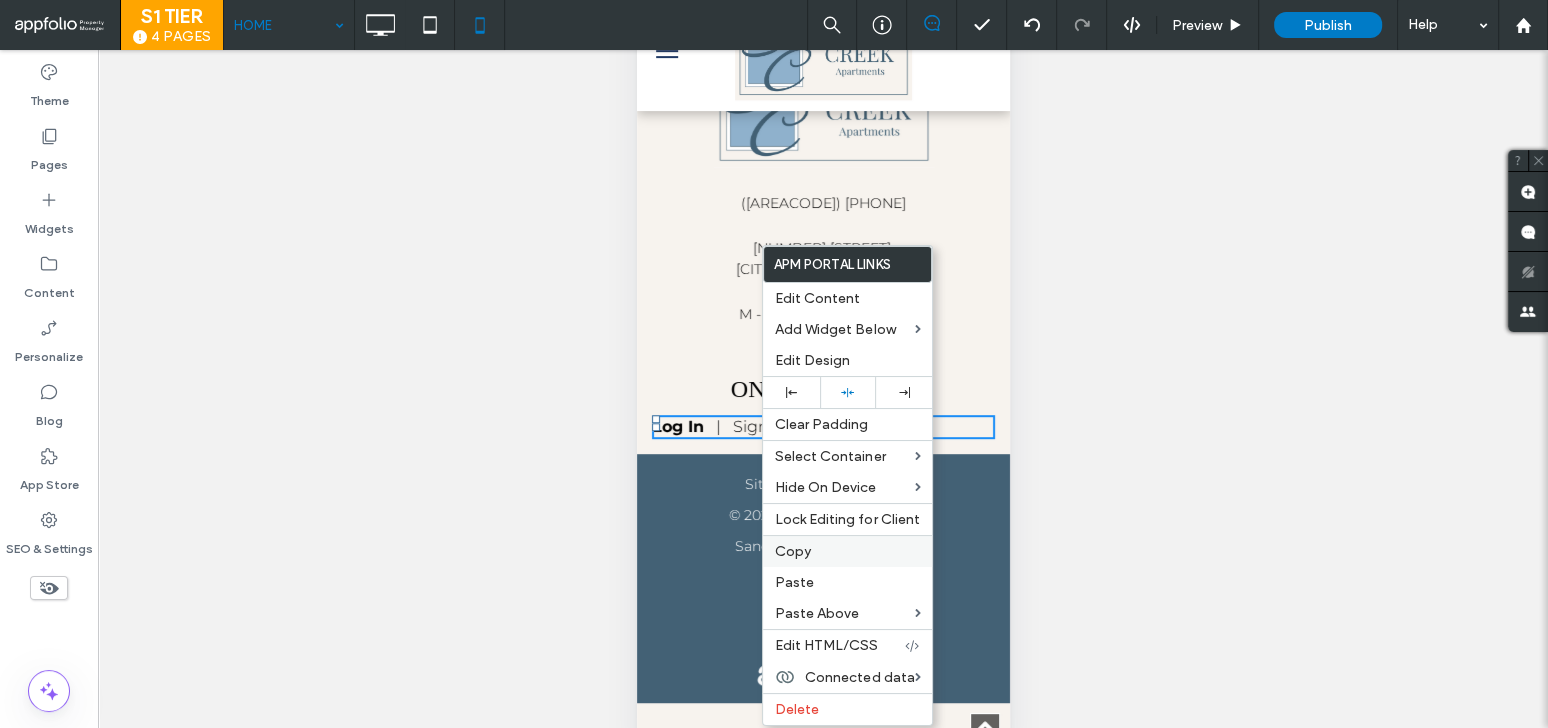 click on "Copy" at bounding box center [793, 551] 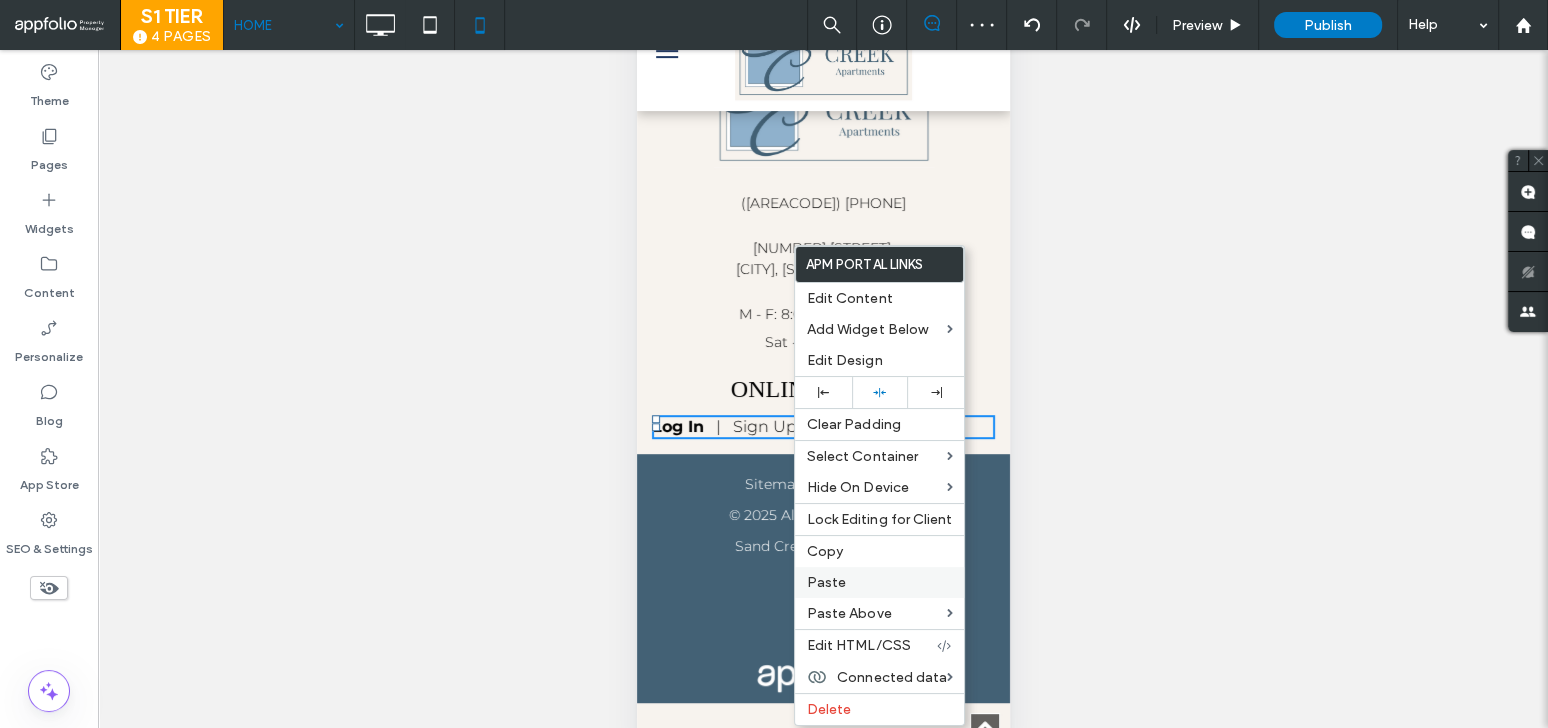 click on "Paste" at bounding box center (826, 582) 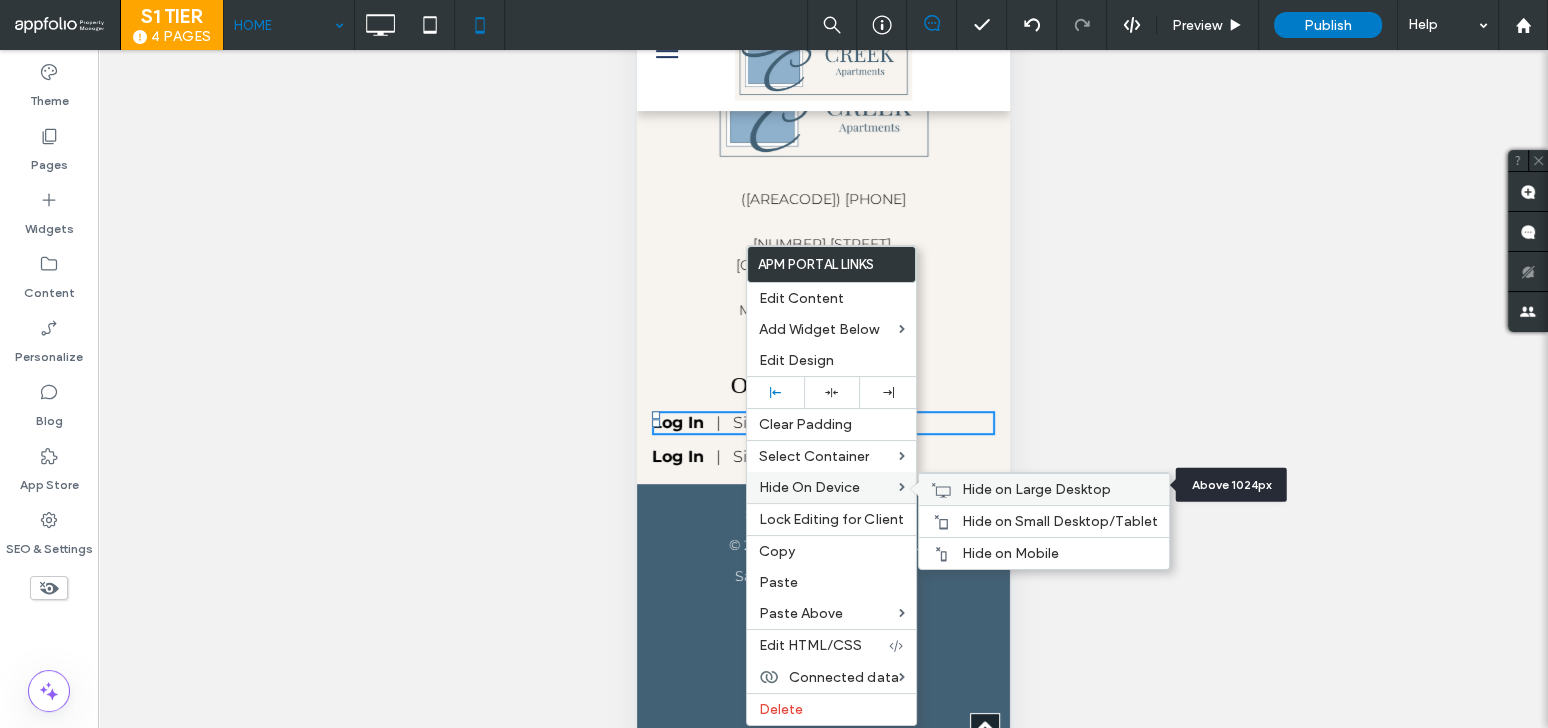 click on "Hide on Large Desktop" at bounding box center (1035, 489) 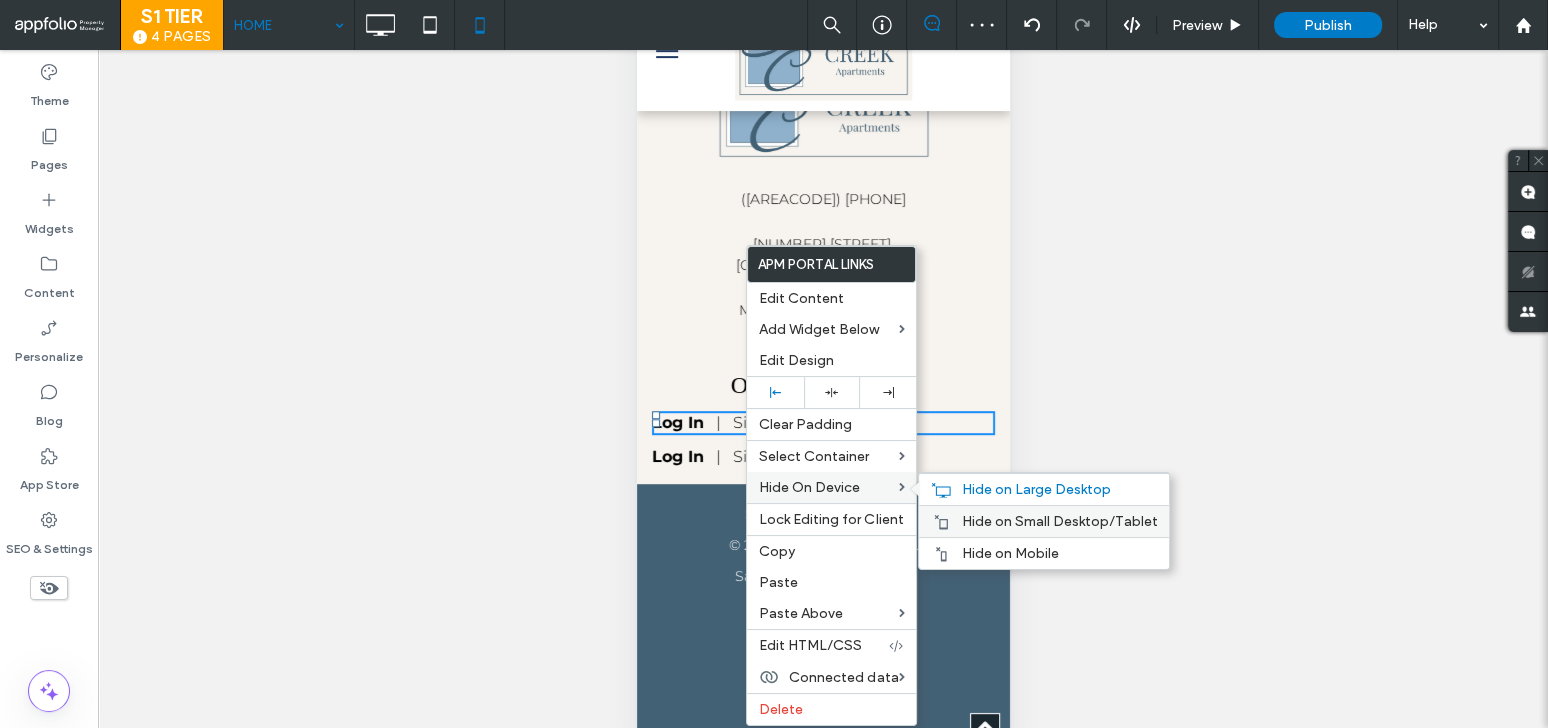 click on "Hide on Small Desktop/Tablet" at bounding box center (1059, 521) 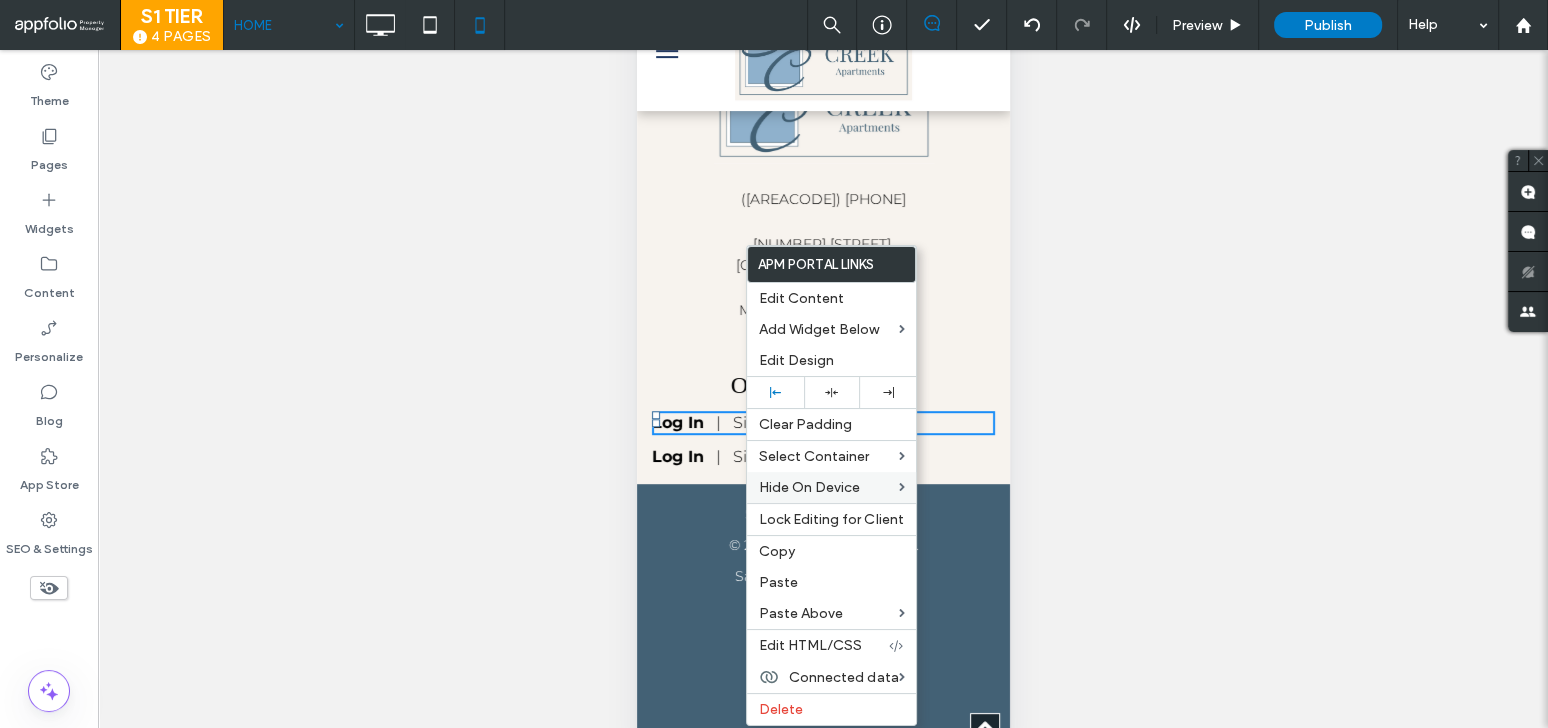 click on "Unhide?
Yes
Unhide?
Yes
Unhide?
Yes
Unhide?
Yes
Unhide?
Yes
Unhide?
Yes
Unhide?
Yes
Unhide?
Yes
Unhide?
Yes
Unhide?
Yes
Unhide?
Yes
Unhide?
Yes" at bounding box center [823, 414] 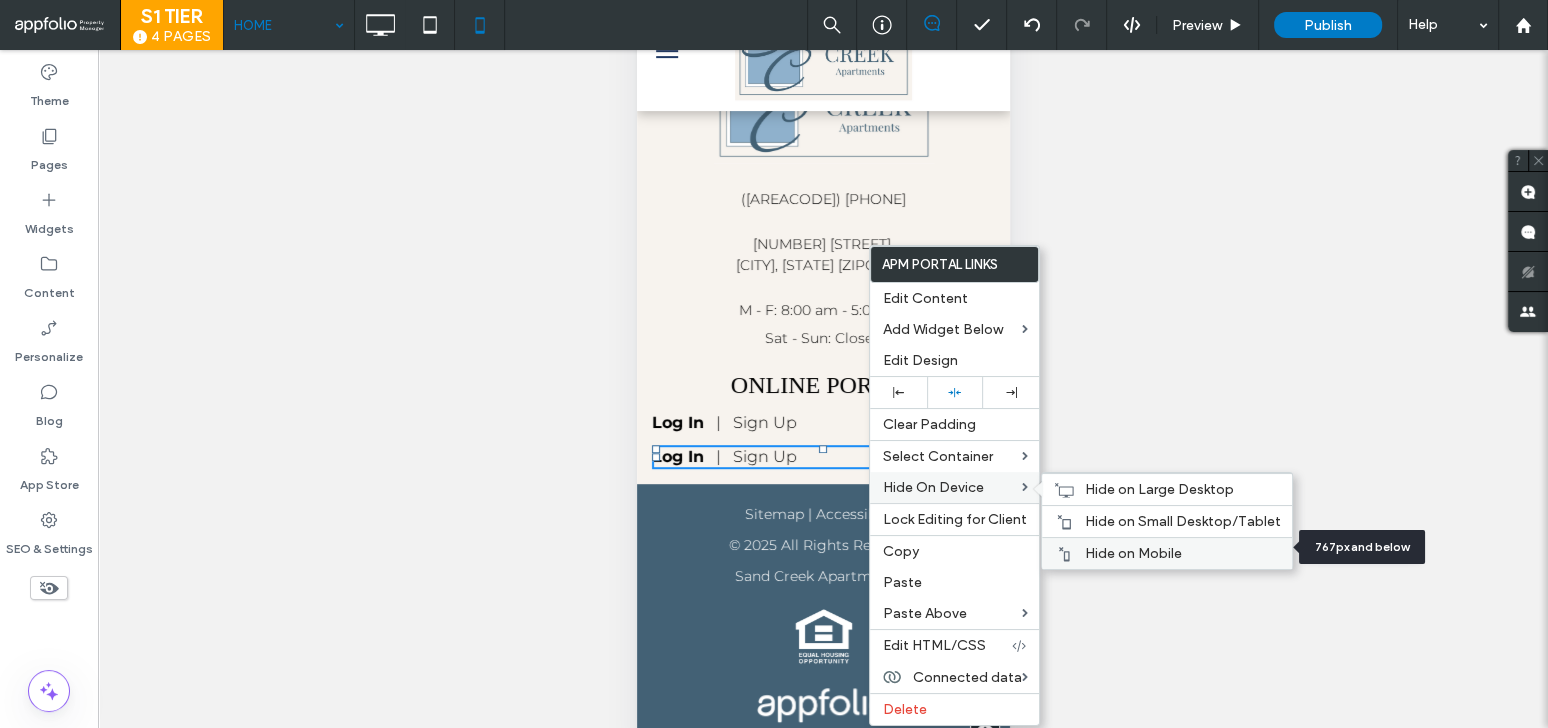 click on "Hide on Mobile" at bounding box center [1132, 553] 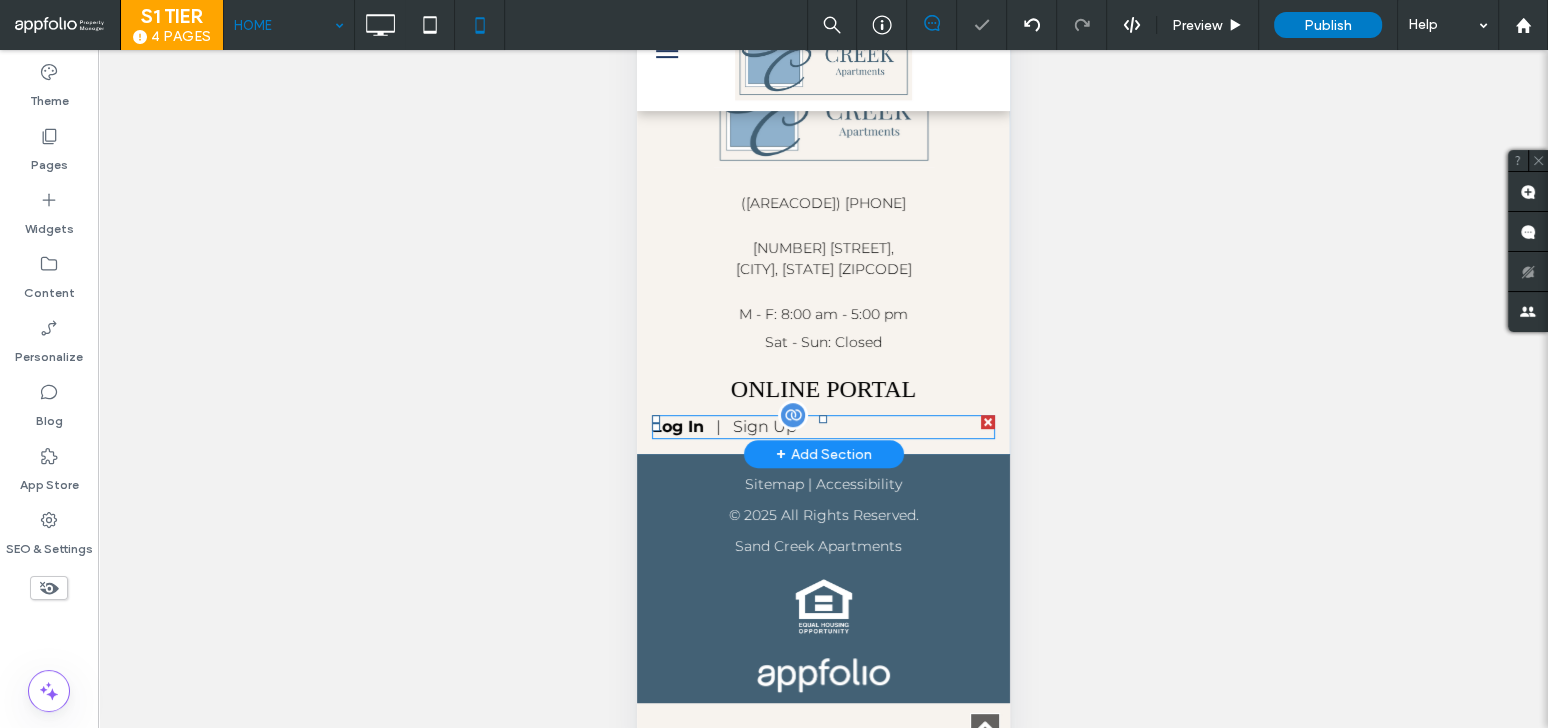 click at bounding box center (822, 427) 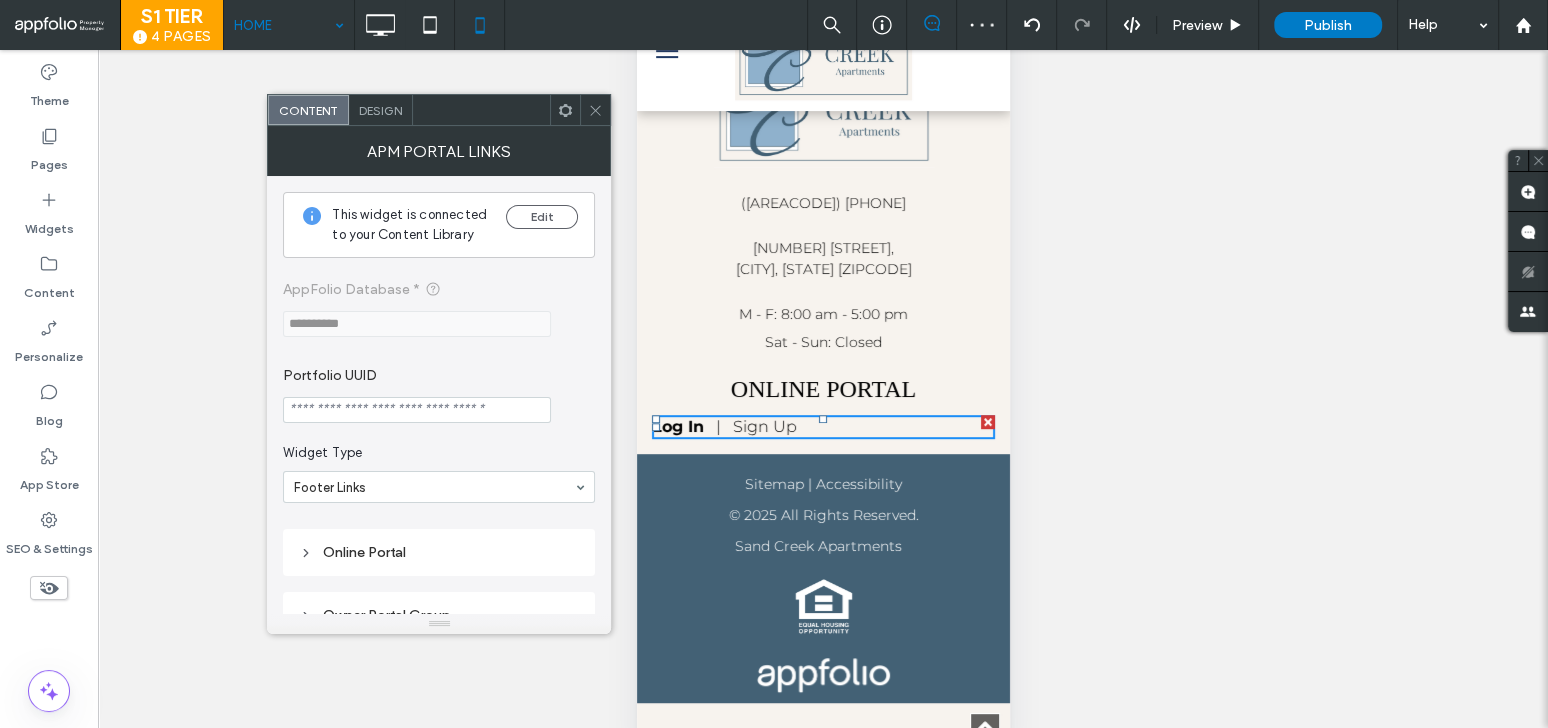 click on "Design" at bounding box center (380, 110) 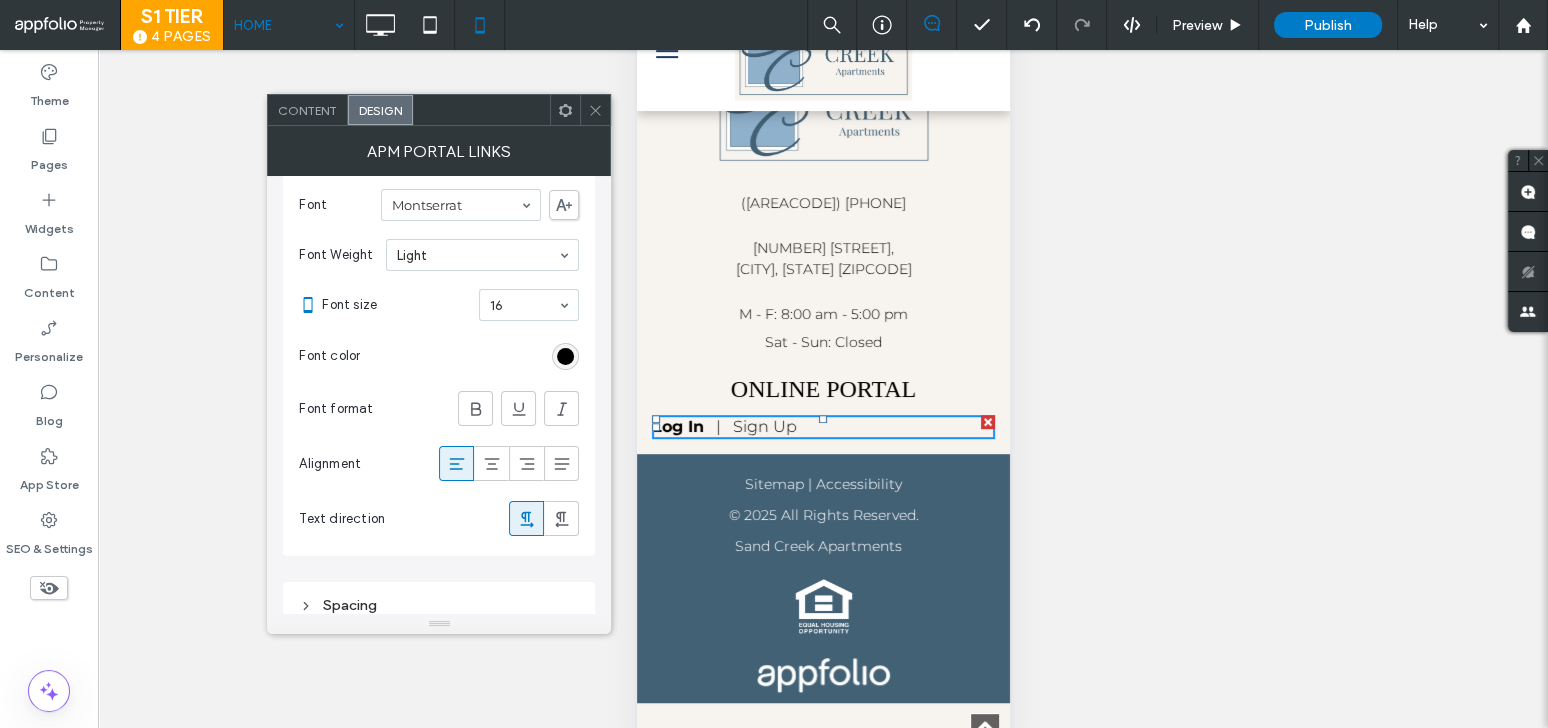 scroll, scrollTop: 583, scrollLeft: 0, axis: vertical 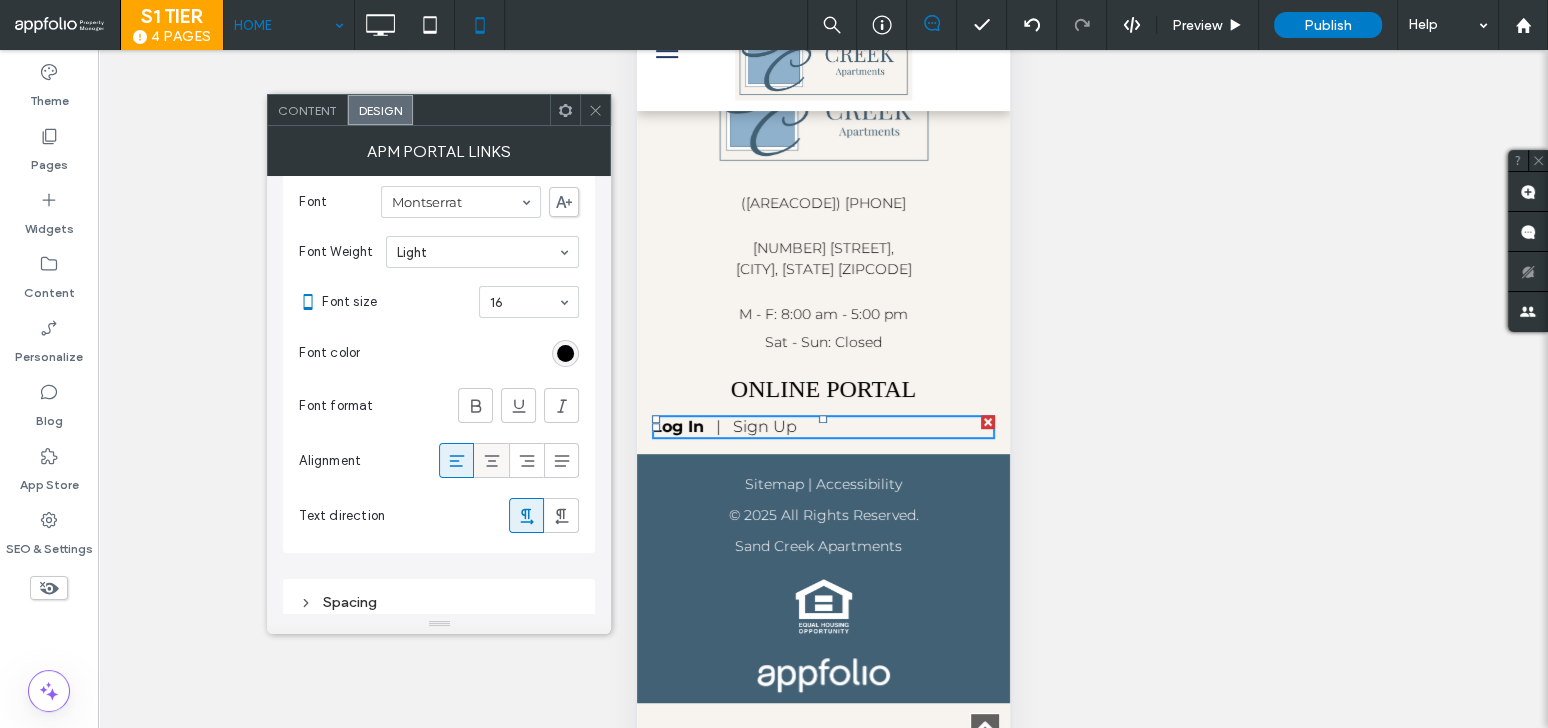 click 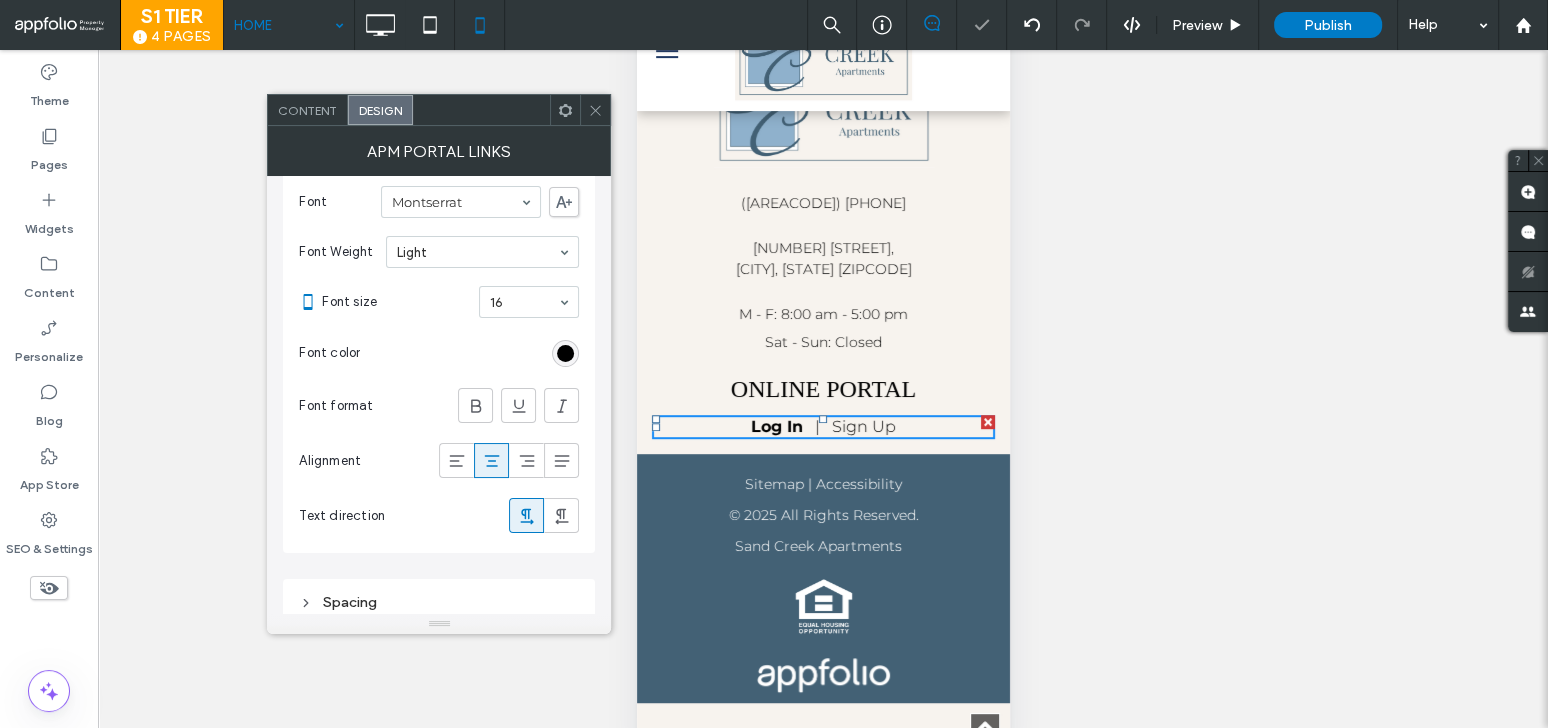click 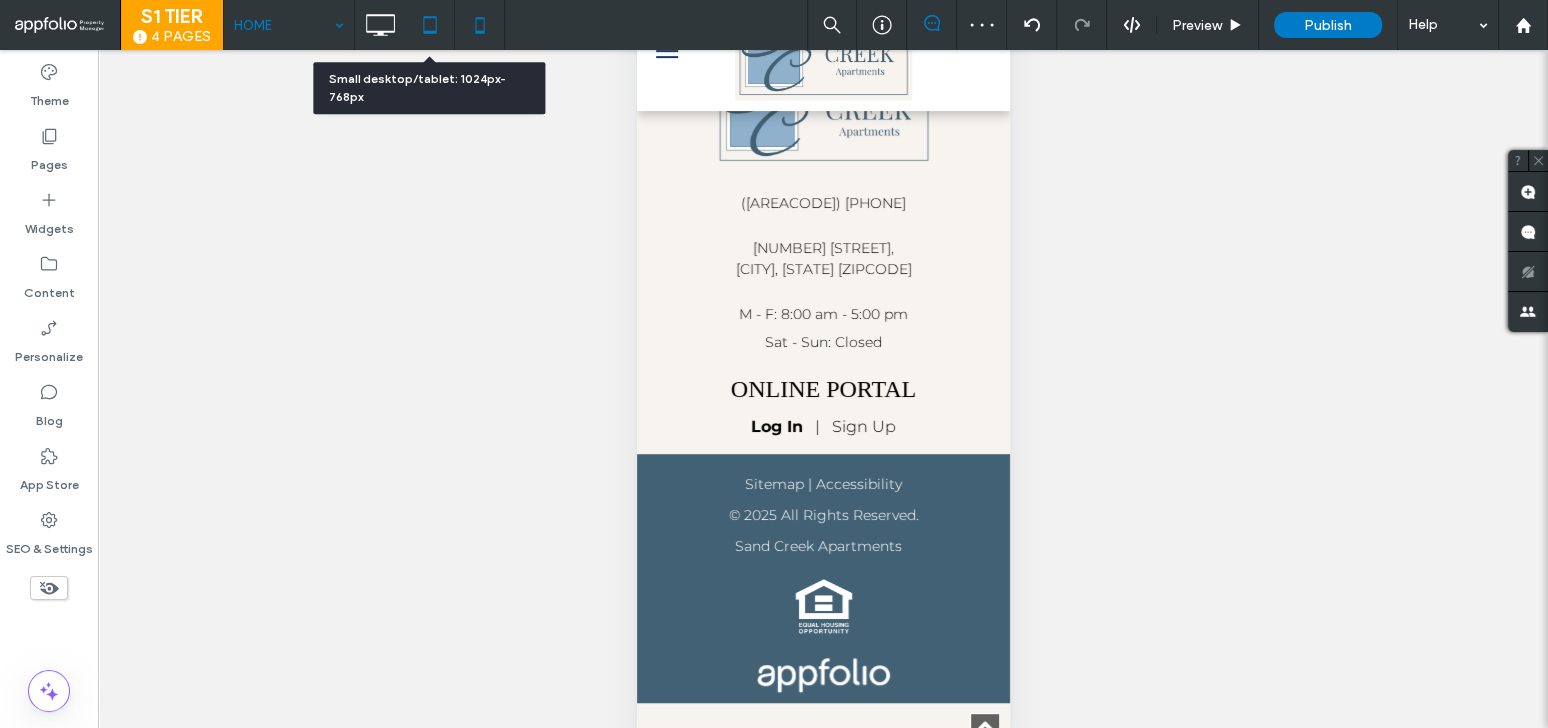 click 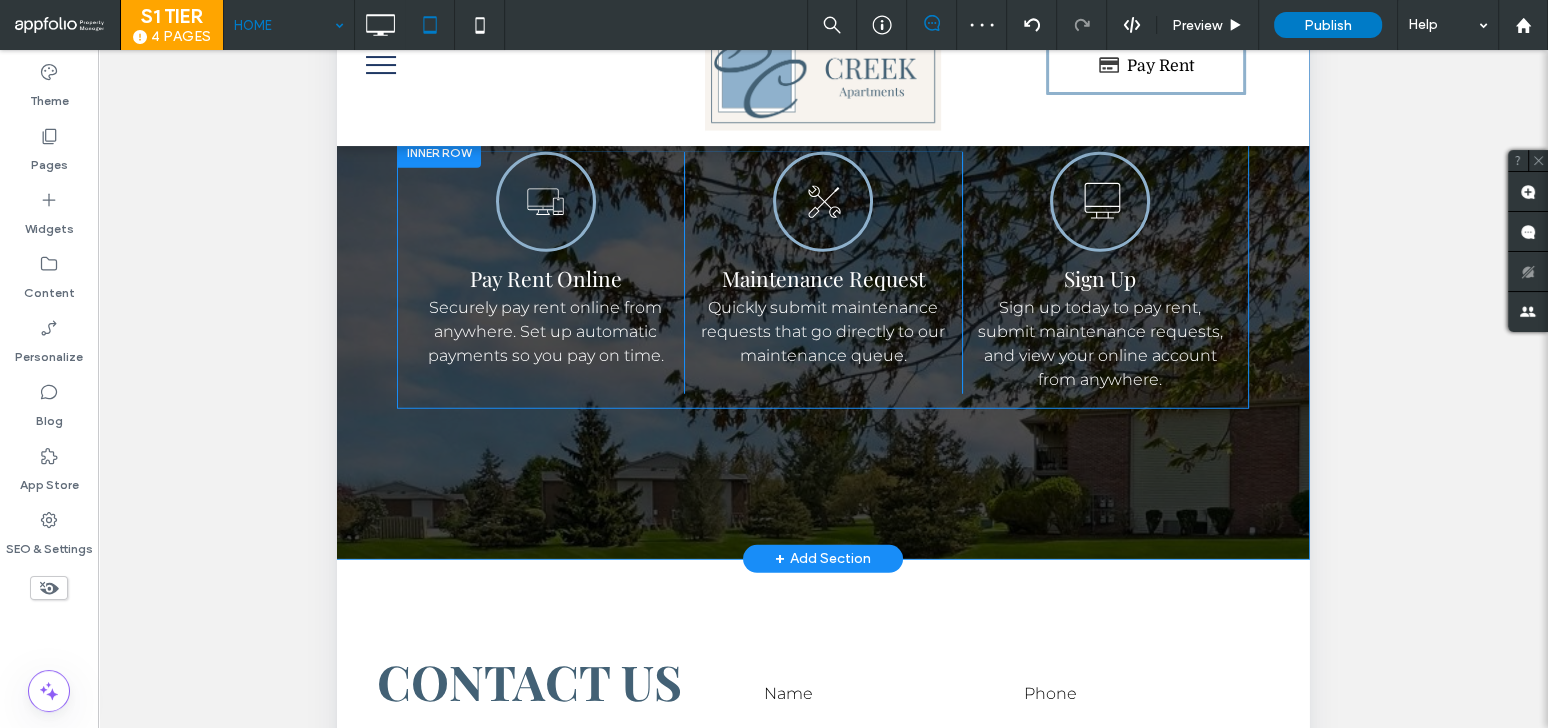 scroll, scrollTop: 5320, scrollLeft: 0, axis: vertical 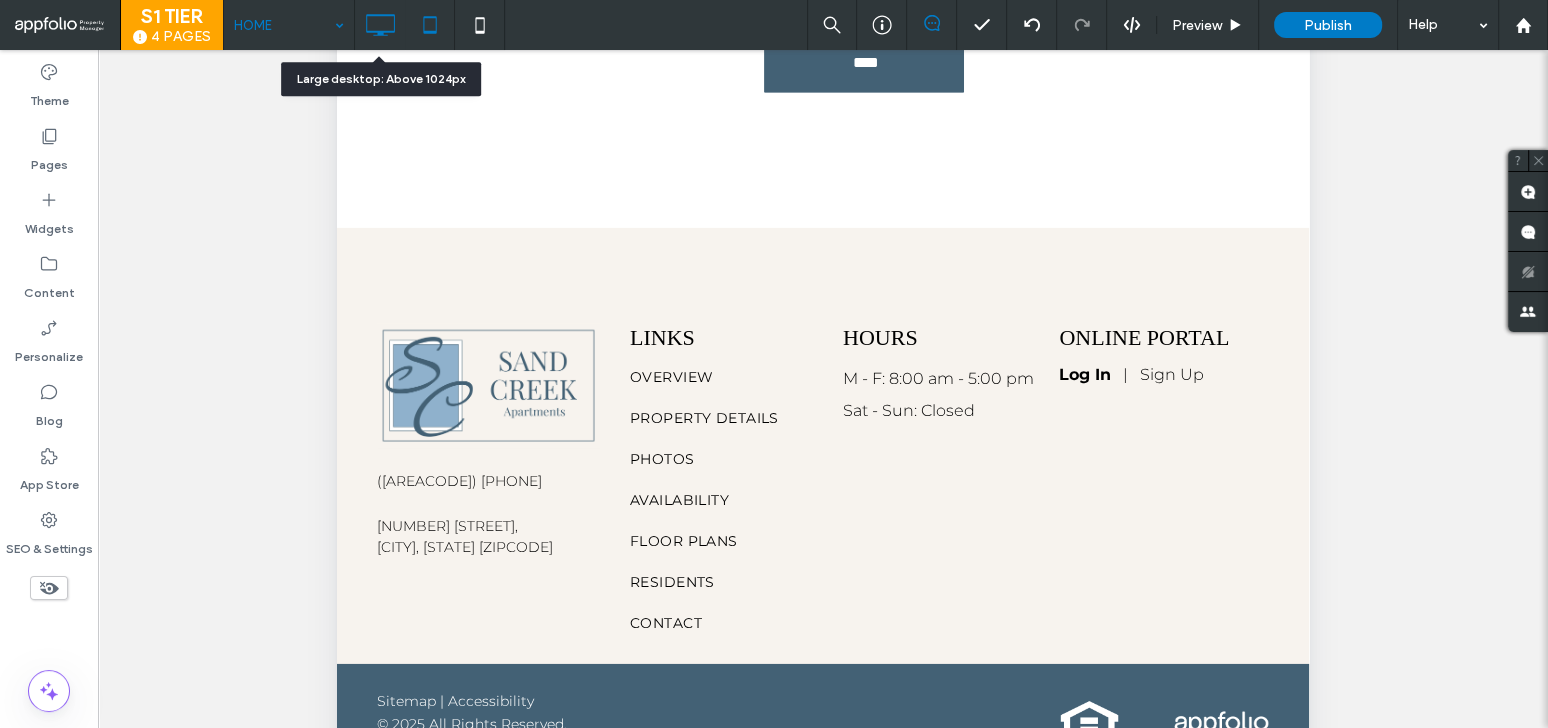 click 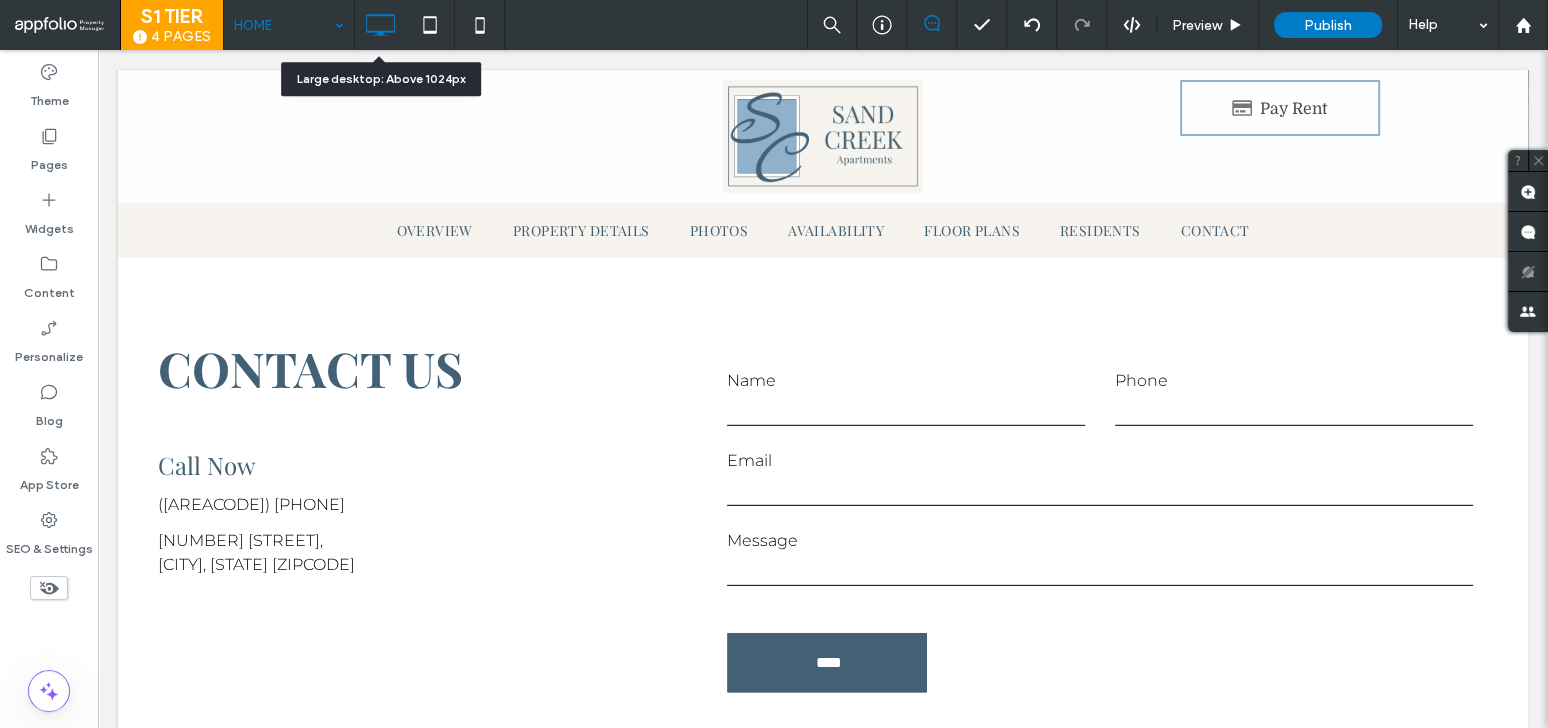 scroll, scrollTop: 0, scrollLeft: 0, axis: both 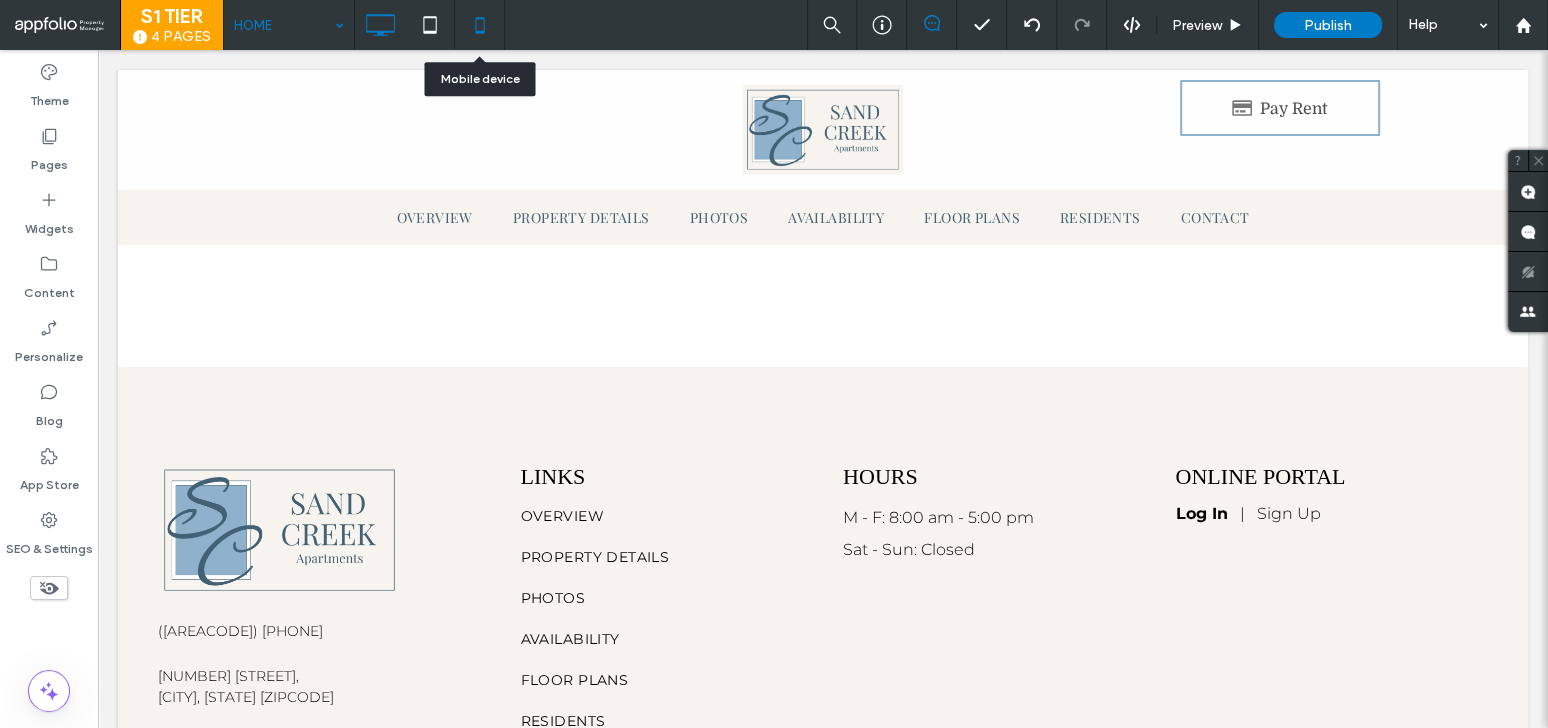 click 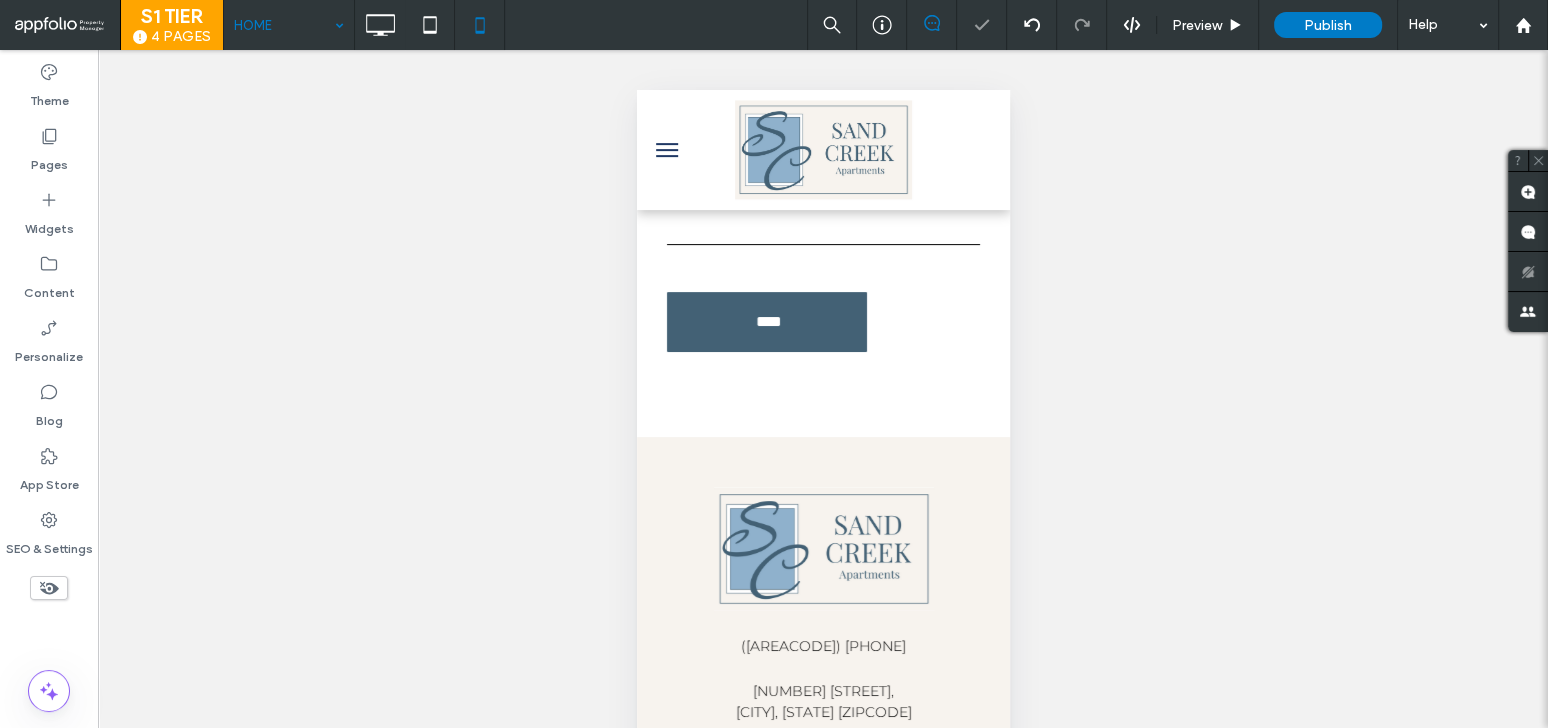 scroll, scrollTop: 7601, scrollLeft: 0, axis: vertical 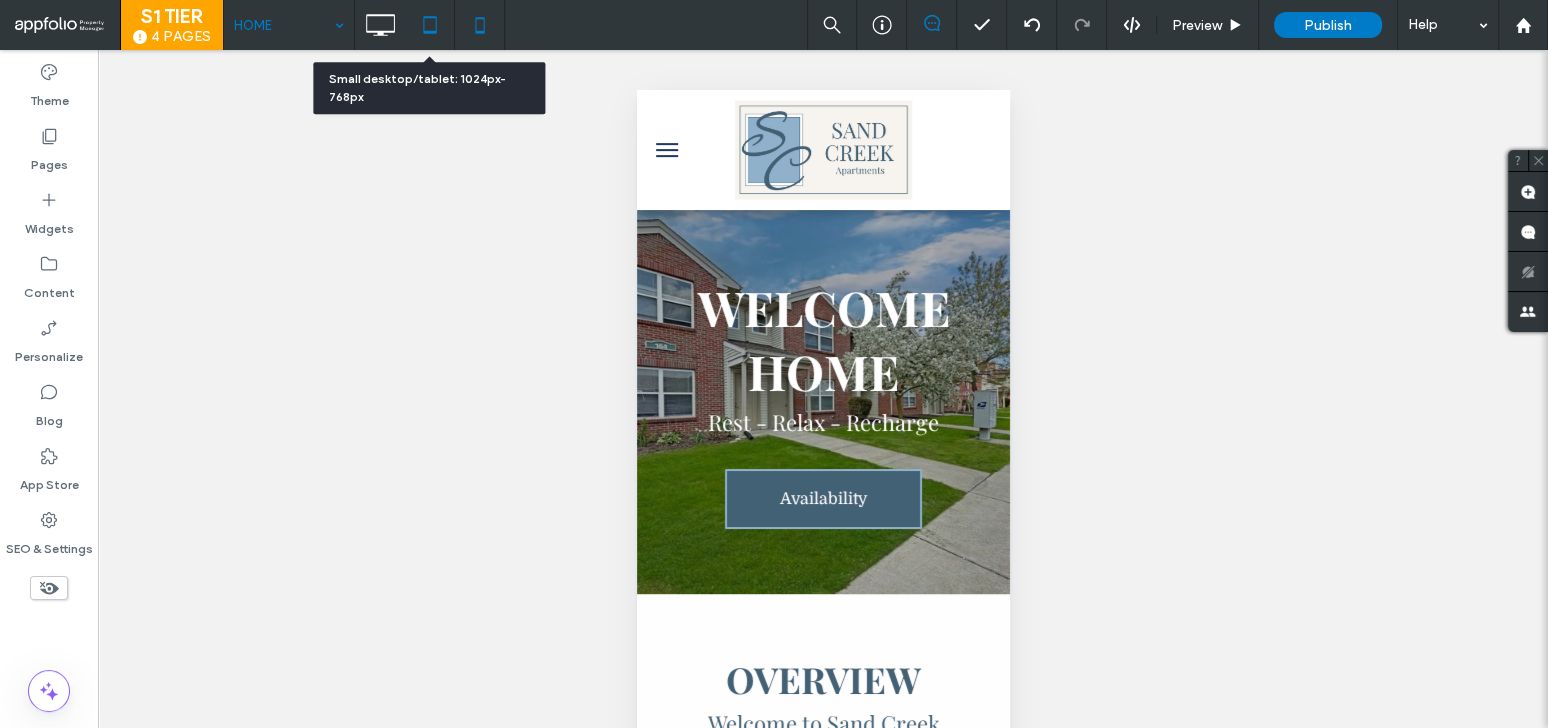 click 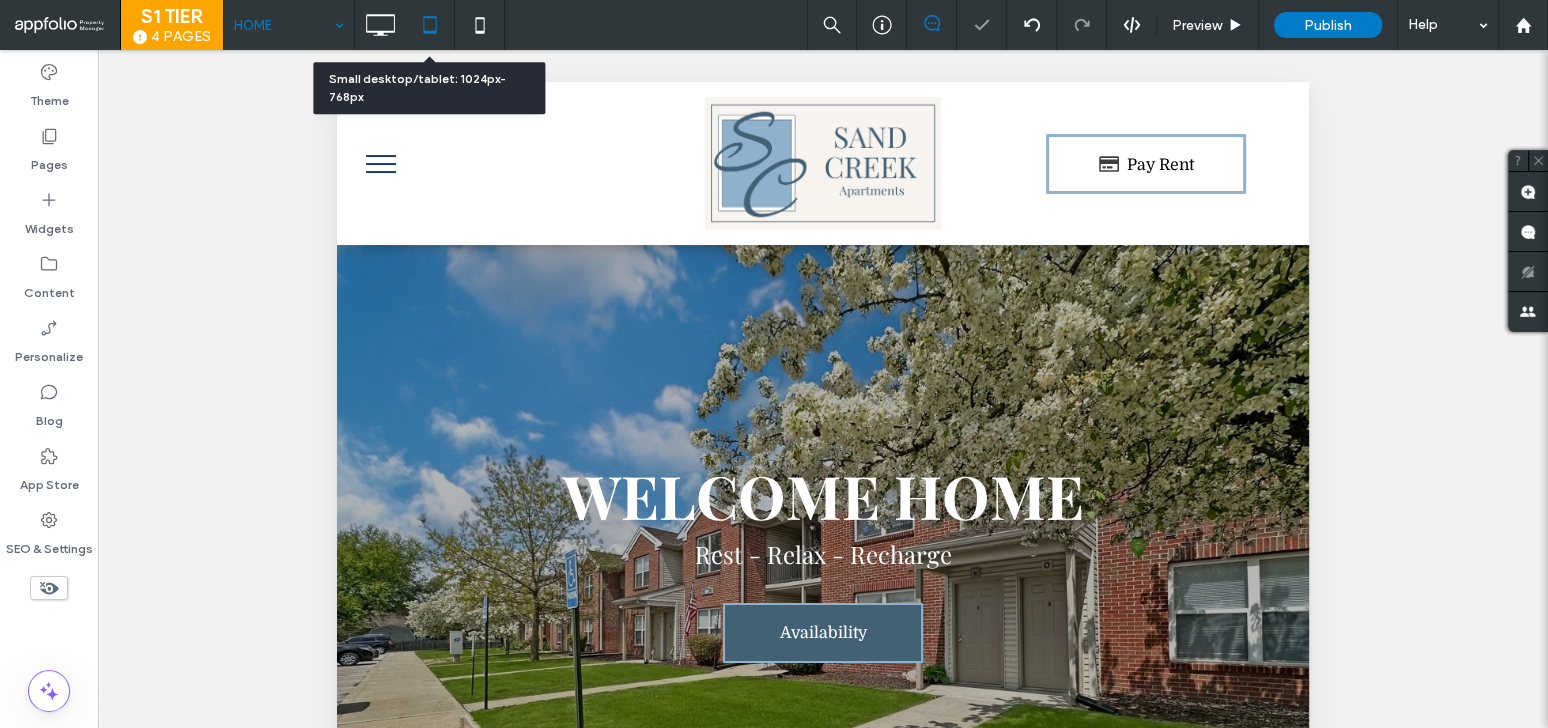 scroll, scrollTop: 0, scrollLeft: 0, axis: both 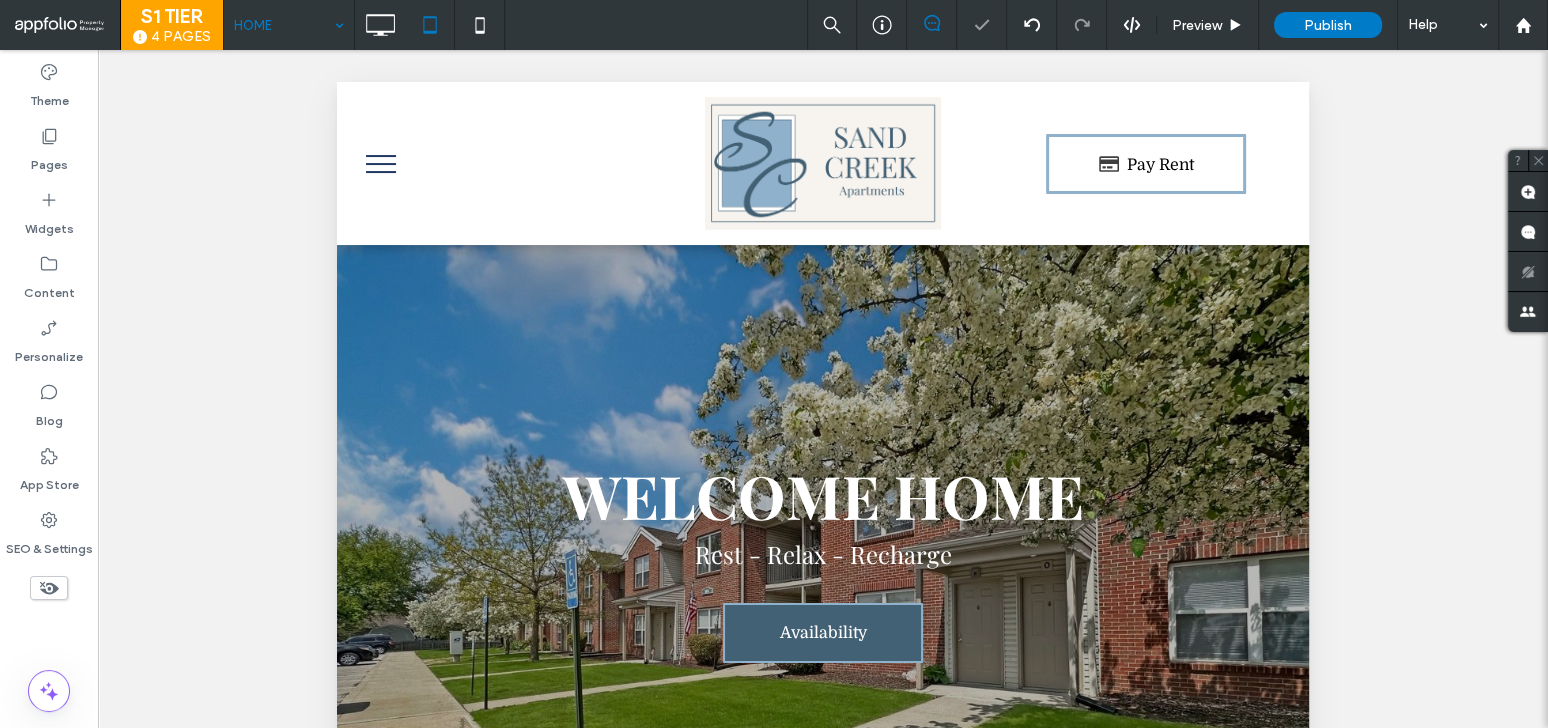 click at bounding box center [381, 164] 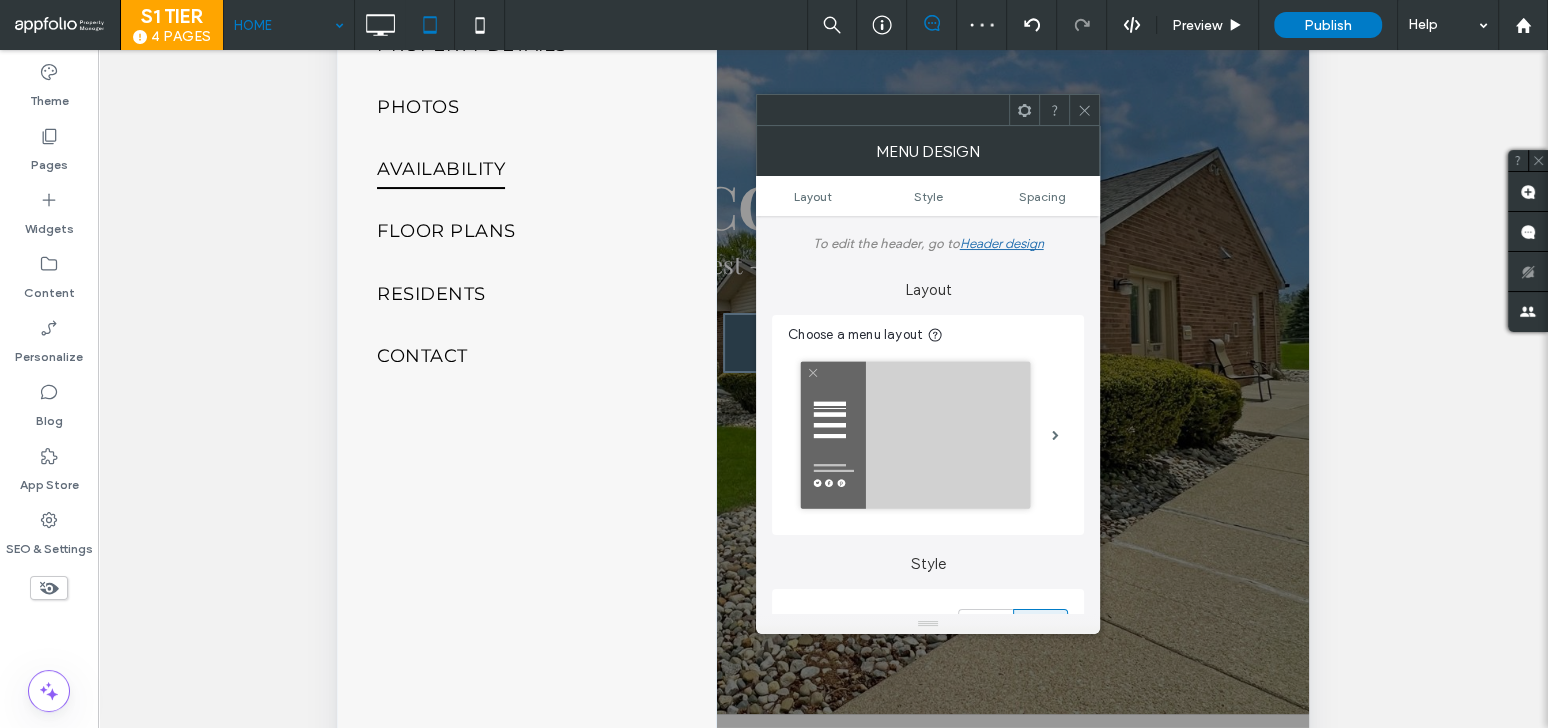 scroll, scrollTop: 0, scrollLeft: 0, axis: both 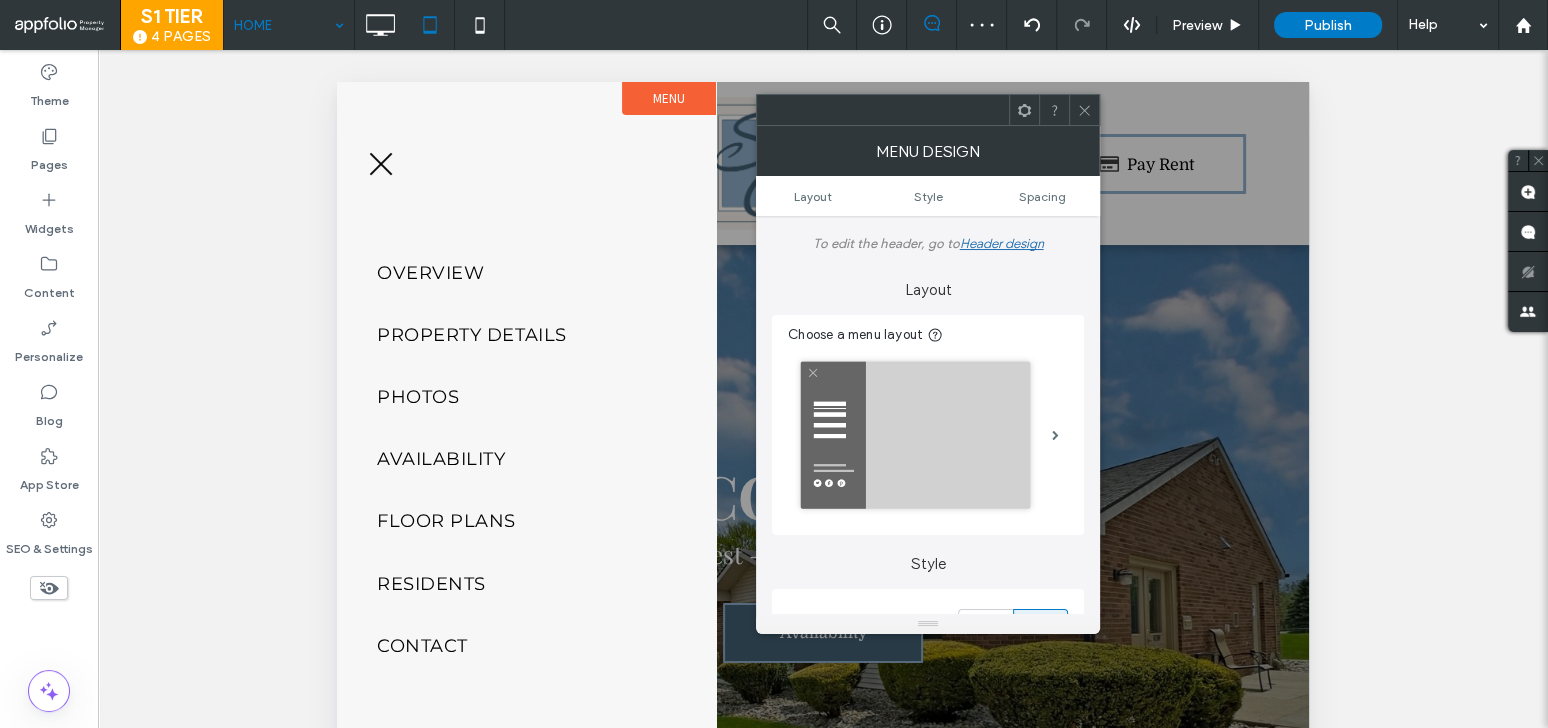click at bounding box center [381, 164] 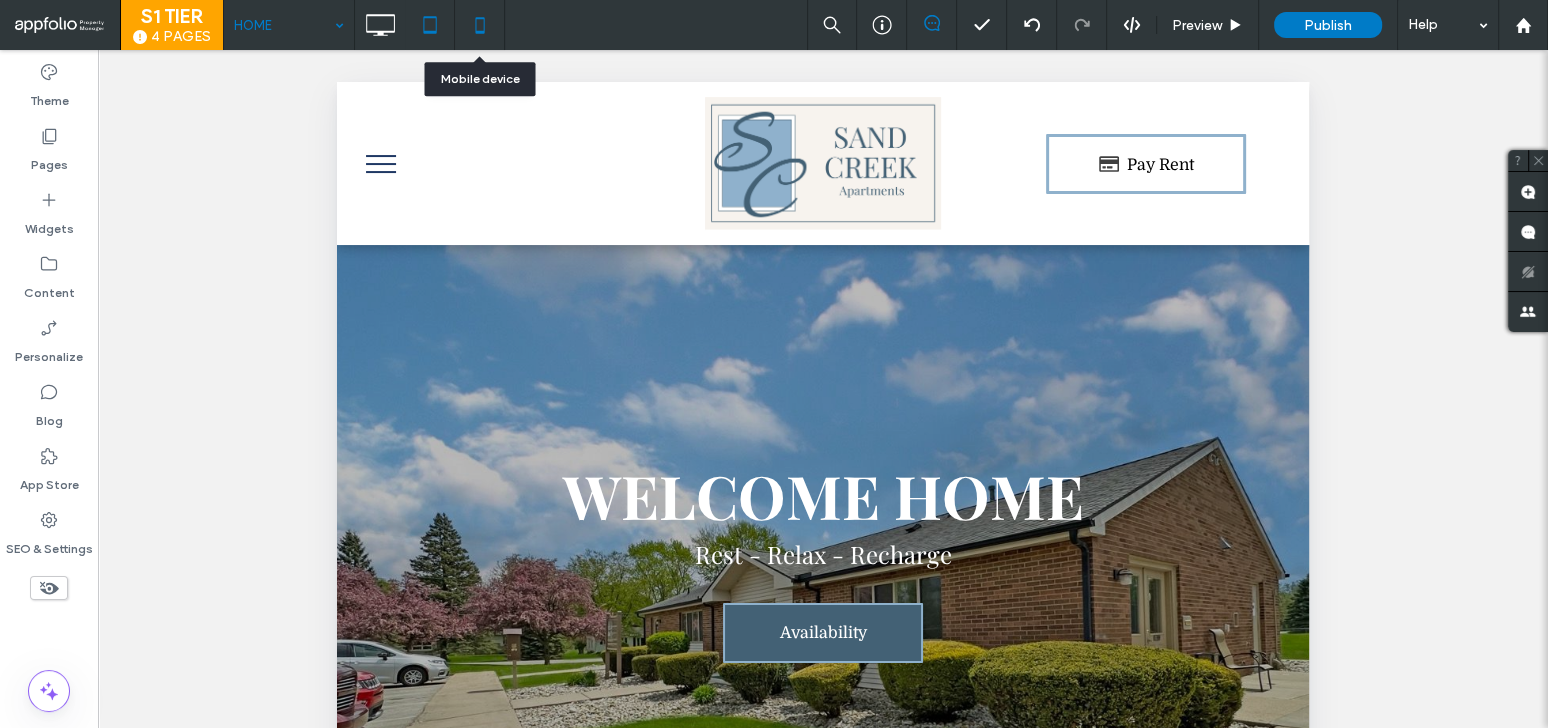 click 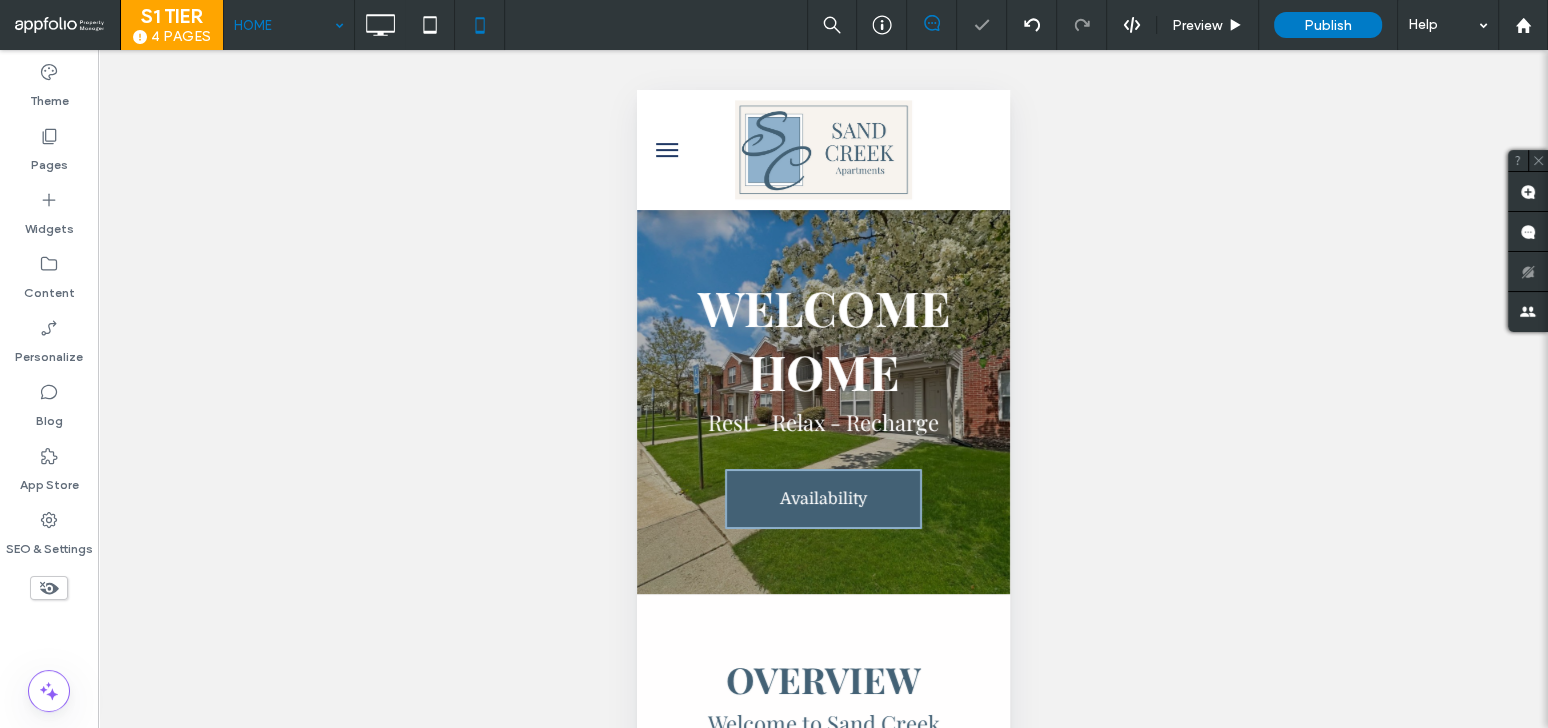 scroll, scrollTop: 0, scrollLeft: 0, axis: both 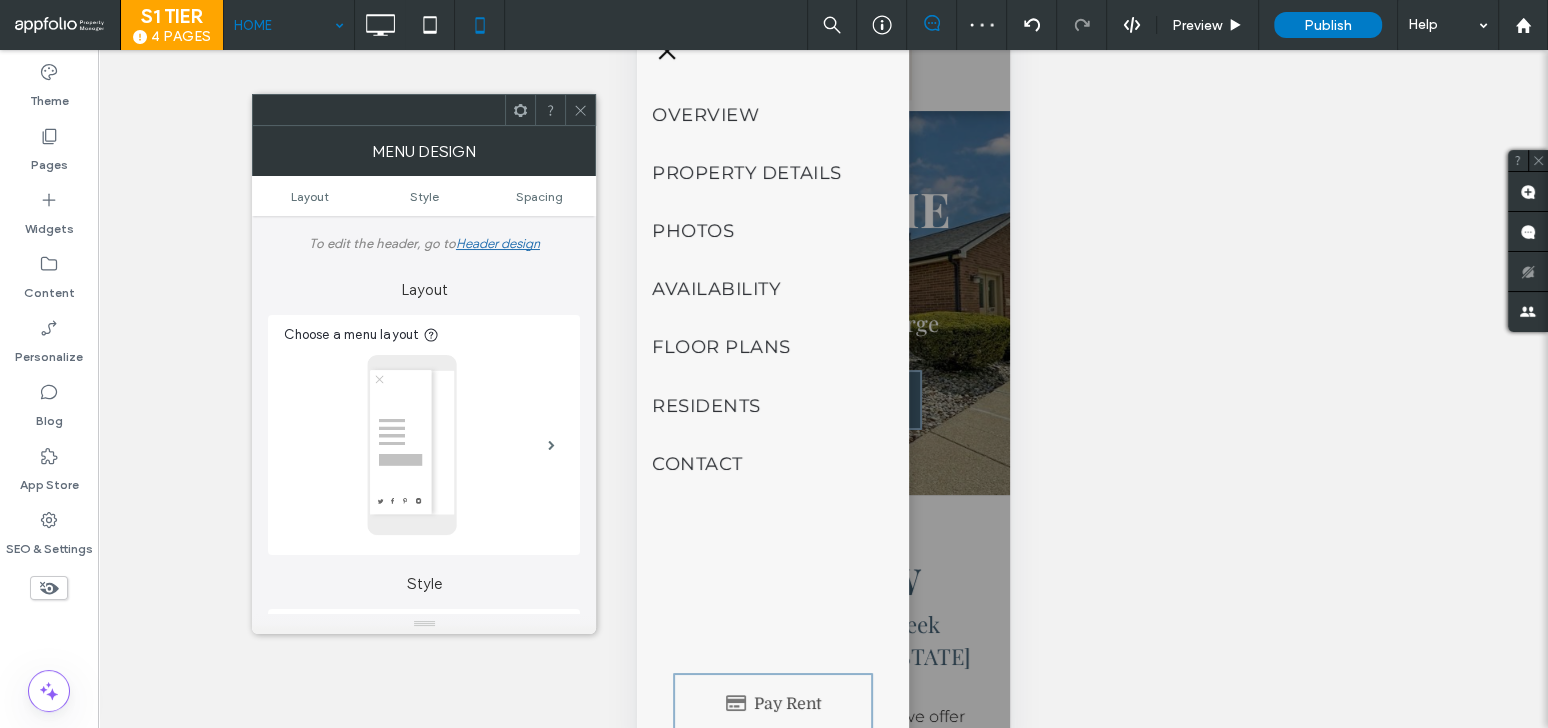click 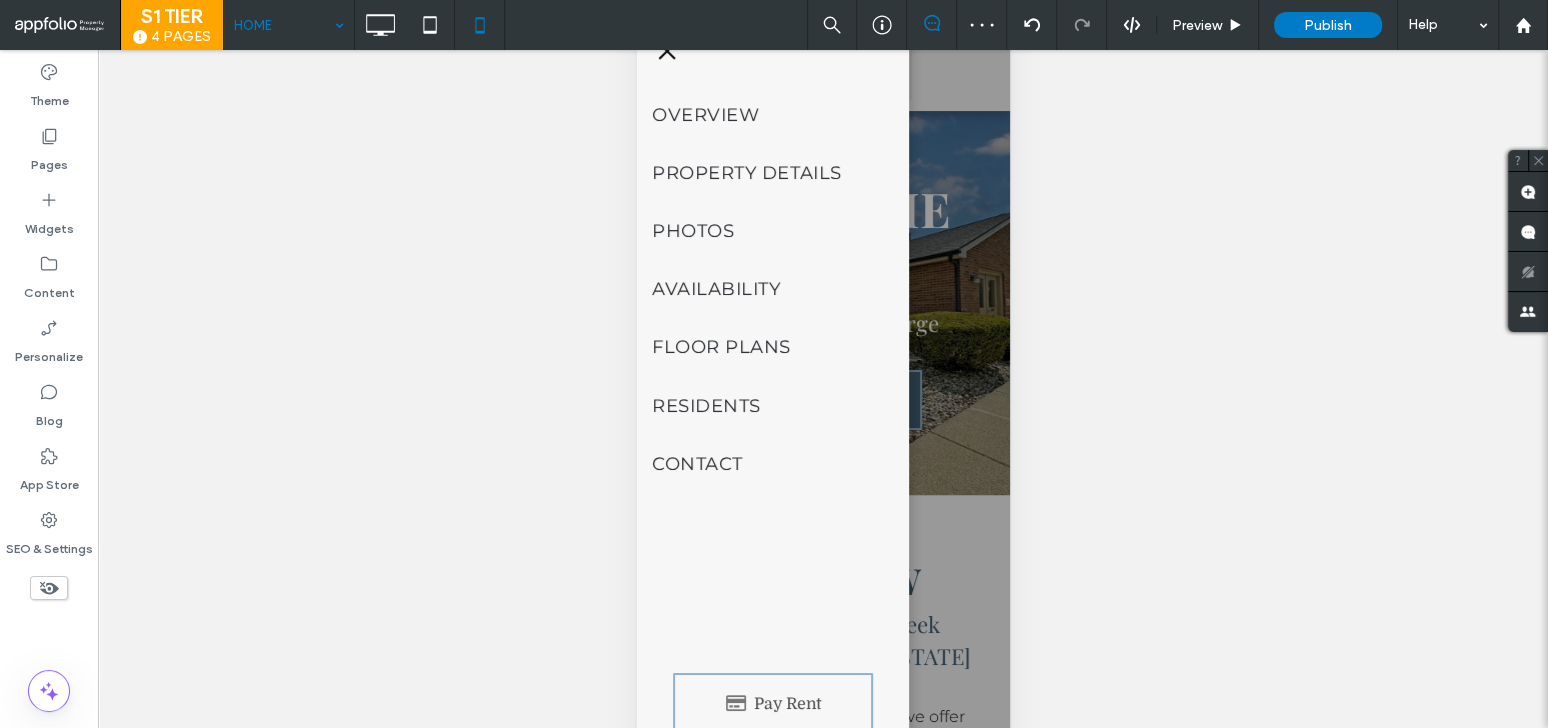 click at bounding box center (666, 51) 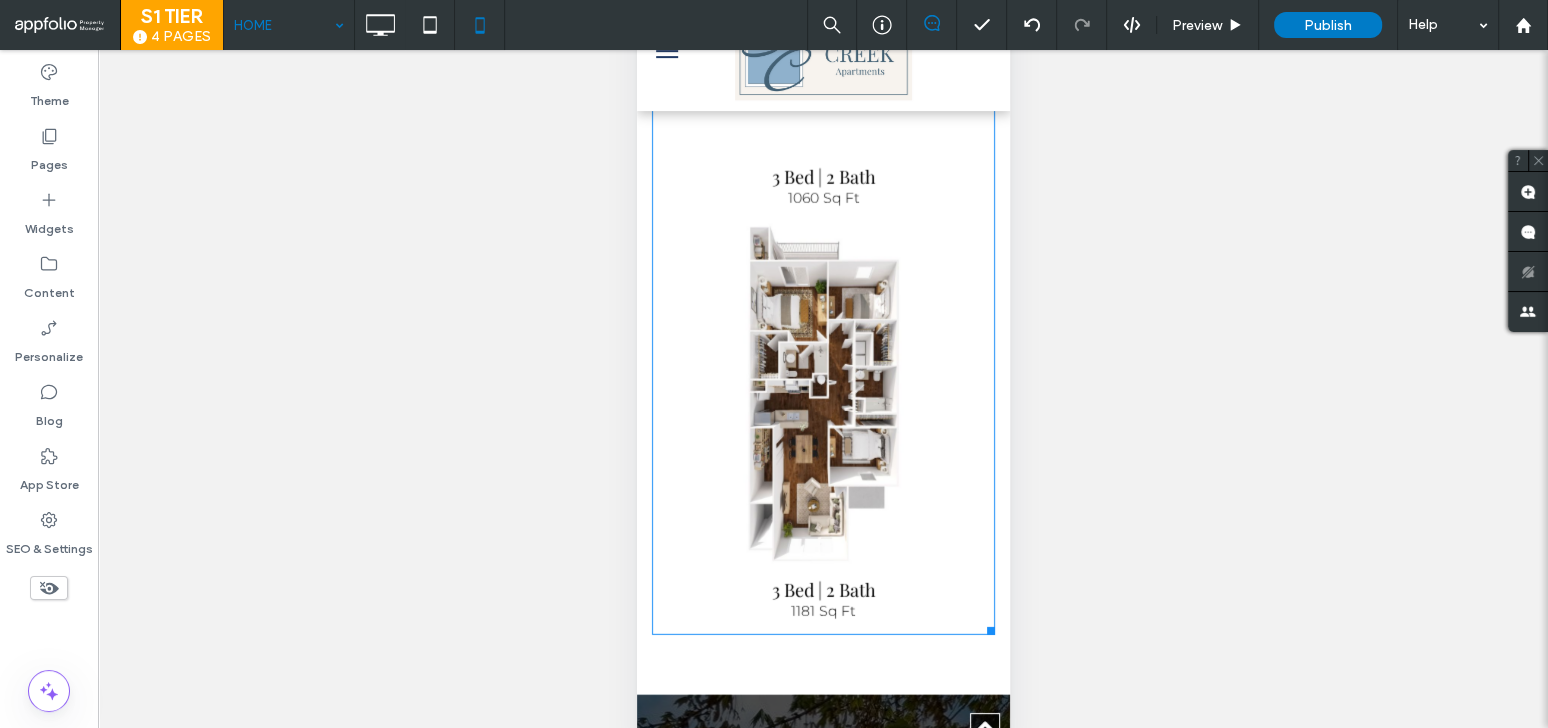 scroll, scrollTop: 5102, scrollLeft: 0, axis: vertical 